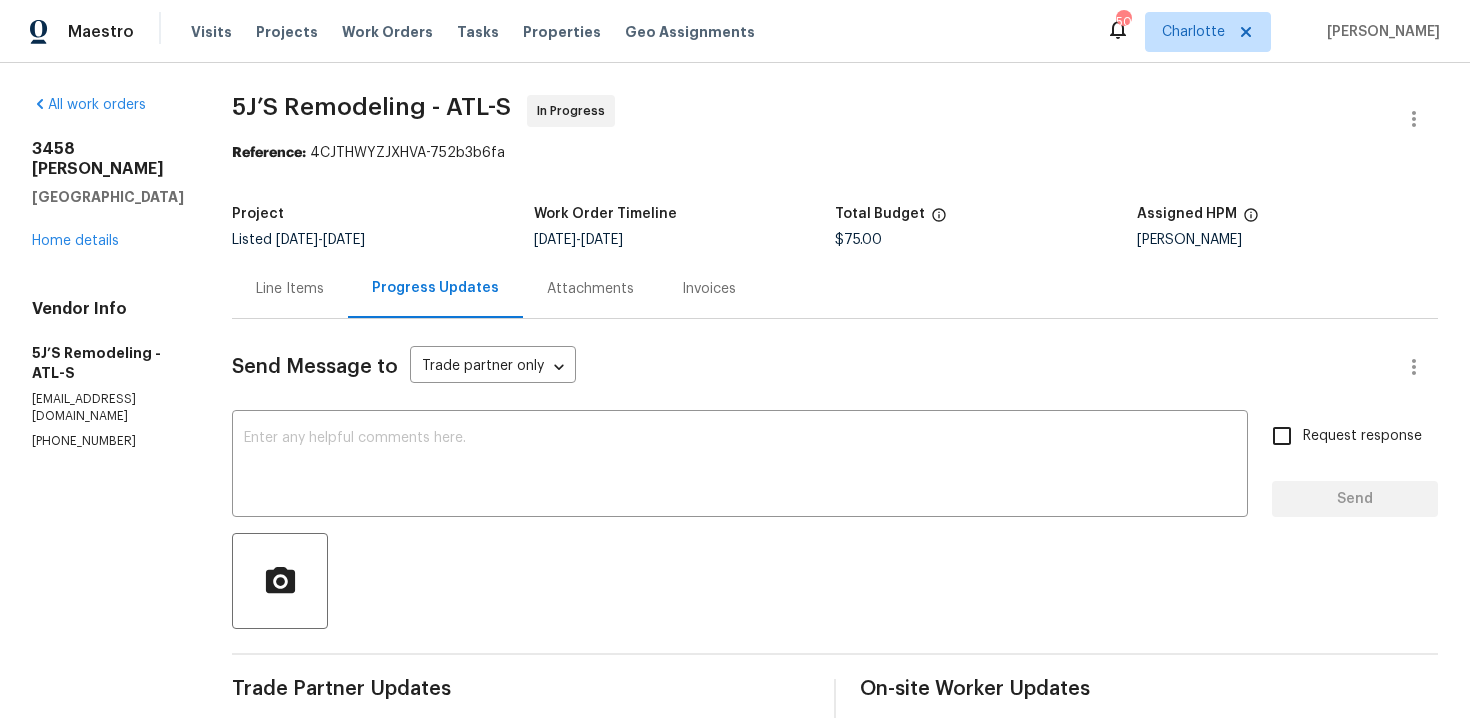 scroll, scrollTop: 0, scrollLeft: 0, axis: both 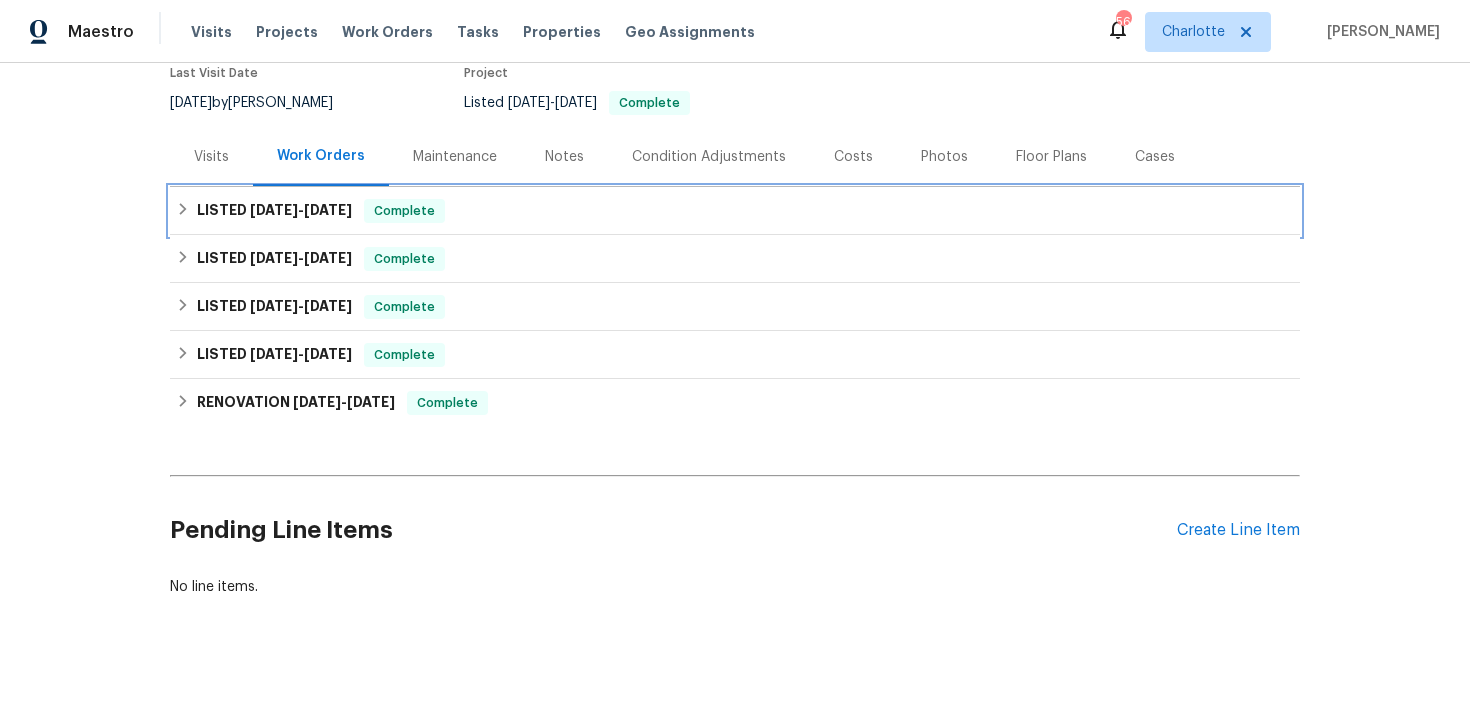 click on "LISTED   5/30/25  -  6/2/25 Complete" at bounding box center (735, 211) 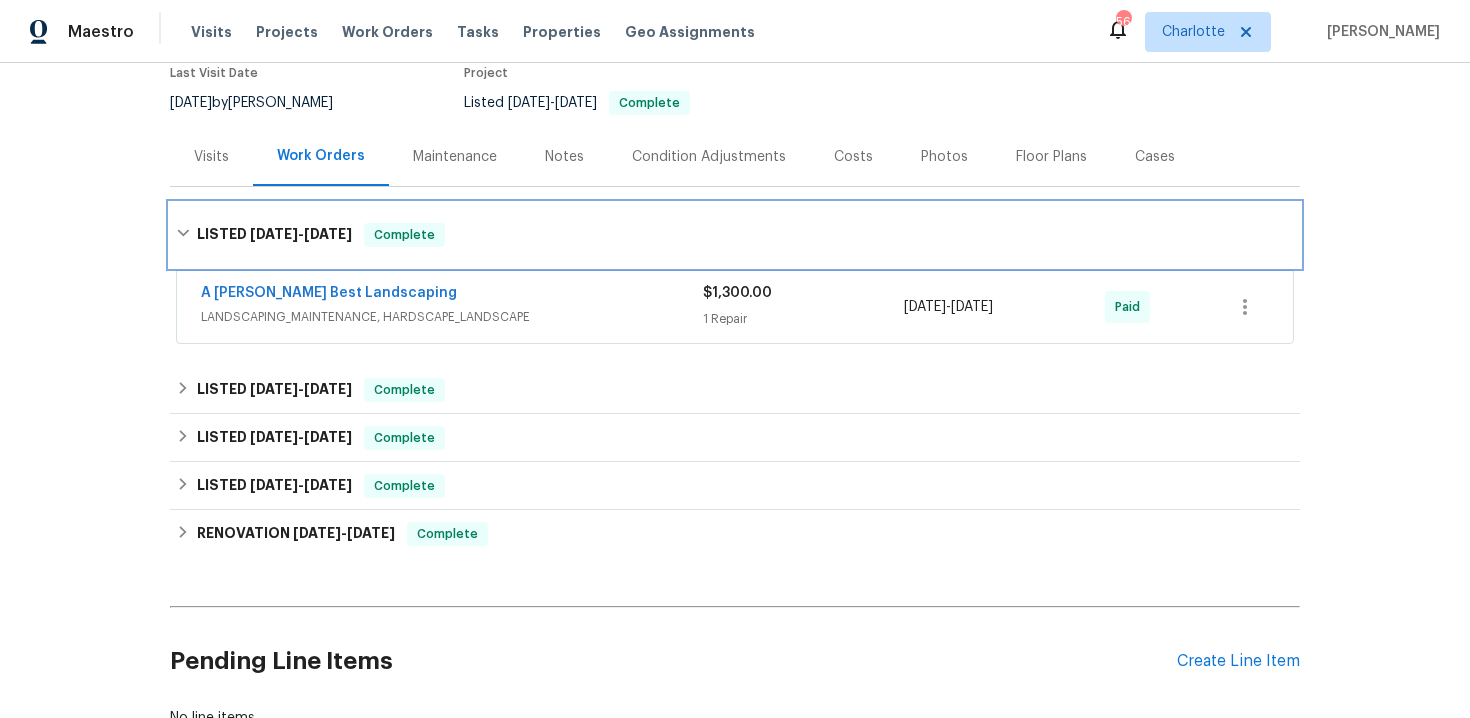 click on "LISTED   5/30/25  -  6/2/25 Complete" at bounding box center [735, 235] 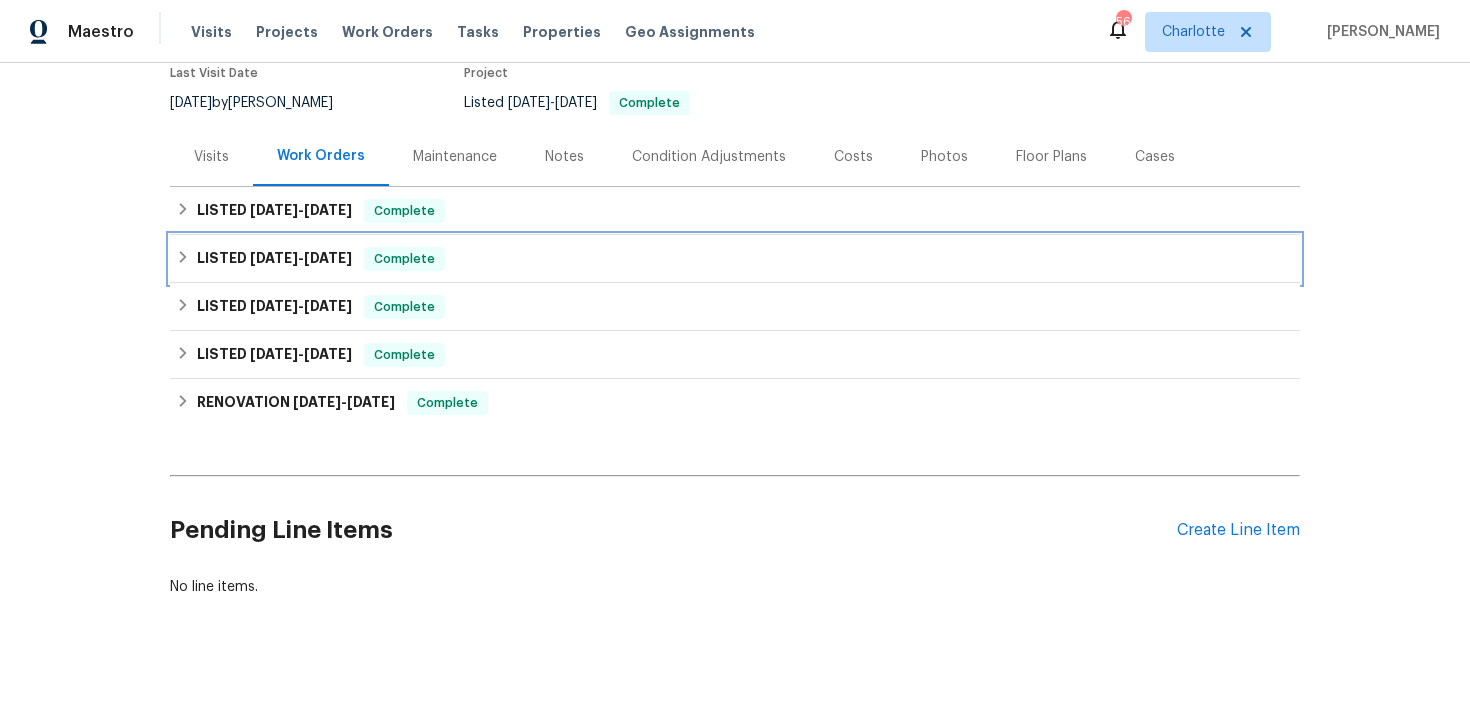 click on "LISTED   3/3/25  -  3/11/25 Complete" at bounding box center [735, 259] 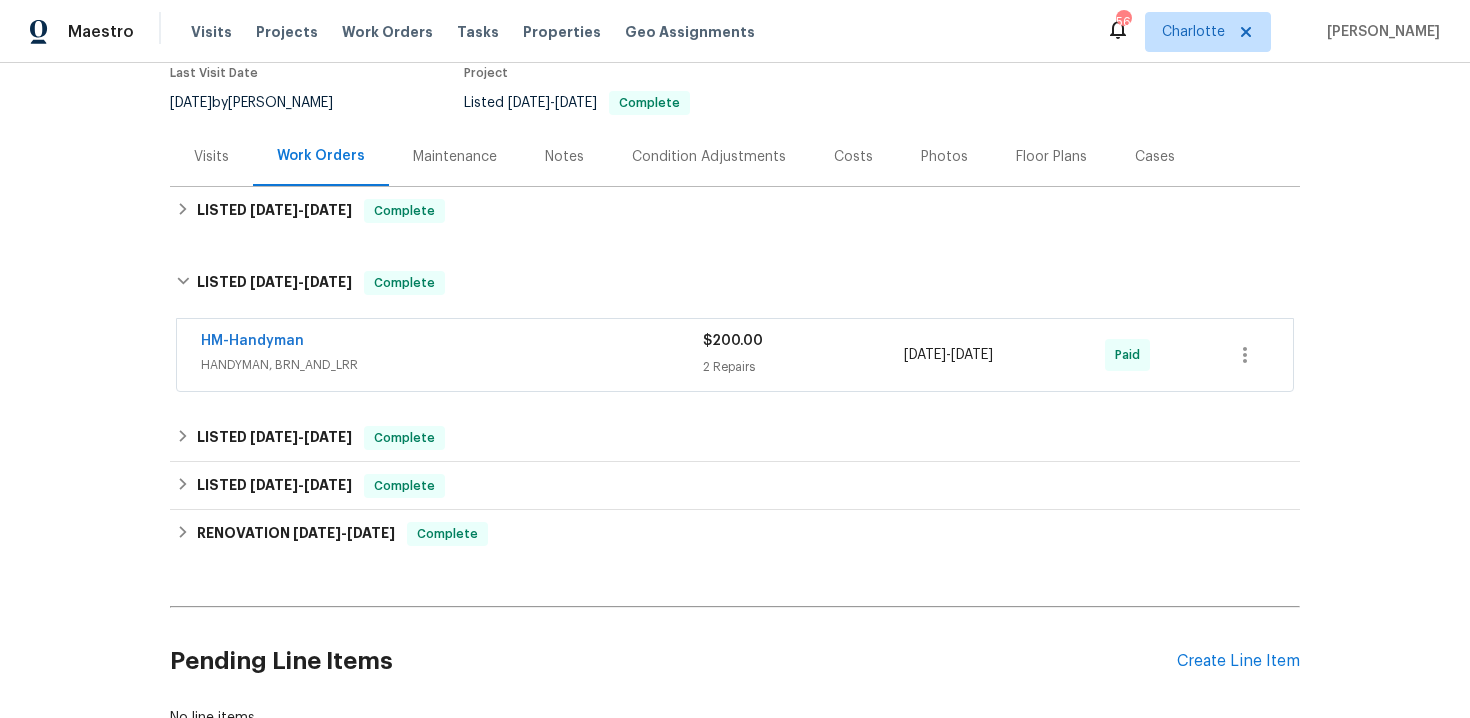 click on "HM-Handyman" at bounding box center [452, 343] 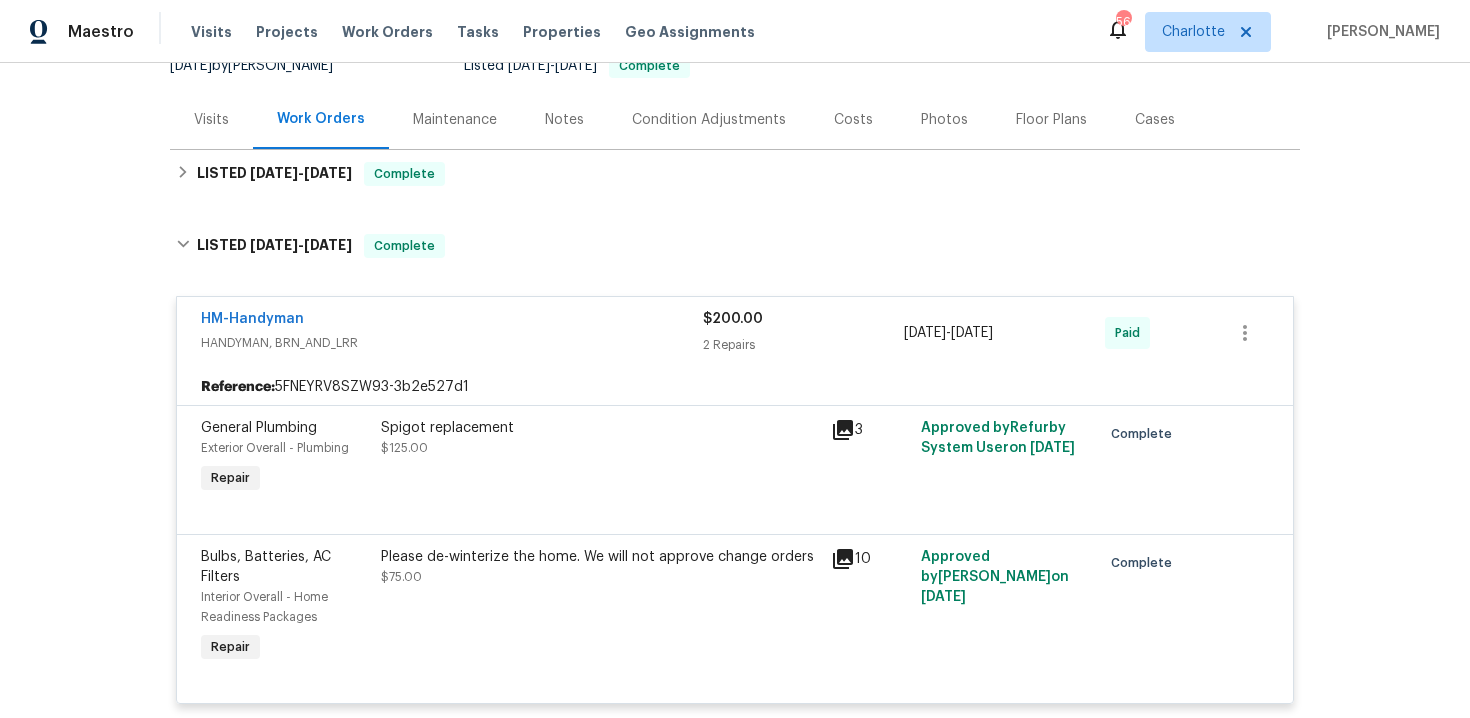 scroll, scrollTop: 256, scrollLeft: 0, axis: vertical 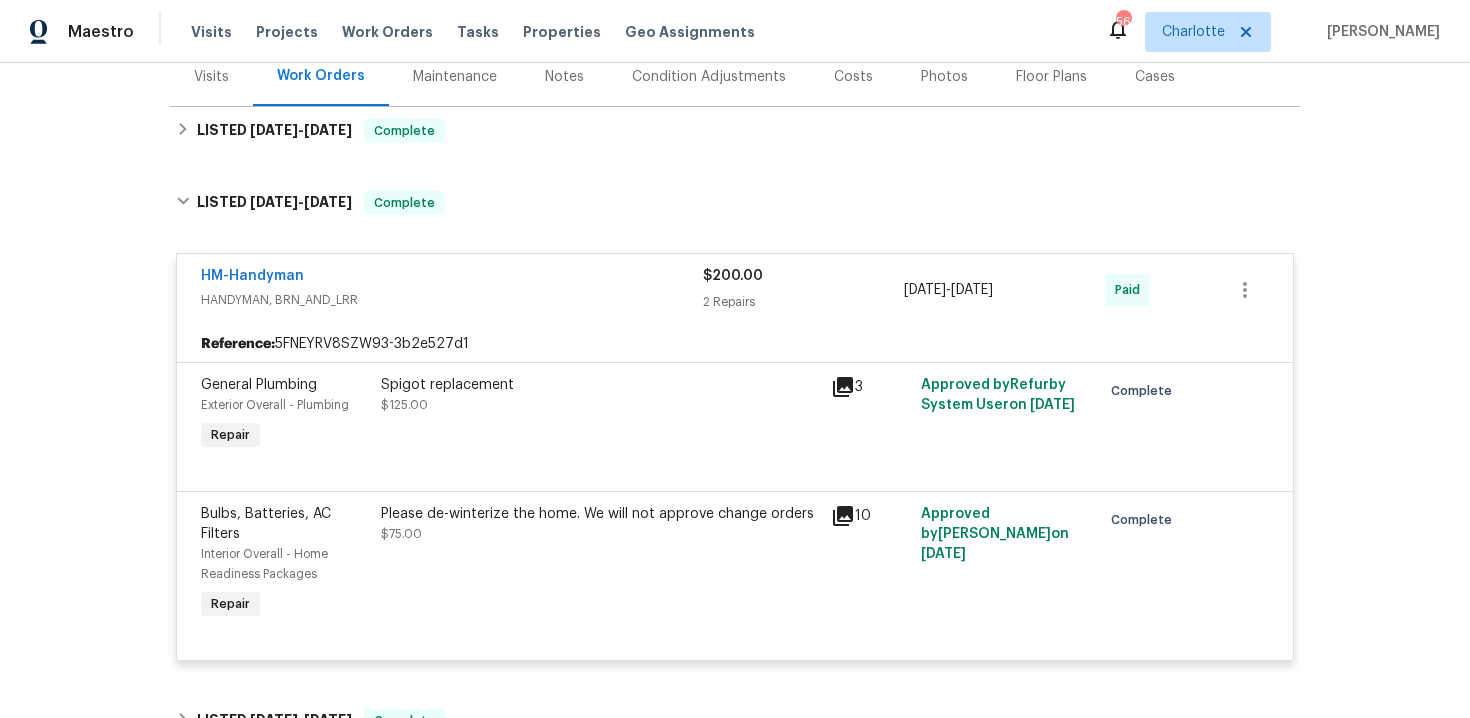 click on "HM-Handyman" at bounding box center [452, 278] 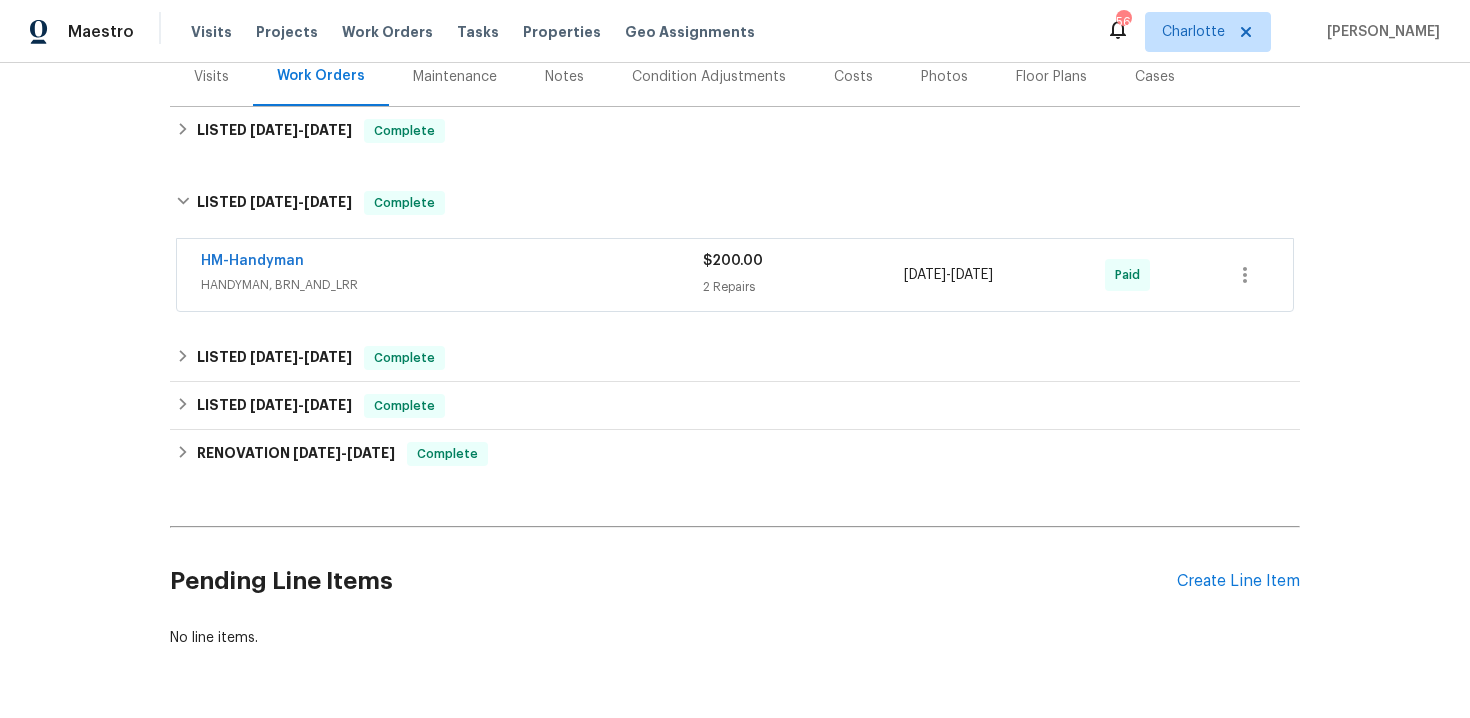 click on "HM-Handyman" at bounding box center [452, 263] 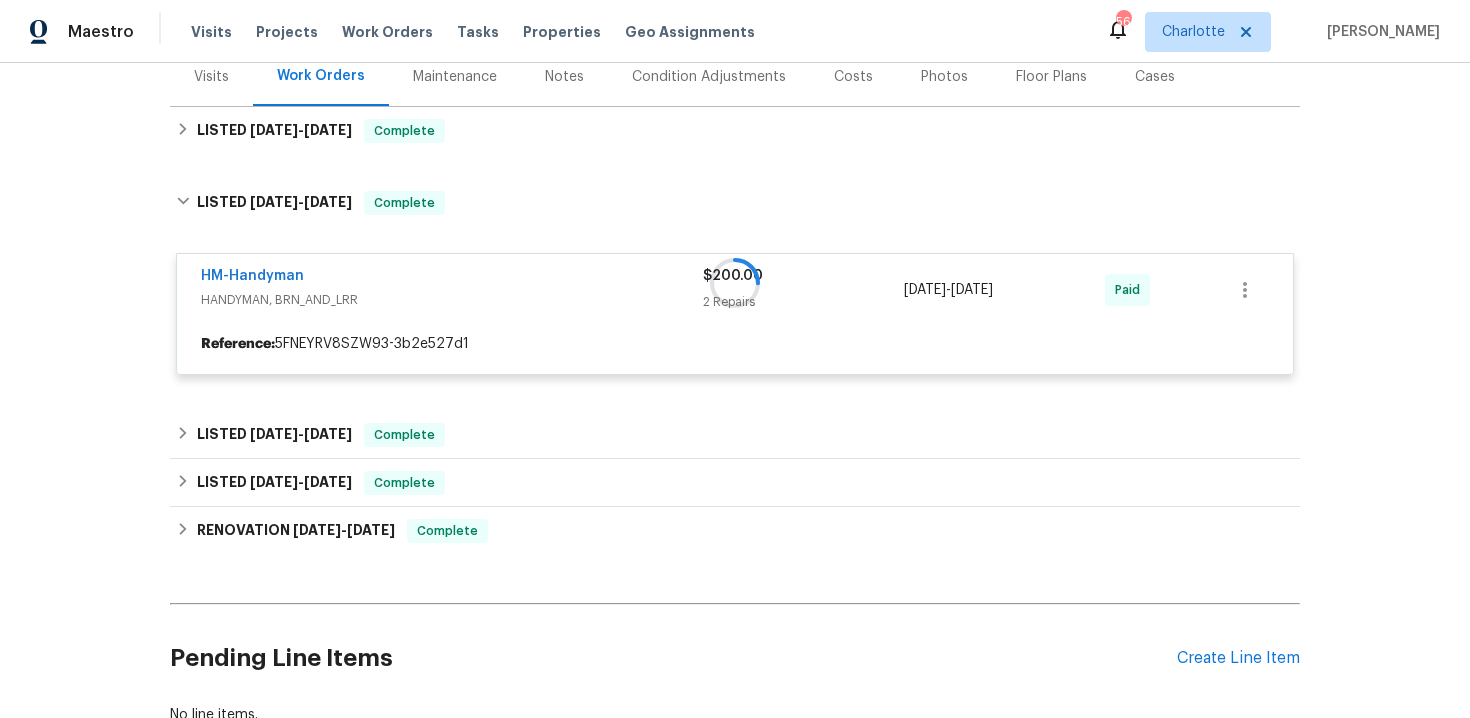 click at bounding box center (735, 283) 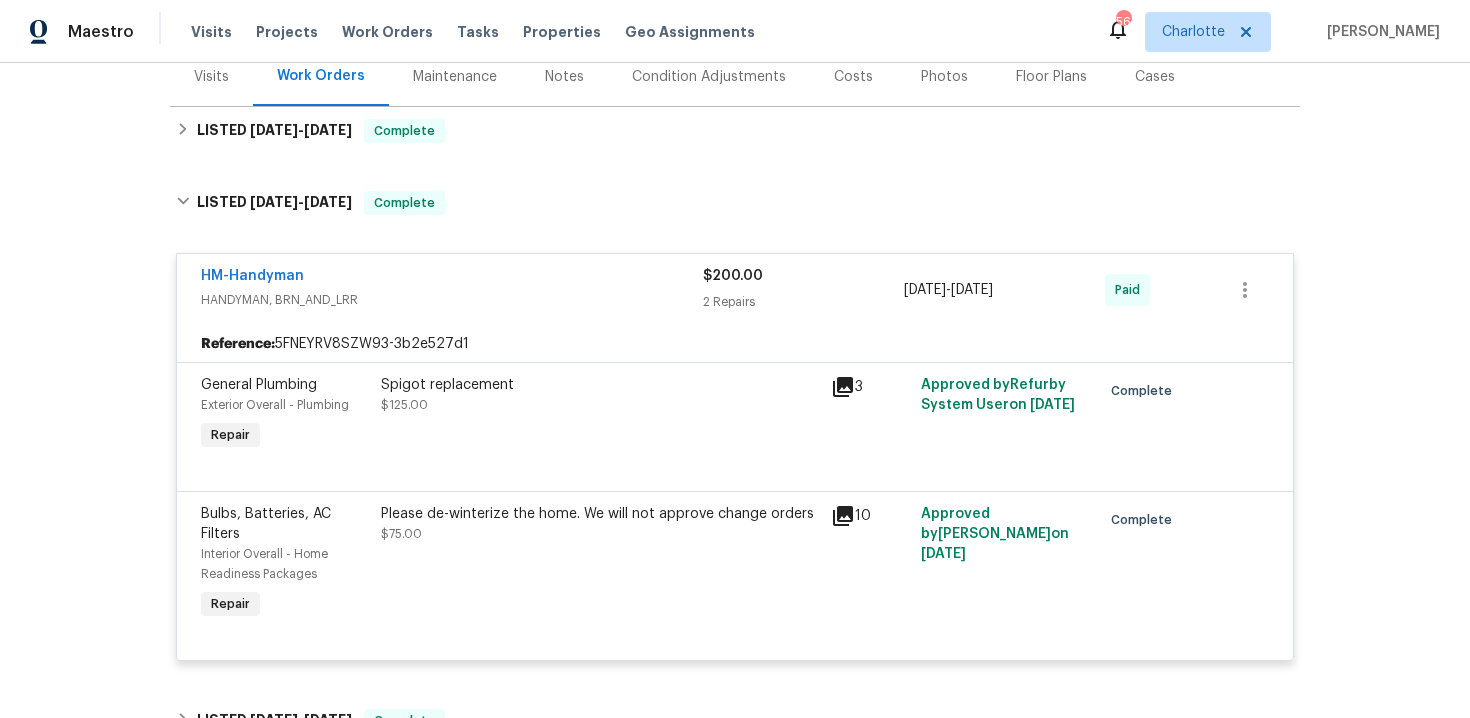 click on "HM-Handyman" at bounding box center (452, 278) 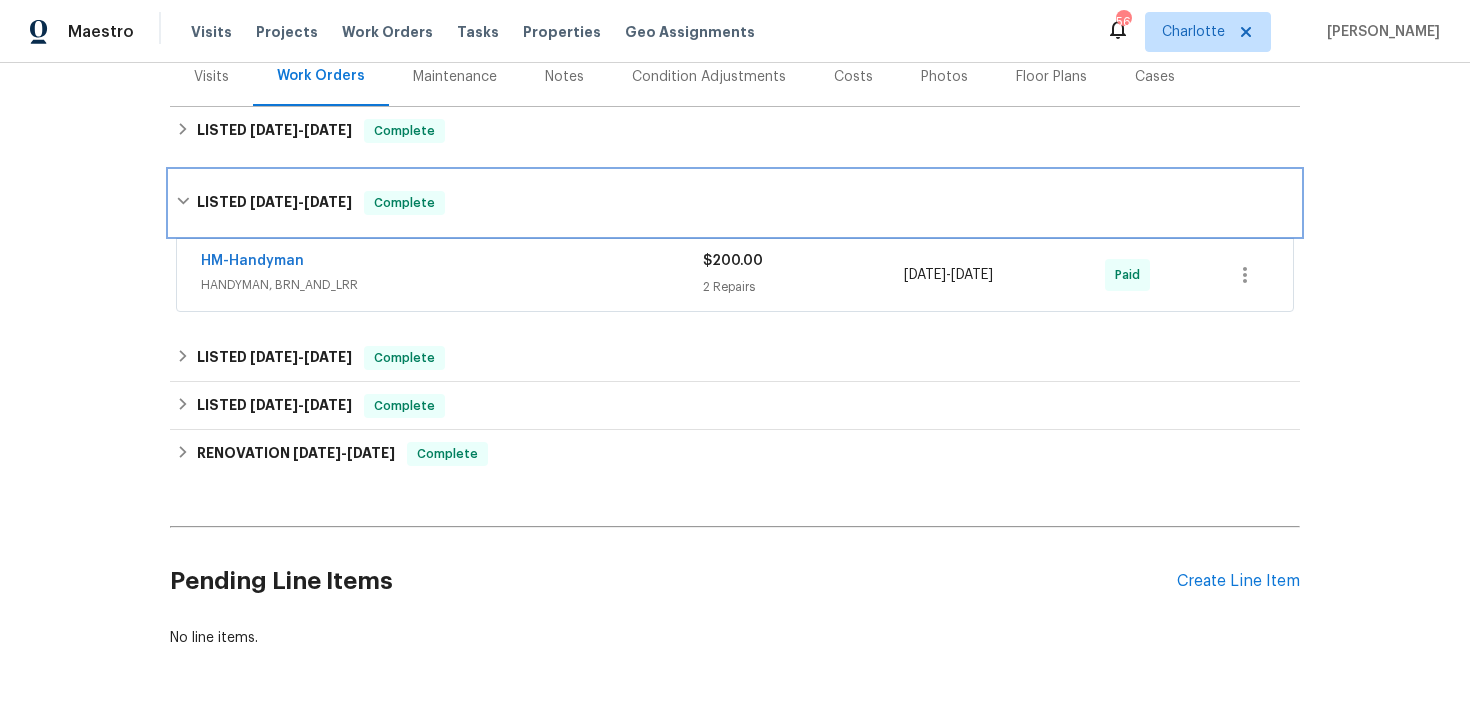 click on "LISTED   3/3/25  -  3/11/25 Complete" at bounding box center [735, 203] 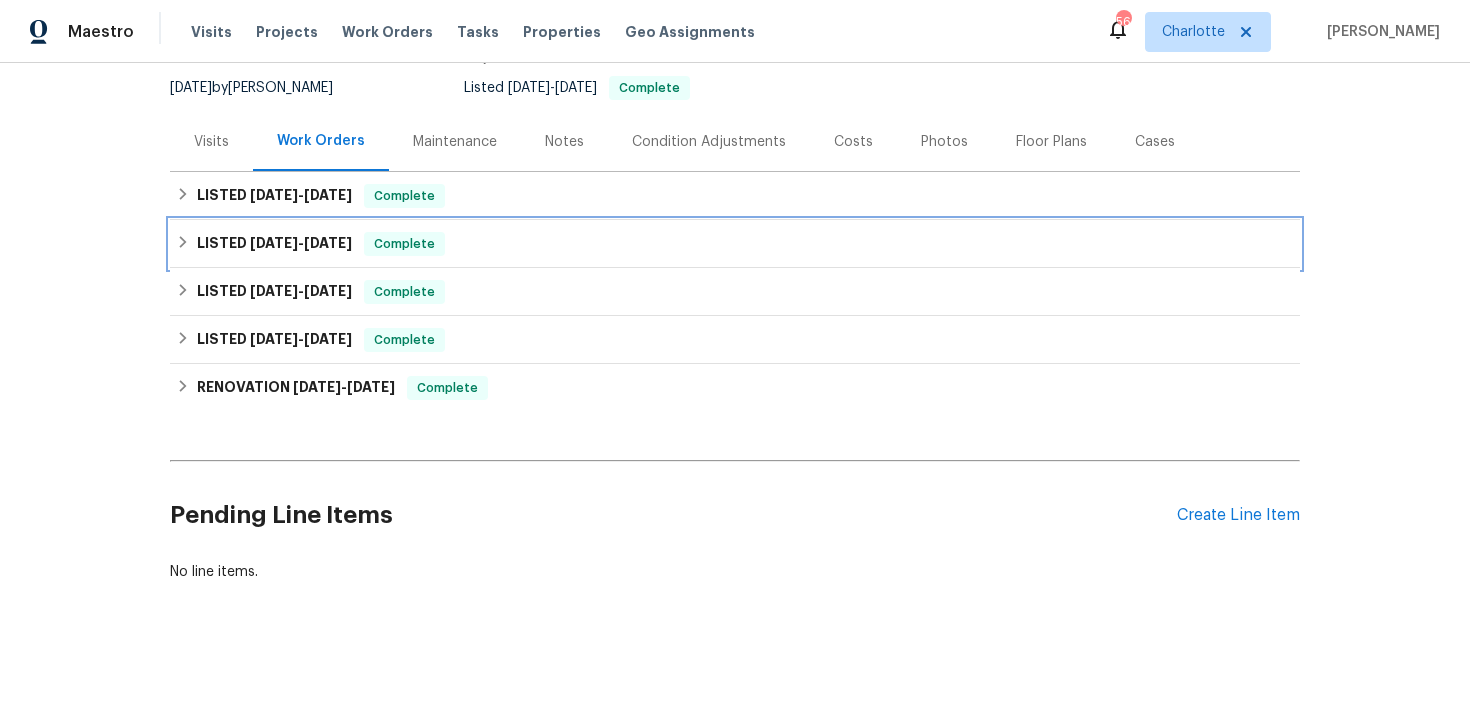 scroll, scrollTop: 191, scrollLeft: 0, axis: vertical 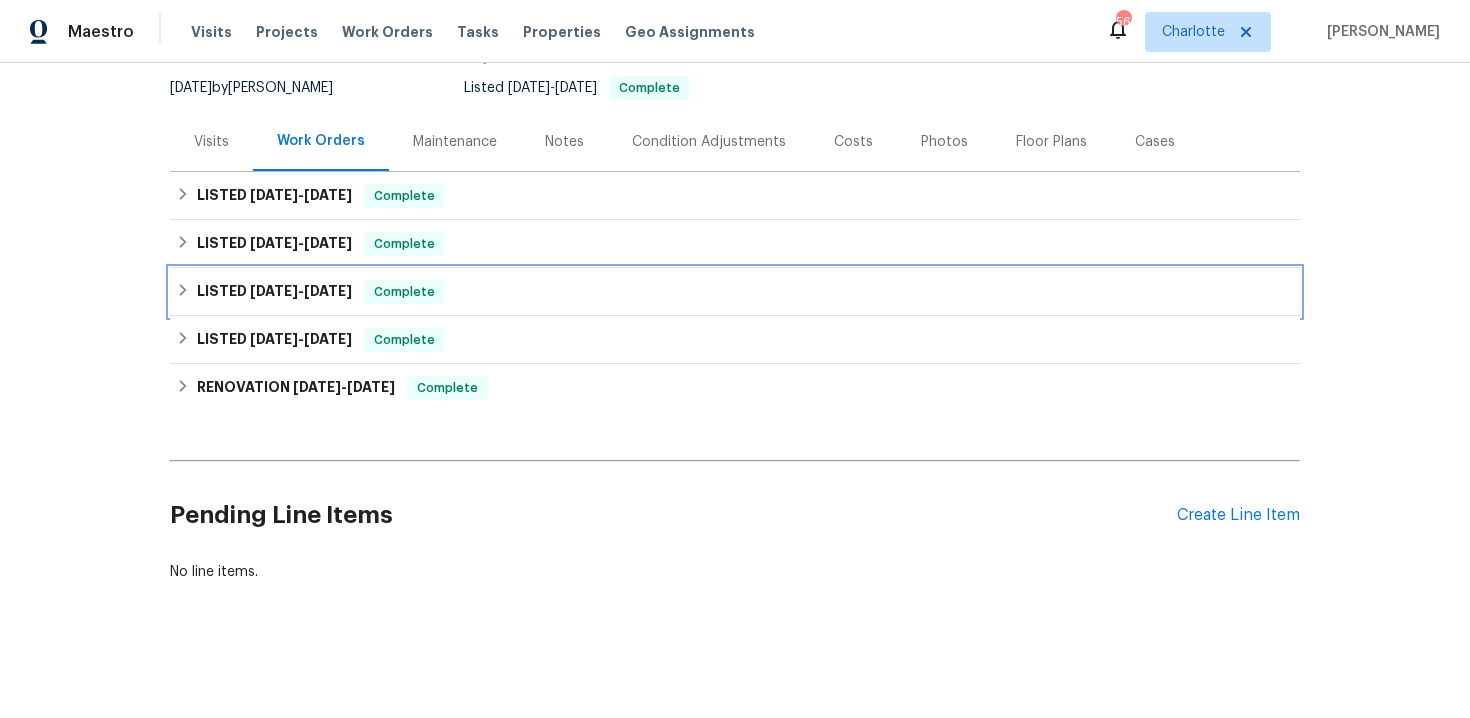 click on "LISTED   1/23/25  -  1/29/25 Complete" at bounding box center [735, 292] 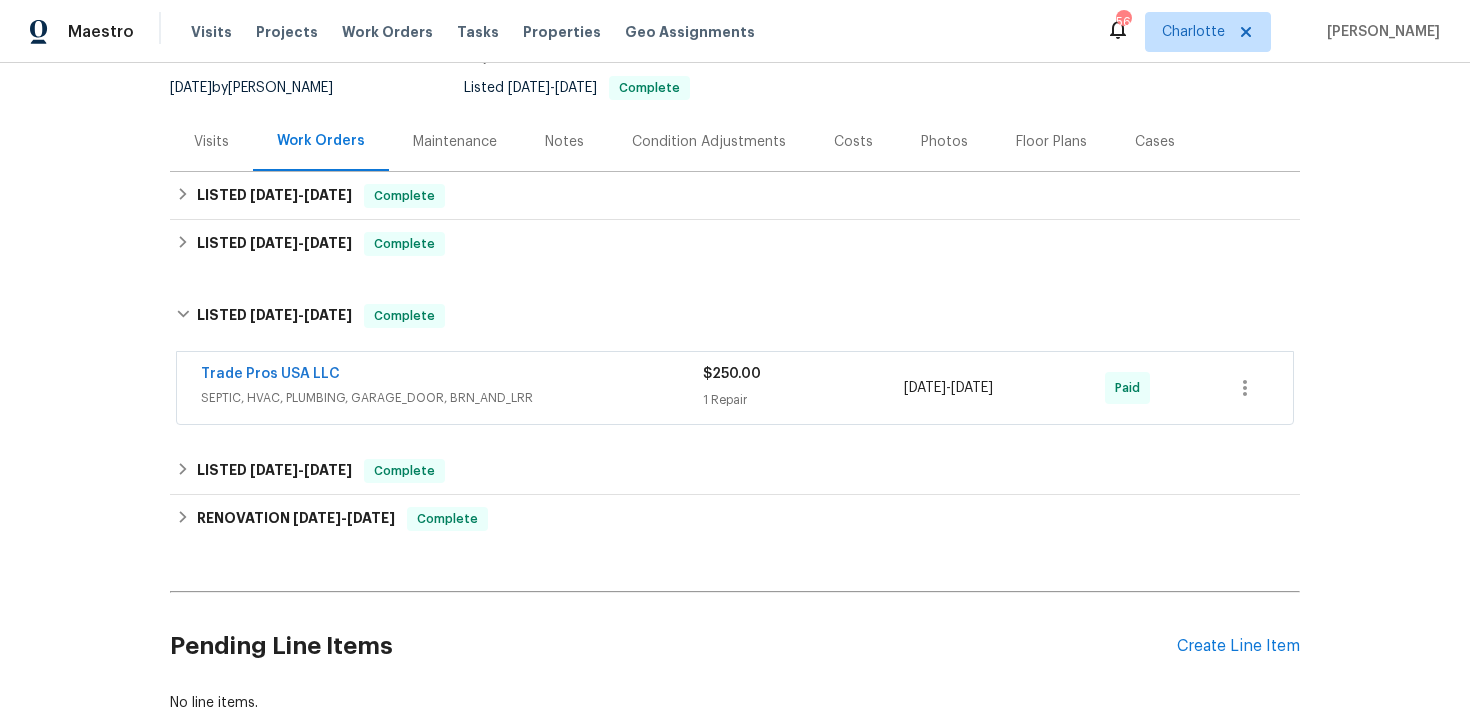 click on "Trade Pros USA LLC" at bounding box center (452, 376) 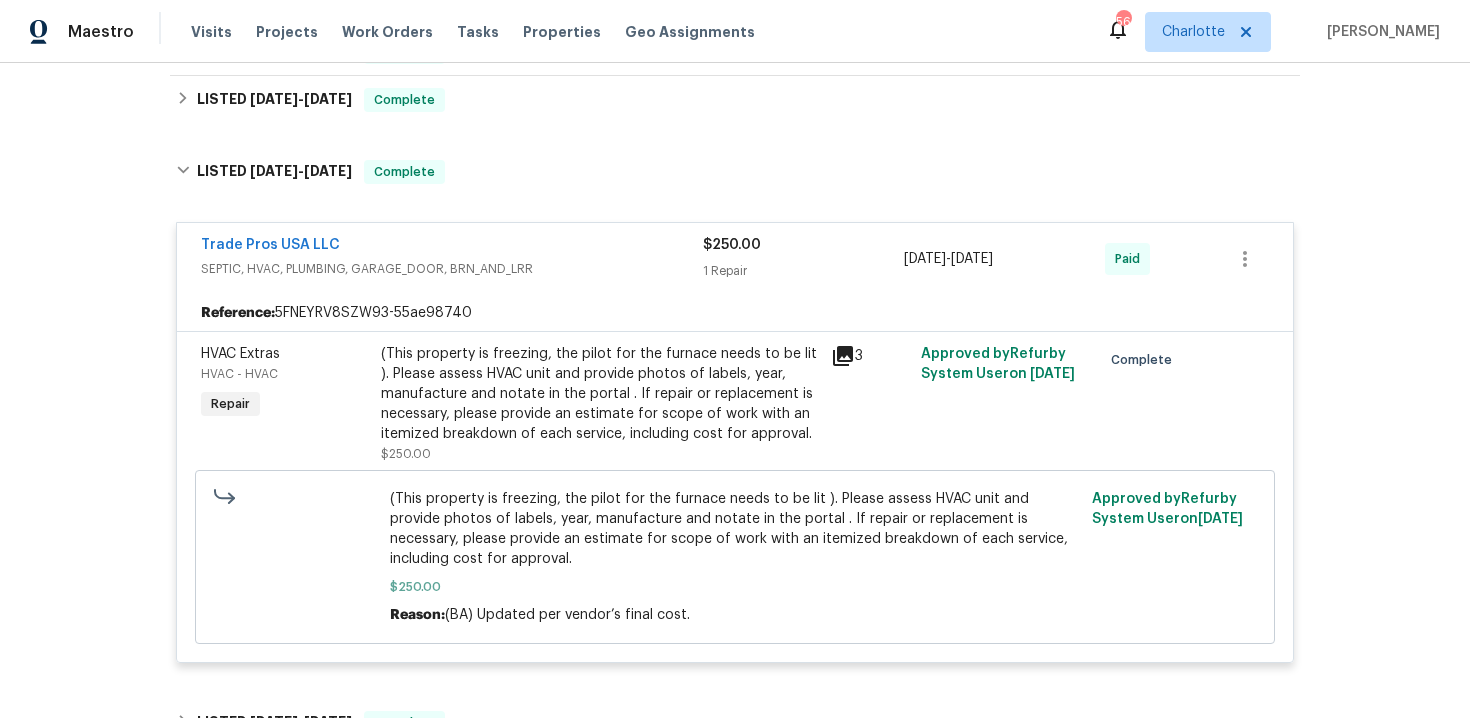 scroll, scrollTop: 340, scrollLeft: 0, axis: vertical 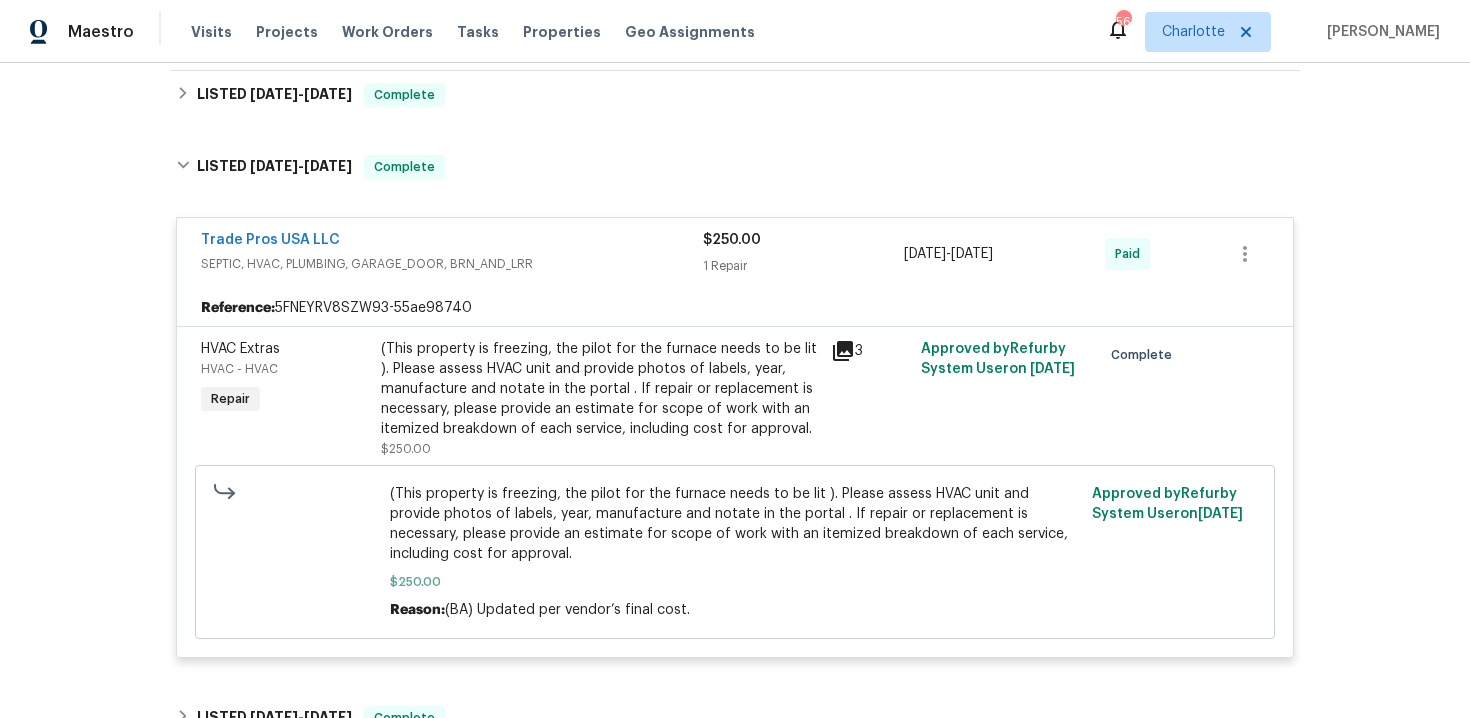 click on "Trade Pros USA LLC" at bounding box center [452, 242] 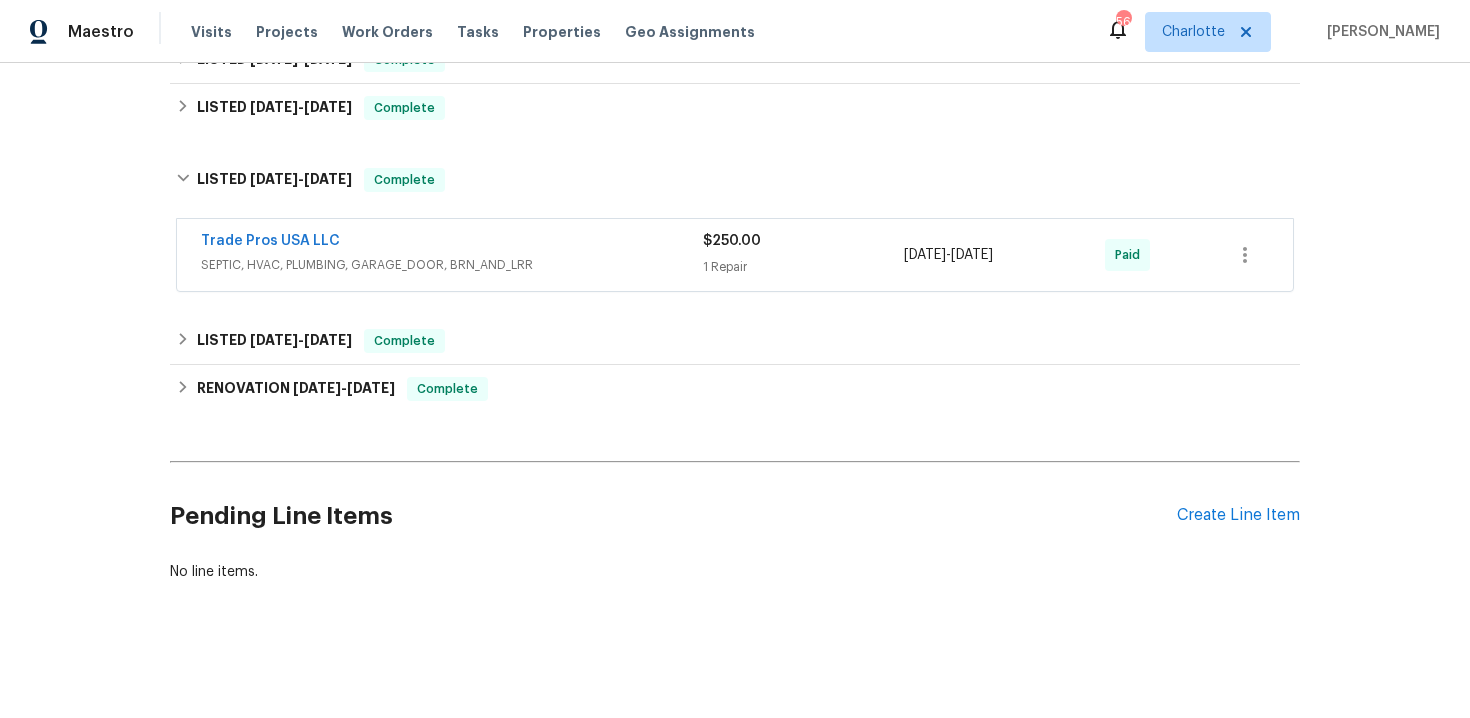 scroll, scrollTop: 322, scrollLeft: 0, axis: vertical 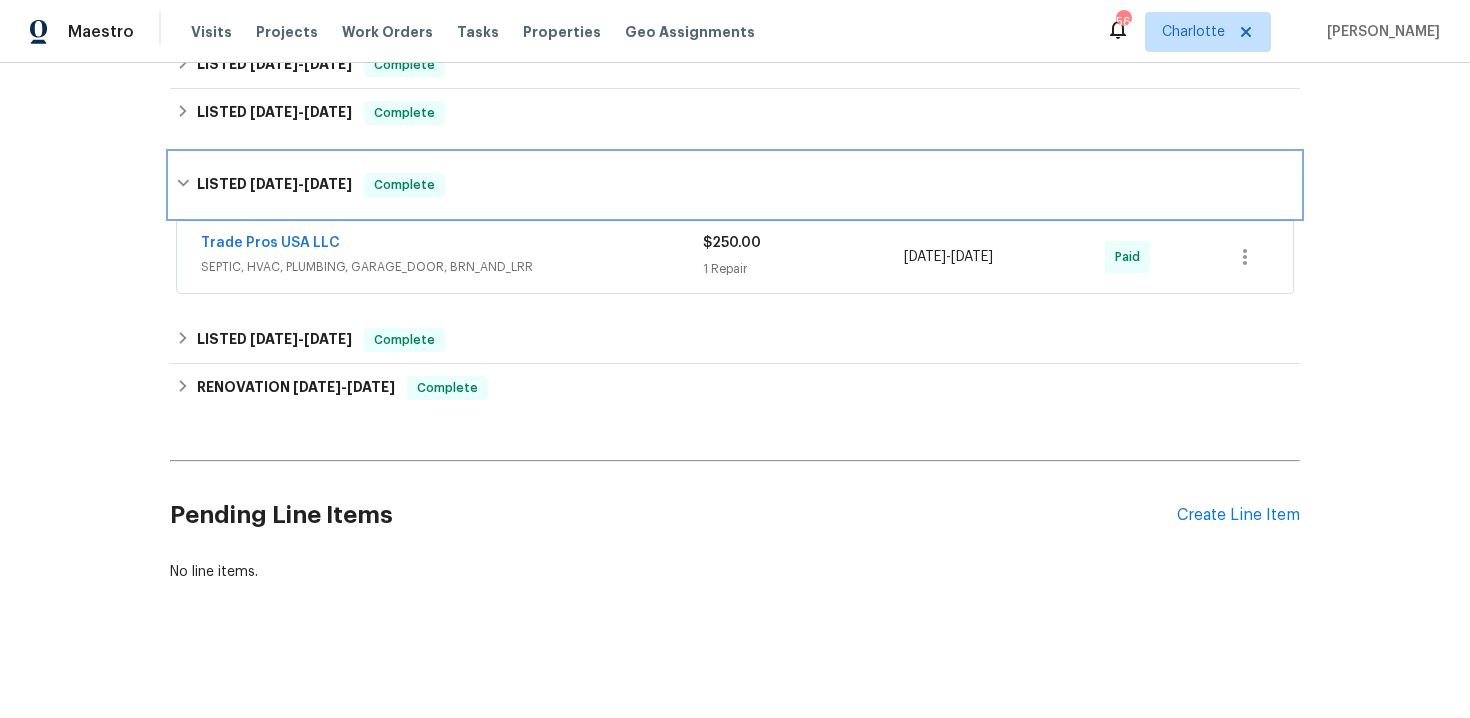 click on "LISTED   1/23/25  -  1/29/25 Complete" at bounding box center (735, 185) 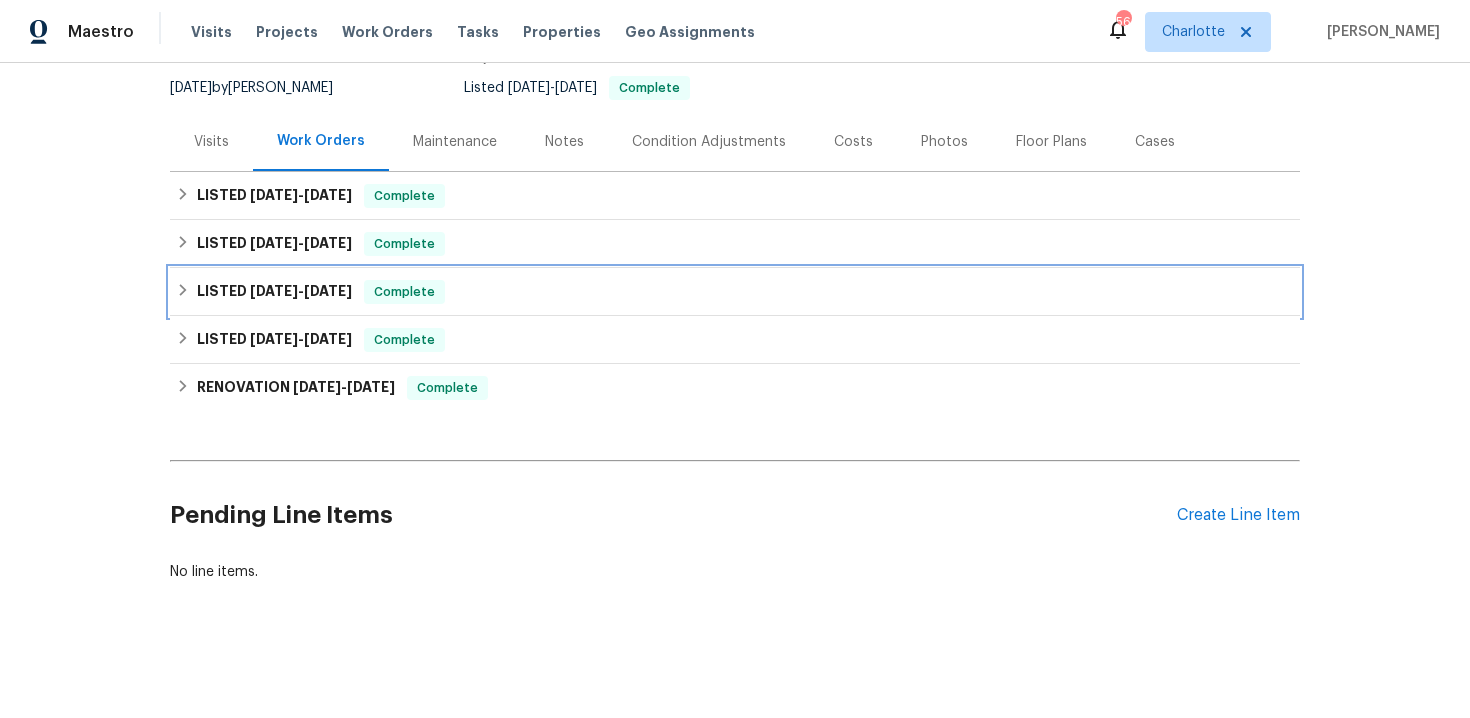 scroll, scrollTop: 191, scrollLeft: 0, axis: vertical 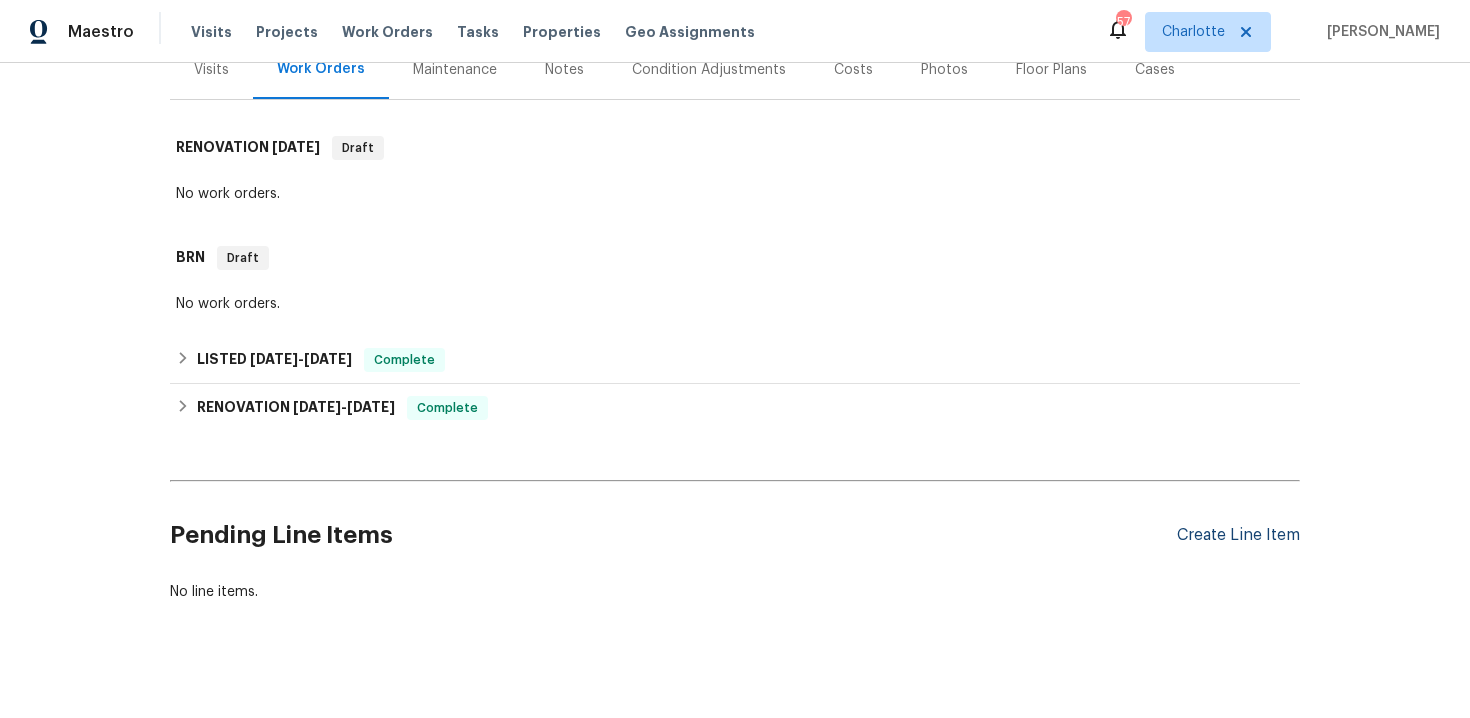 click on "Create Line Item" at bounding box center [1238, 535] 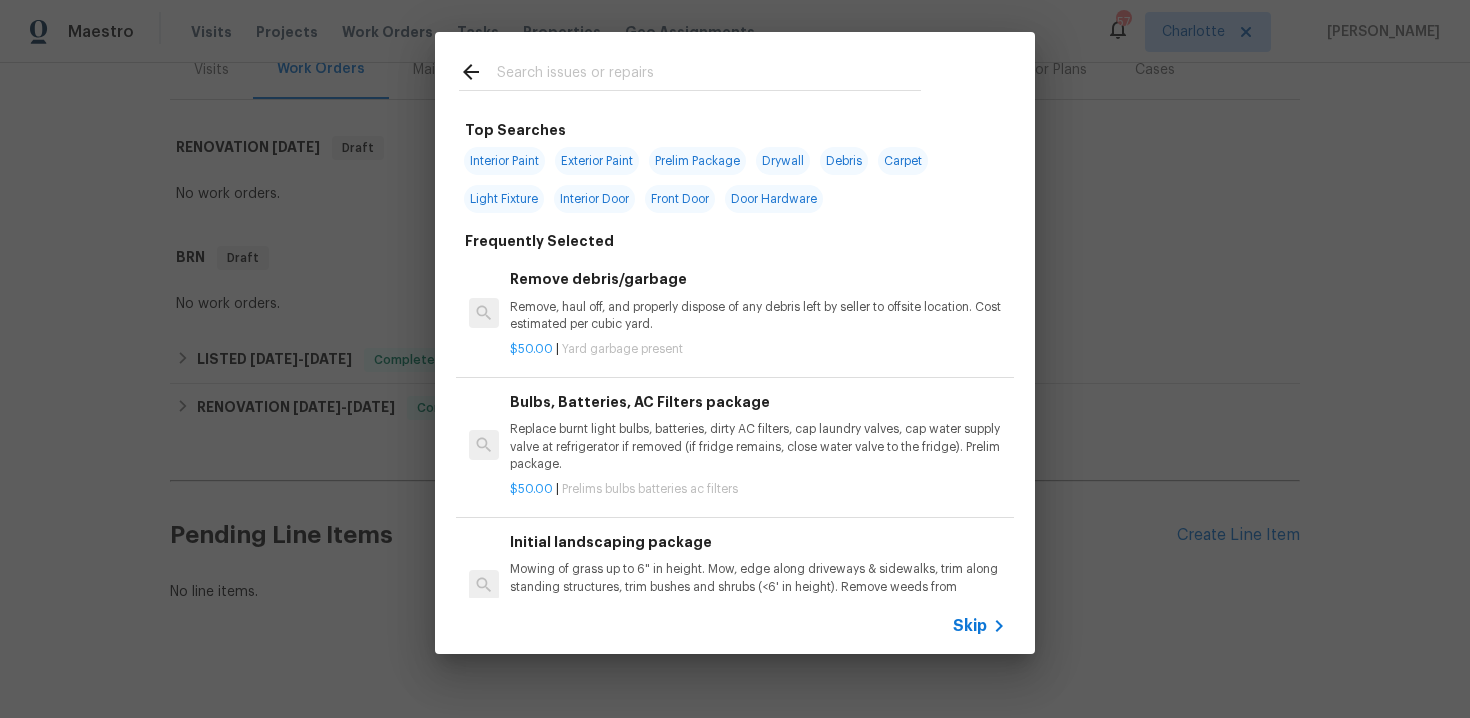 click on "Skip" at bounding box center [970, 626] 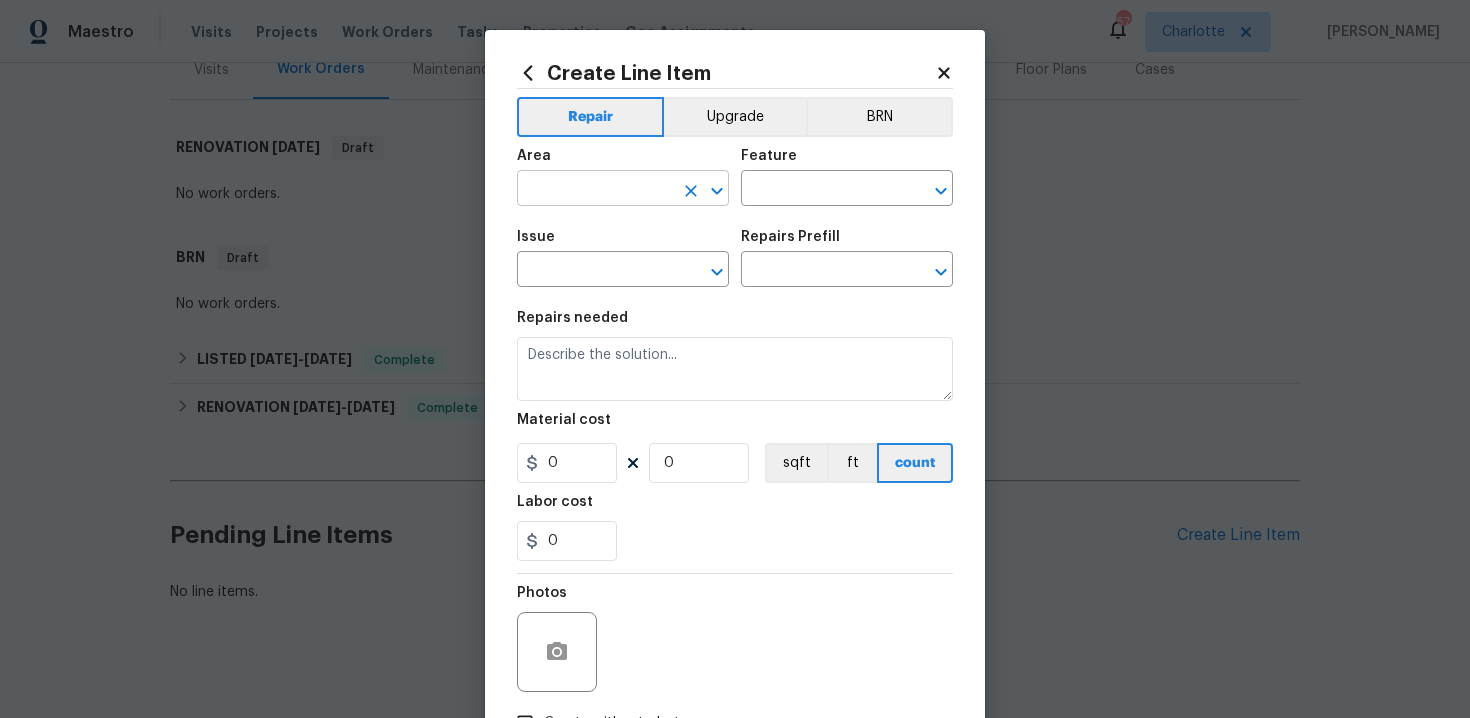 click at bounding box center [595, 190] 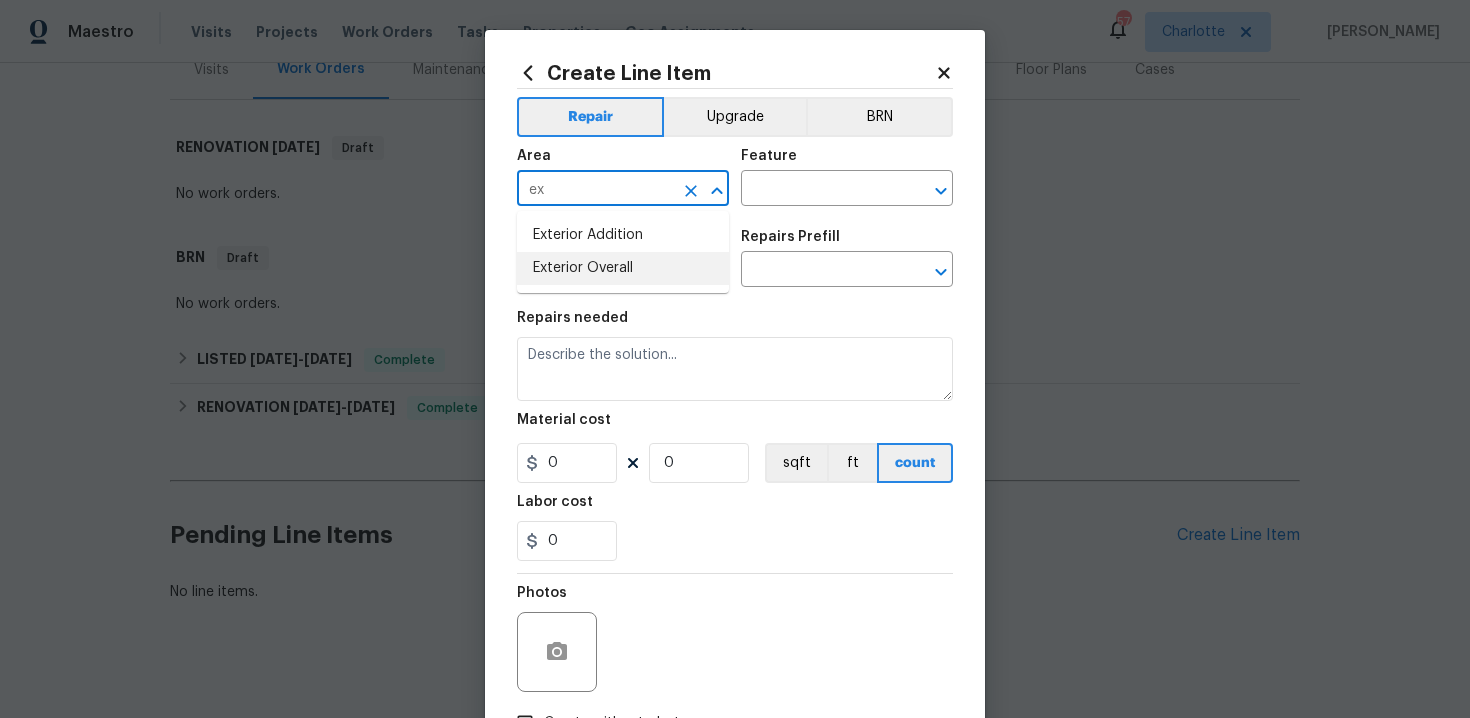 click on "Exterior Overall" at bounding box center [623, 268] 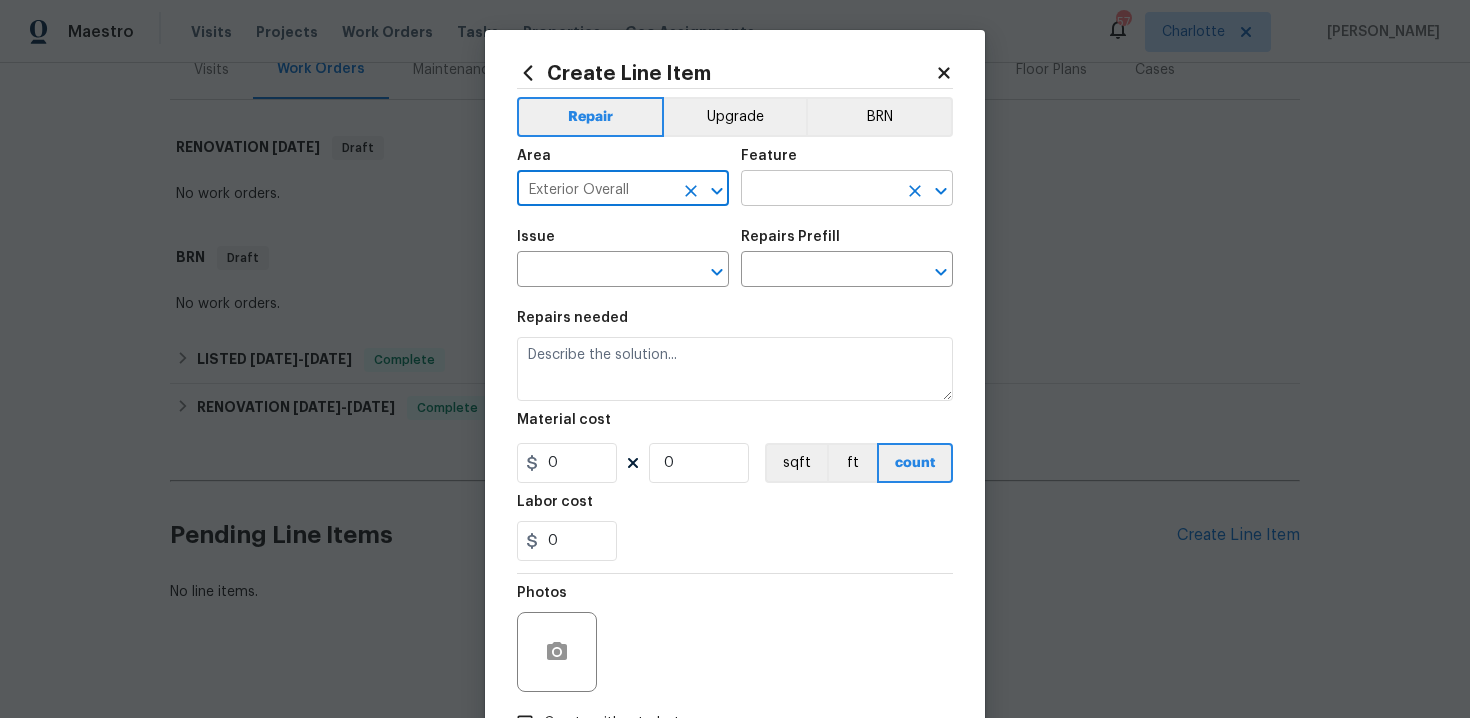 type on "Exterior Overall" 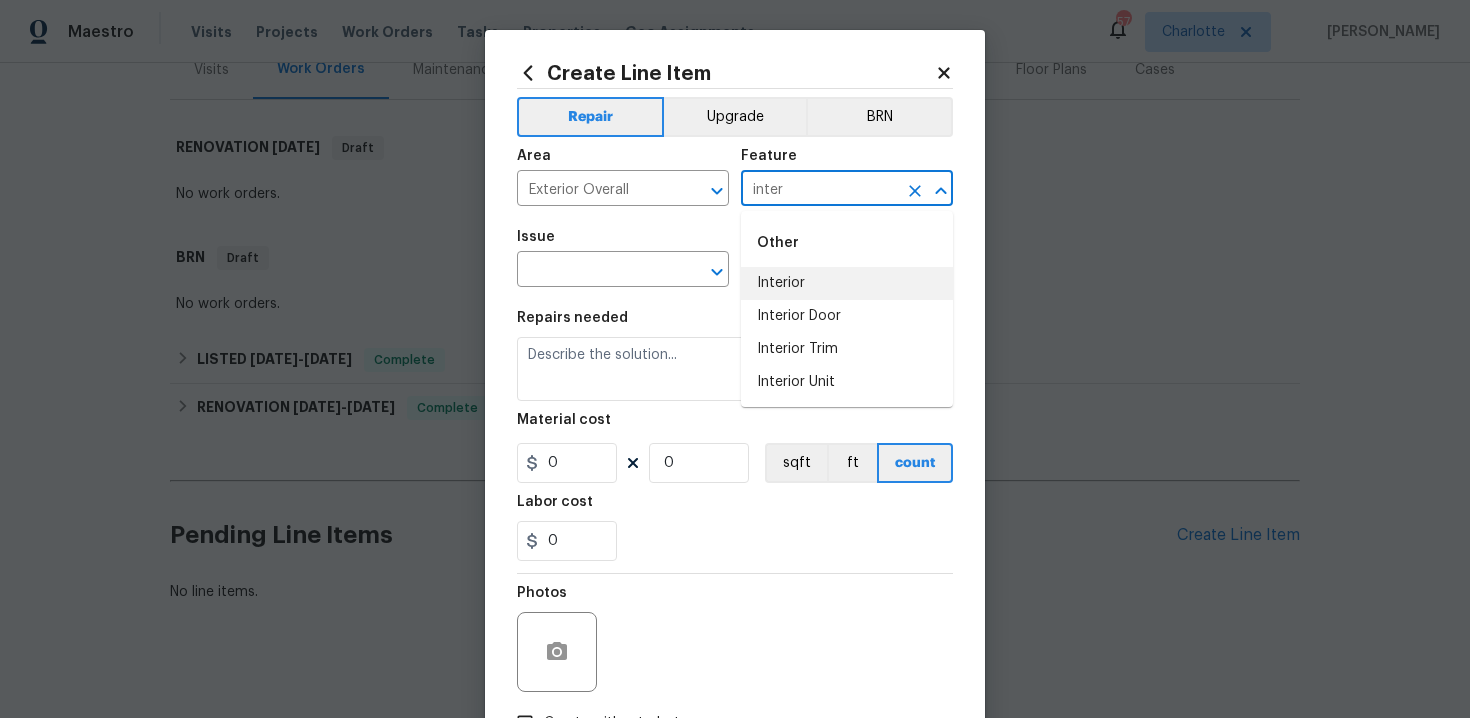 click on "Interior" at bounding box center (847, 283) 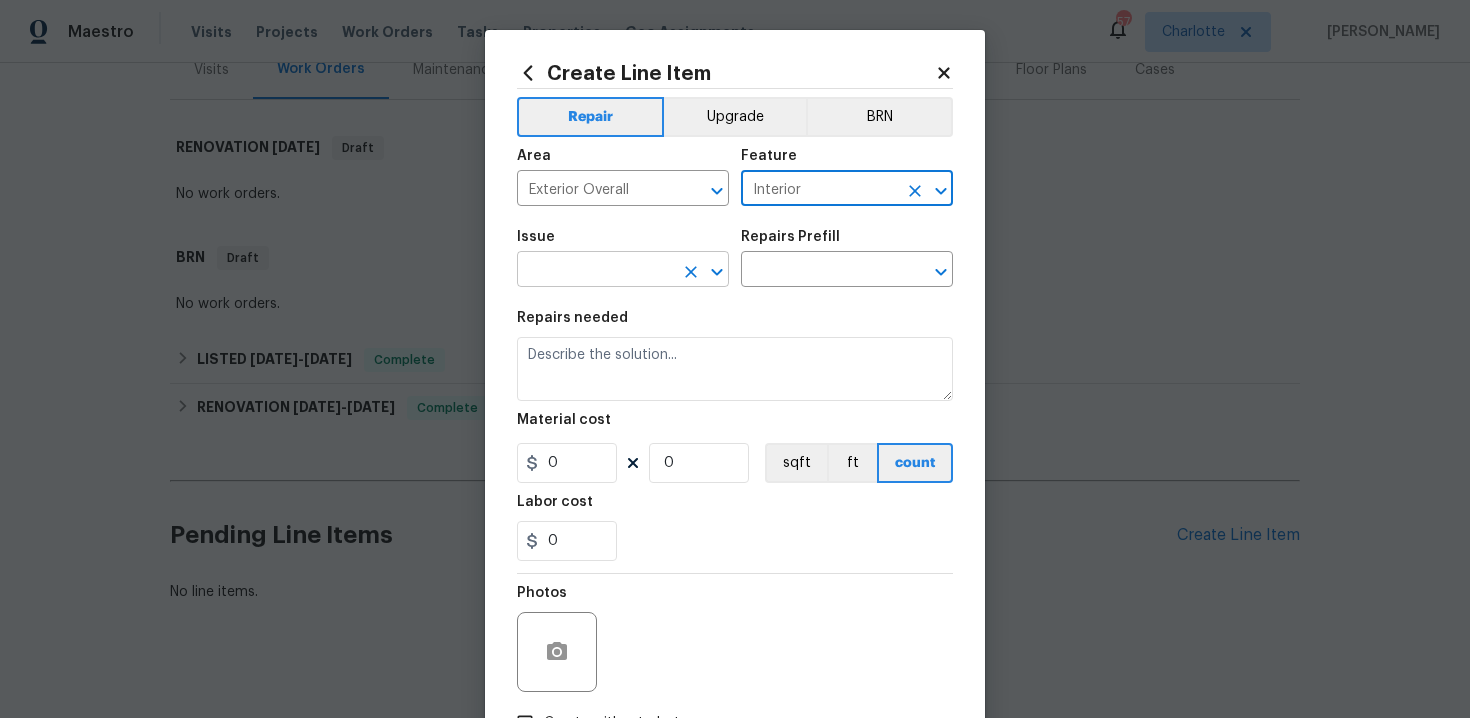 type on "Interior" 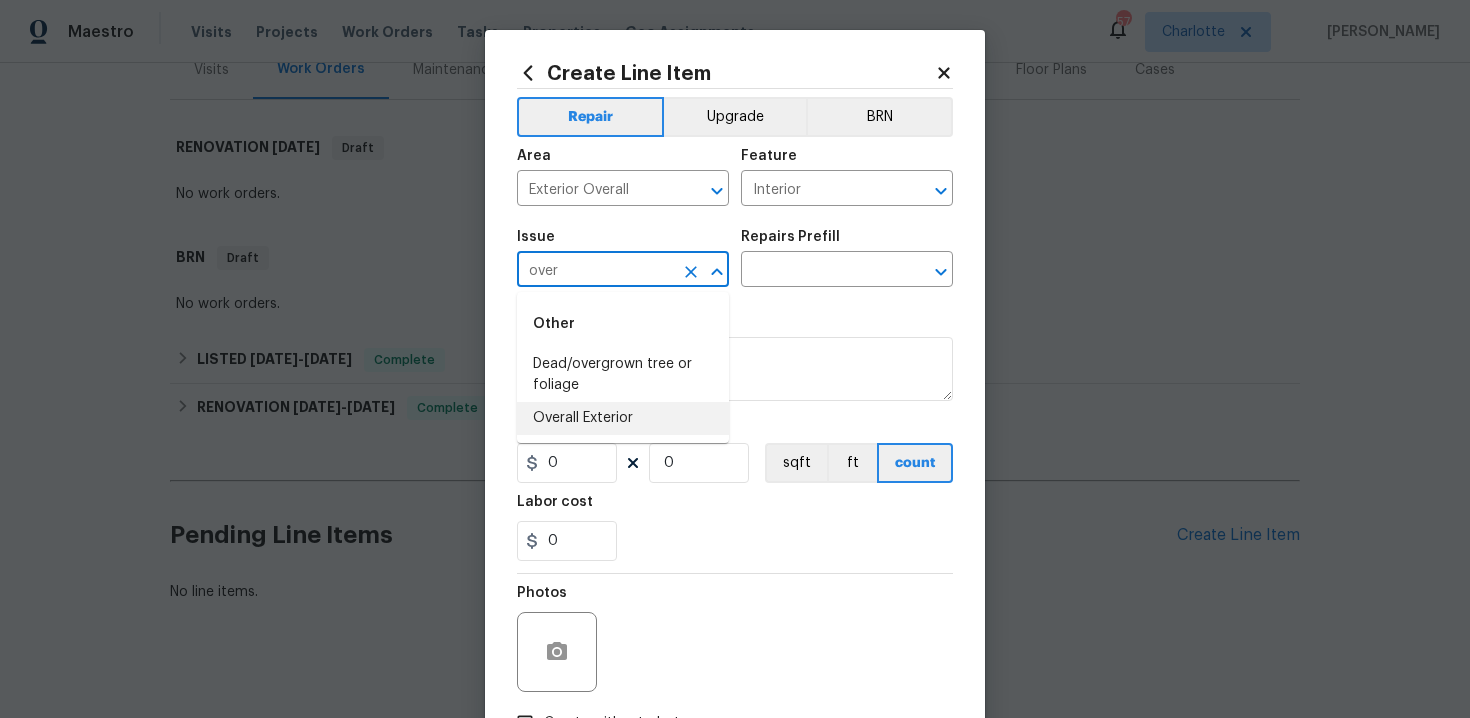 click on "Overall Exterior" at bounding box center (623, 418) 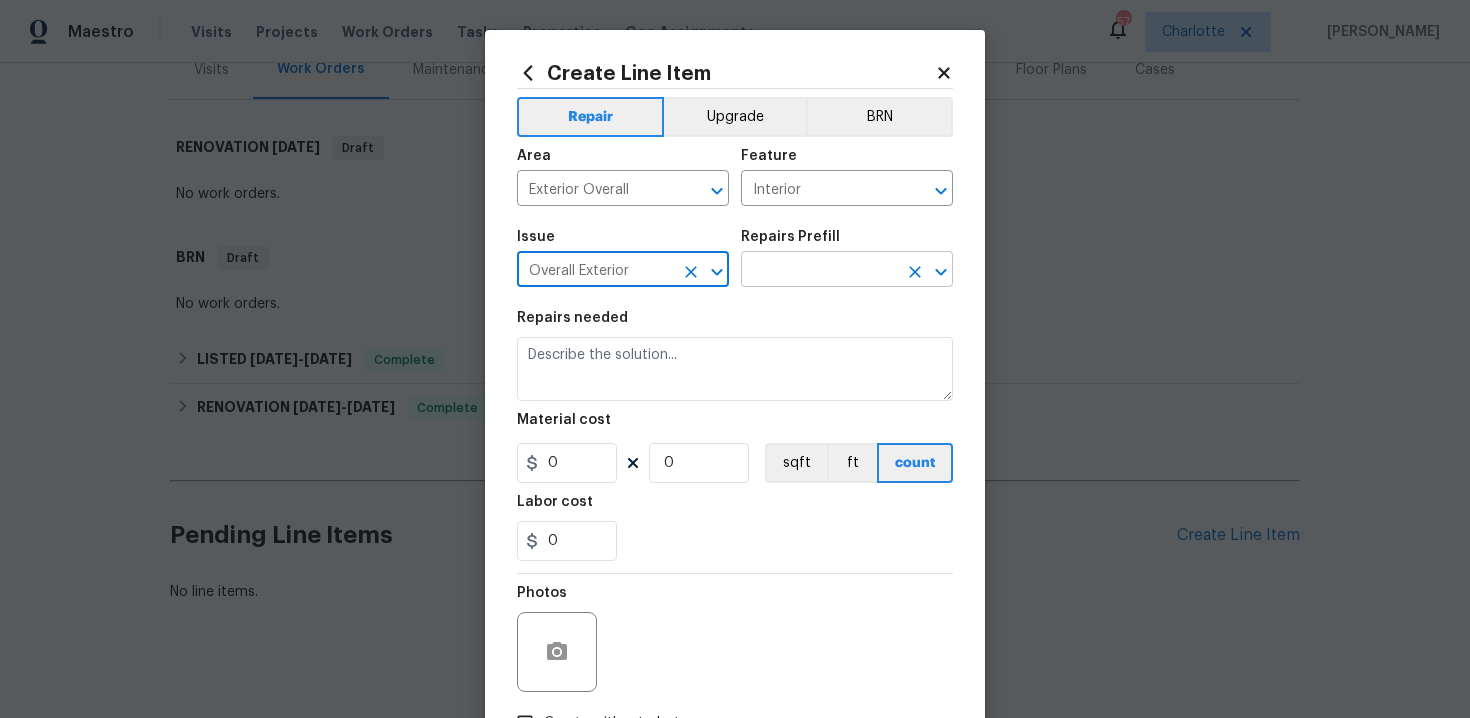 type on "Overall Exterior" 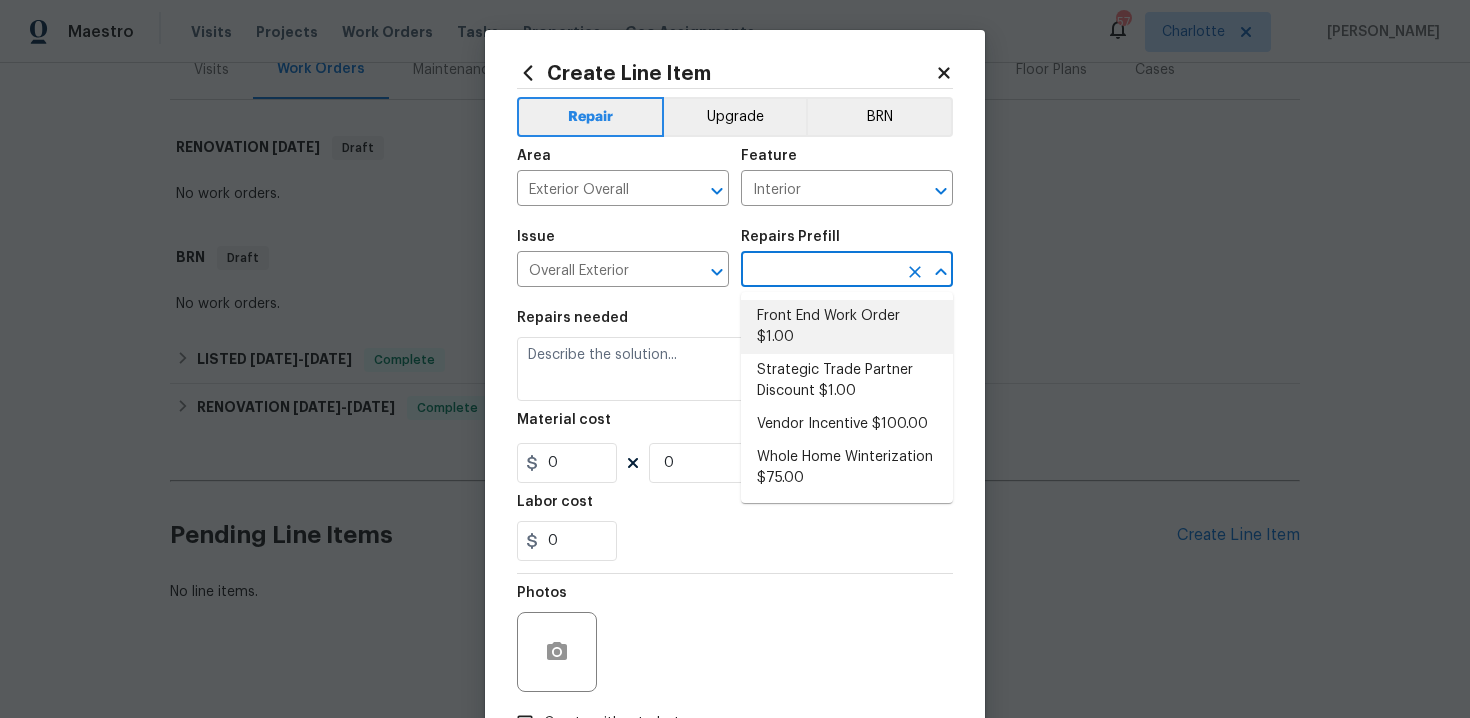 click on "Front End Work Order $1.00" at bounding box center [847, 327] 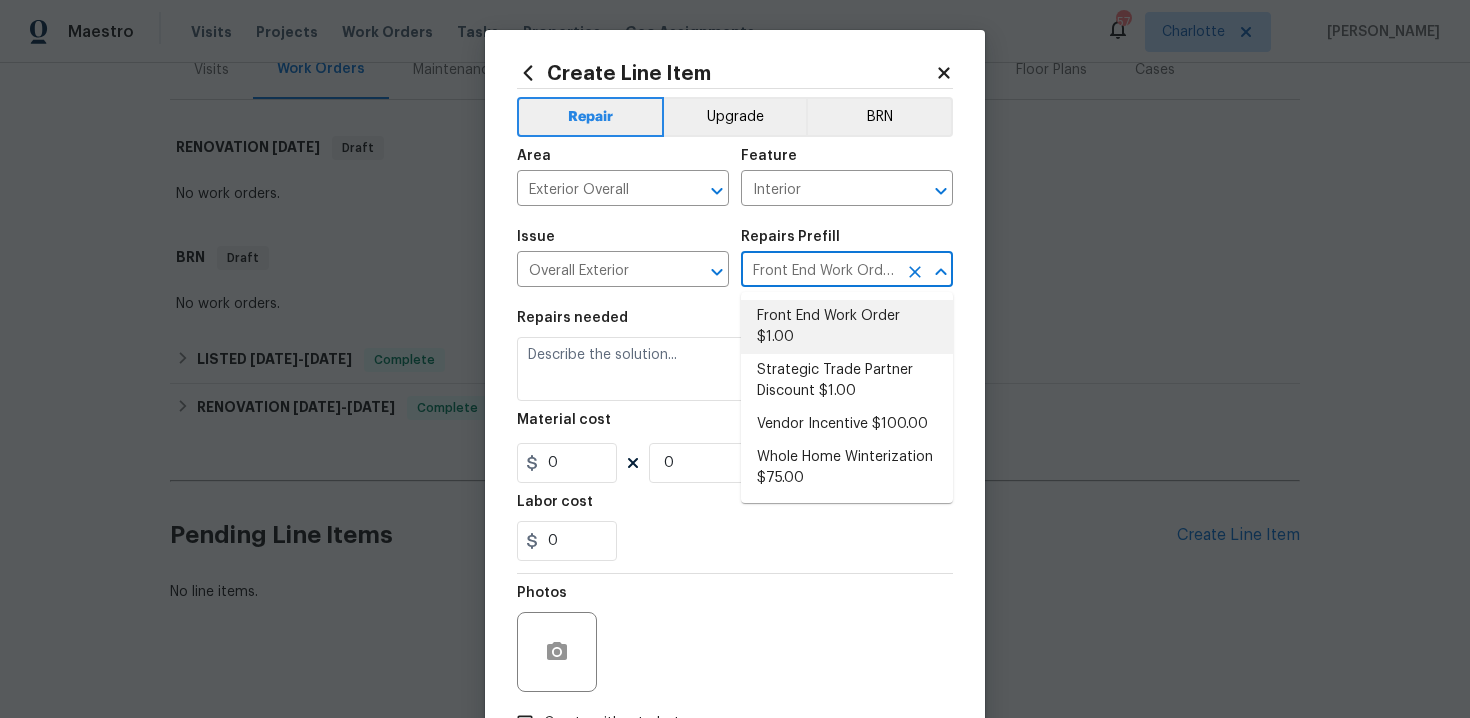 type on "Placeholder line item for the creation of front end work orders." 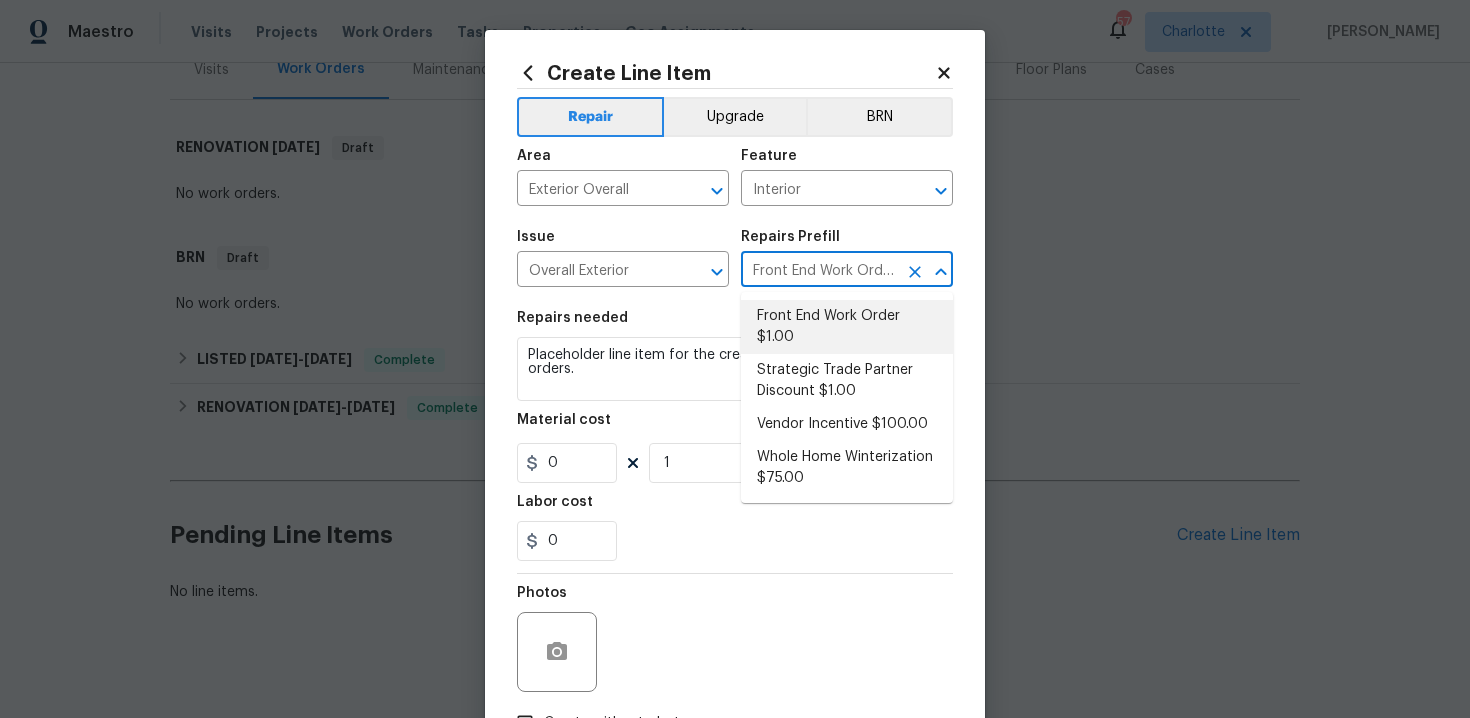 type on "1" 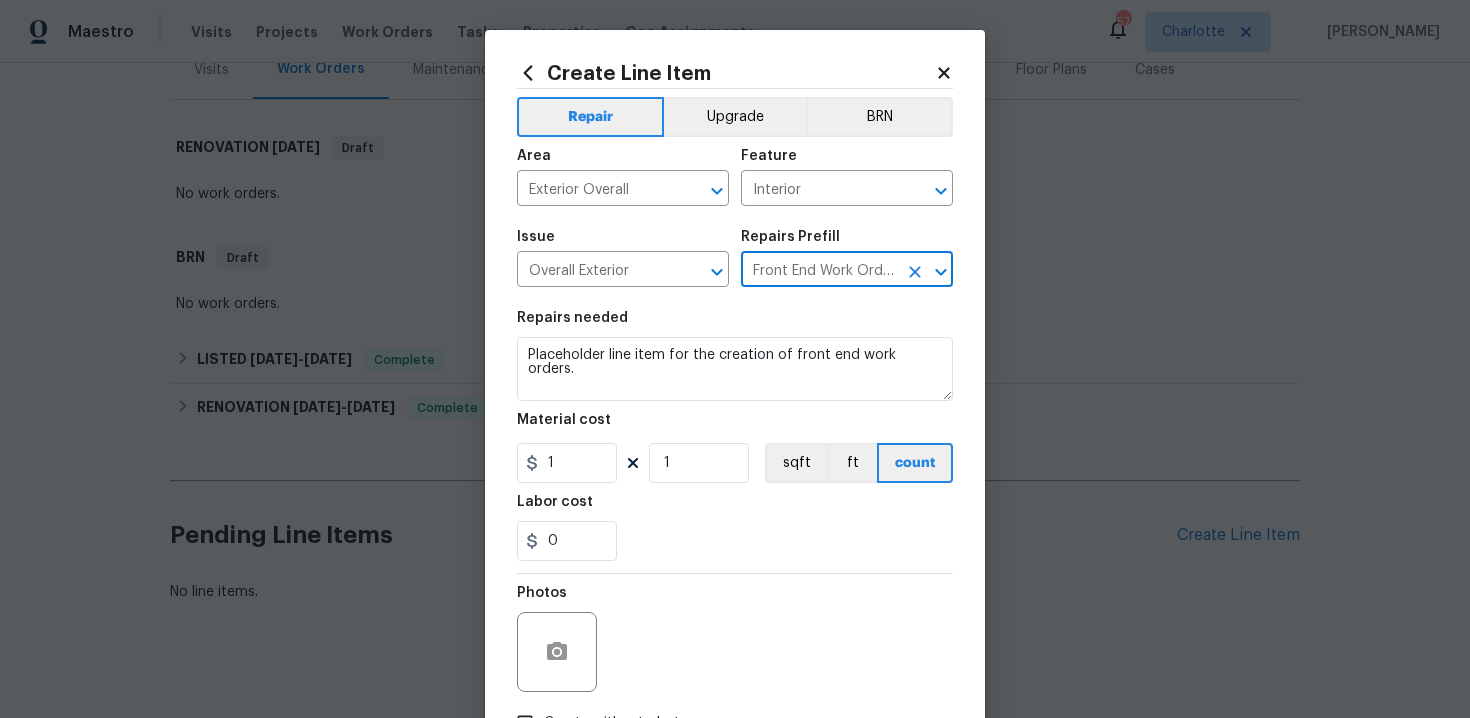scroll, scrollTop: 144, scrollLeft: 0, axis: vertical 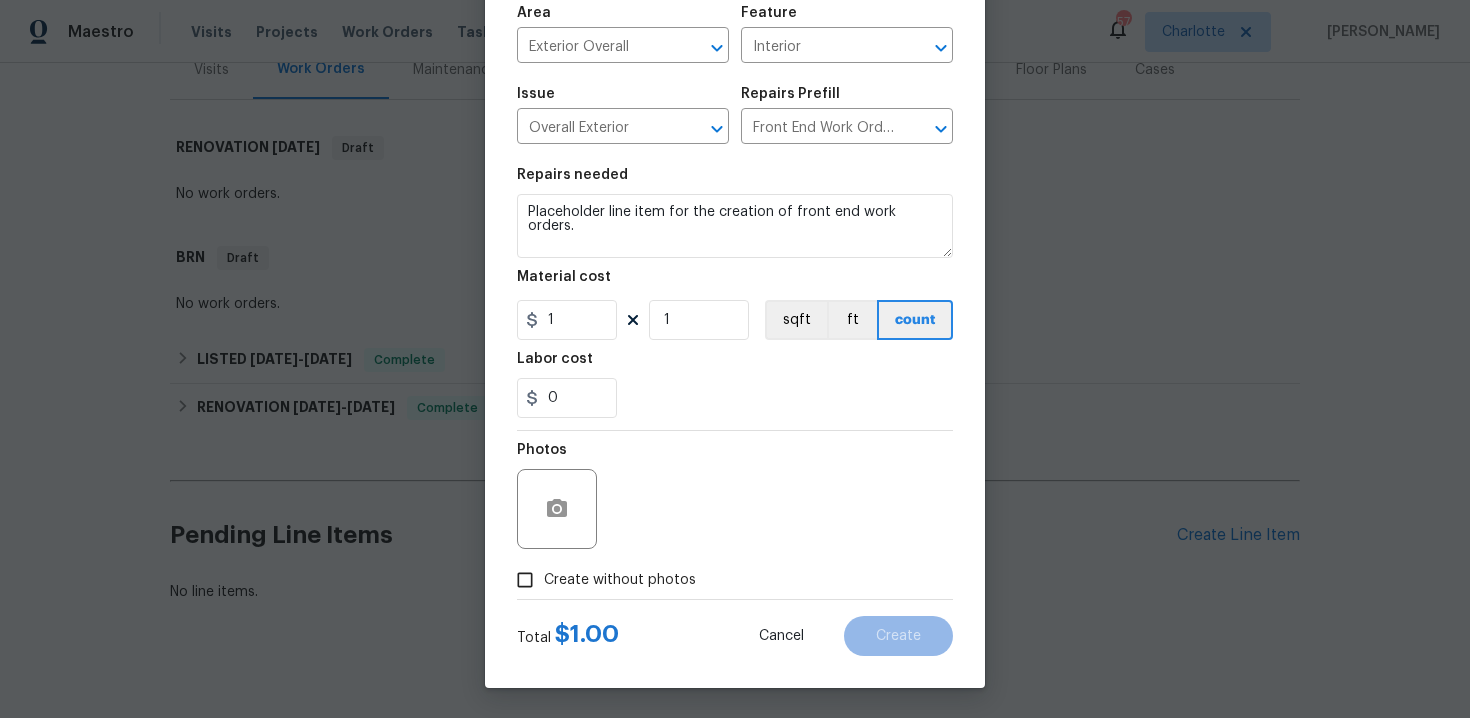 click on "Create without photos" at bounding box center [620, 580] 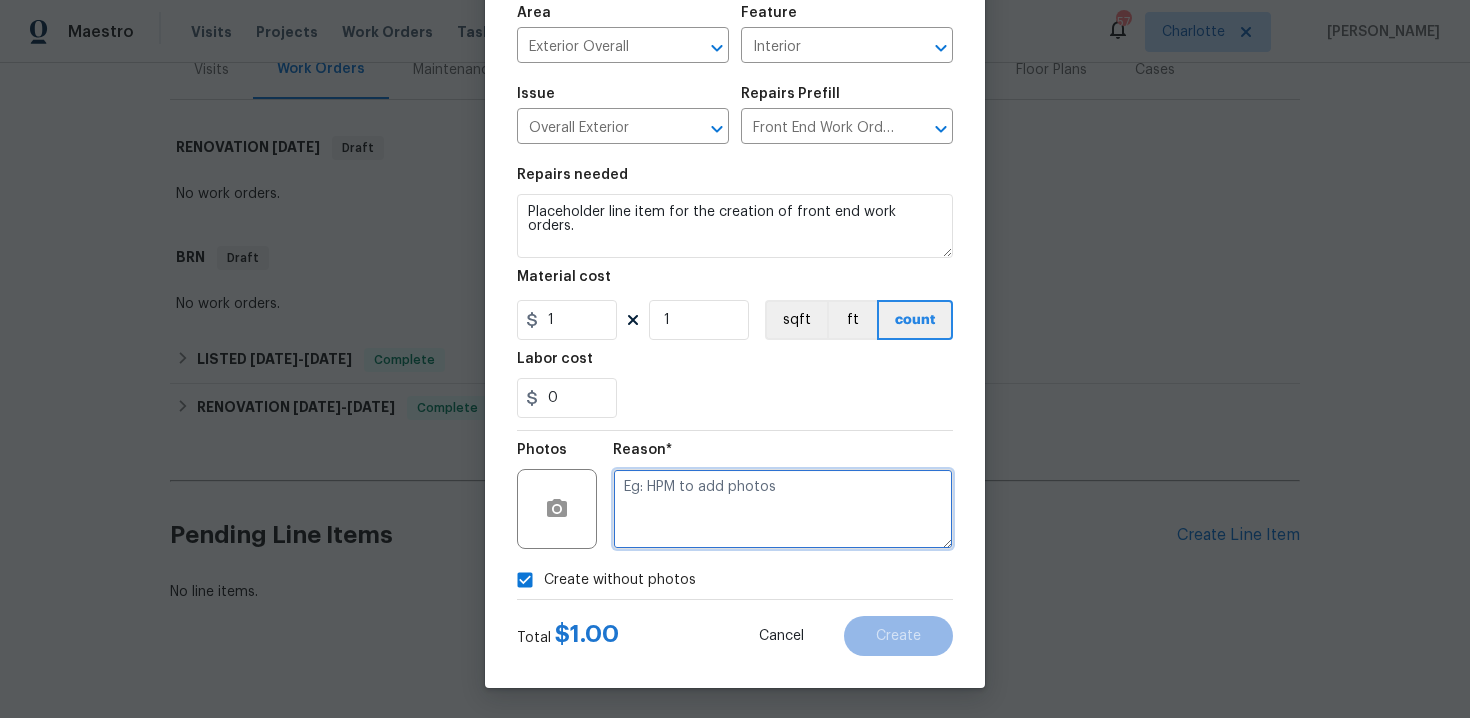click at bounding box center (783, 509) 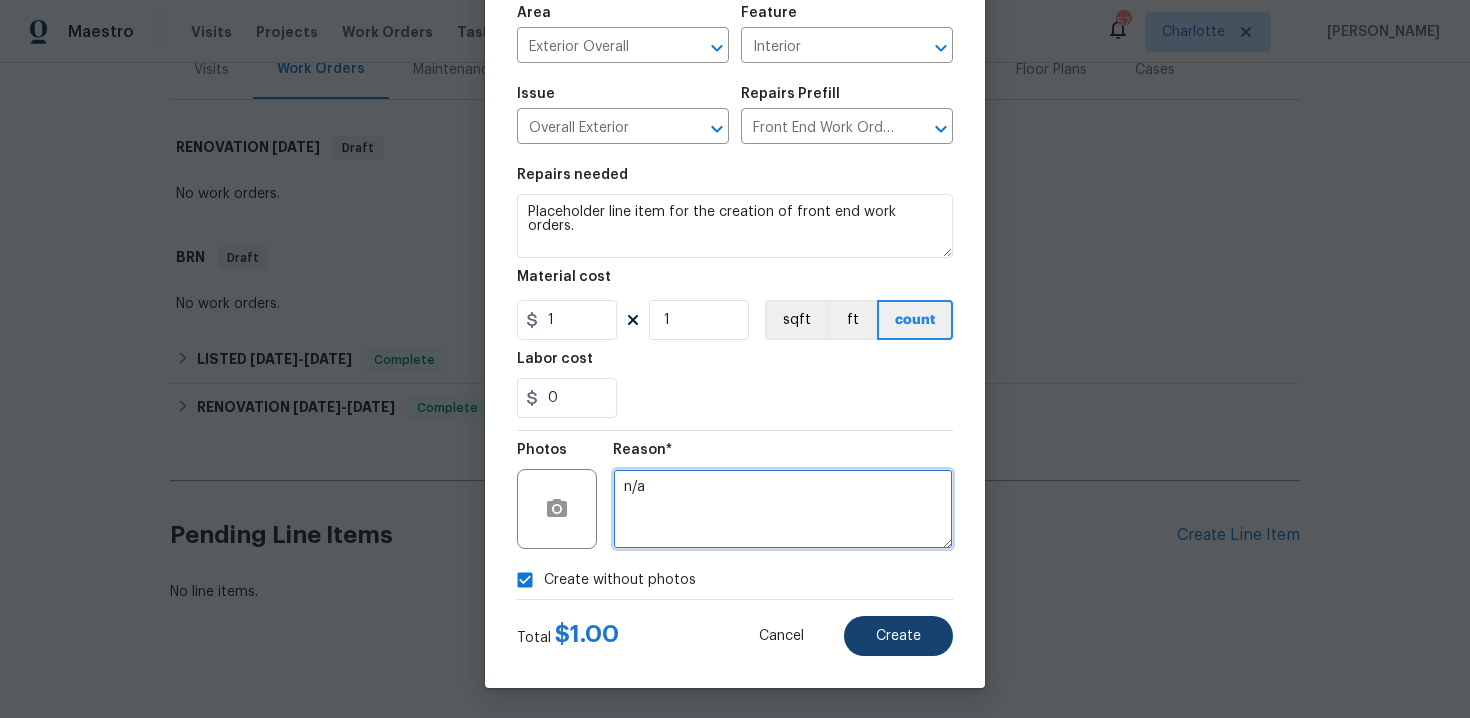 type on "n/a" 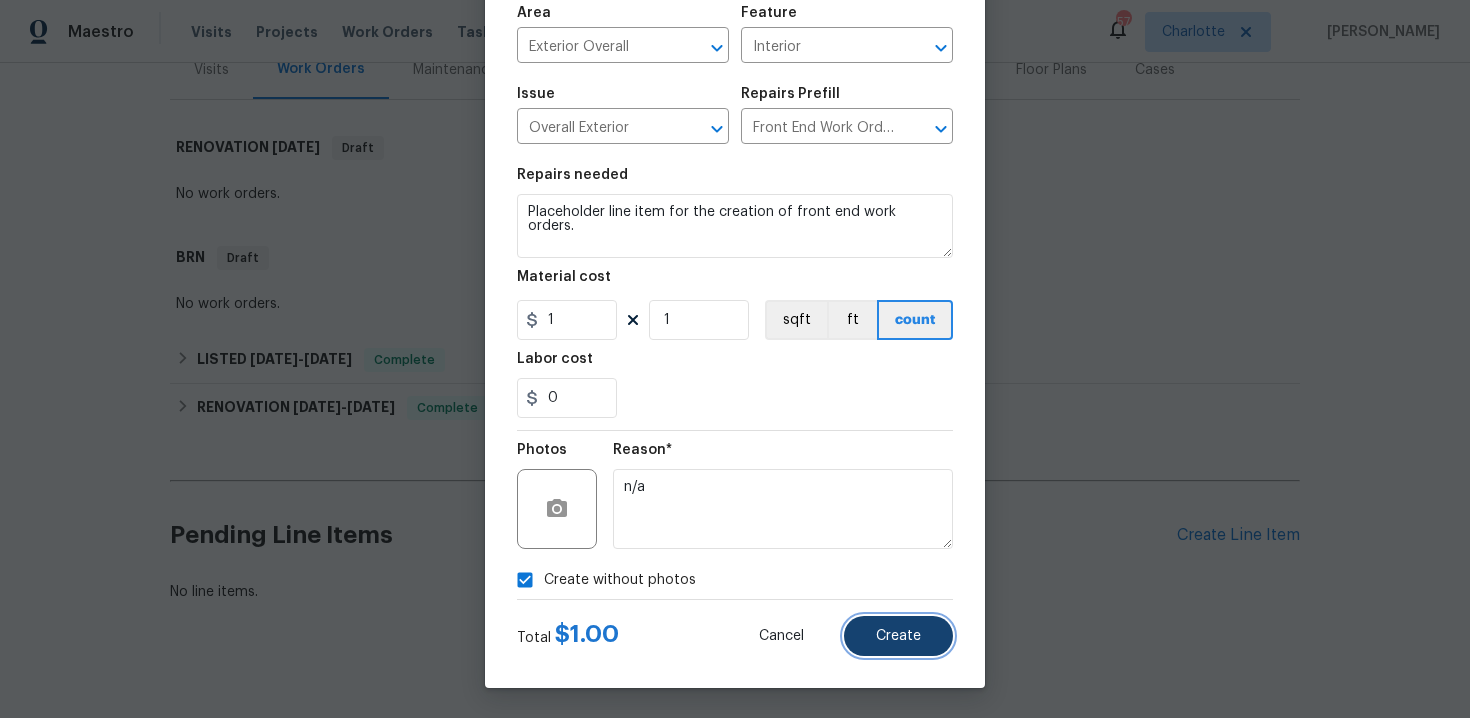 click on "Create" at bounding box center [898, 636] 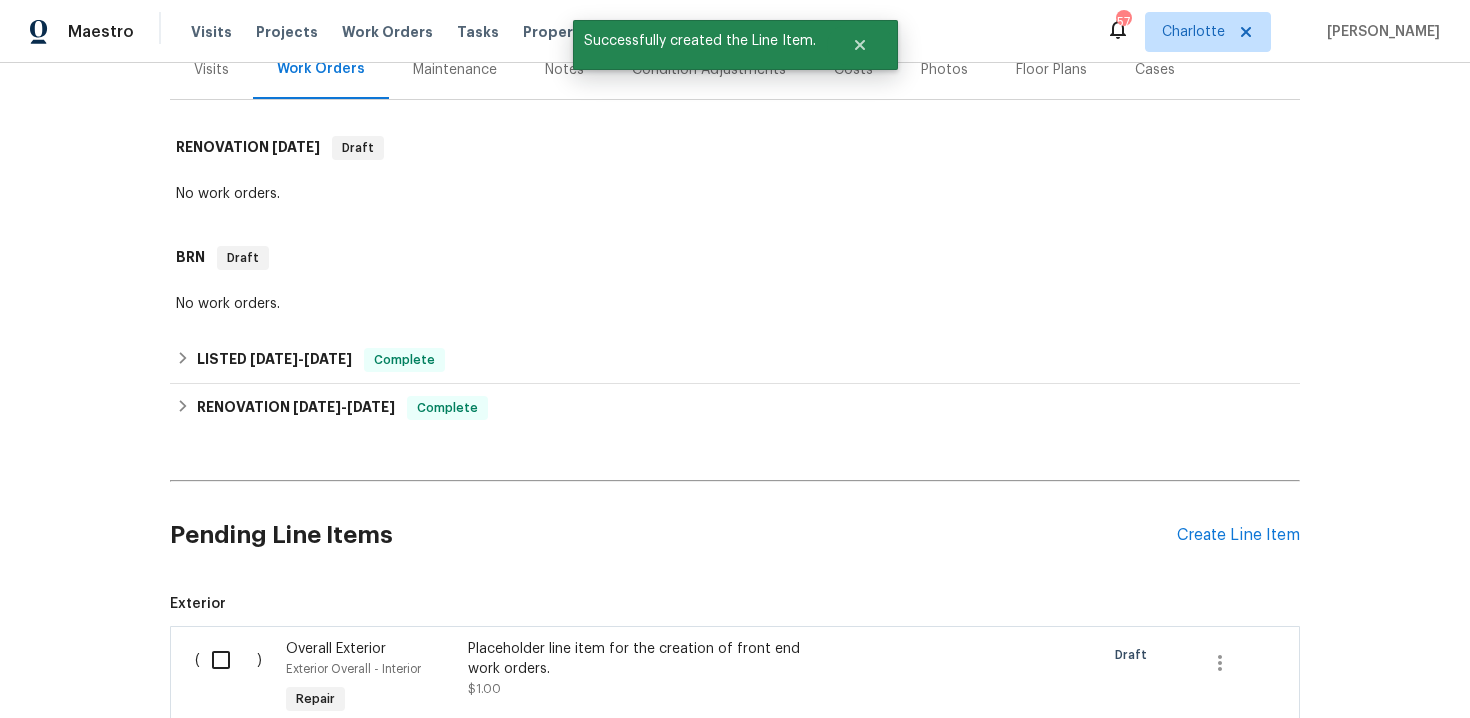 scroll, scrollTop: 511, scrollLeft: 0, axis: vertical 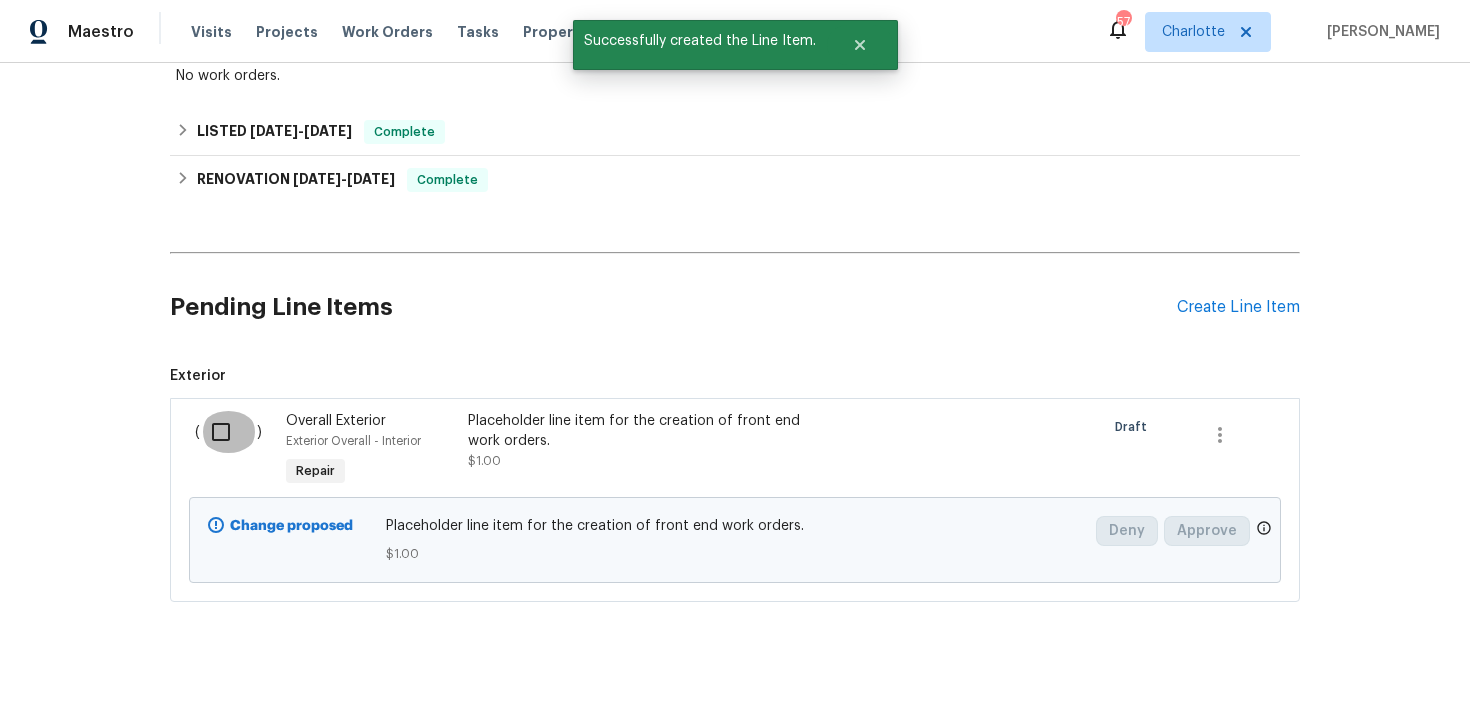 click at bounding box center (228, 432) 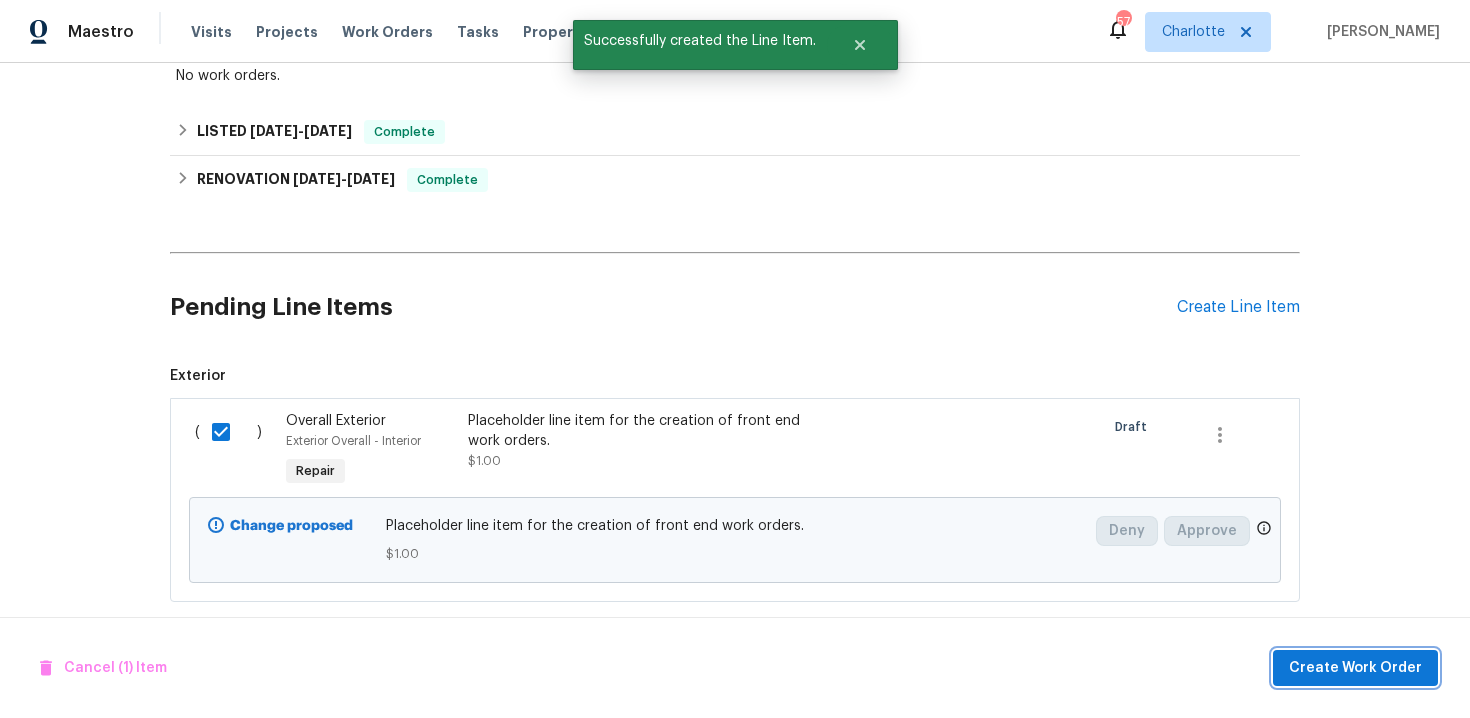 click on "Create Work Order" at bounding box center [1355, 668] 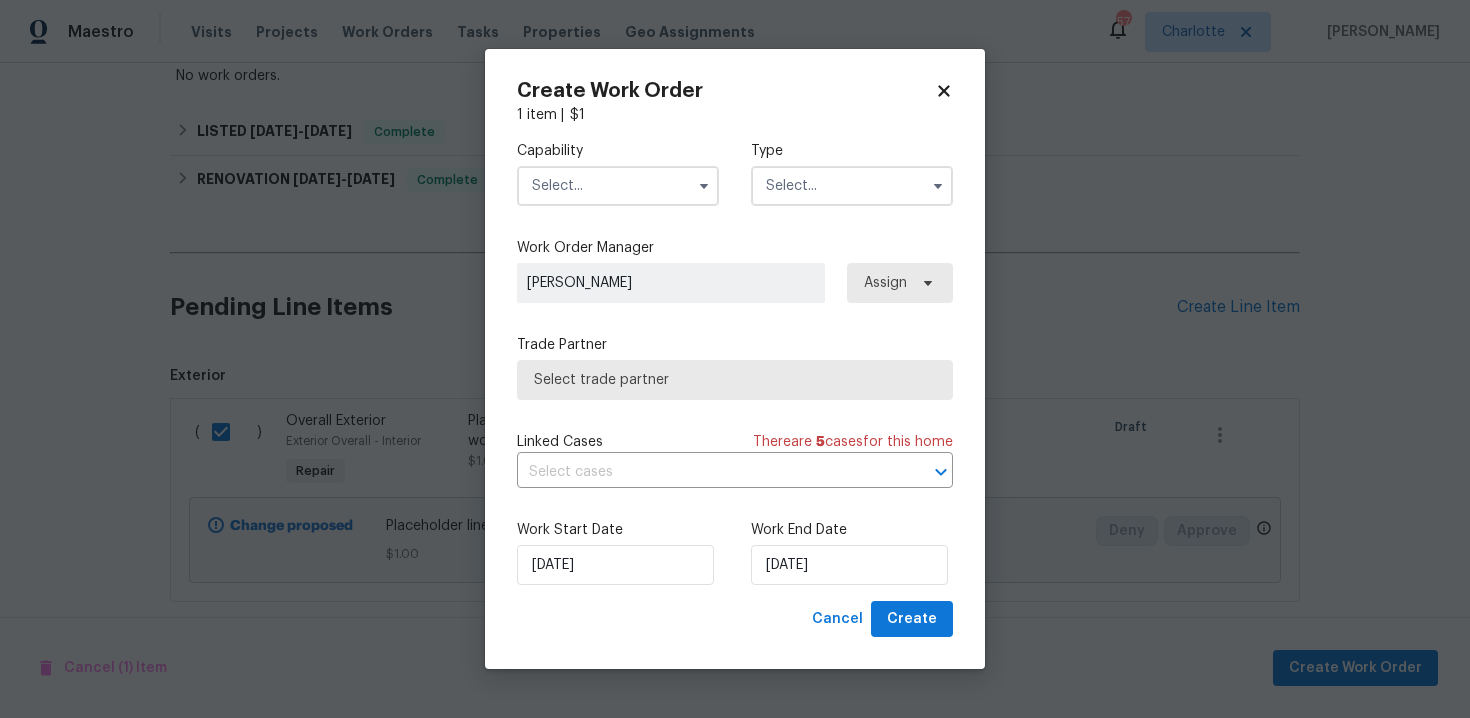 click at bounding box center (618, 186) 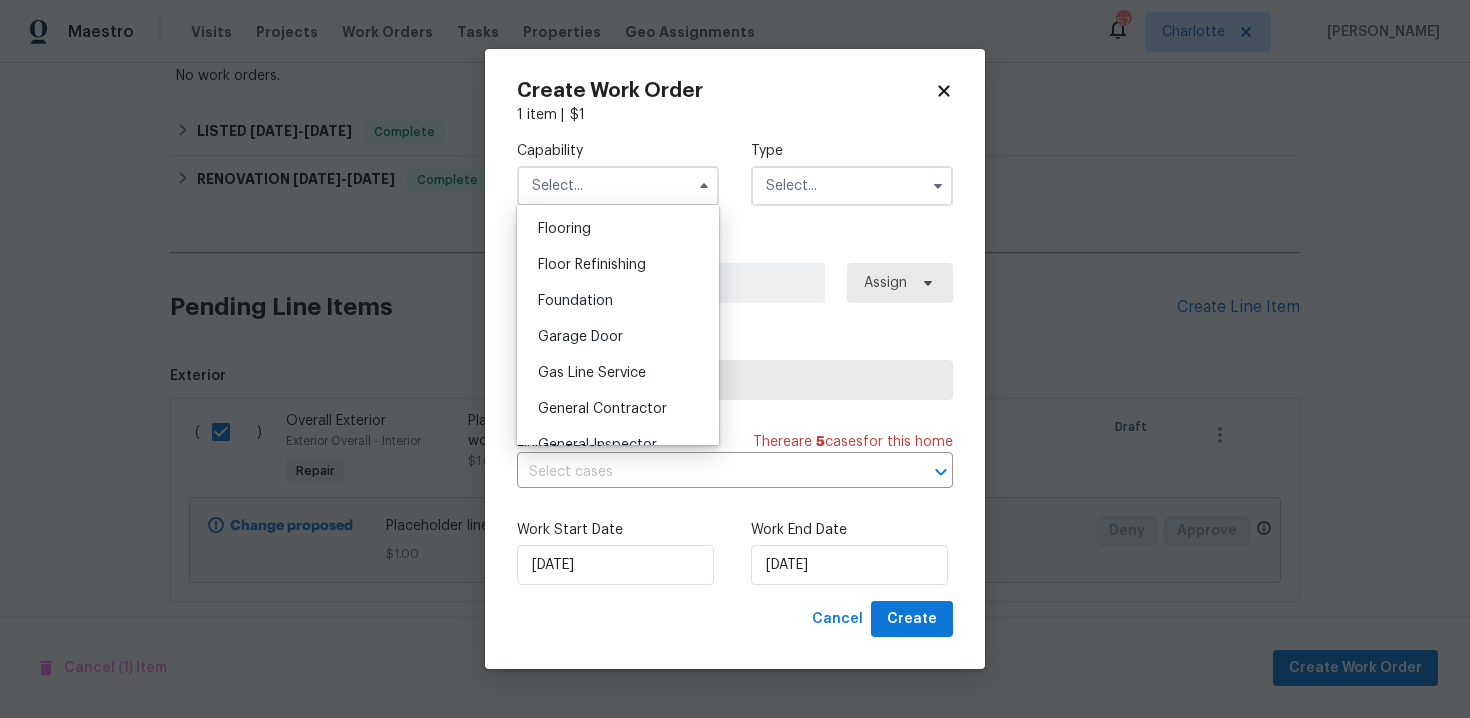 scroll, scrollTop: 781, scrollLeft: 0, axis: vertical 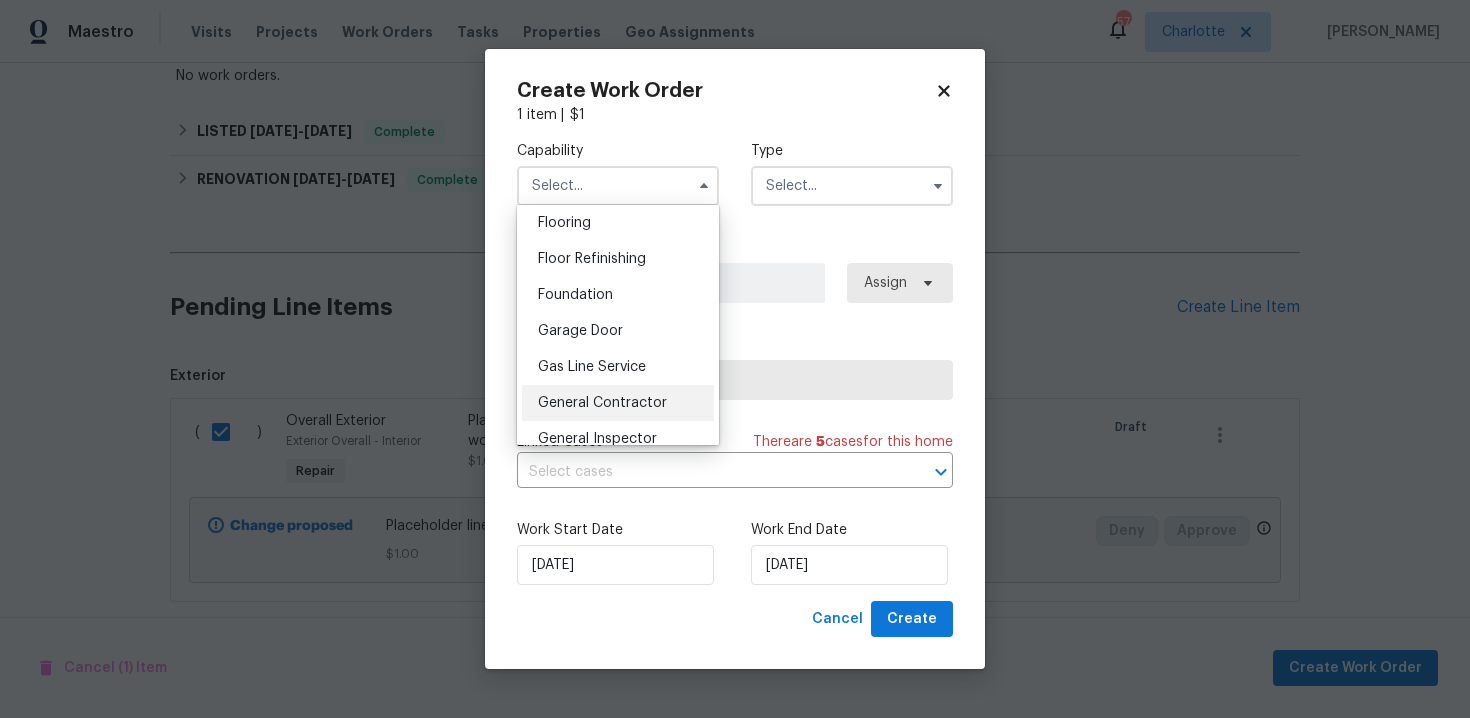 click on "General Contractor" at bounding box center (602, 403) 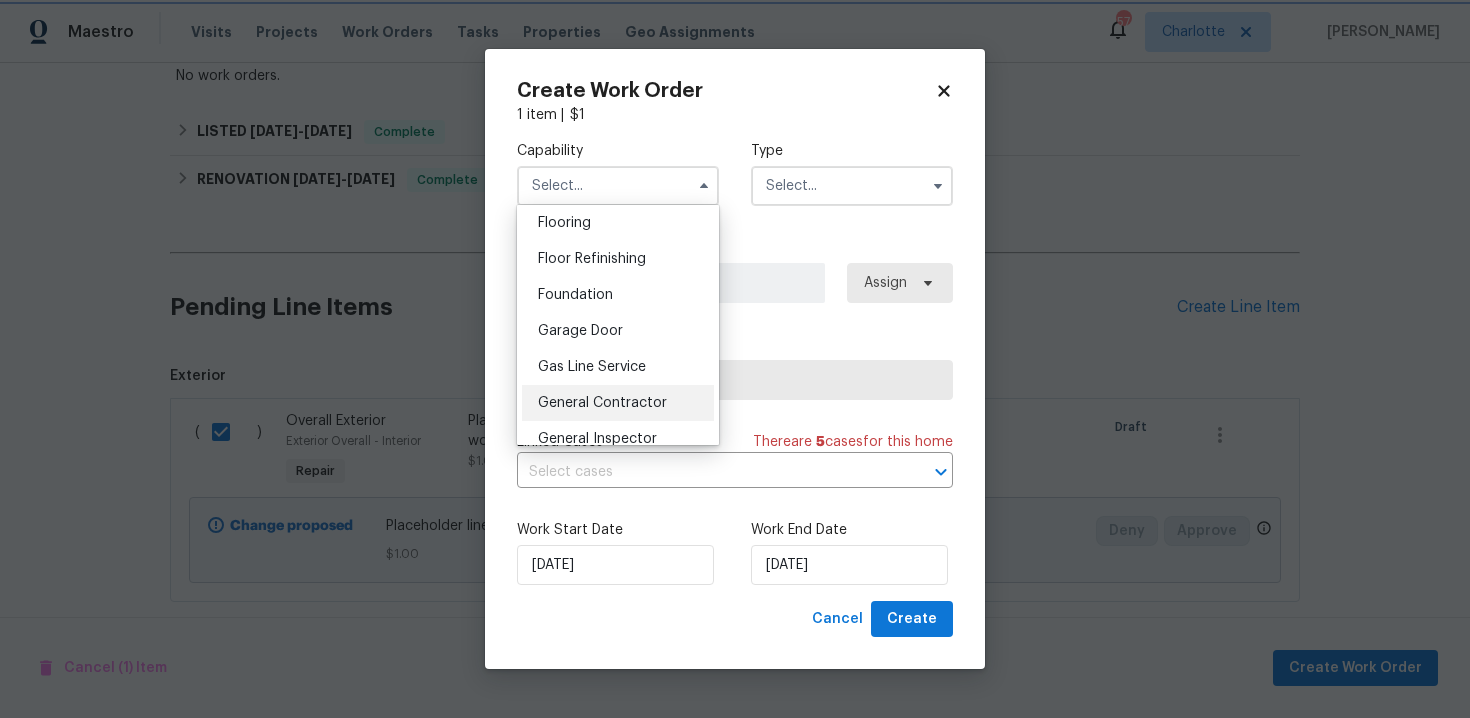 type on "General Contractor" 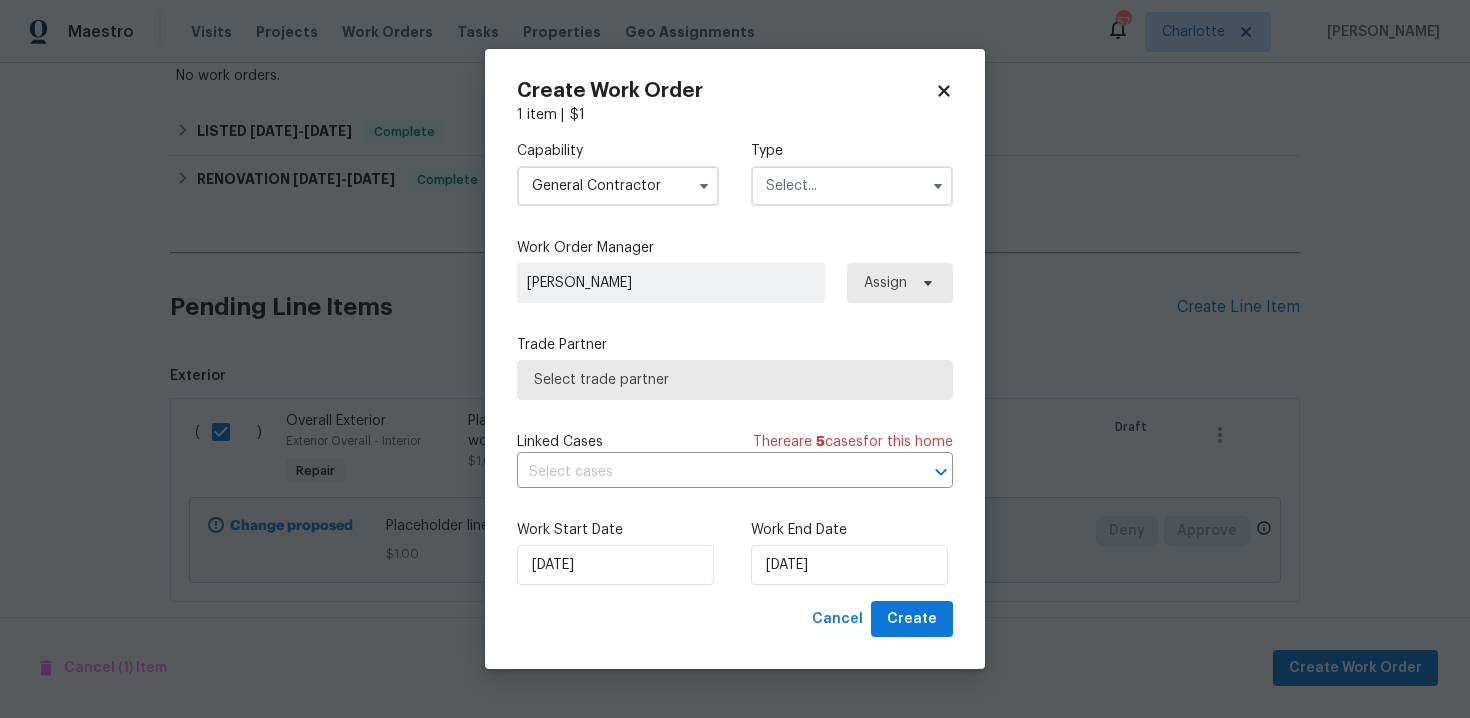 click at bounding box center (852, 186) 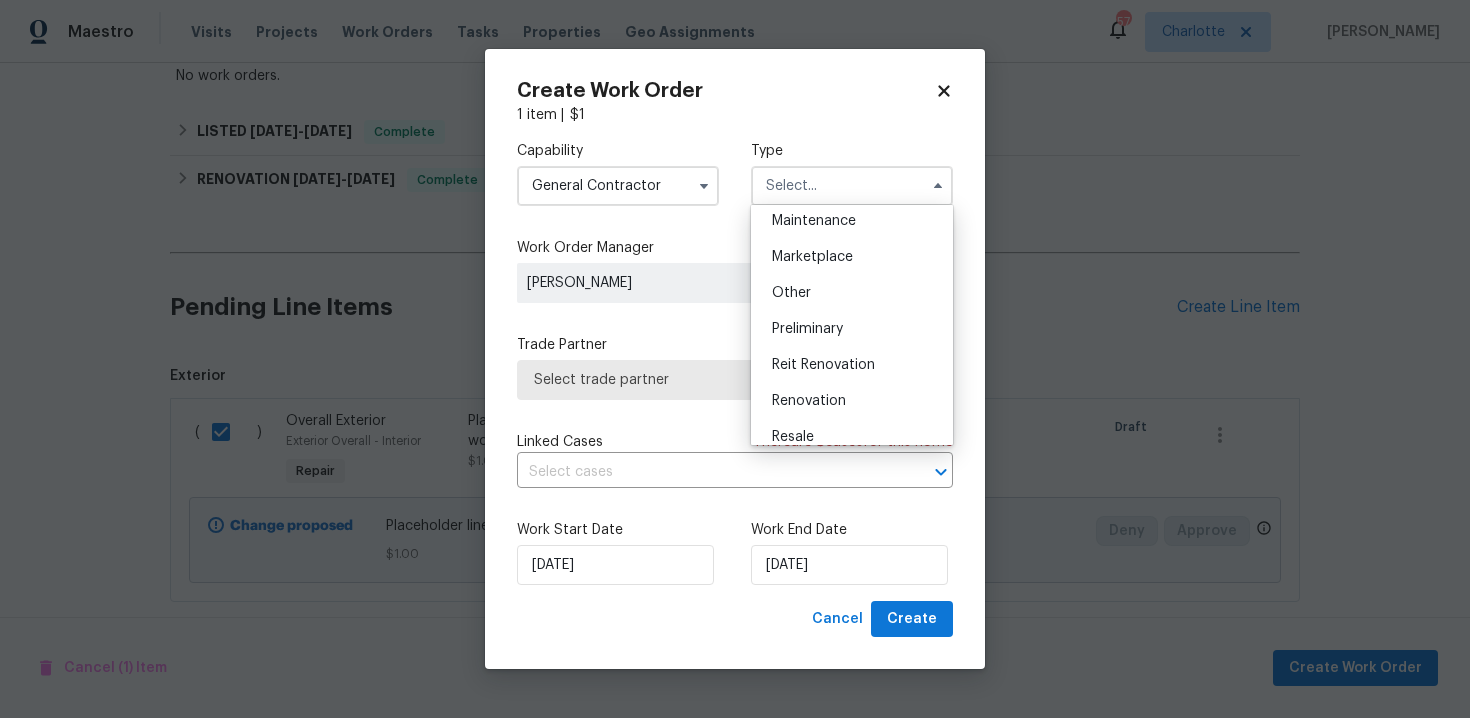 scroll, scrollTop: 454, scrollLeft: 0, axis: vertical 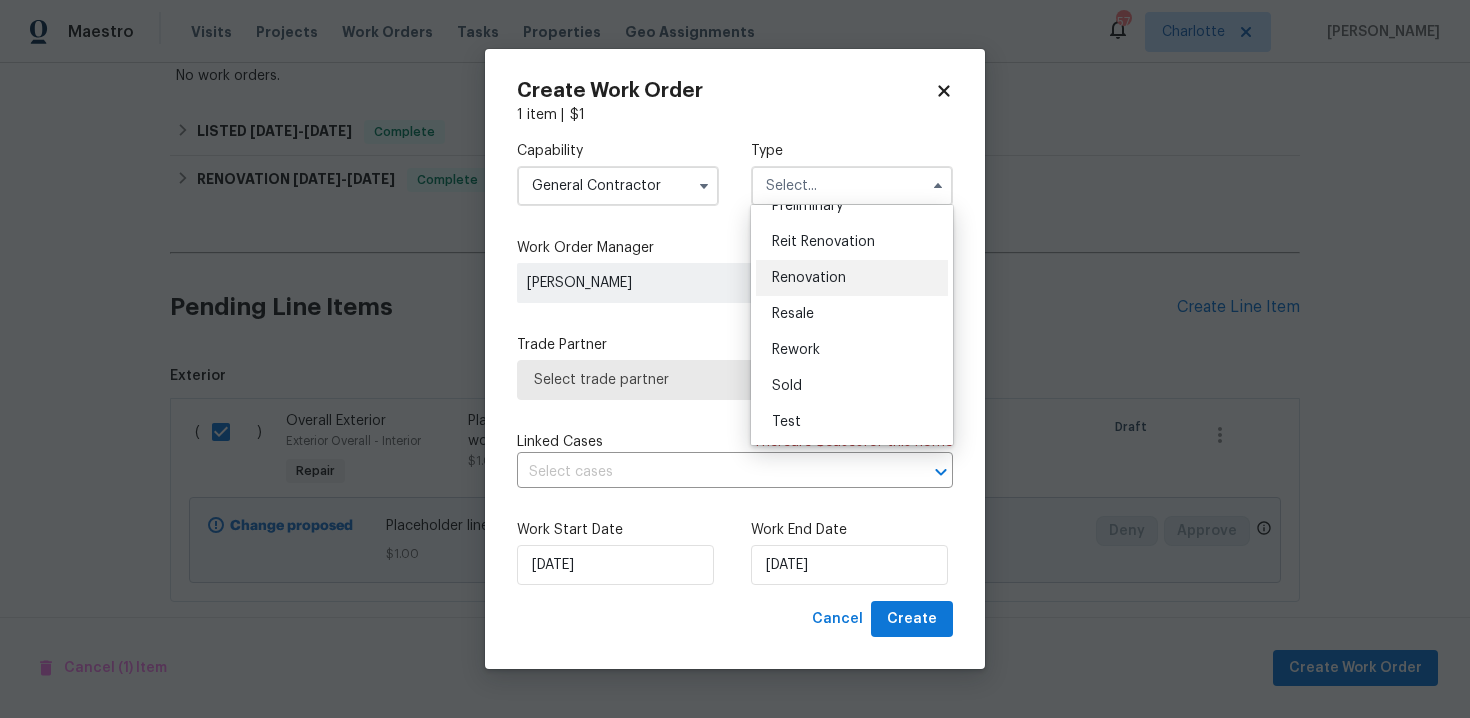 click on "Renovation" at bounding box center [809, 278] 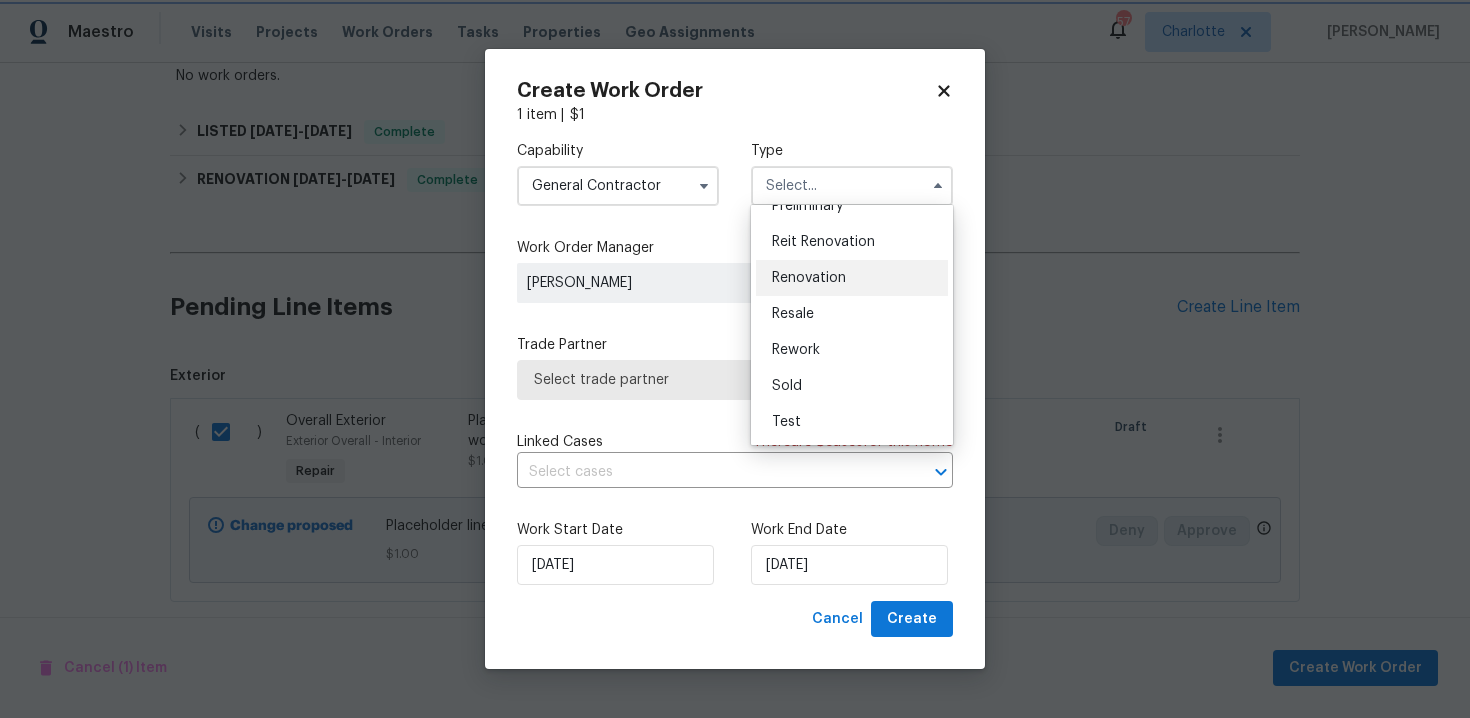 type on "Renovation" 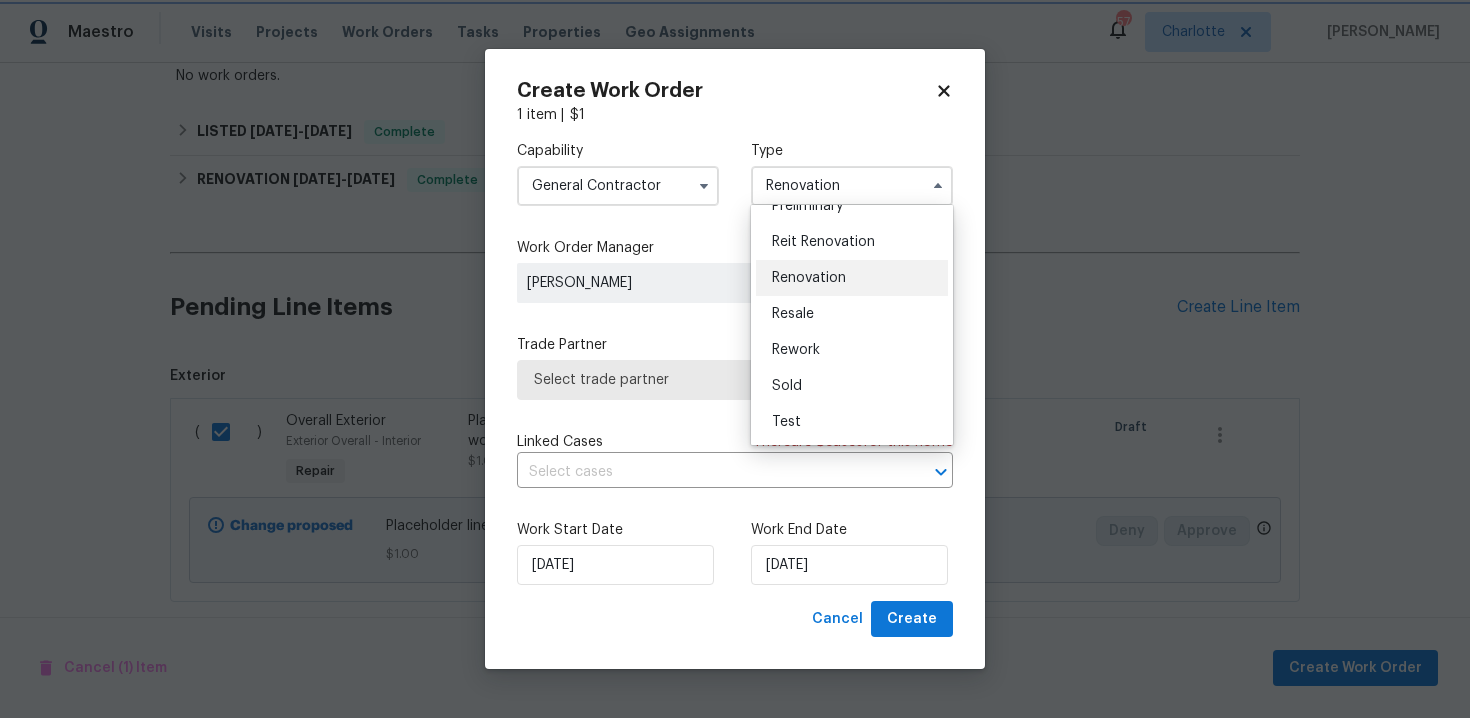 scroll, scrollTop: 0, scrollLeft: 0, axis: both 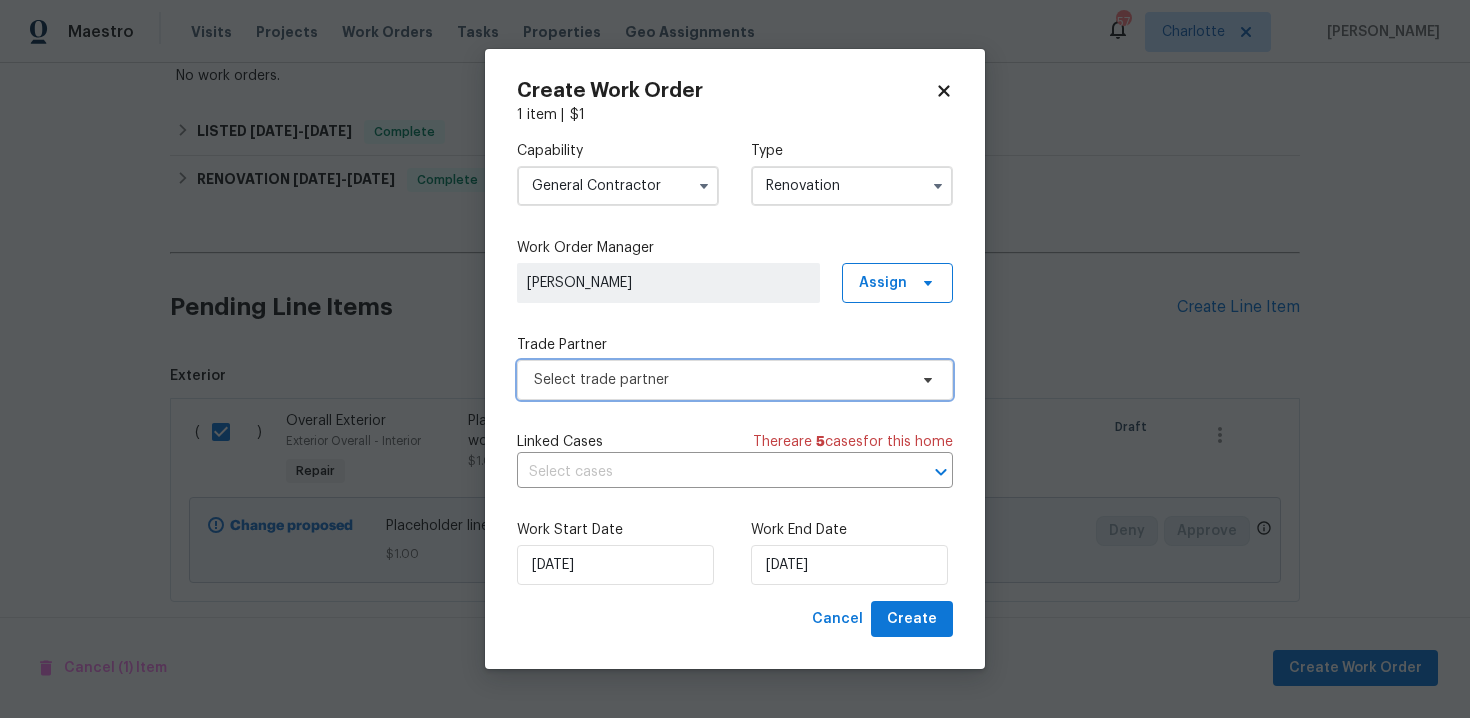 click on "Select trade partner" at bounding box center (720, 380) 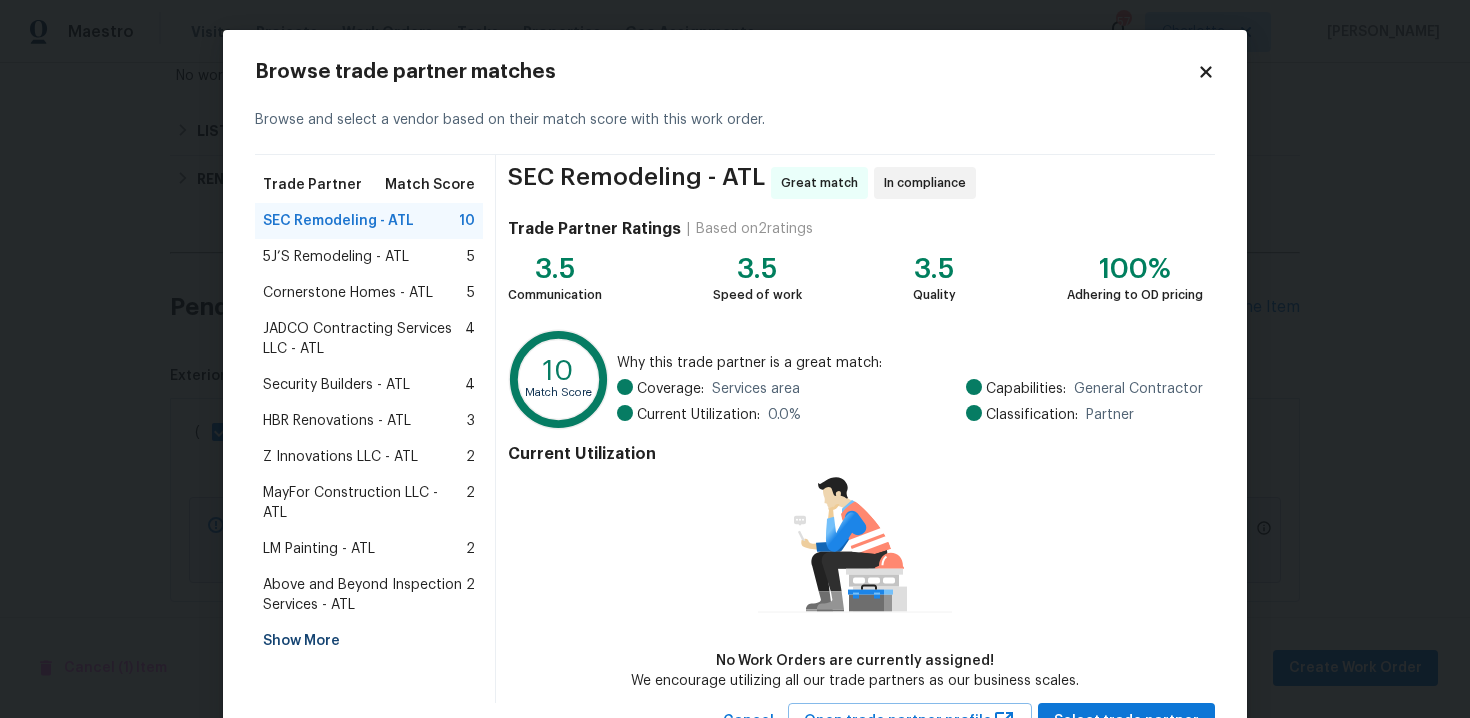 click on "MayFor Construction LLC - ATL" at bounding box center (364, 503) 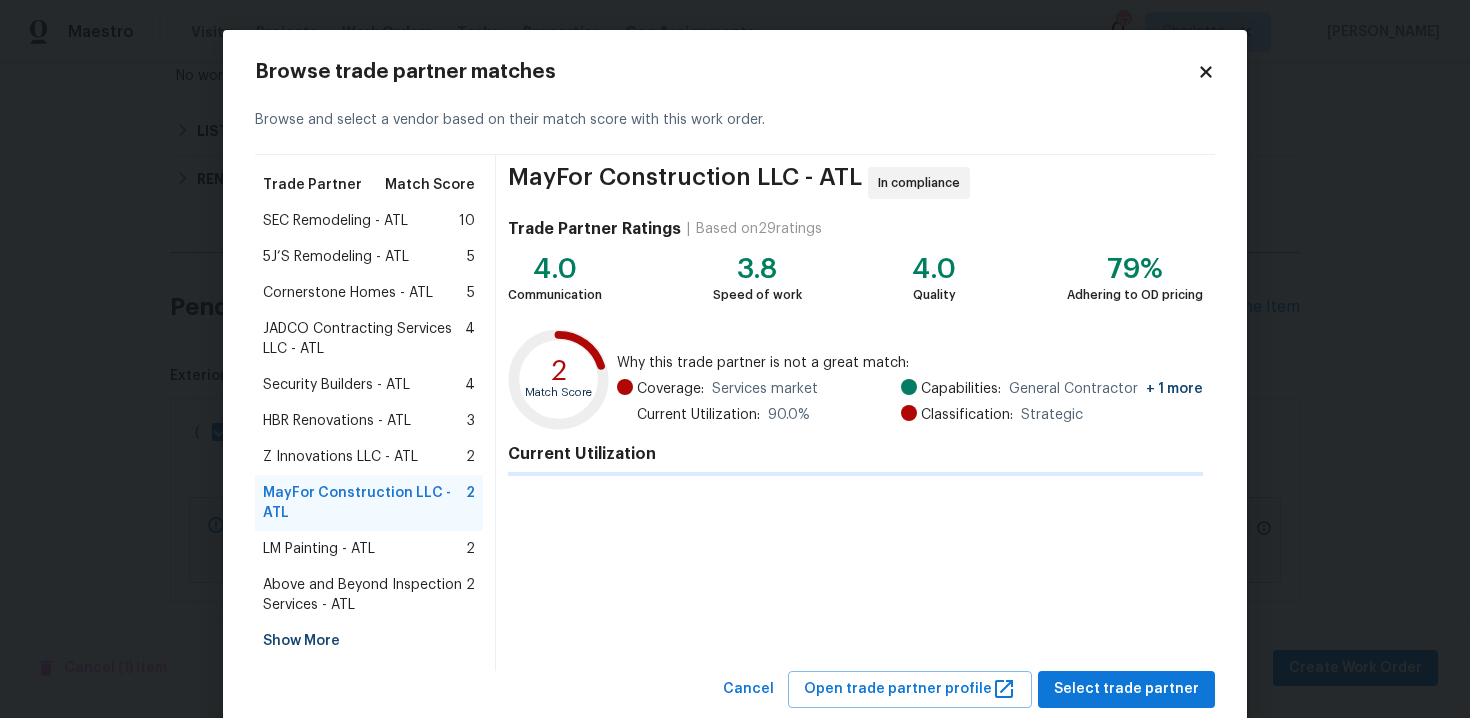 scroll, scrollTop: 51, scrollLeft: 0, axis: vertical 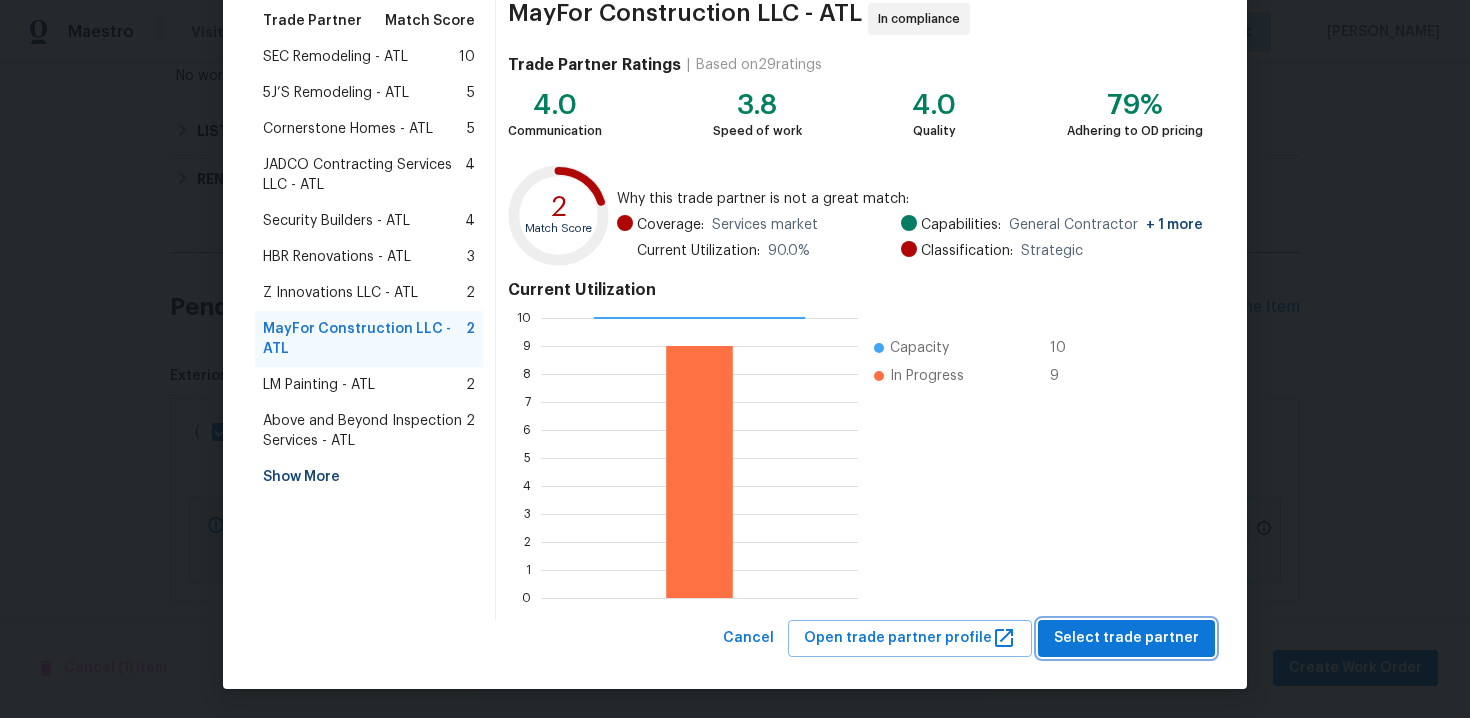 click on "Select trade partner" at bounding box center [1126, 638] 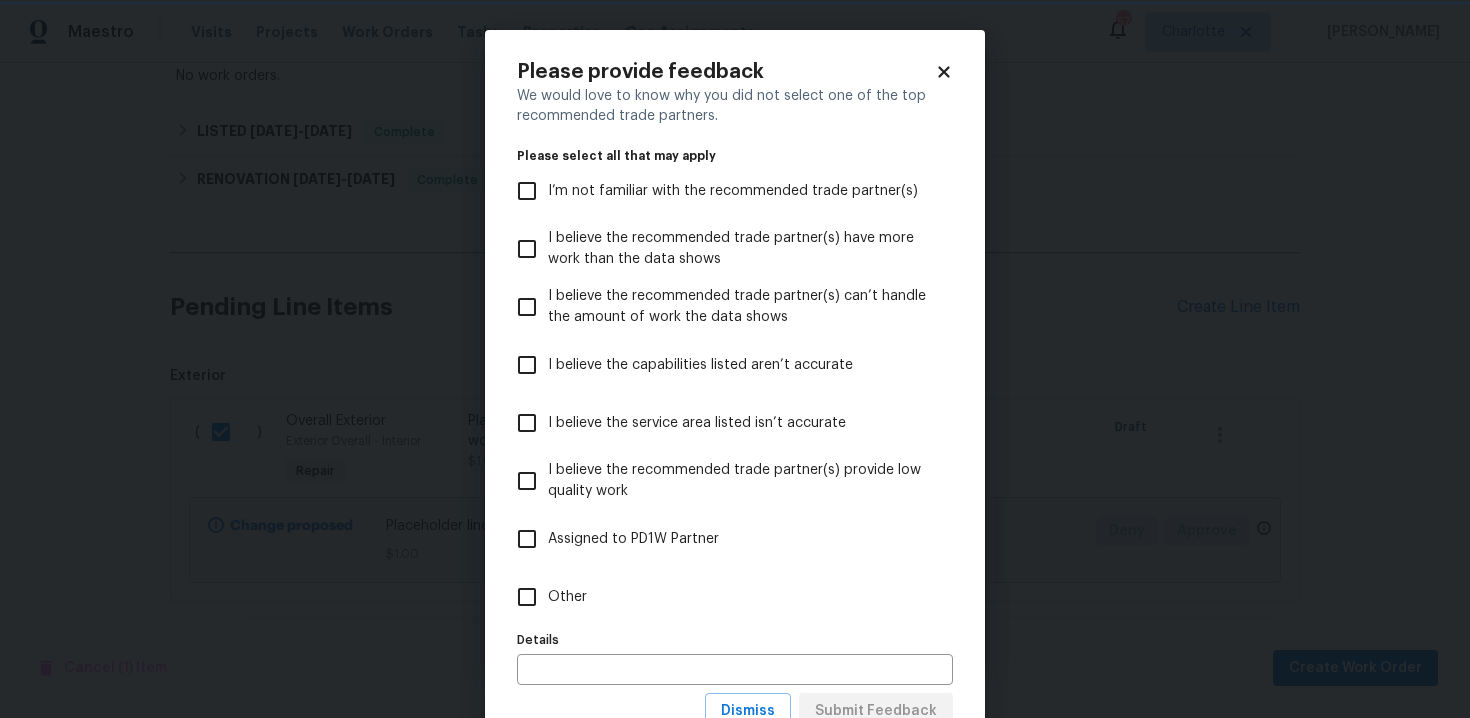 scroll, scrollTop: 0, scrollLeft: 0, axis: both 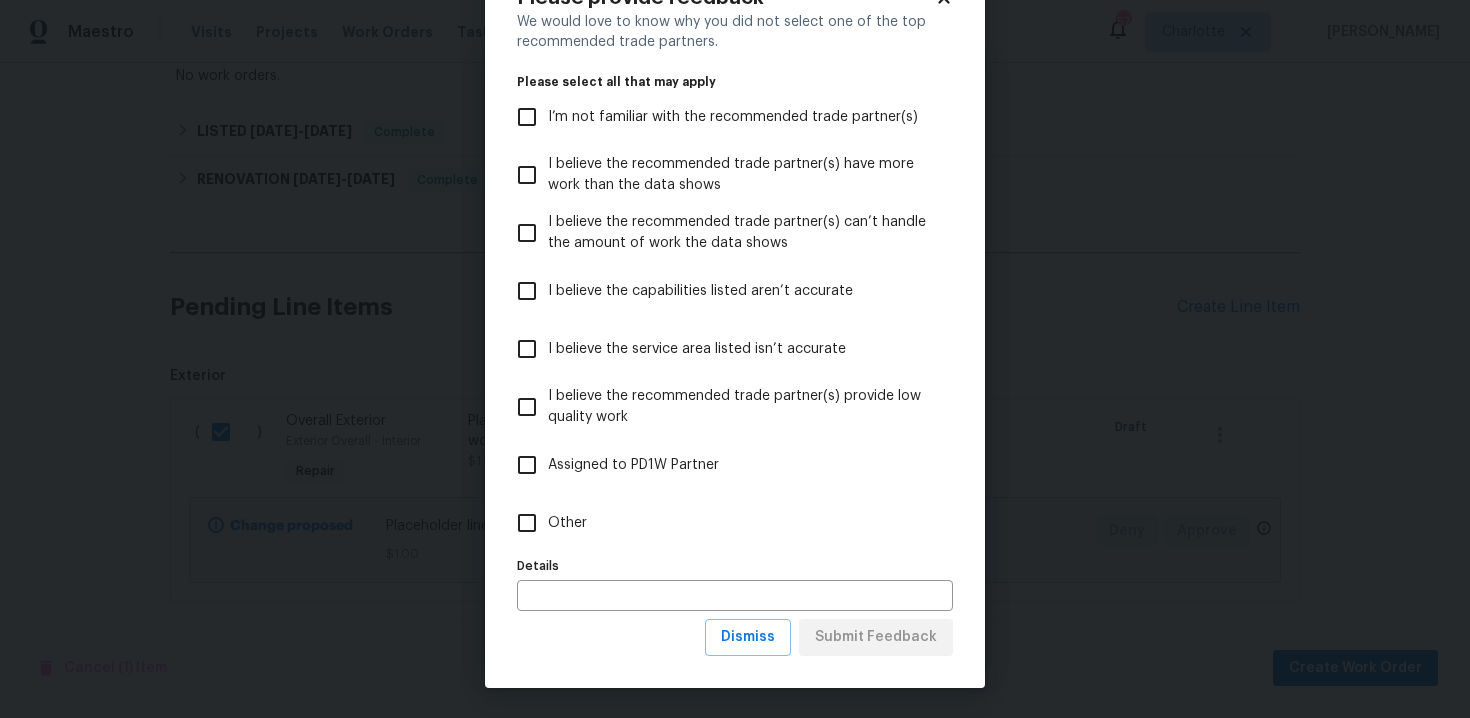 click on "Other" at bounding box center (721, 523) 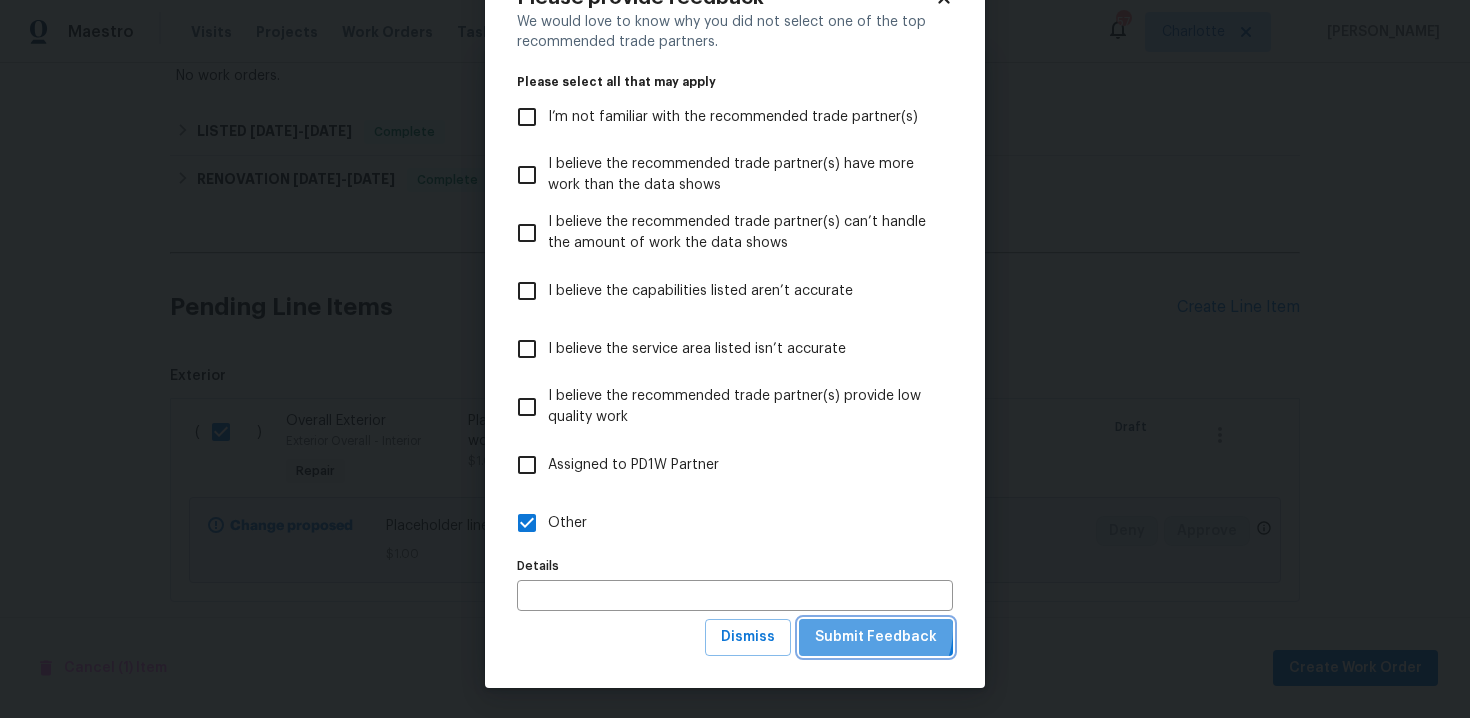 click on "Submit Feedback" at bounding box center (876, 637) 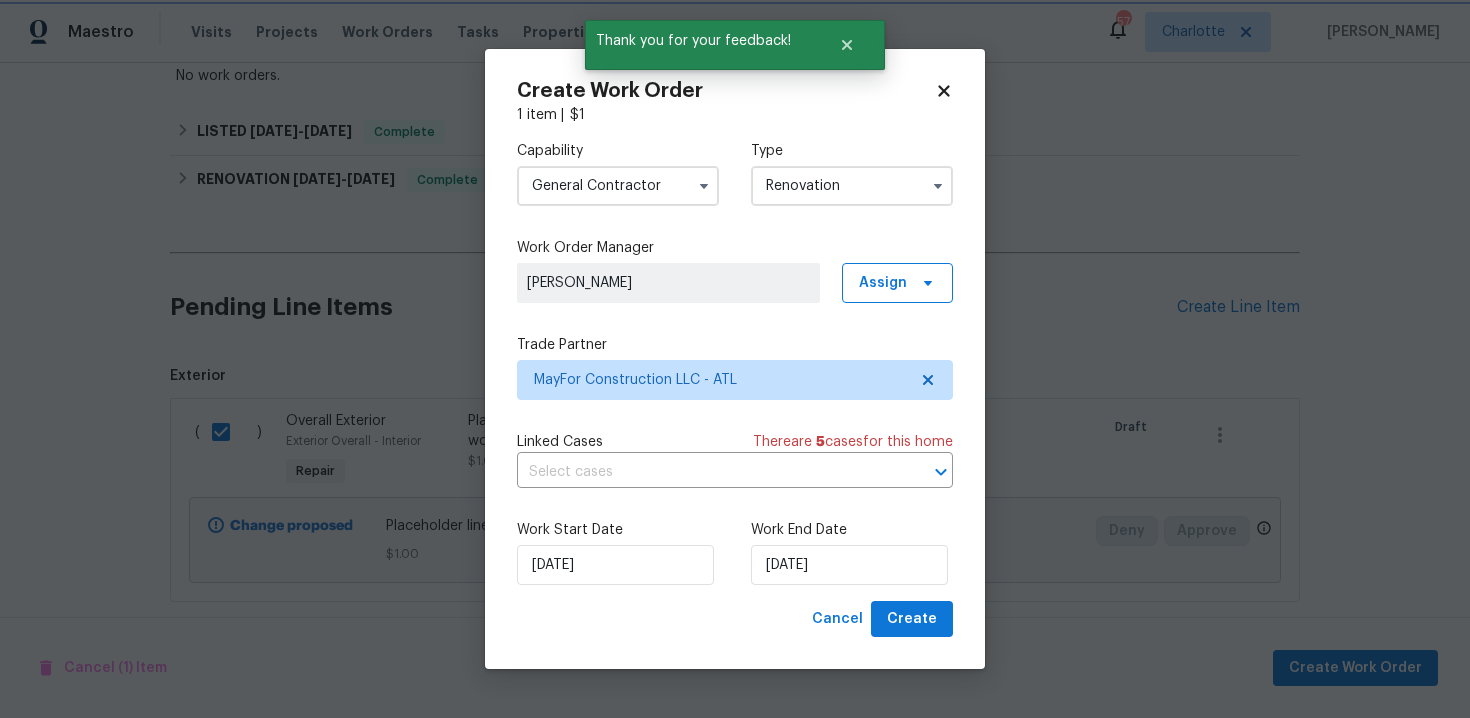 scroll, scrollTop: 0, scrollLeft: 0, axis: both 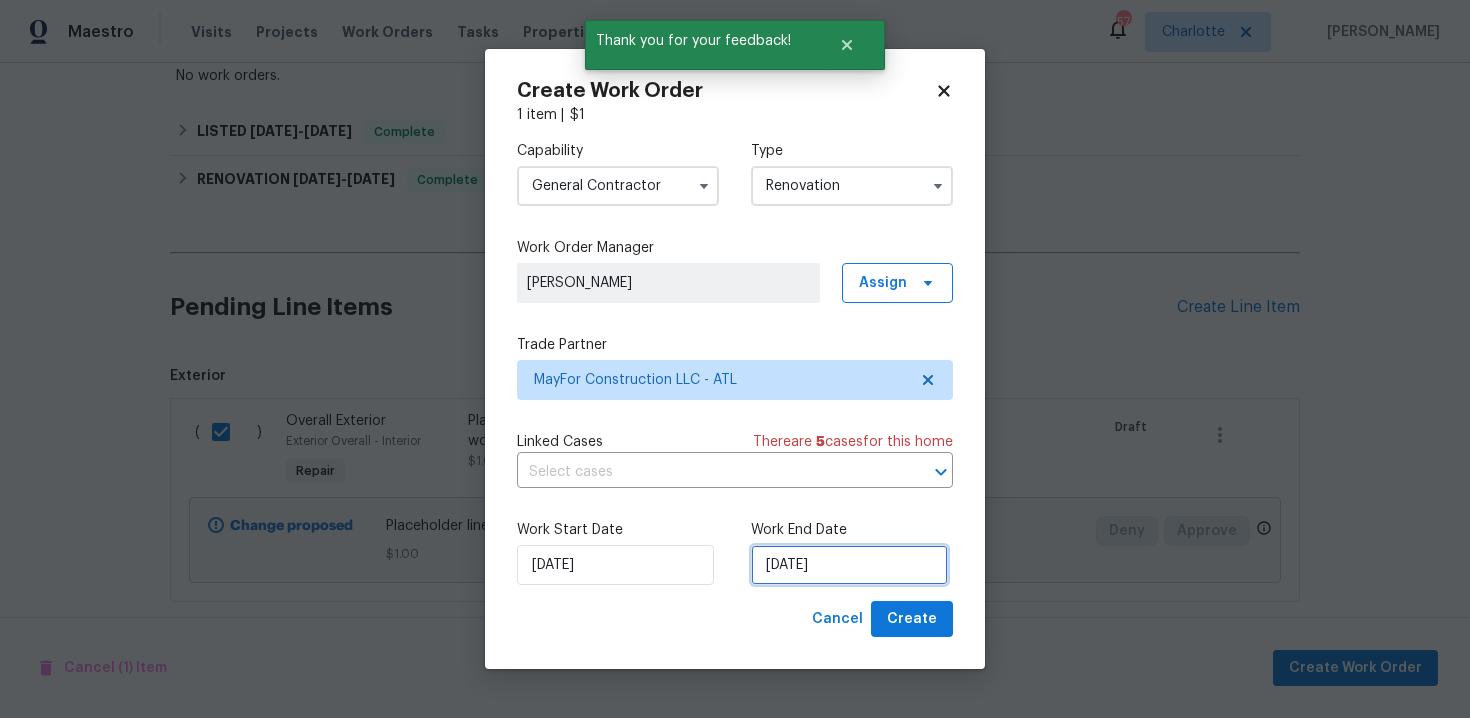 click on "21/07/2025" at bounding box center [849, 565] 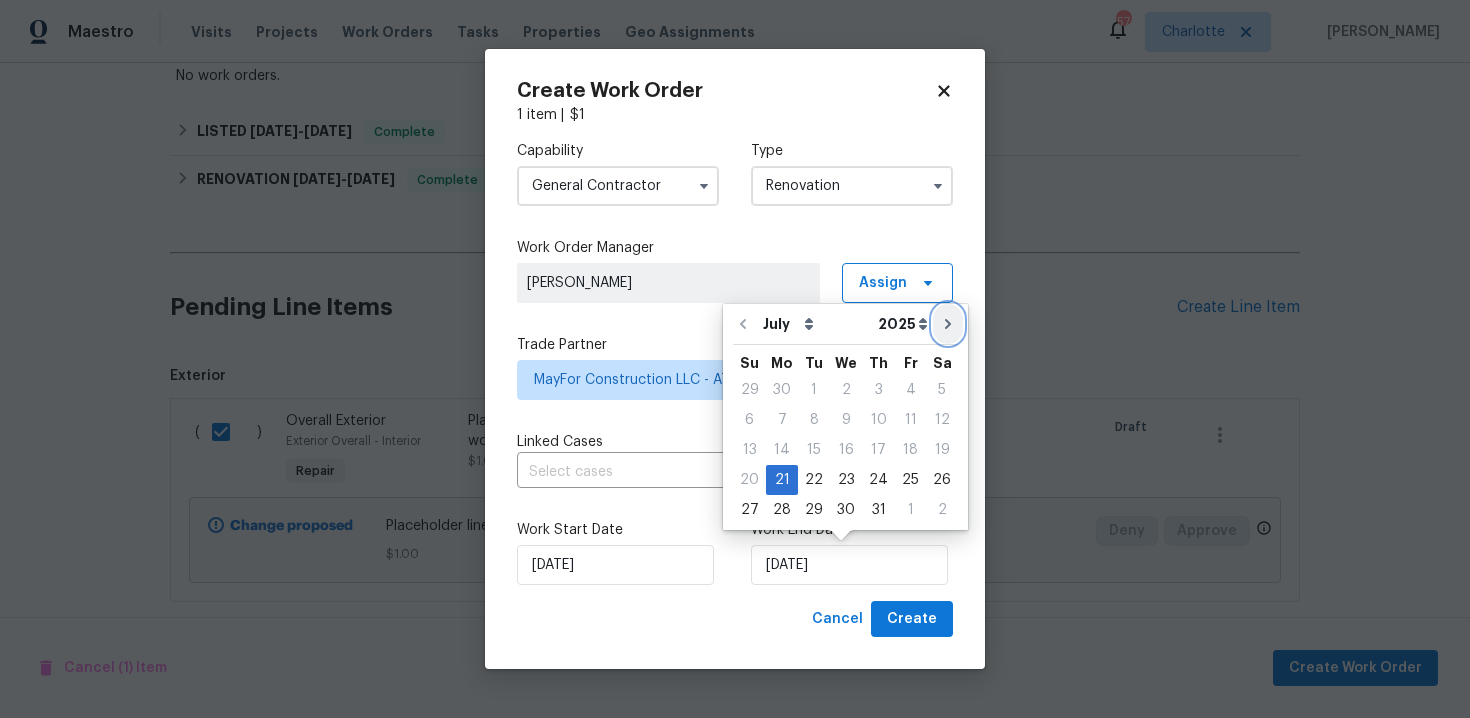 click 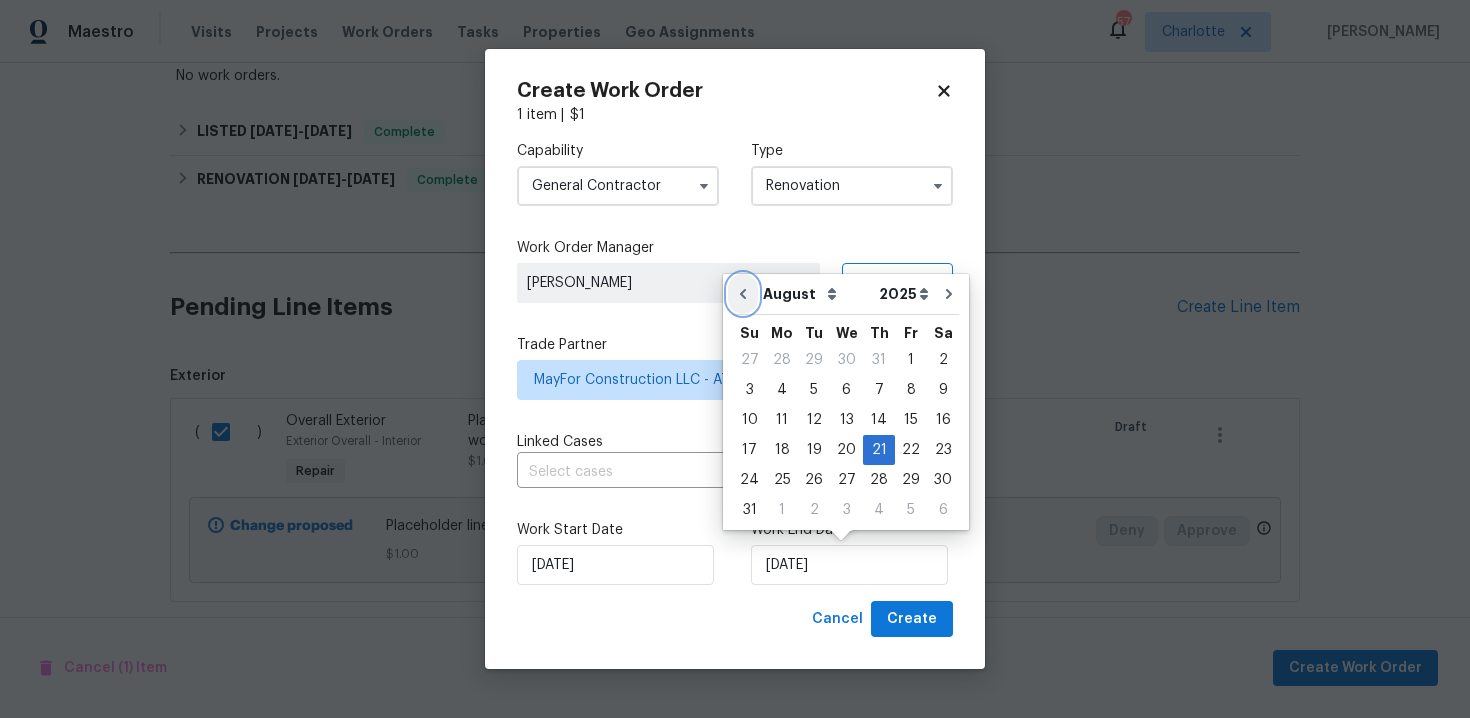 click 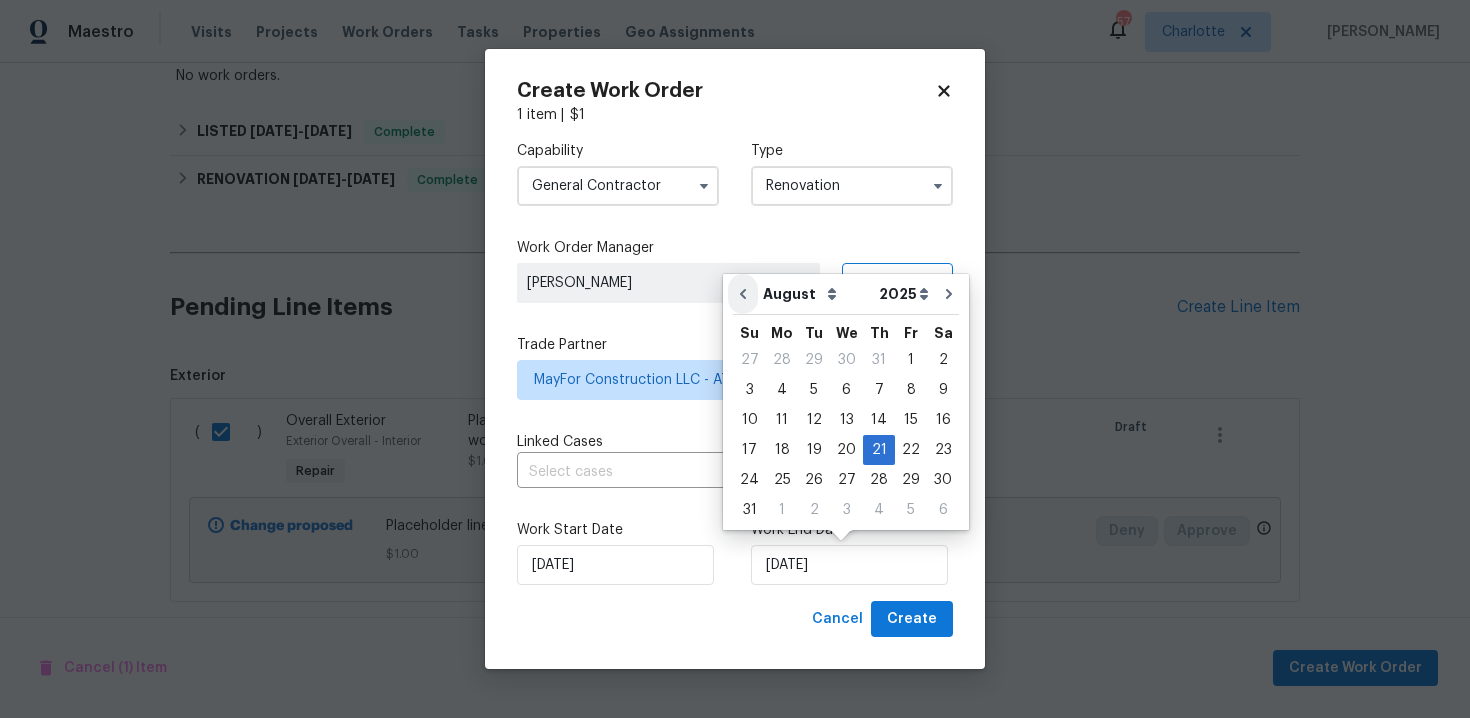 type on "21/07/2025" 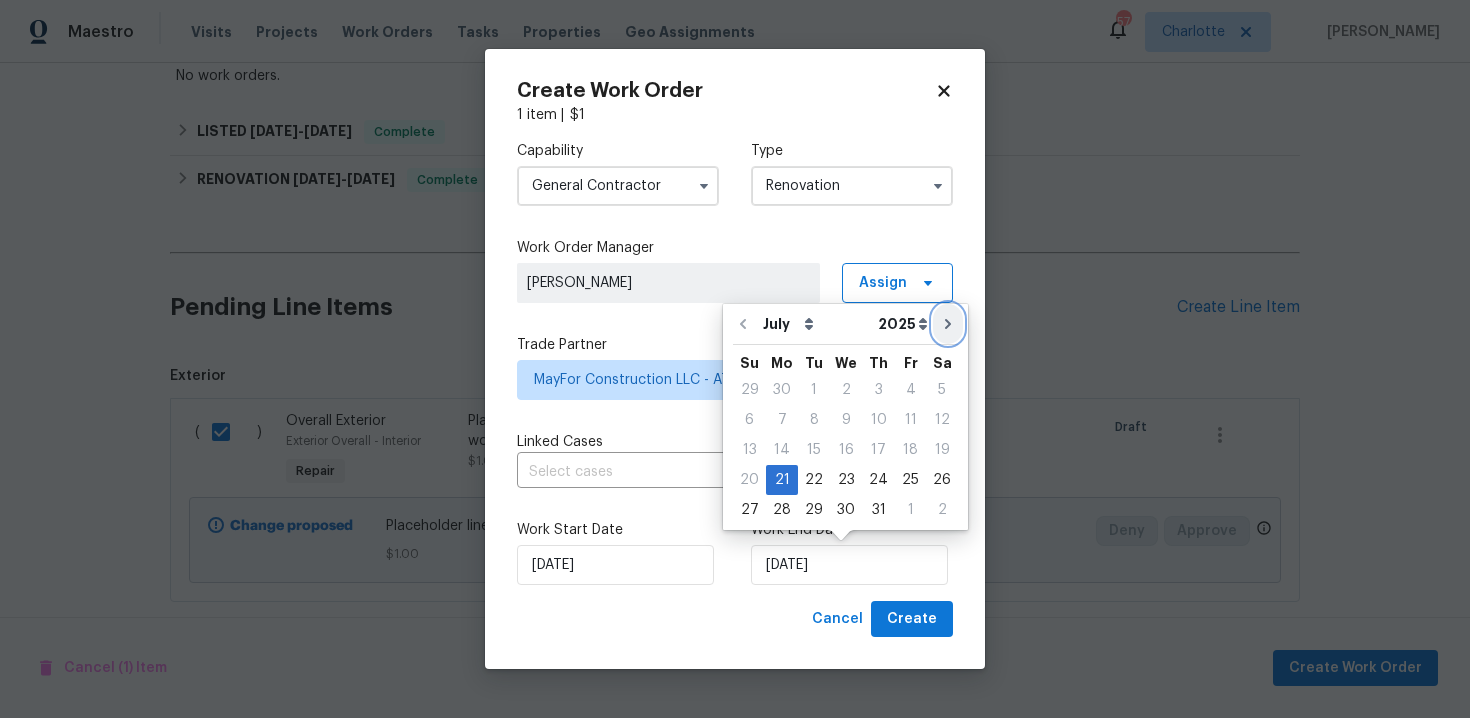 click at bounding box center (948, 324) 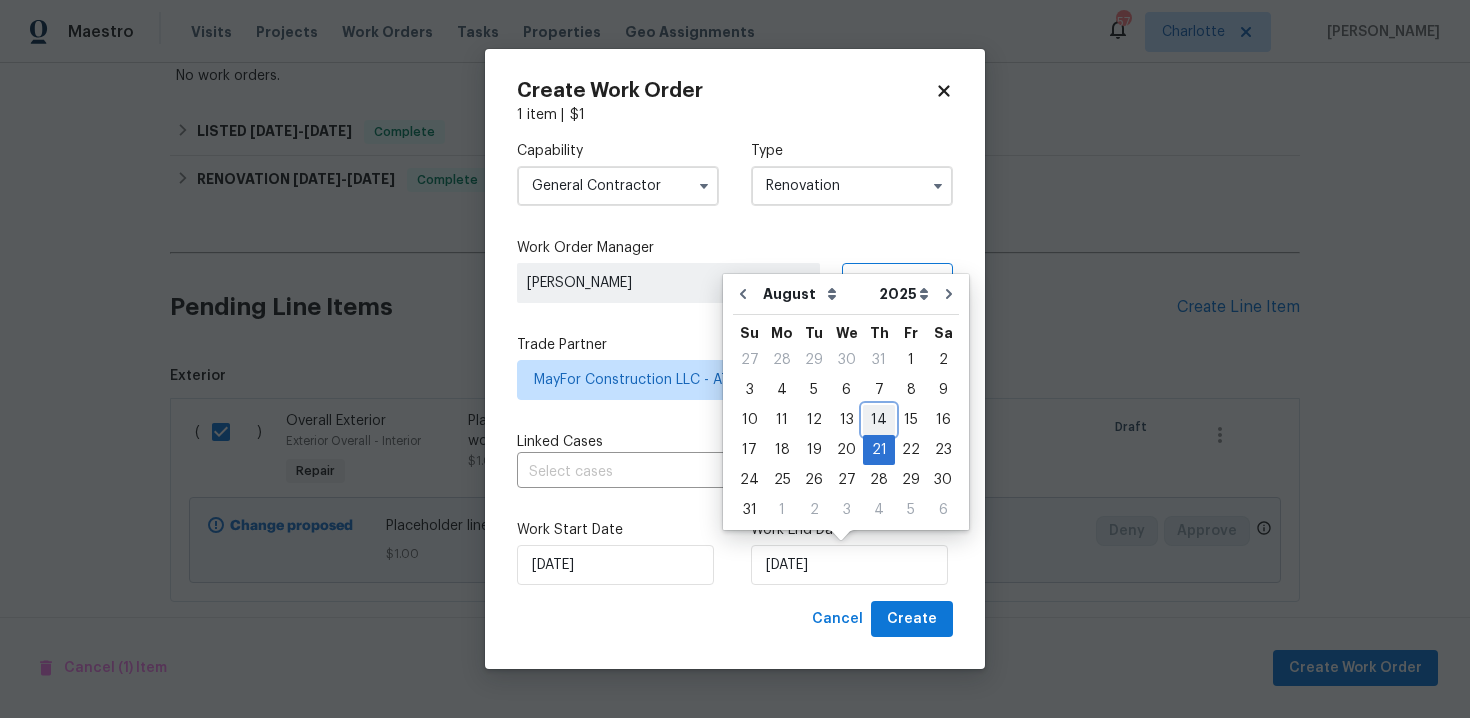 click on "14" at bounding box center (879, 420) 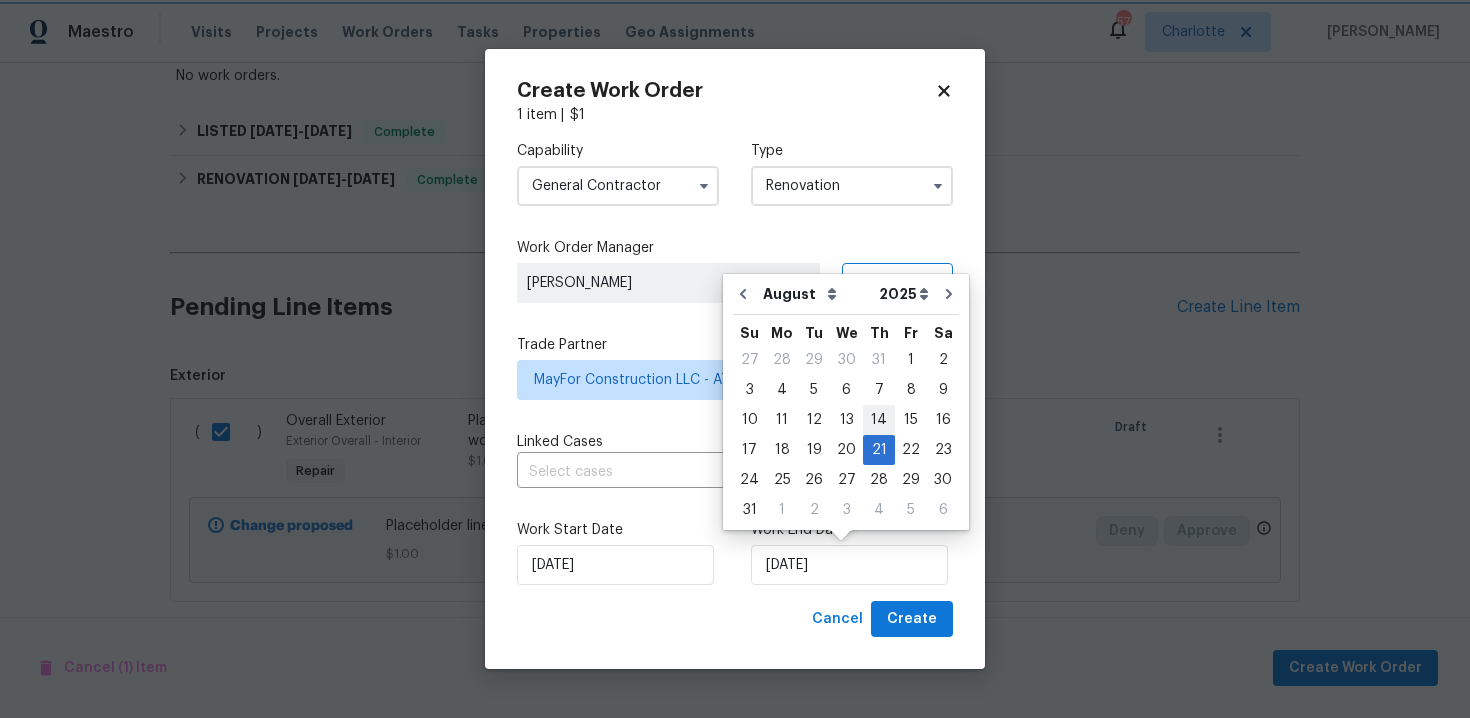 type on "14/08/2025" 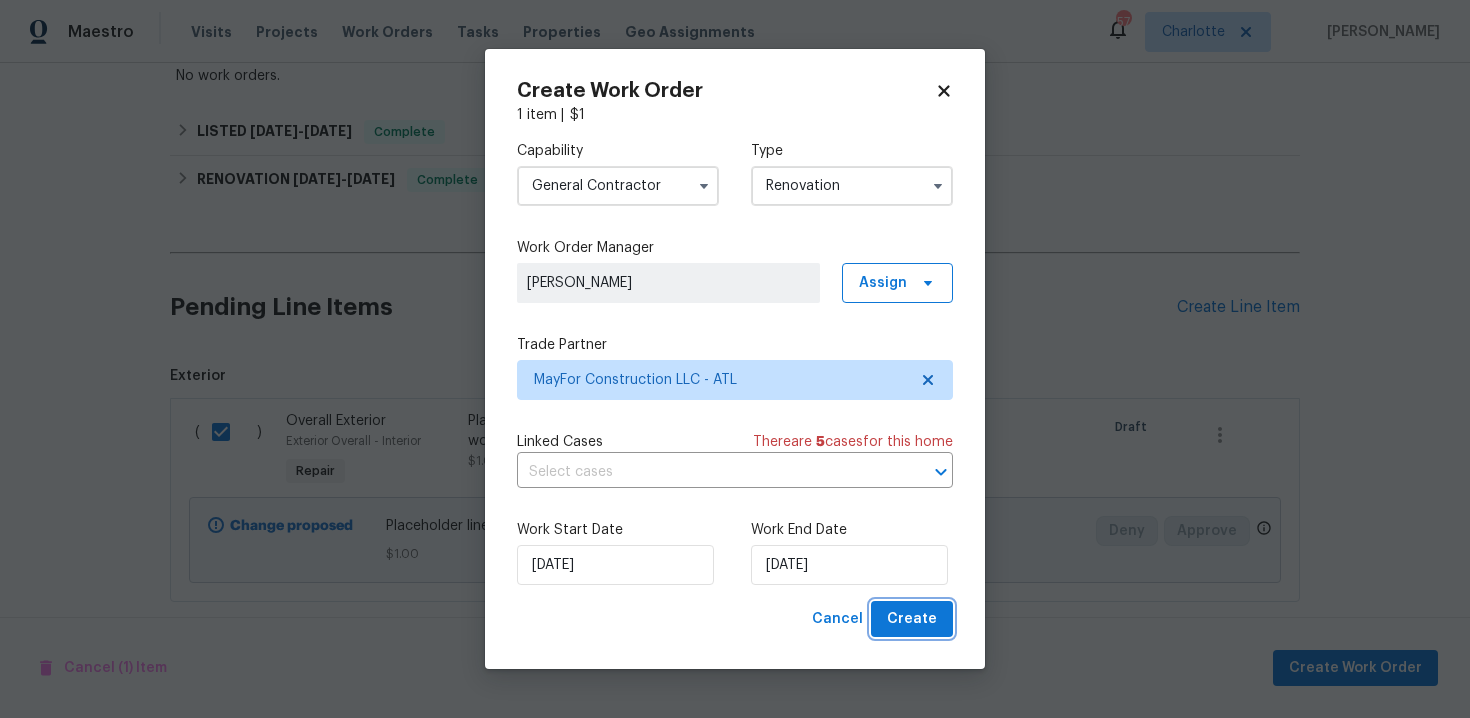 click on "Create" at bounding box center [912, 619] 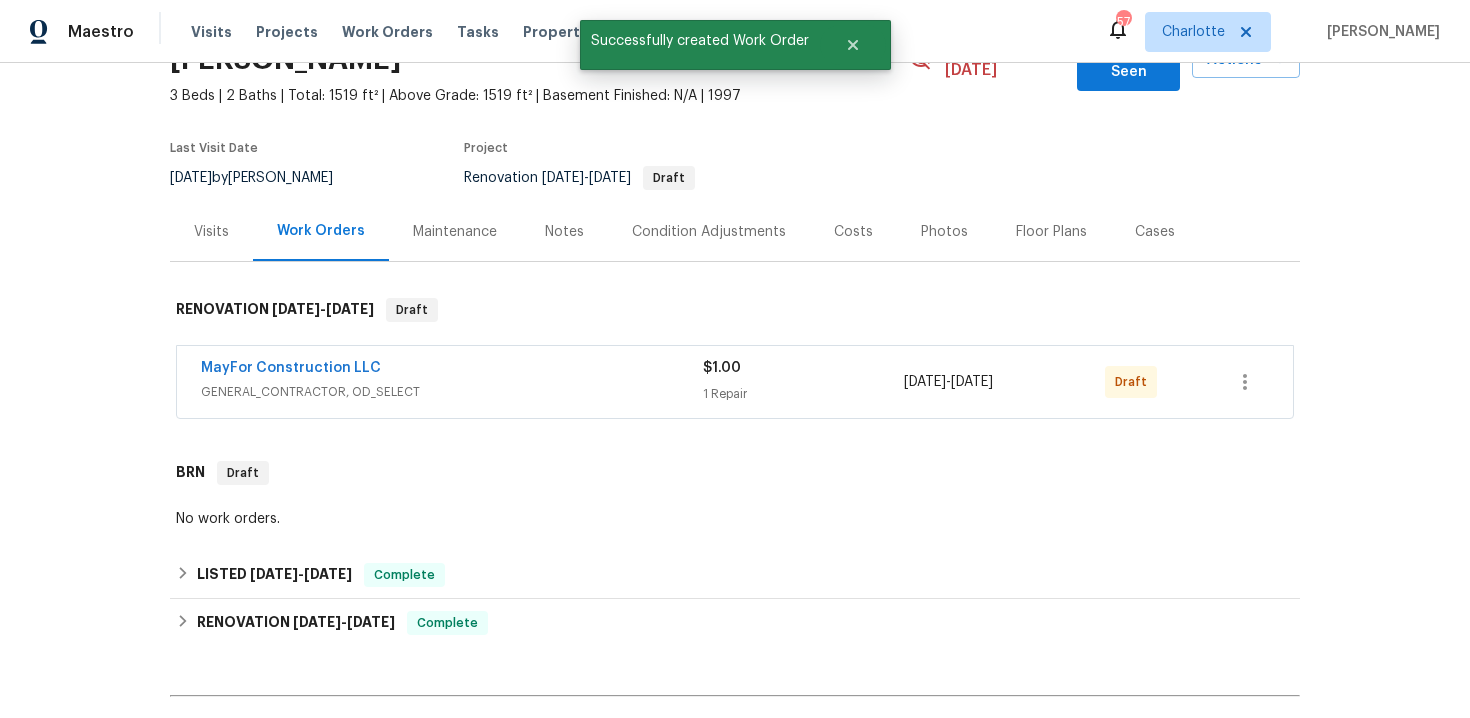scroll, scrollTop: 77, scrollLeft: 0, axis: vertical 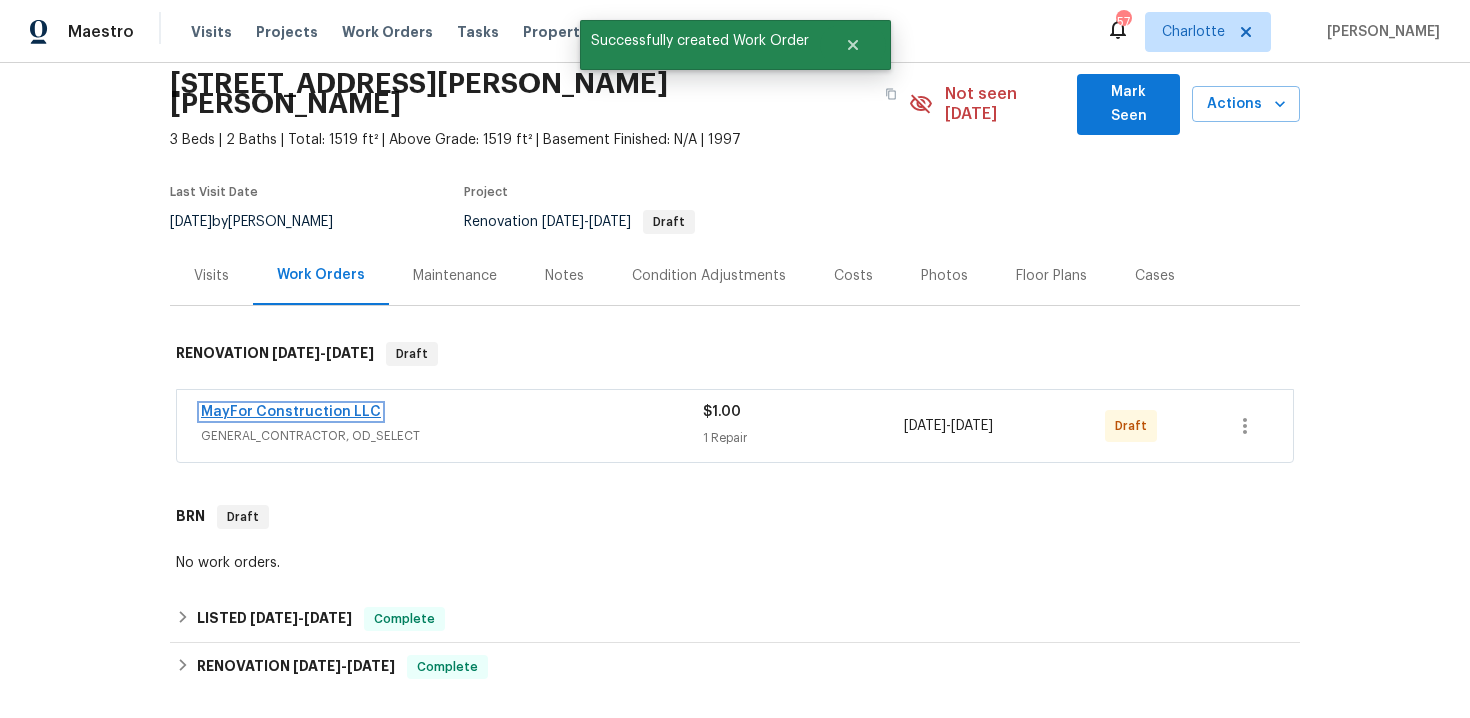 click on "MayFor Construction LLC" at bounding box center [291, 412] 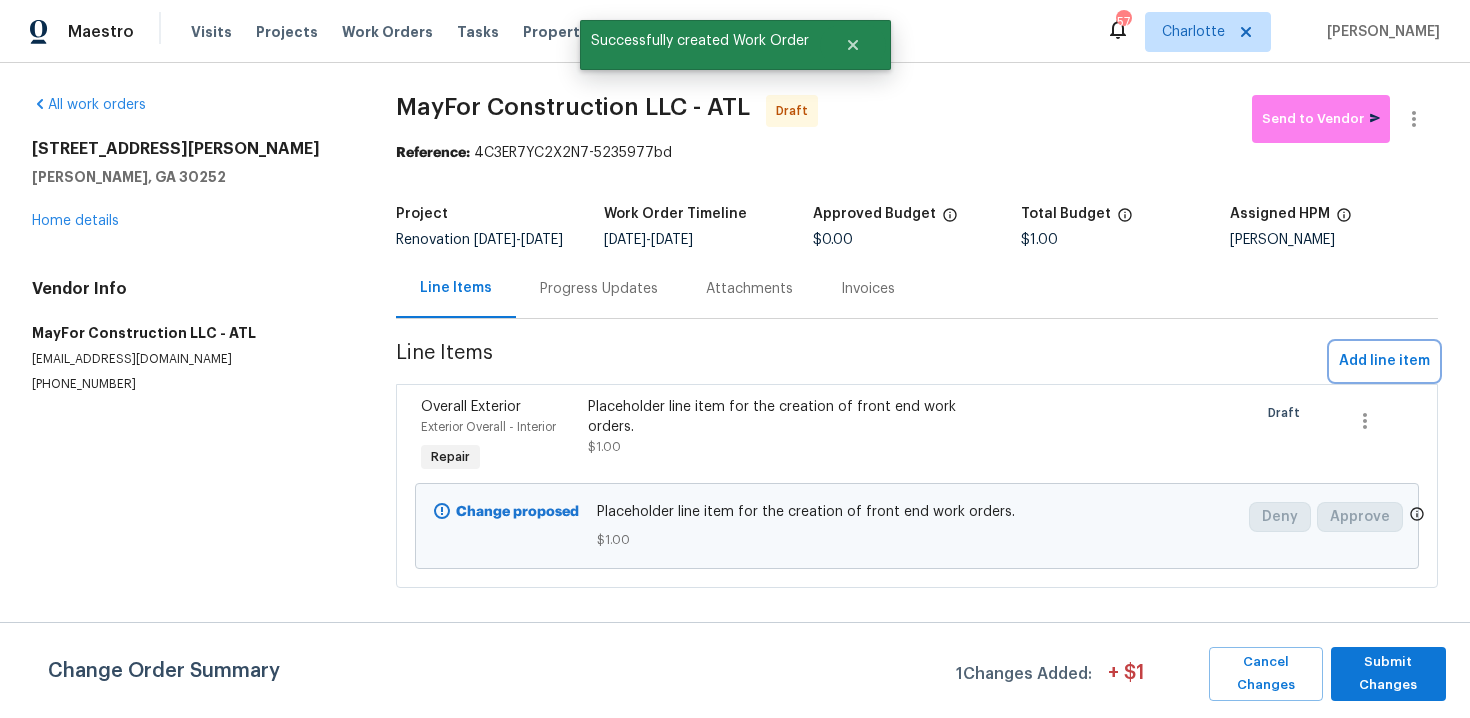 click on "Add line item" at bounding box center [1384, 361] 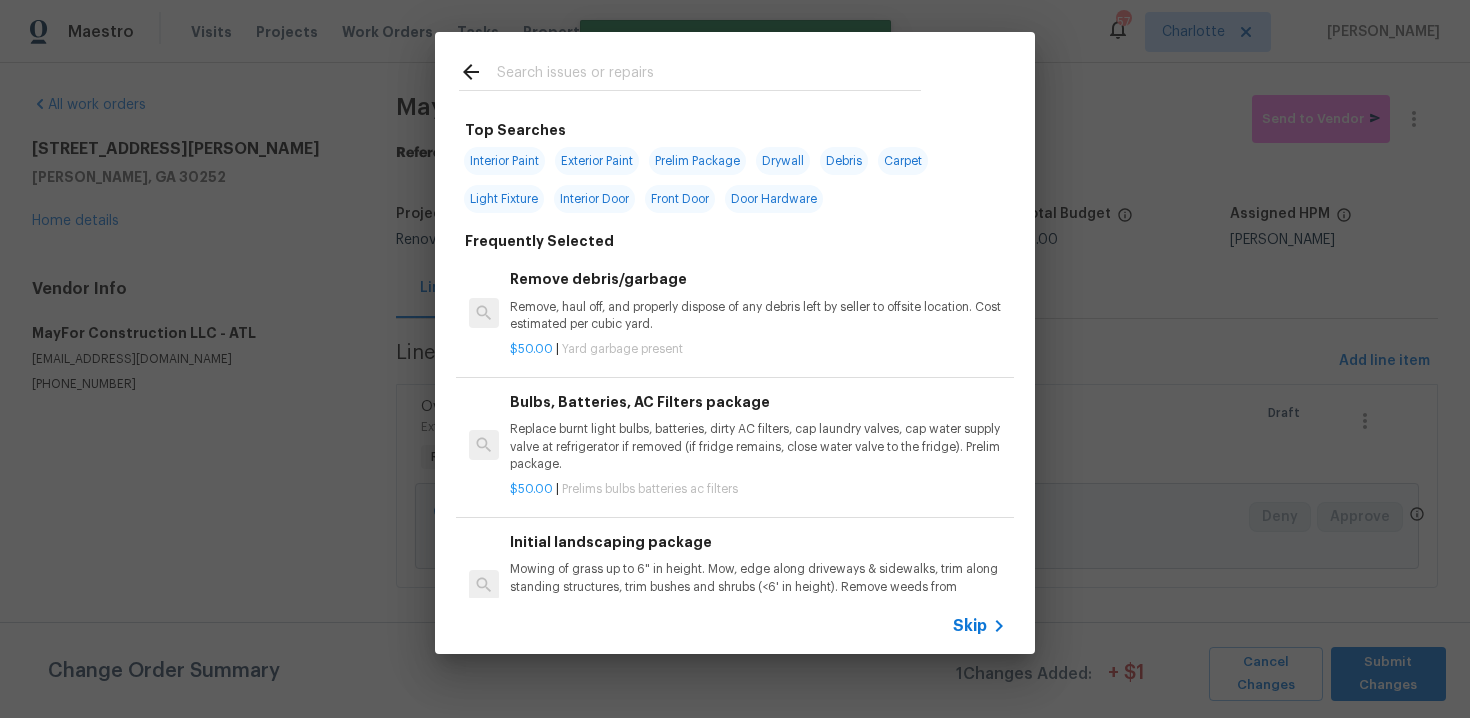 click on "Skip" at bounding box center [970, 626] 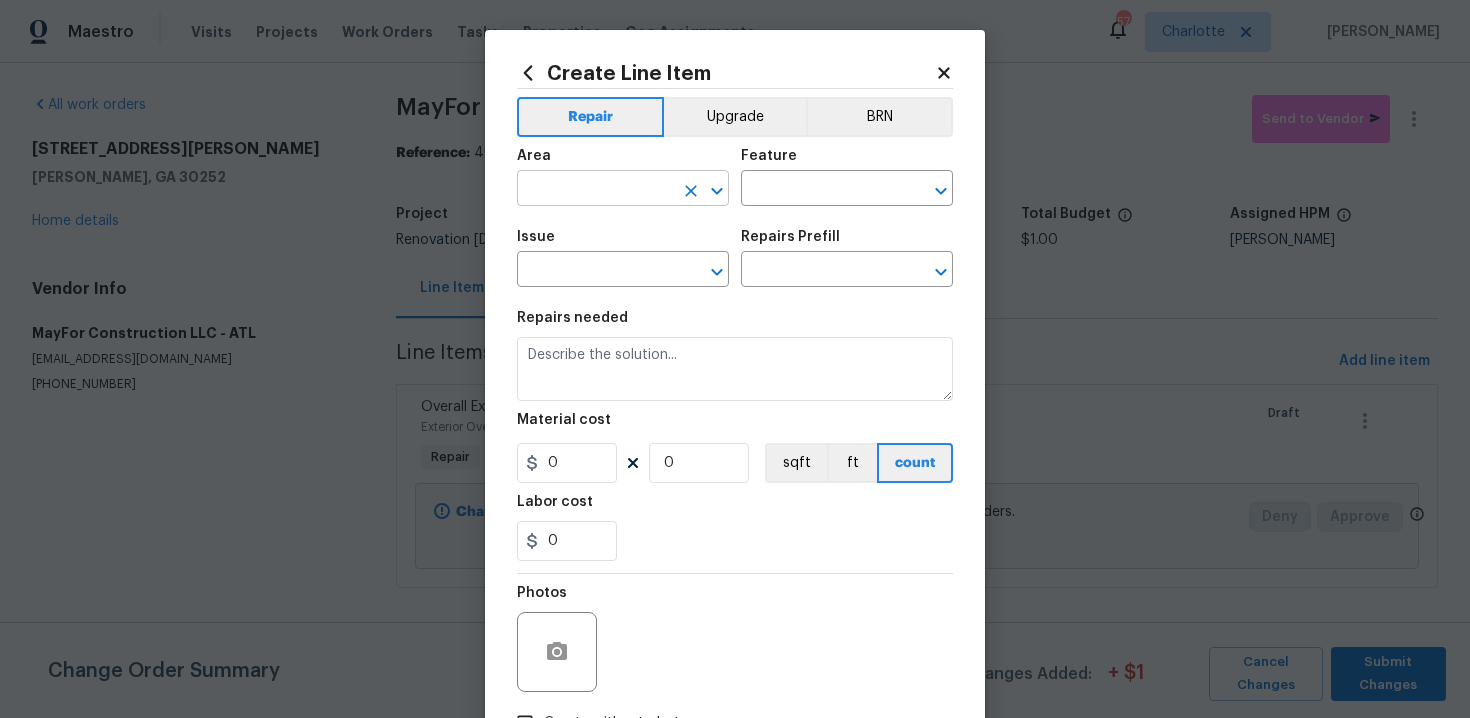 click at bounding box center [595, 190] 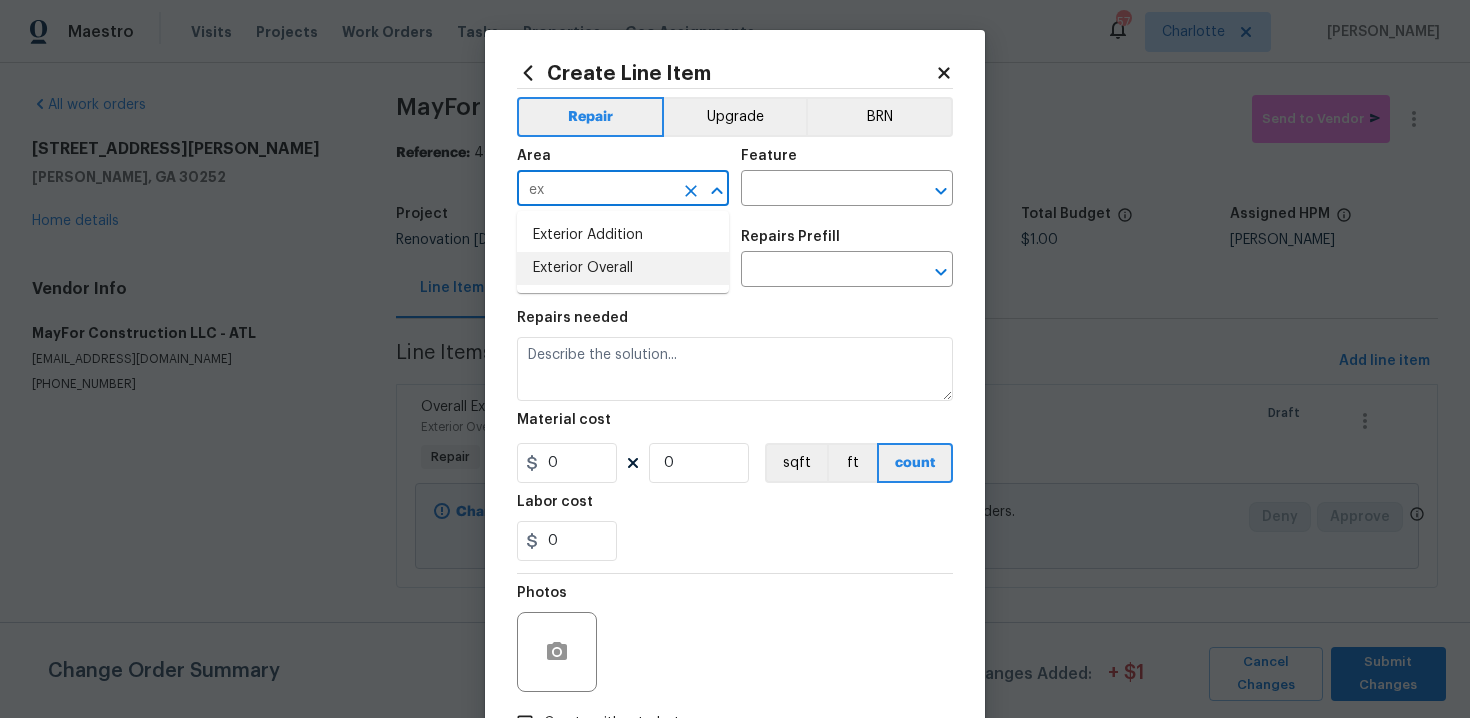 click on "Exterior Overall" at bounding box center (623, 268) 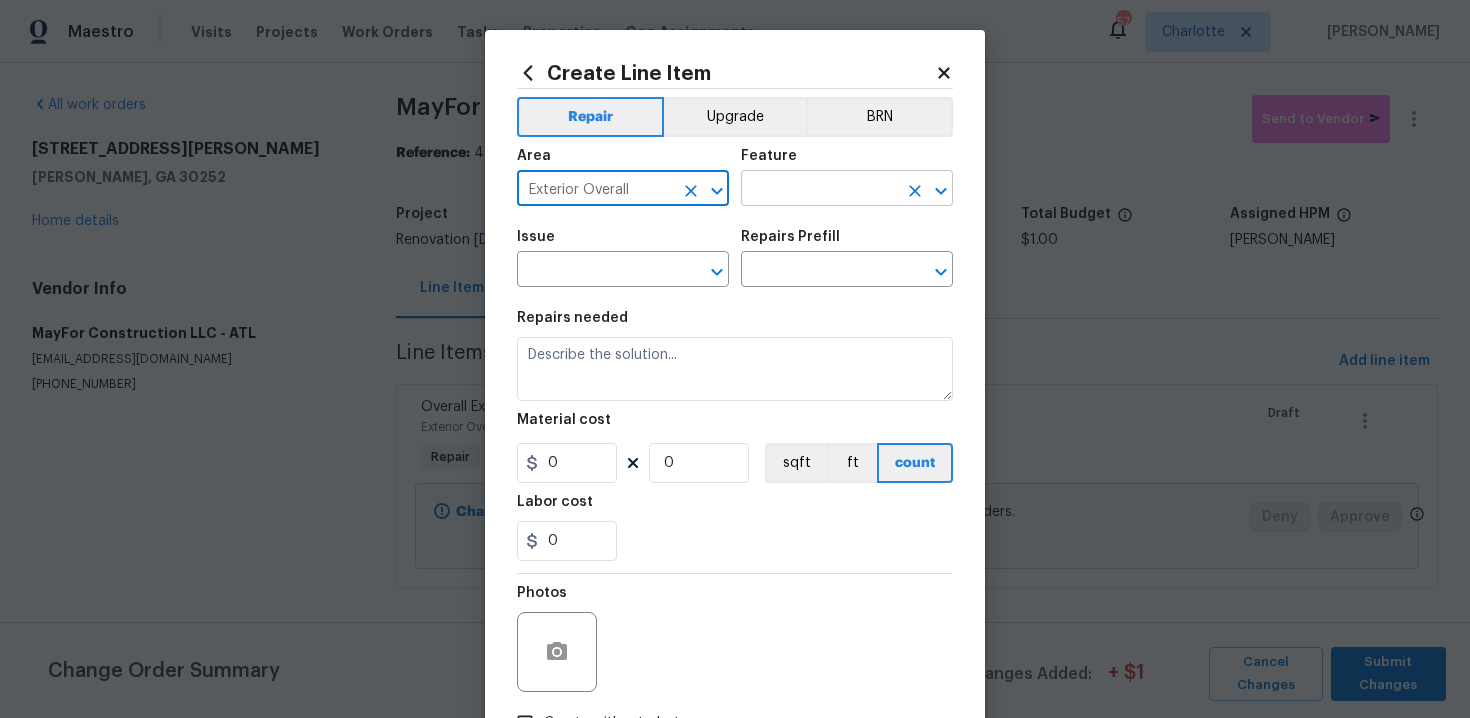 type on "Exterior Overall" 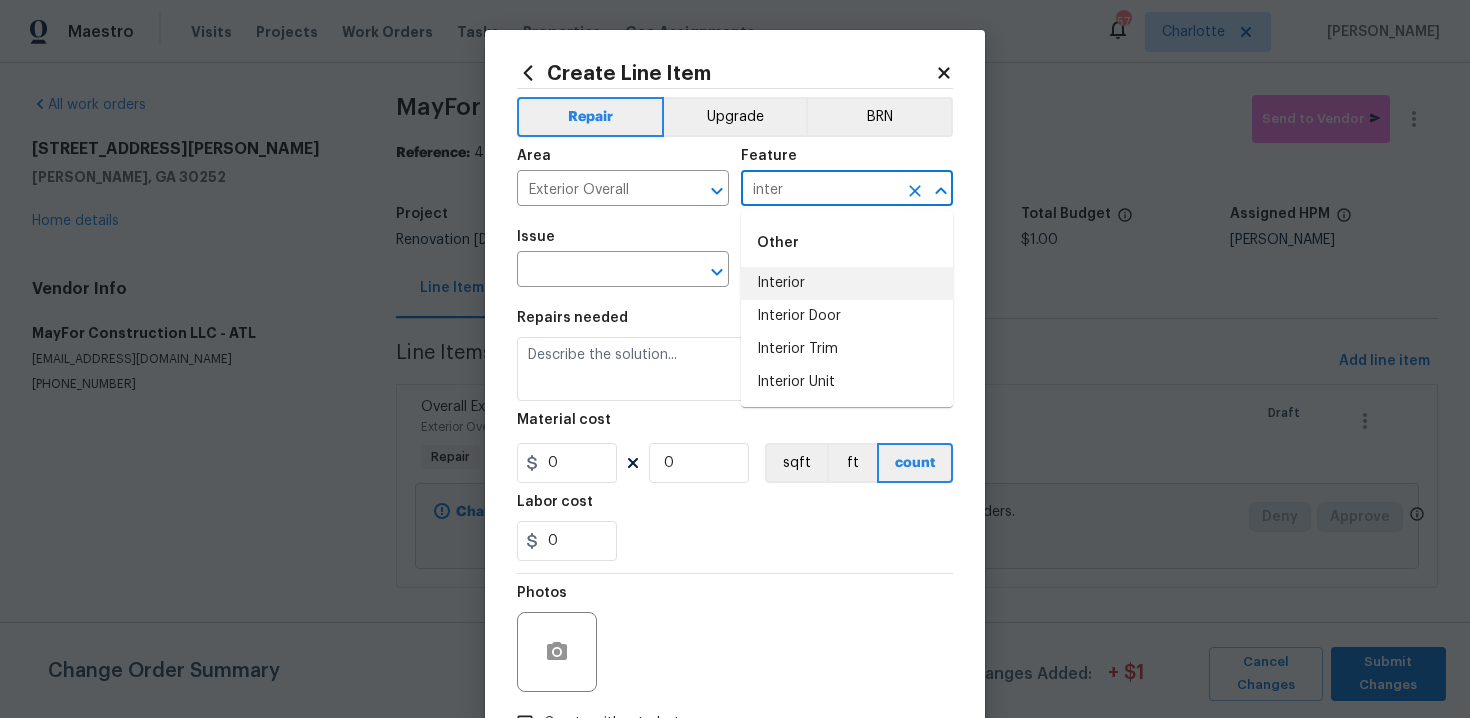 click on "Interior" at bounding box center [847, 283] 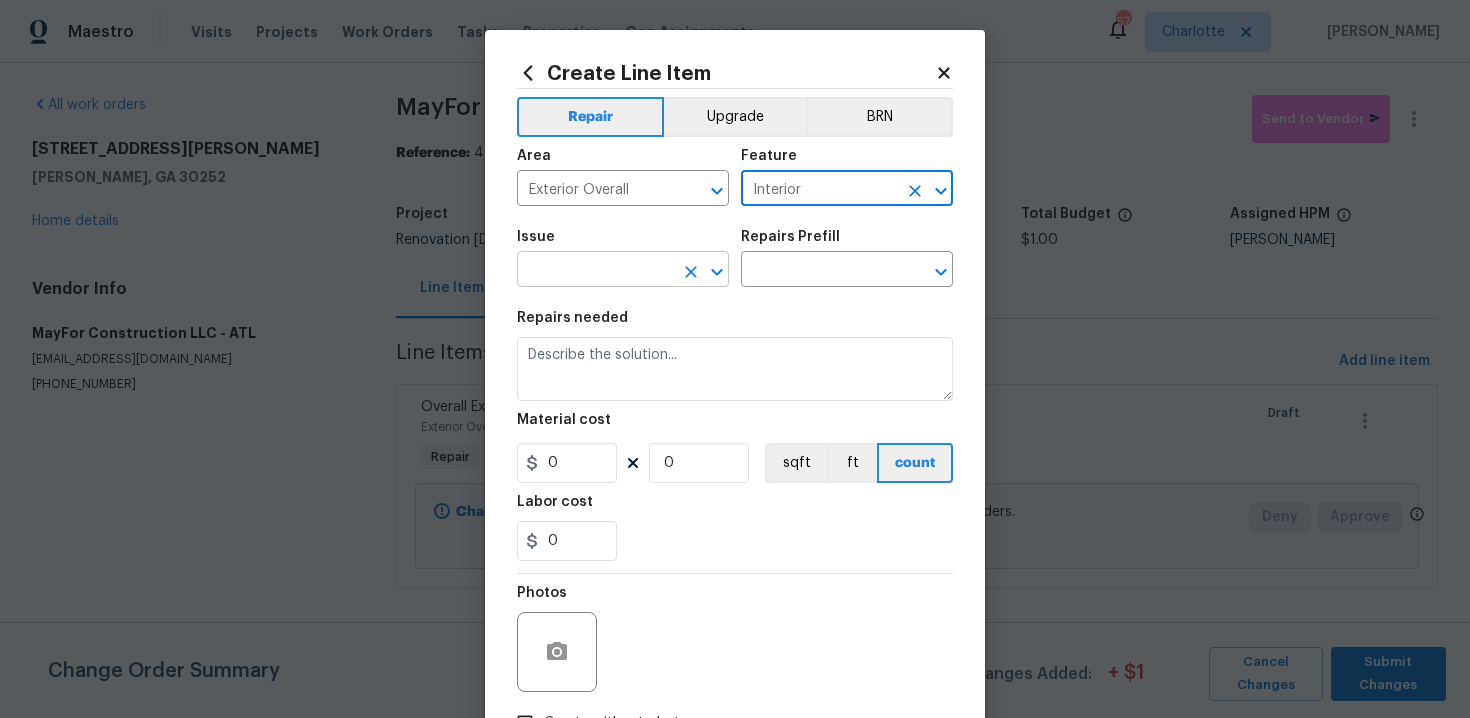 type on "Interior" 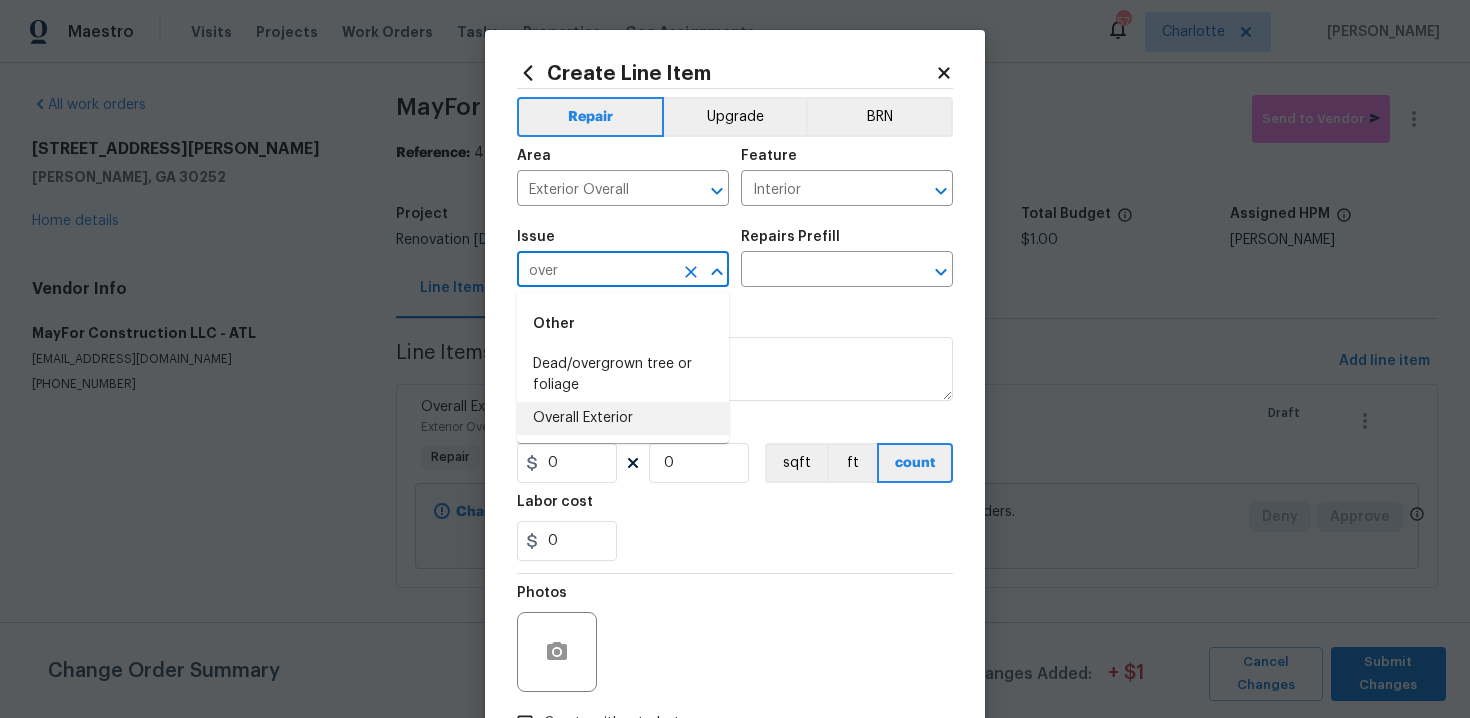 click on "Overall Exterior" at bounding box center (623, 418) 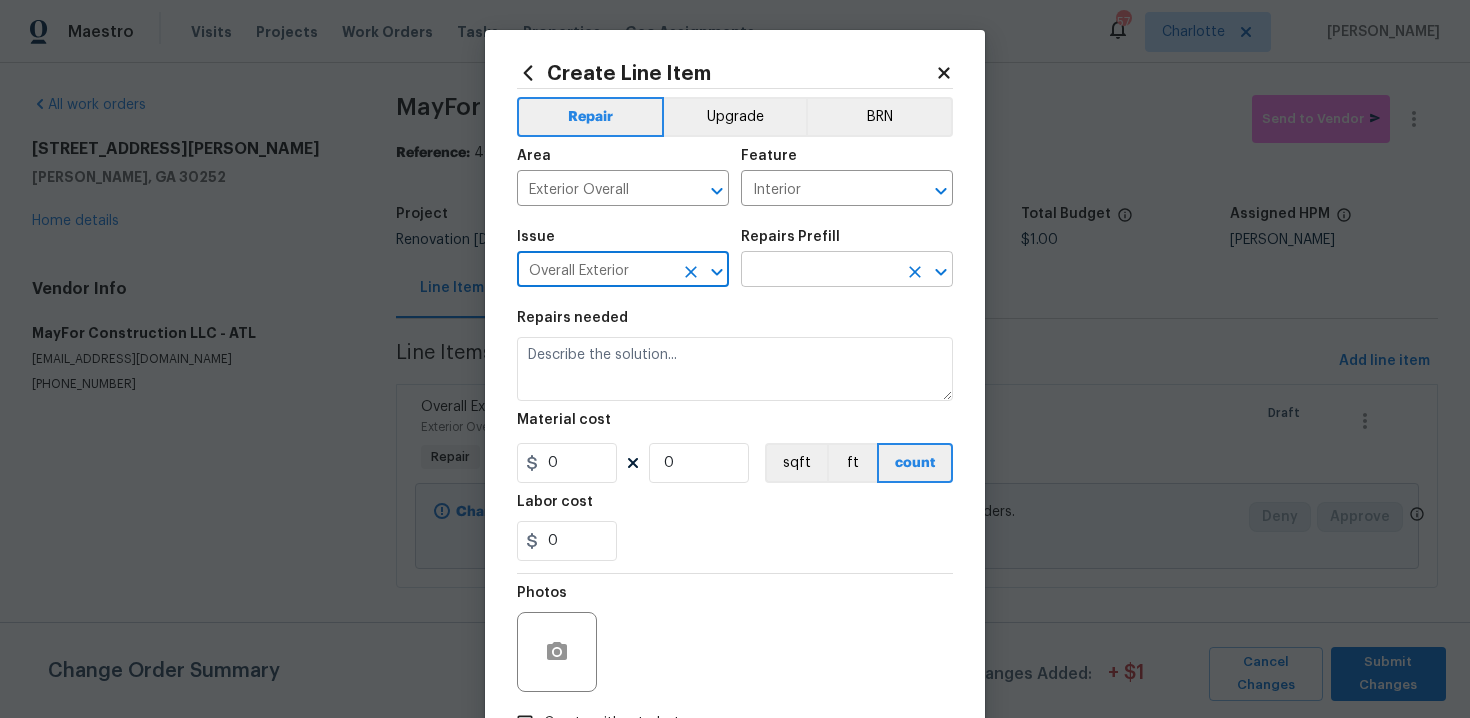 type on "Overall Exterior" 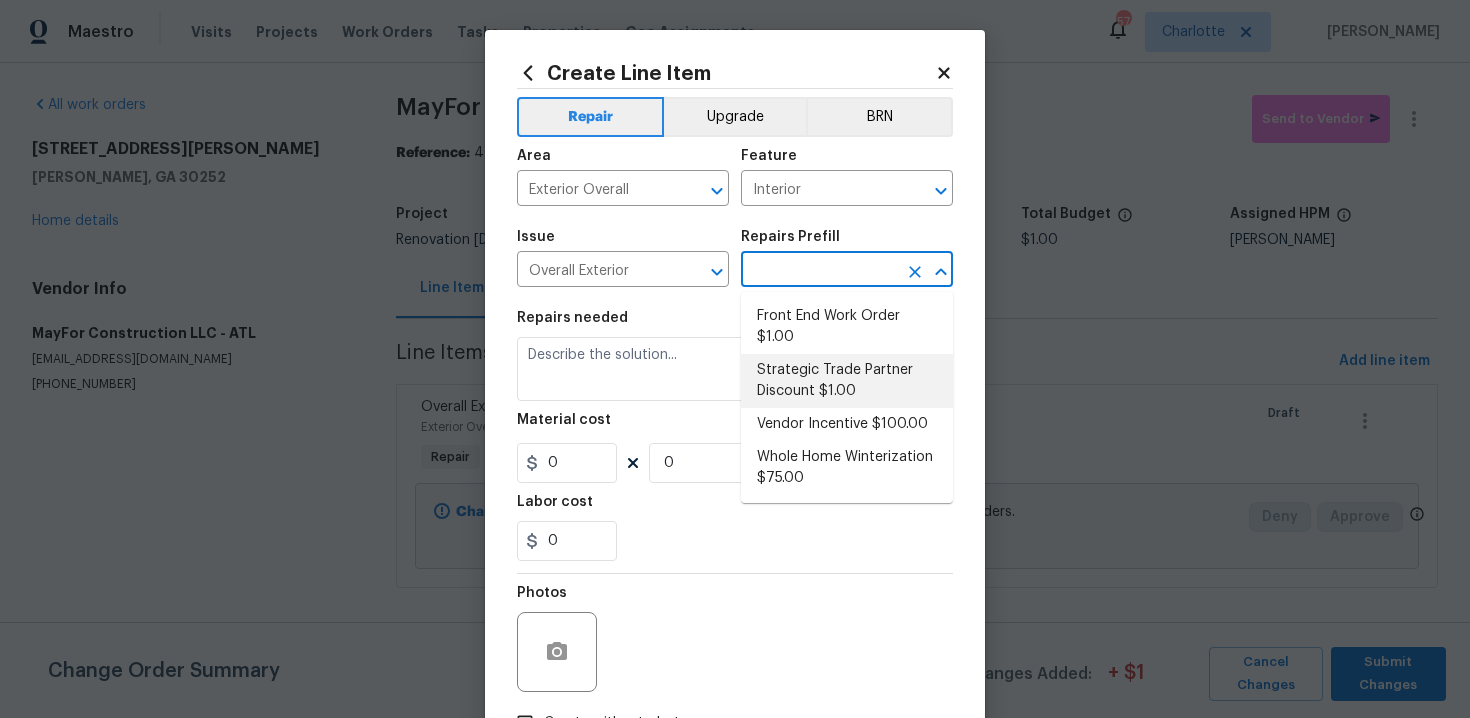click on "Strategic Trade Partner Discount $1.00" at bounding box center (847, 381) 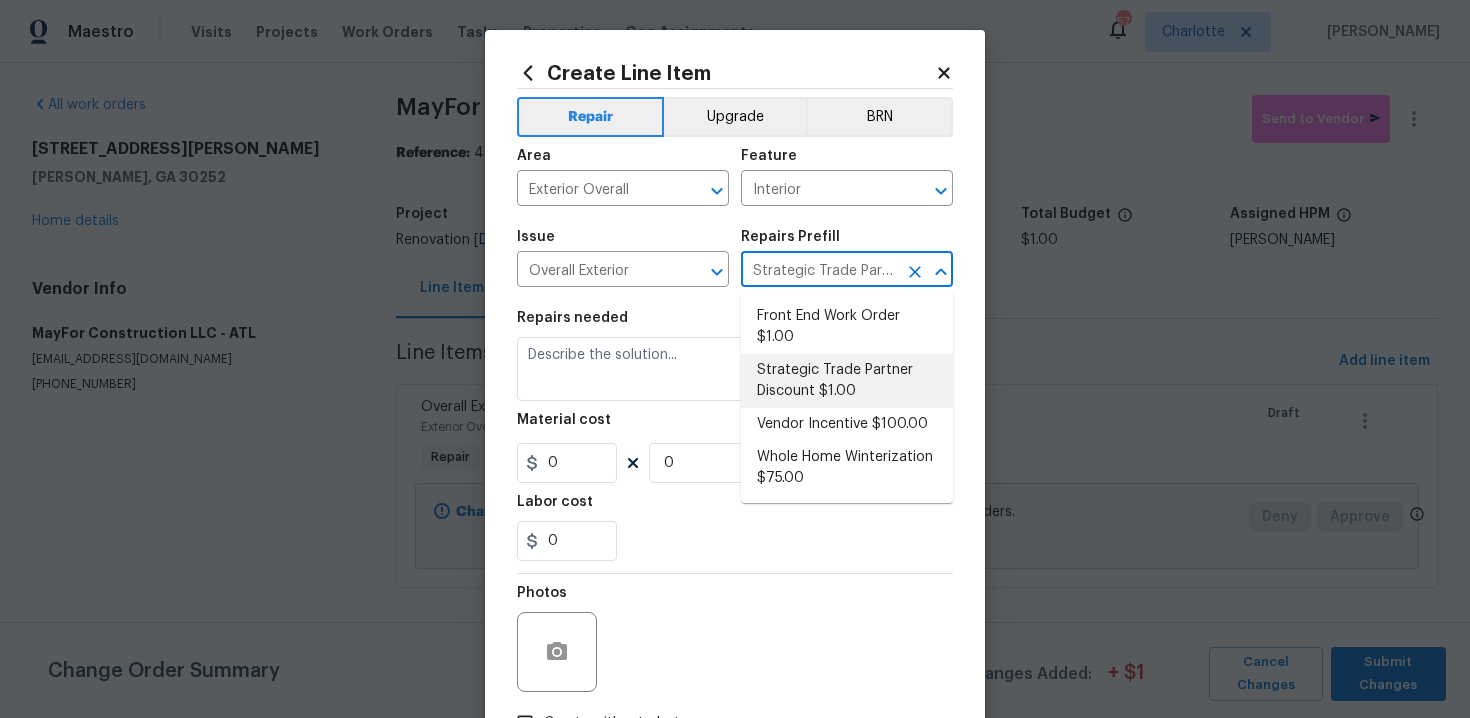 type on "Calculate and apply 5% STPP discount to the total of the work order as a negative cost" 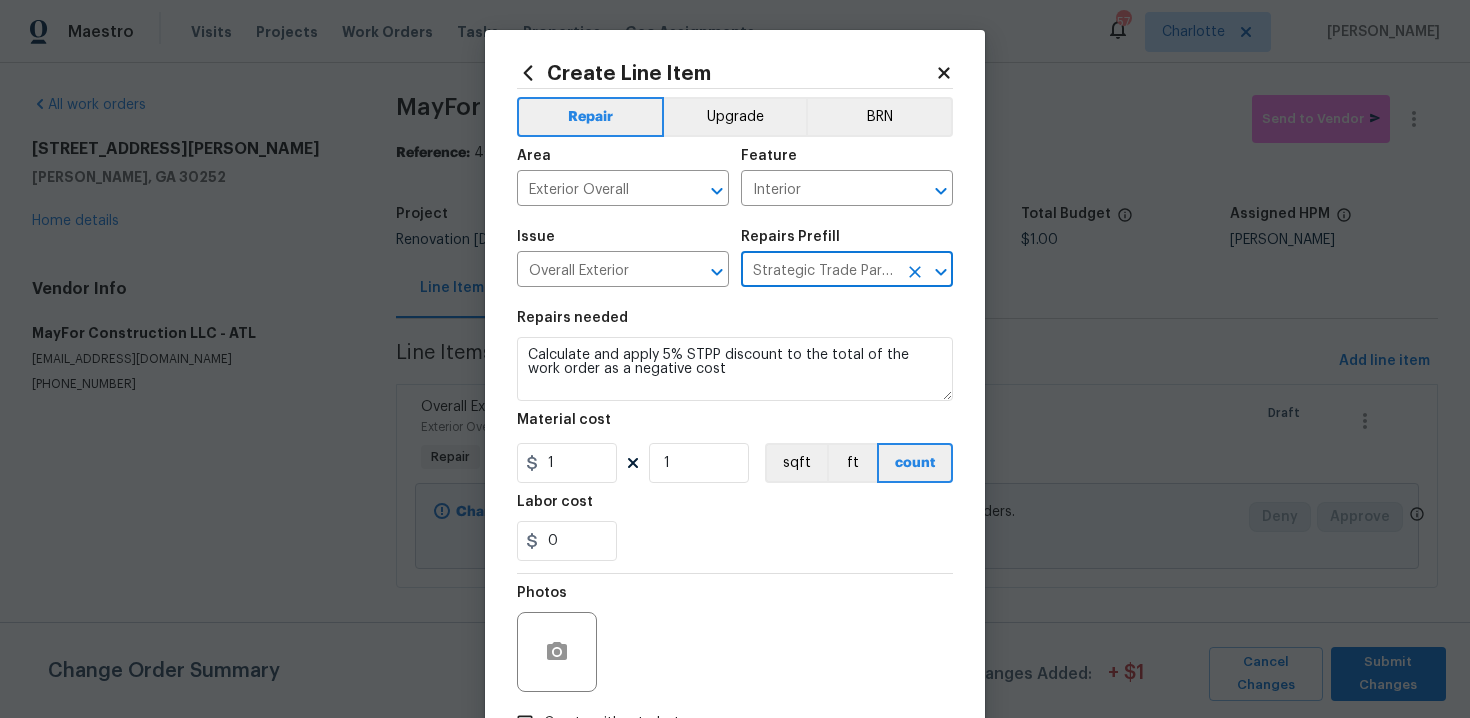 scroll, scrollTop: 144, scrollLeft: 0, axis: vertical 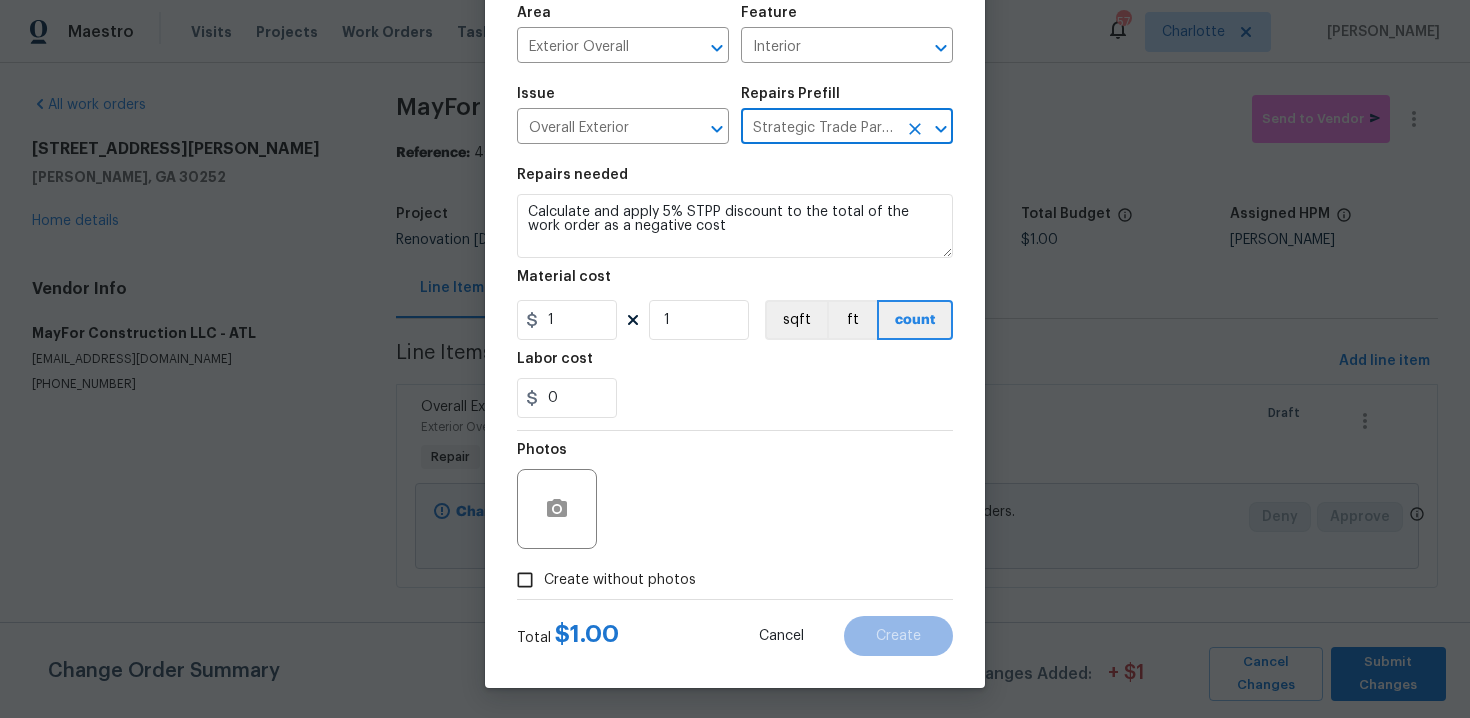 click on "Create without photos" at bounding box center [620, 580] 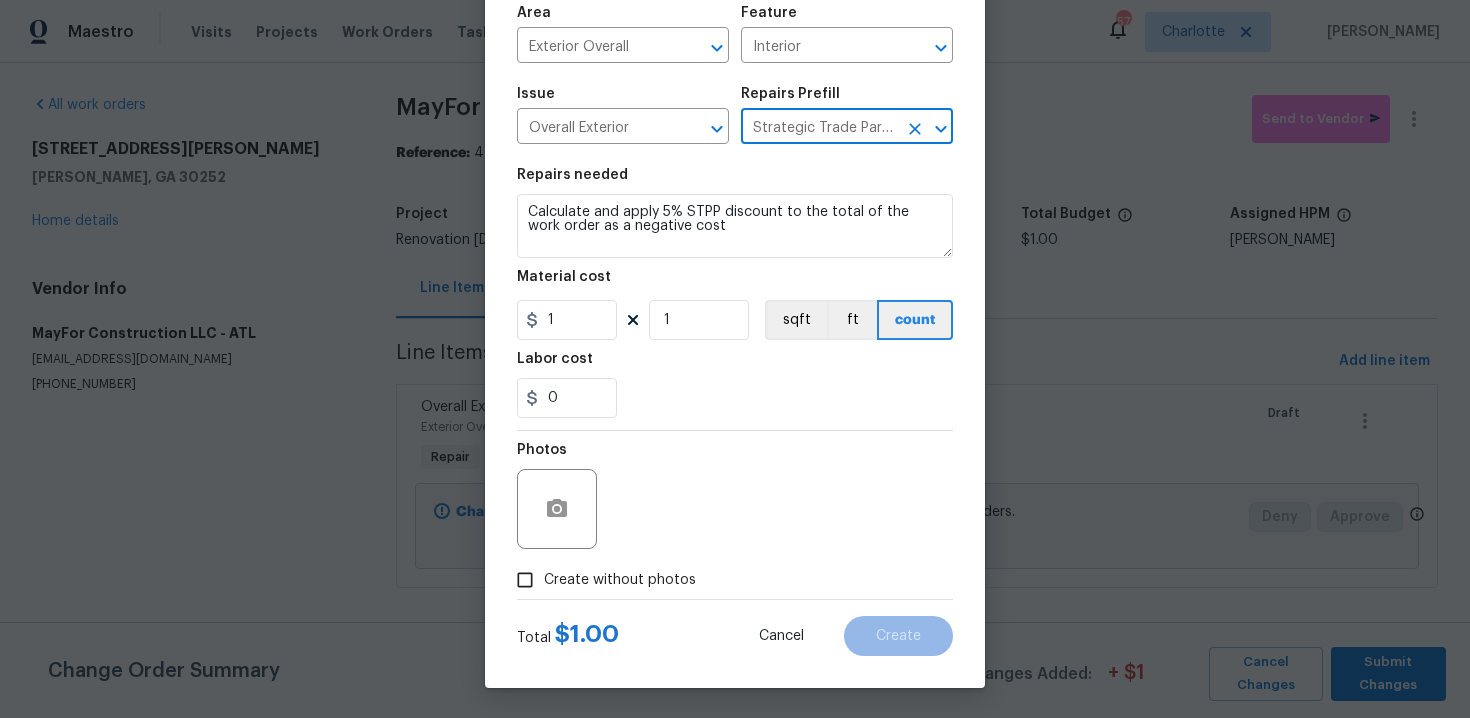 click on "Create without photos" at bounding box center (525, 580) 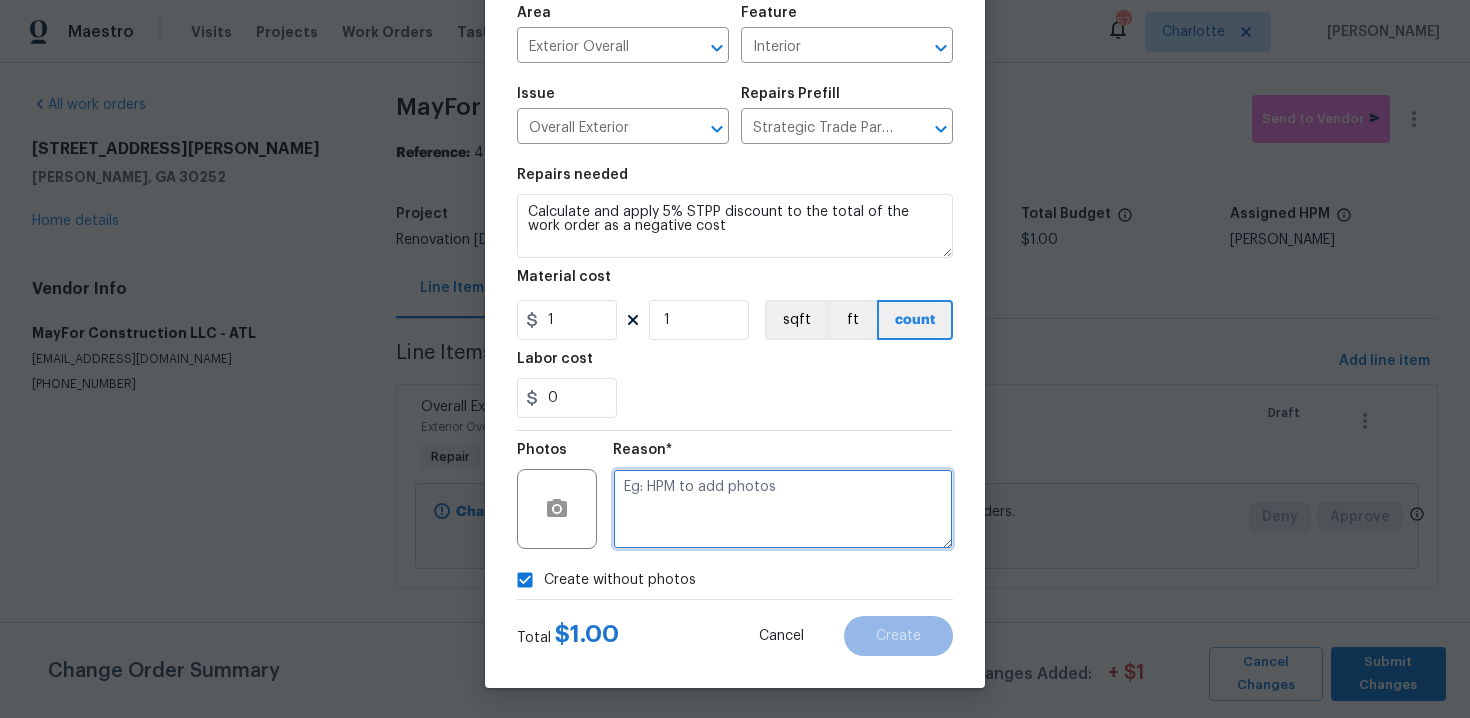 click at bounding box center [783, 509] 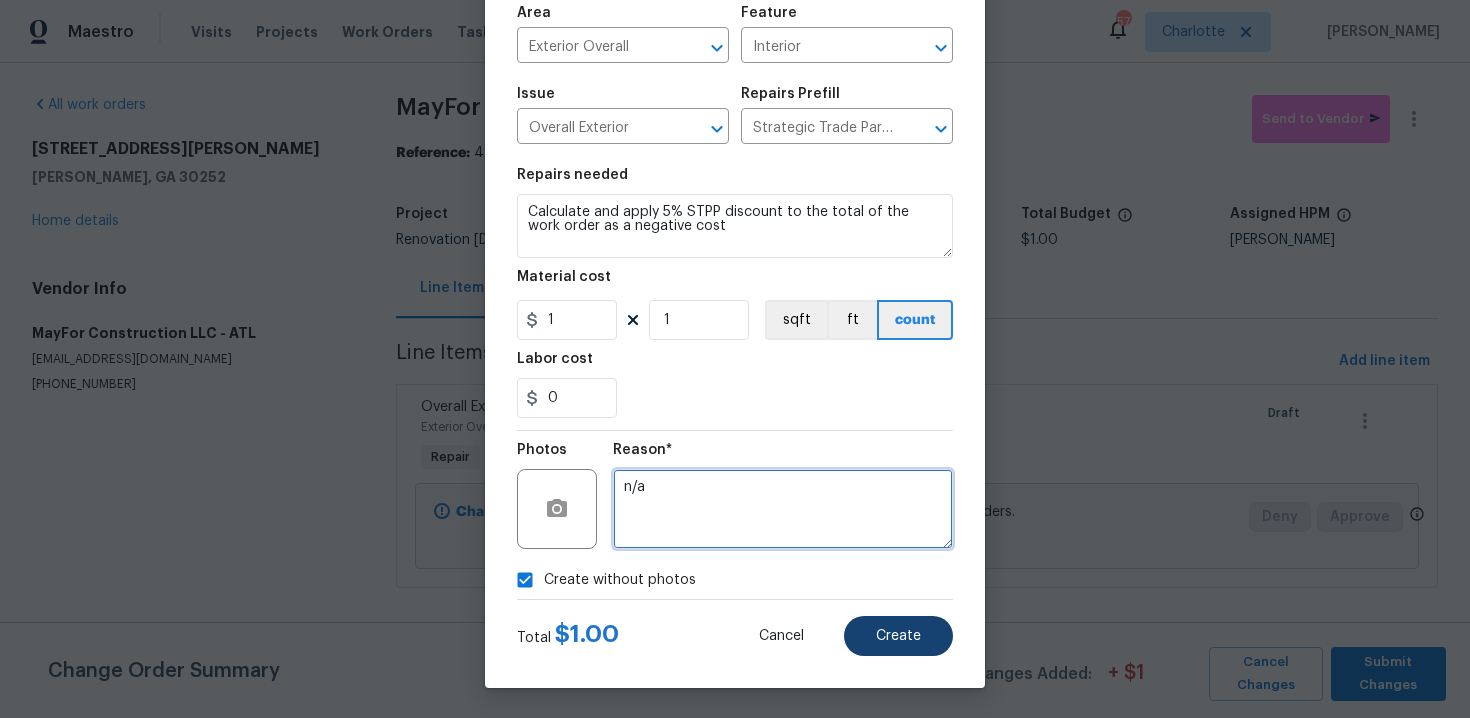 type on "n/a" 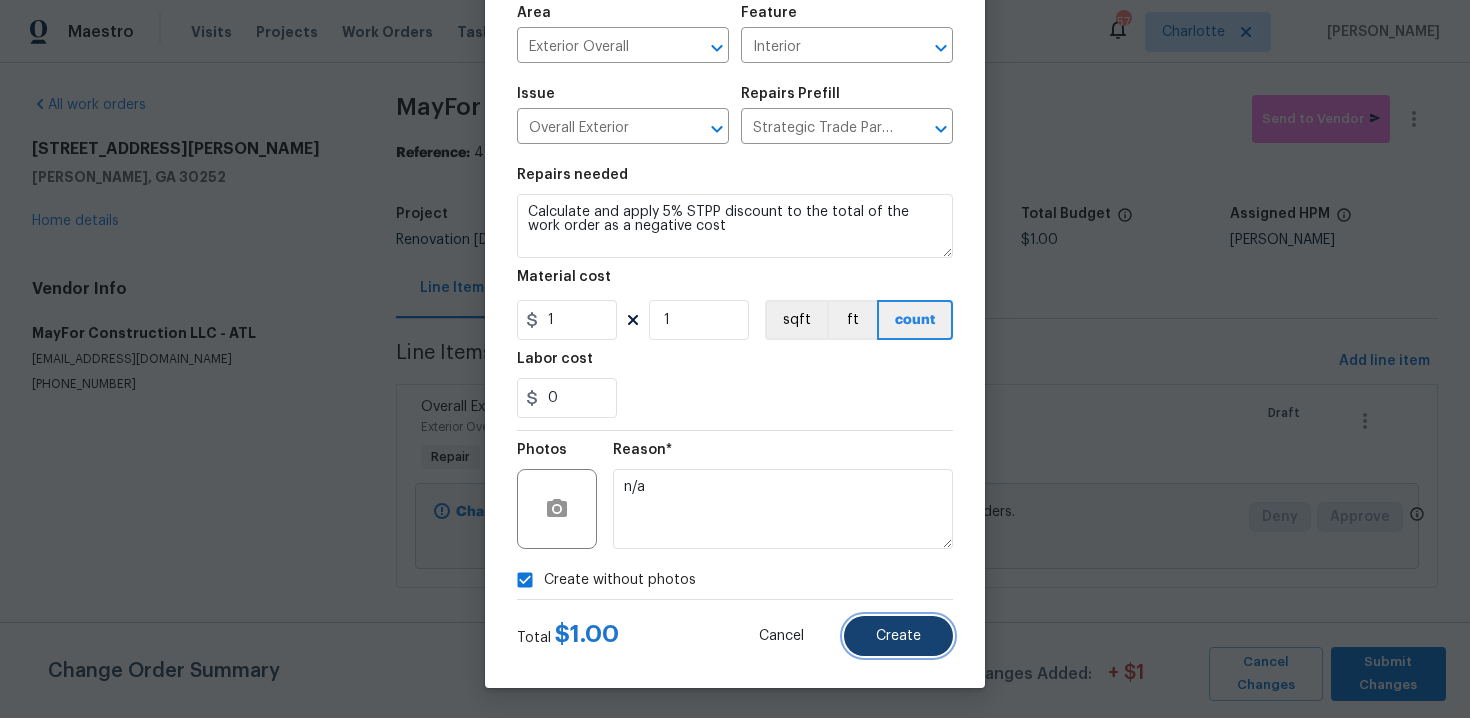click on "Create" at bounding box center (898, 636) 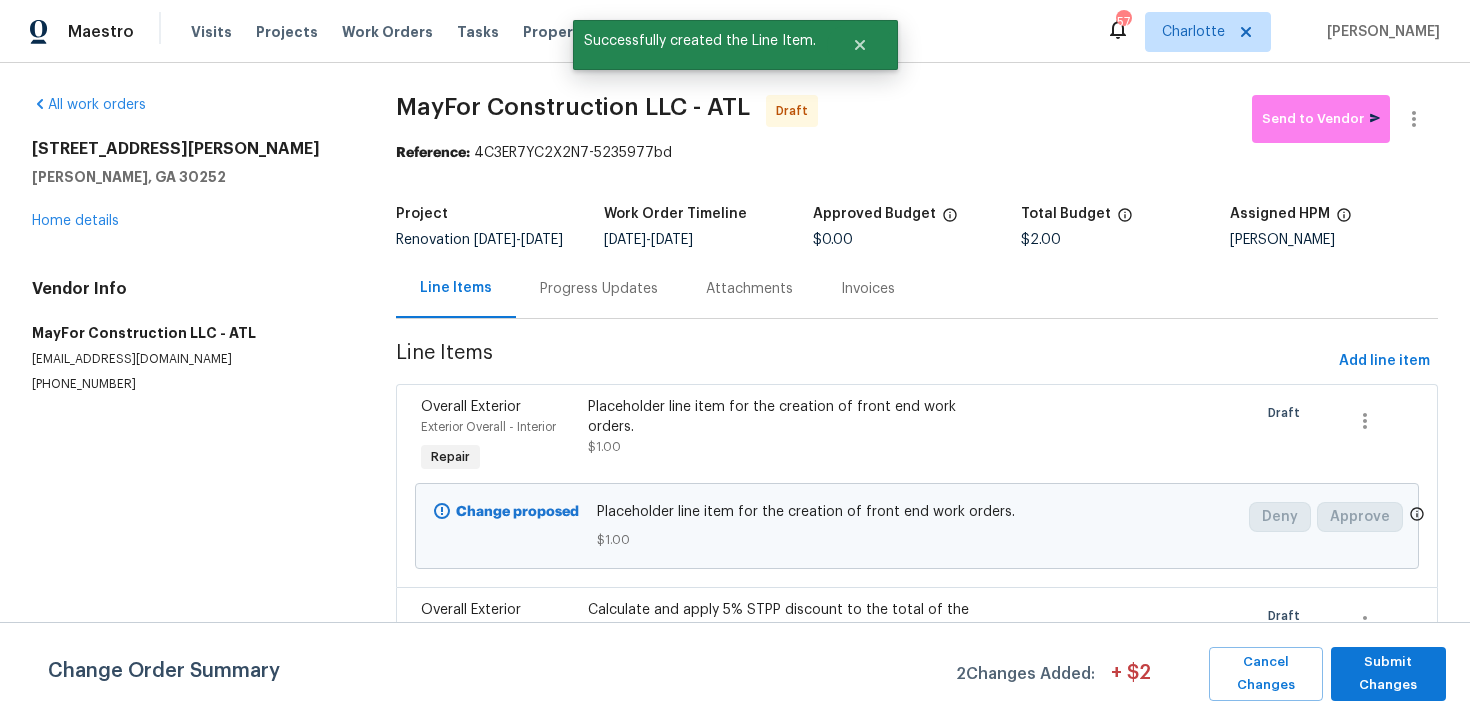 scroll, scrollTop: 144, scrollLeft: 0, axis: vertical 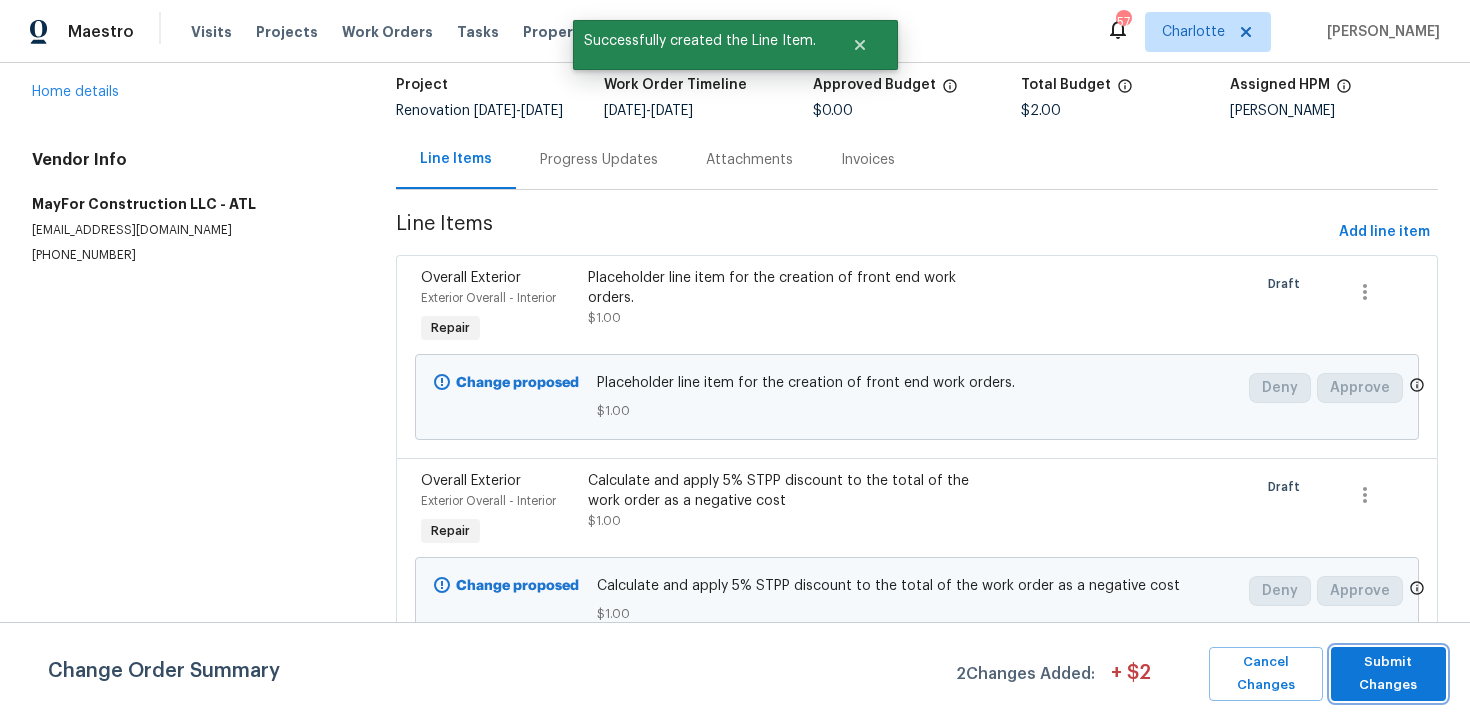 click on "Submit Changes" at bounding box center (1388, 674) 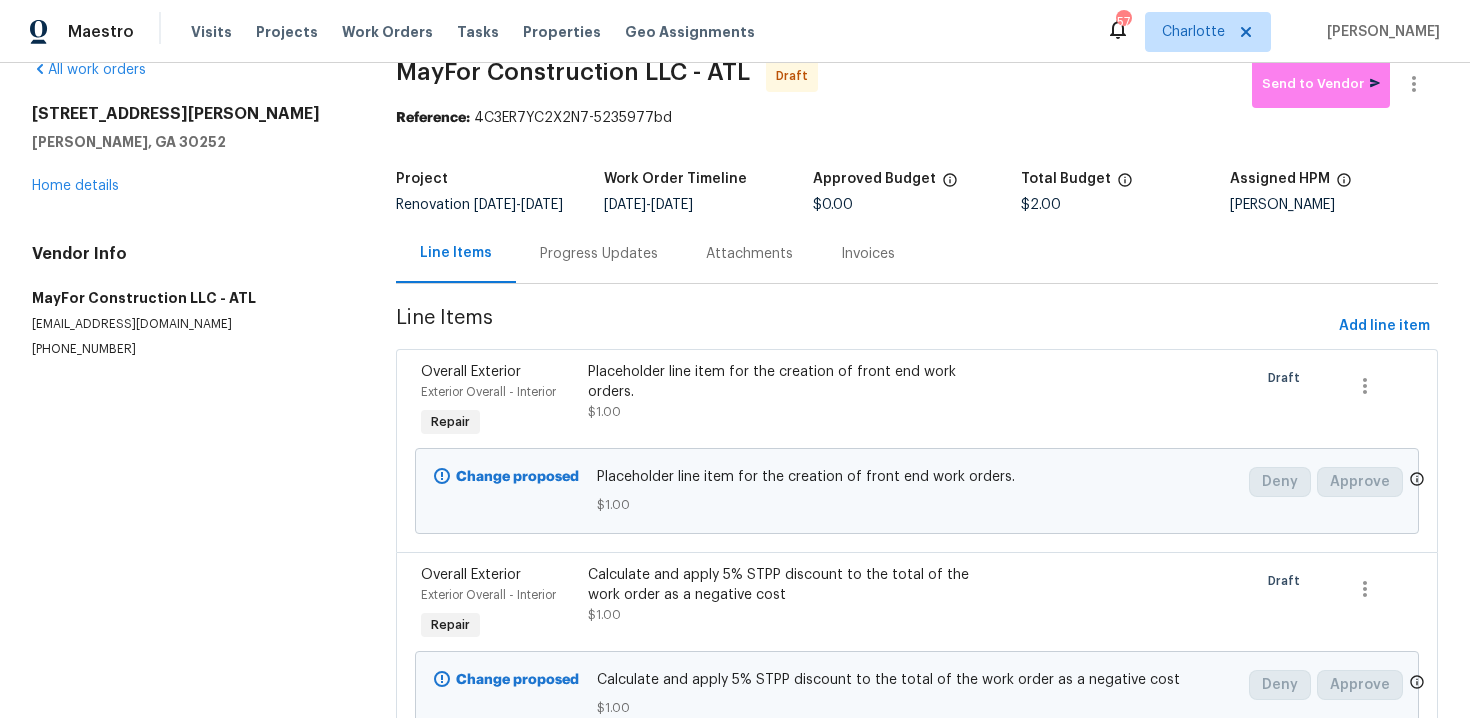 scroll, scrollTop: 0, scrollLeft: 0, axis: both 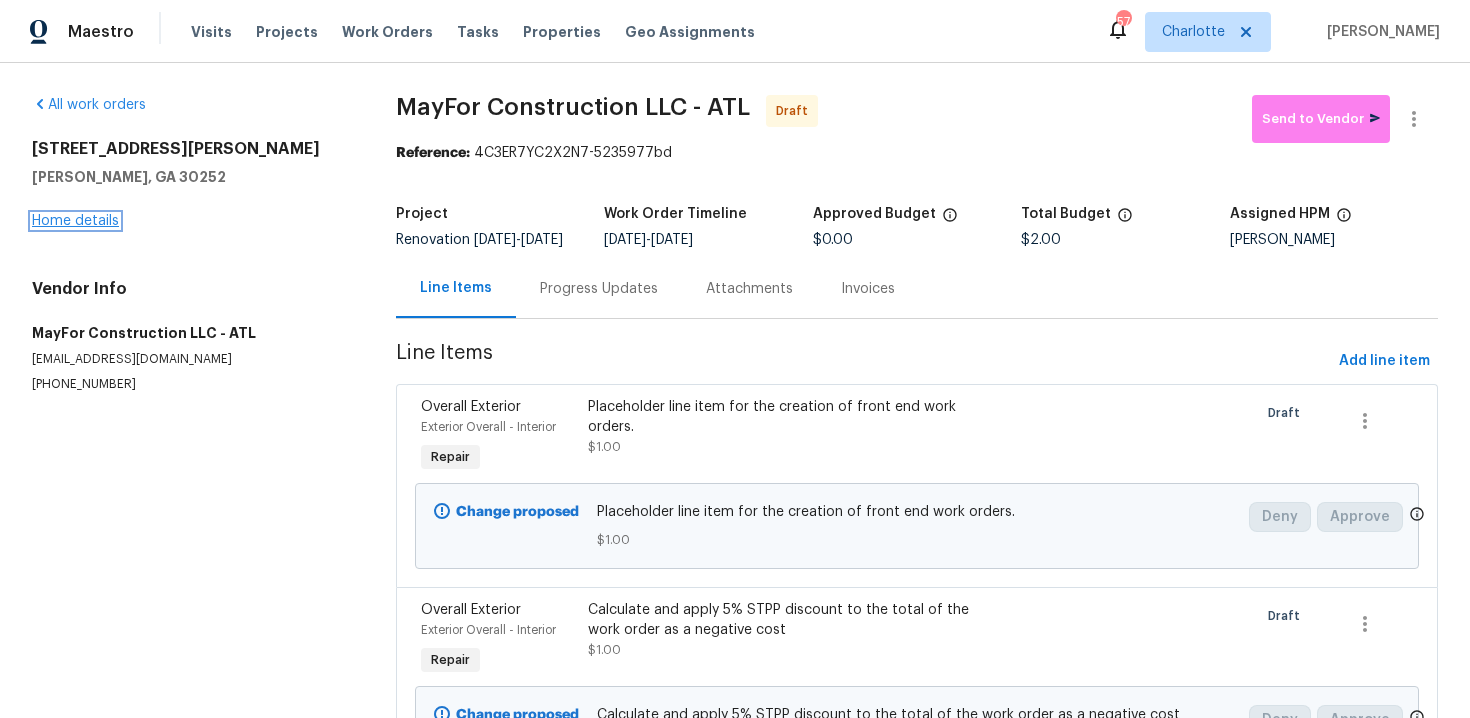 click on "Home details" at bounding box center [75, 221] 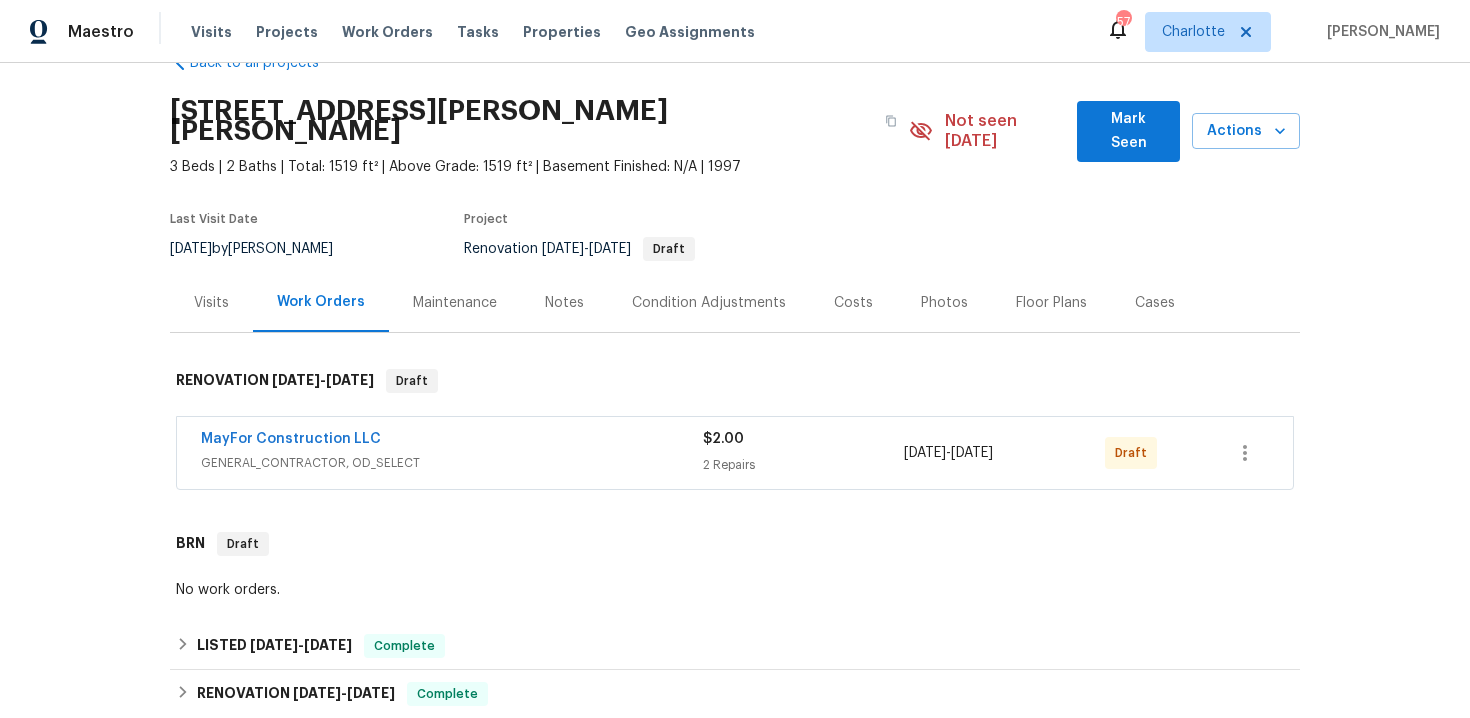 scroll, scrollTop: 109, scrollLeft: 0, axis: vertical 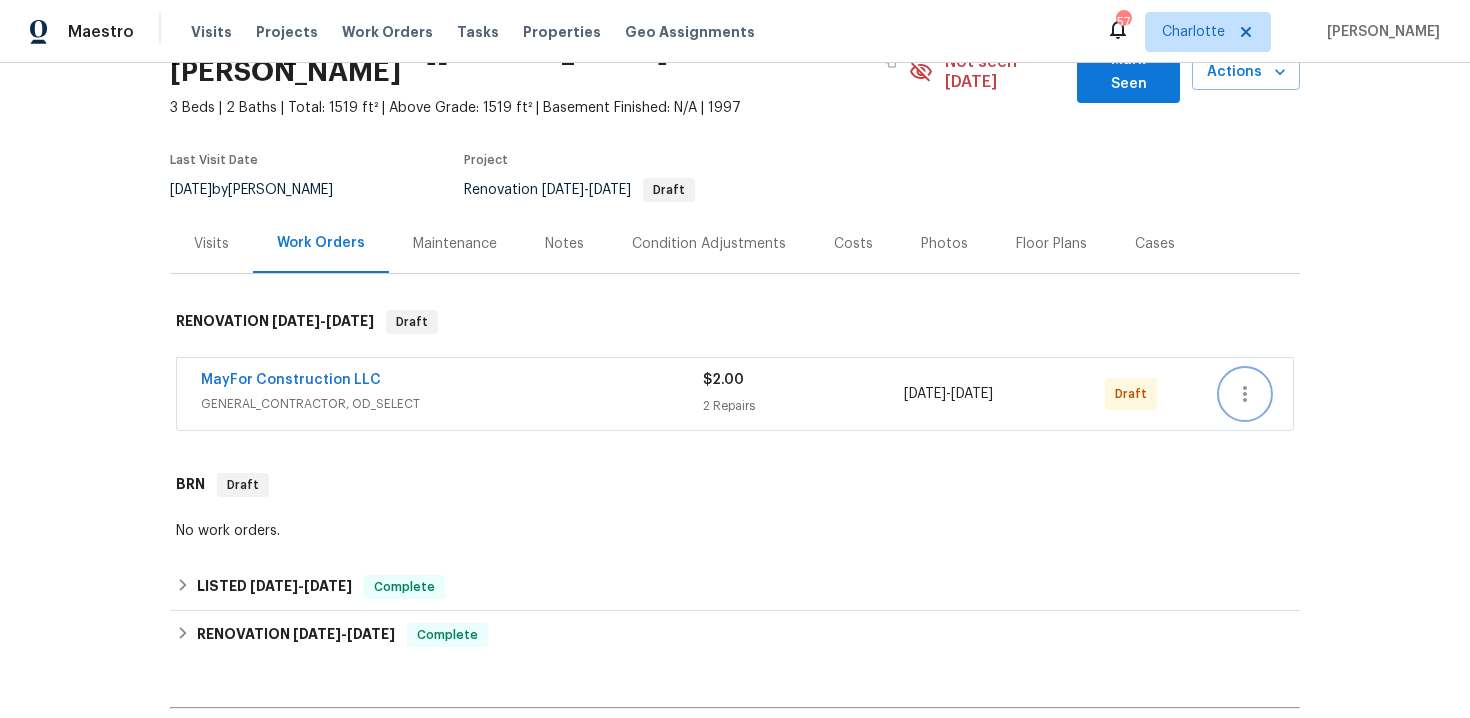 click 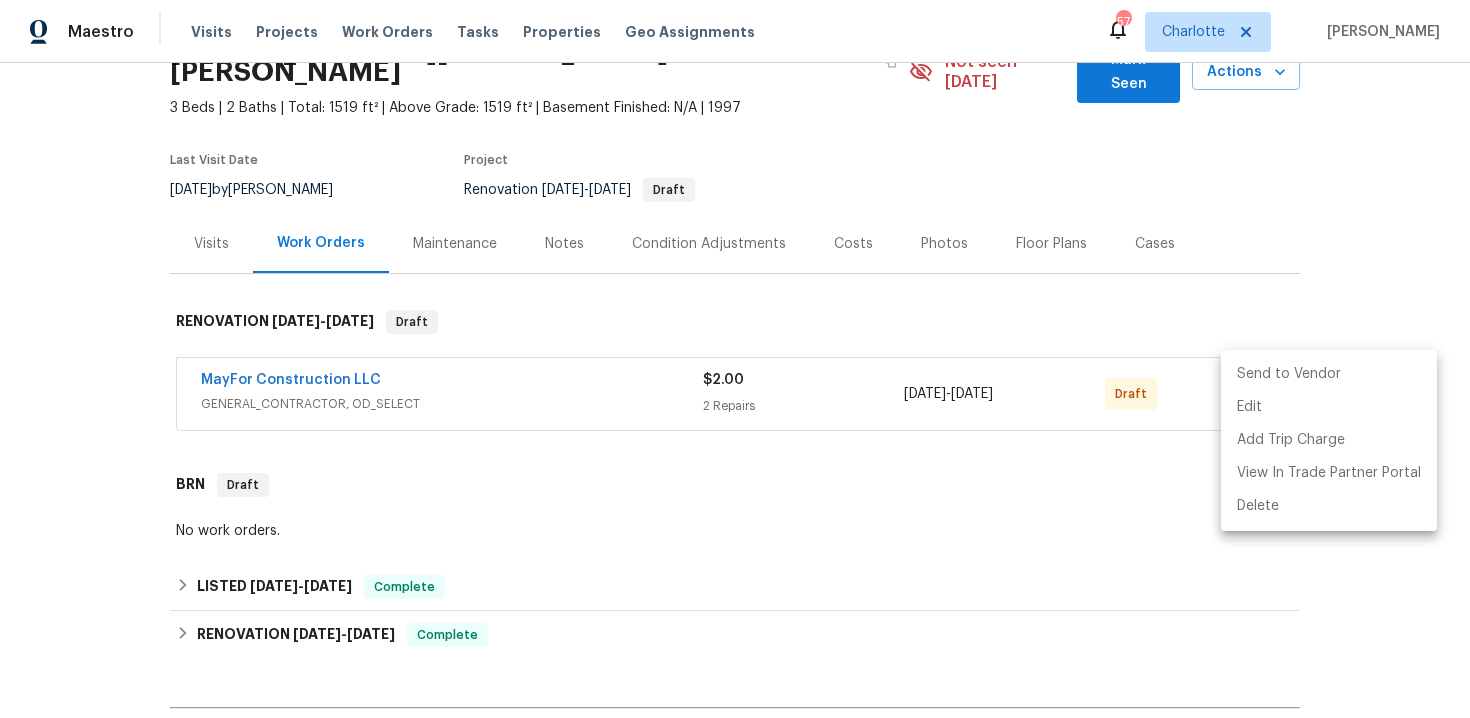 click on "Send to Vendor" at bounding box center [1329, 374] 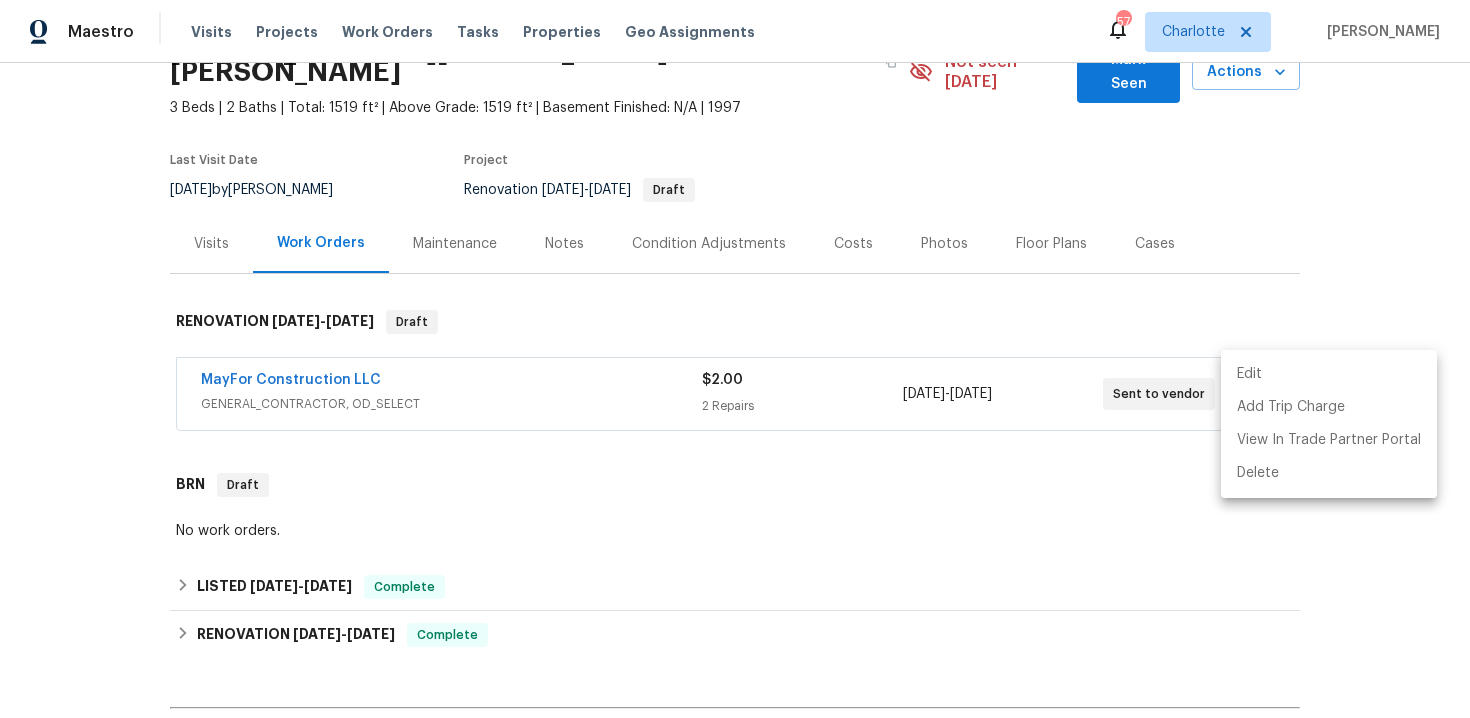 click at bounding box center (735, 359) 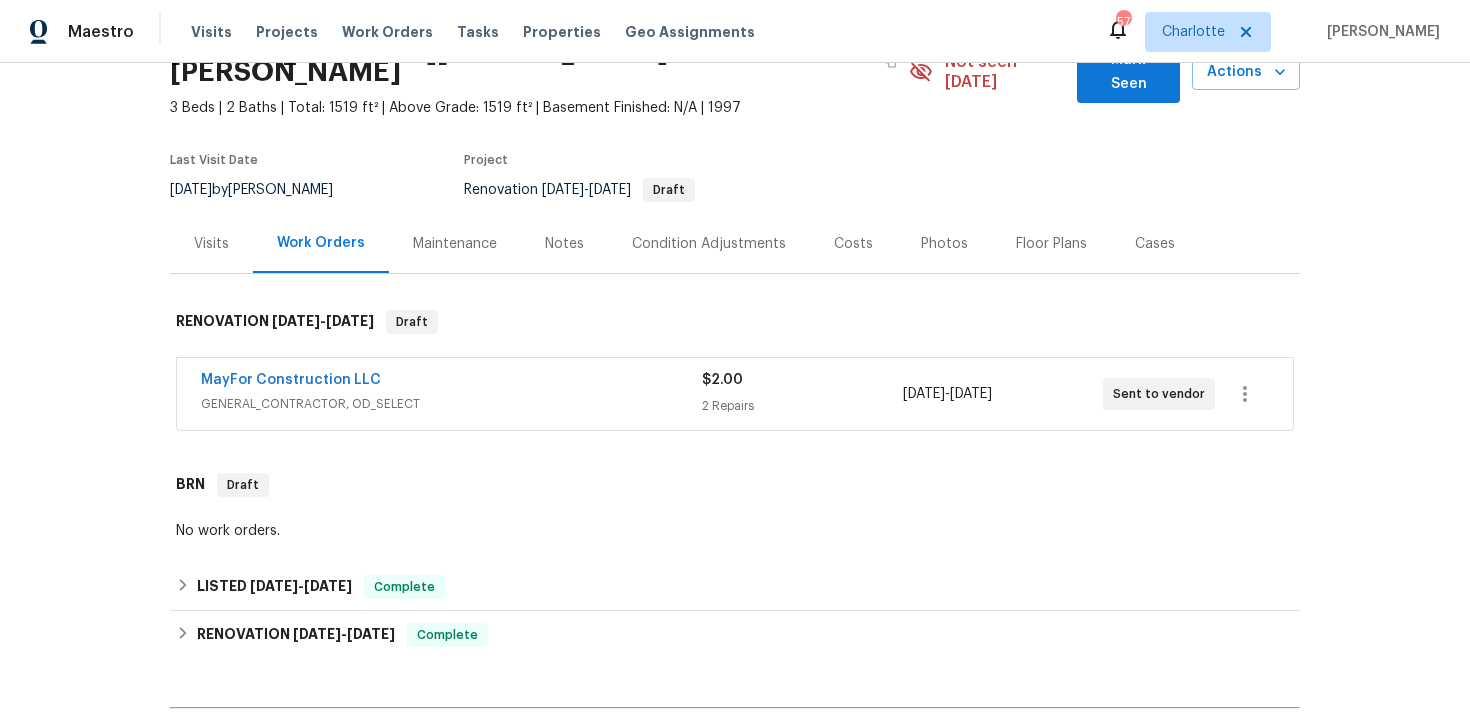 click on "Edit Add Trip Charge View In Trade Partner Portal Delete" at bounding box center (735, 359) 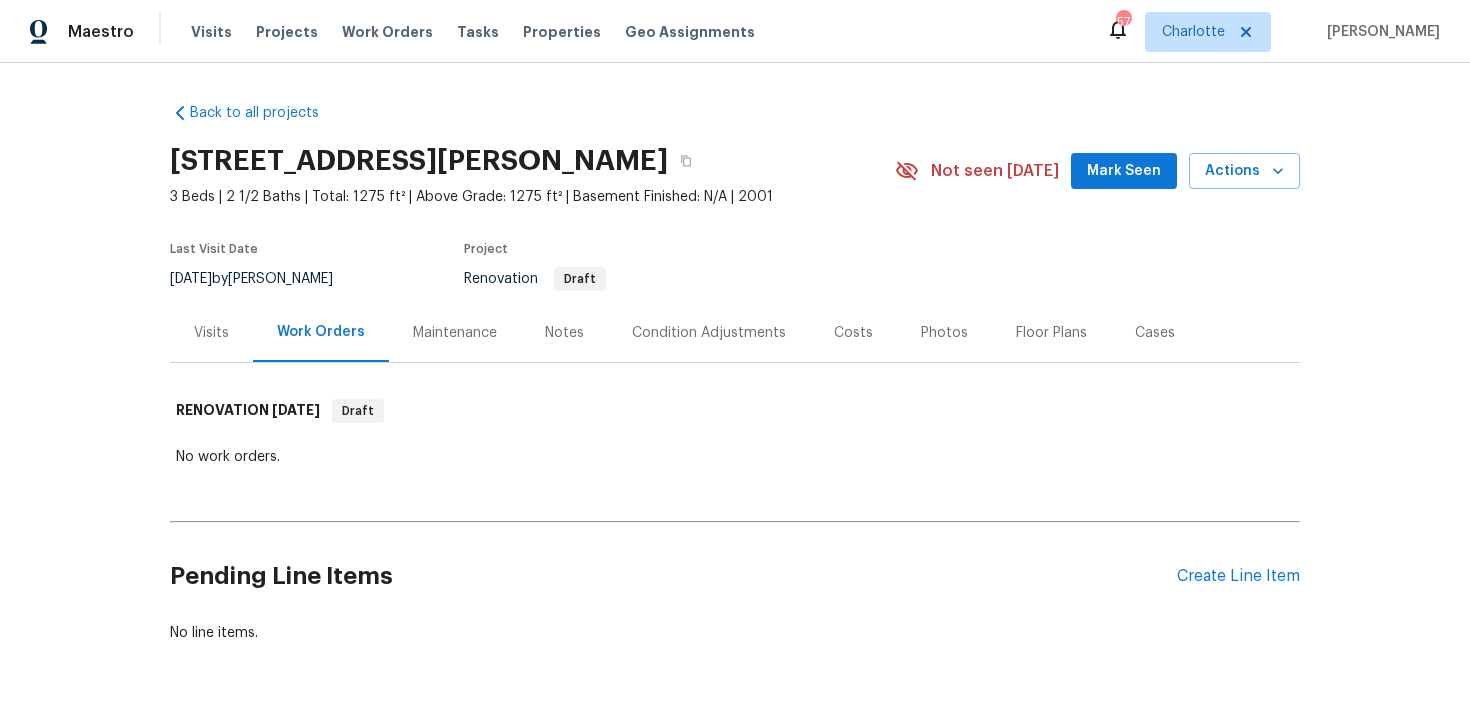 scroll, scrollTop: 0, scrollLeft: 0, axis: both 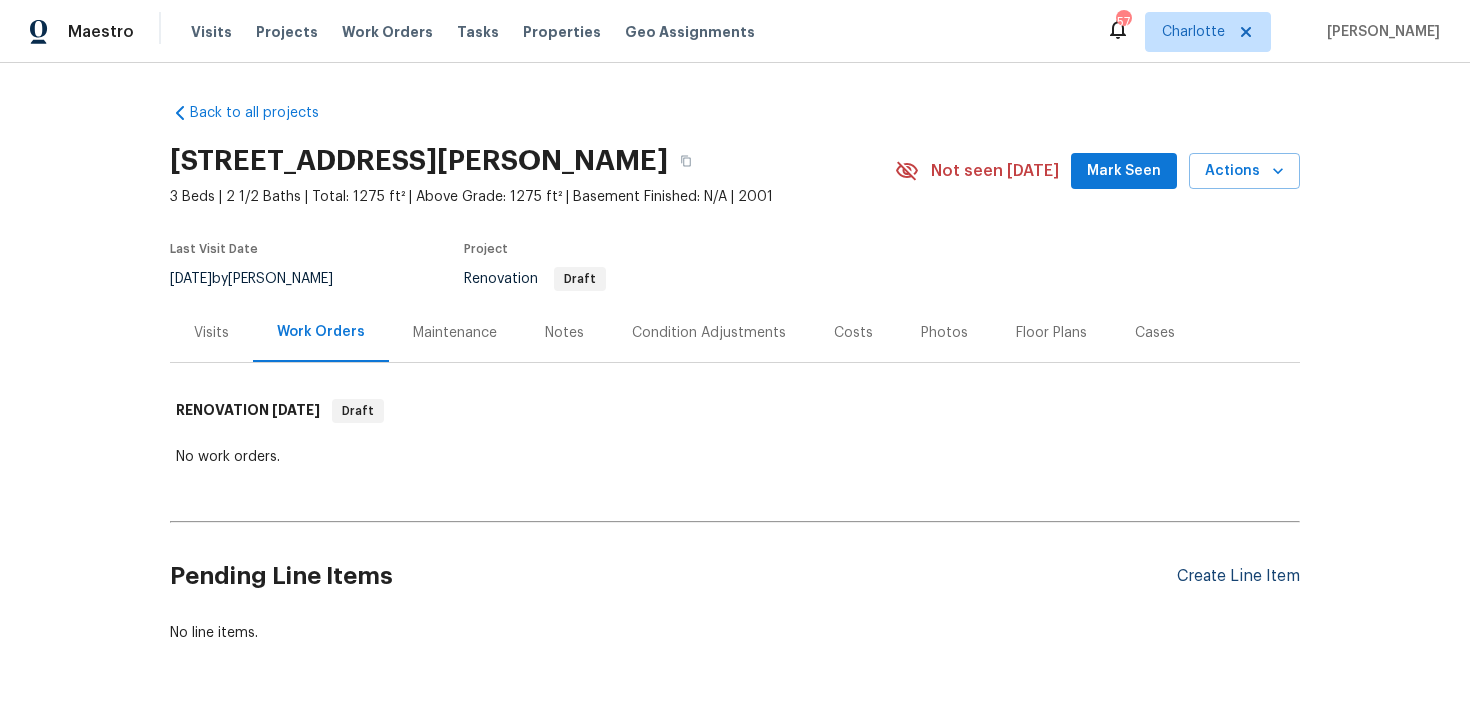 click on "Create Line Item" at bounding box center (1238, 576) 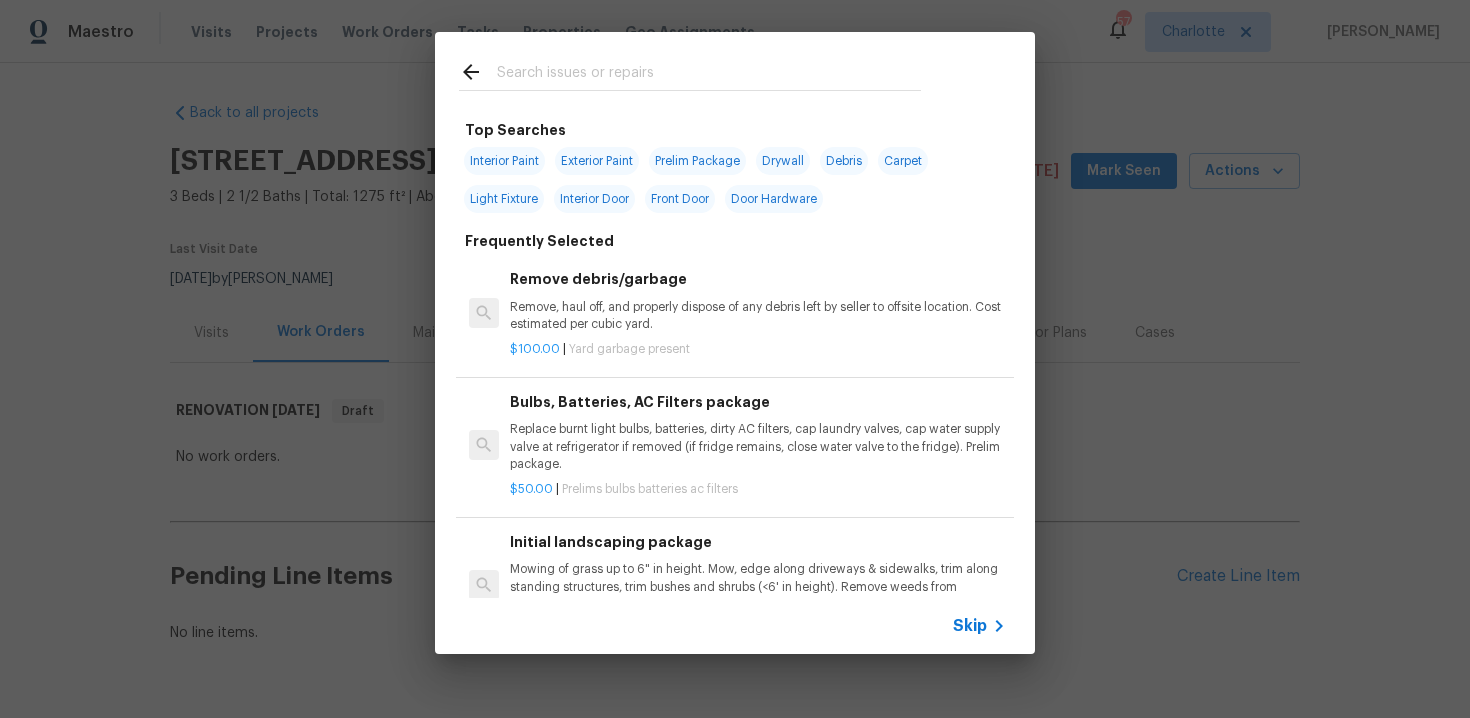 click 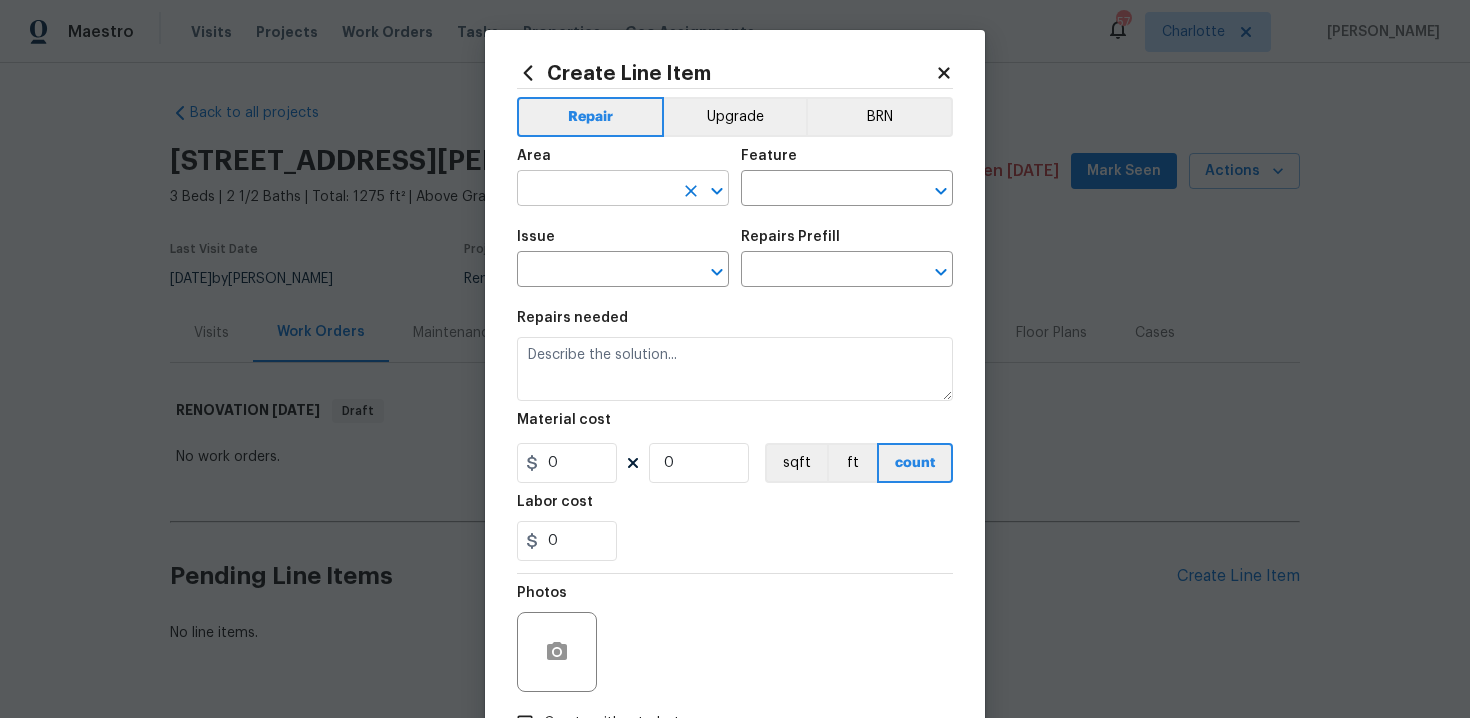 click at bounding box center (595, 190) 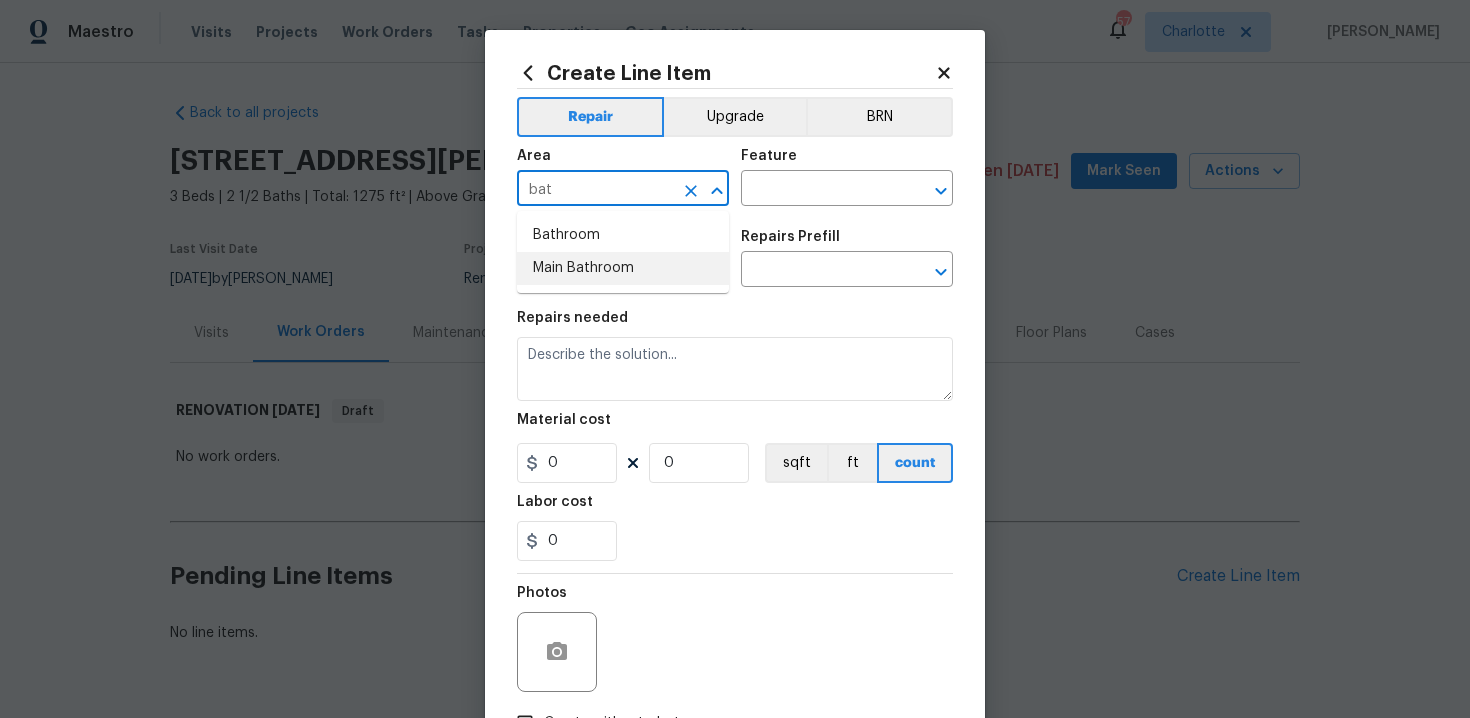 click on "Main Bathroom" at bounding box center [623, 268] 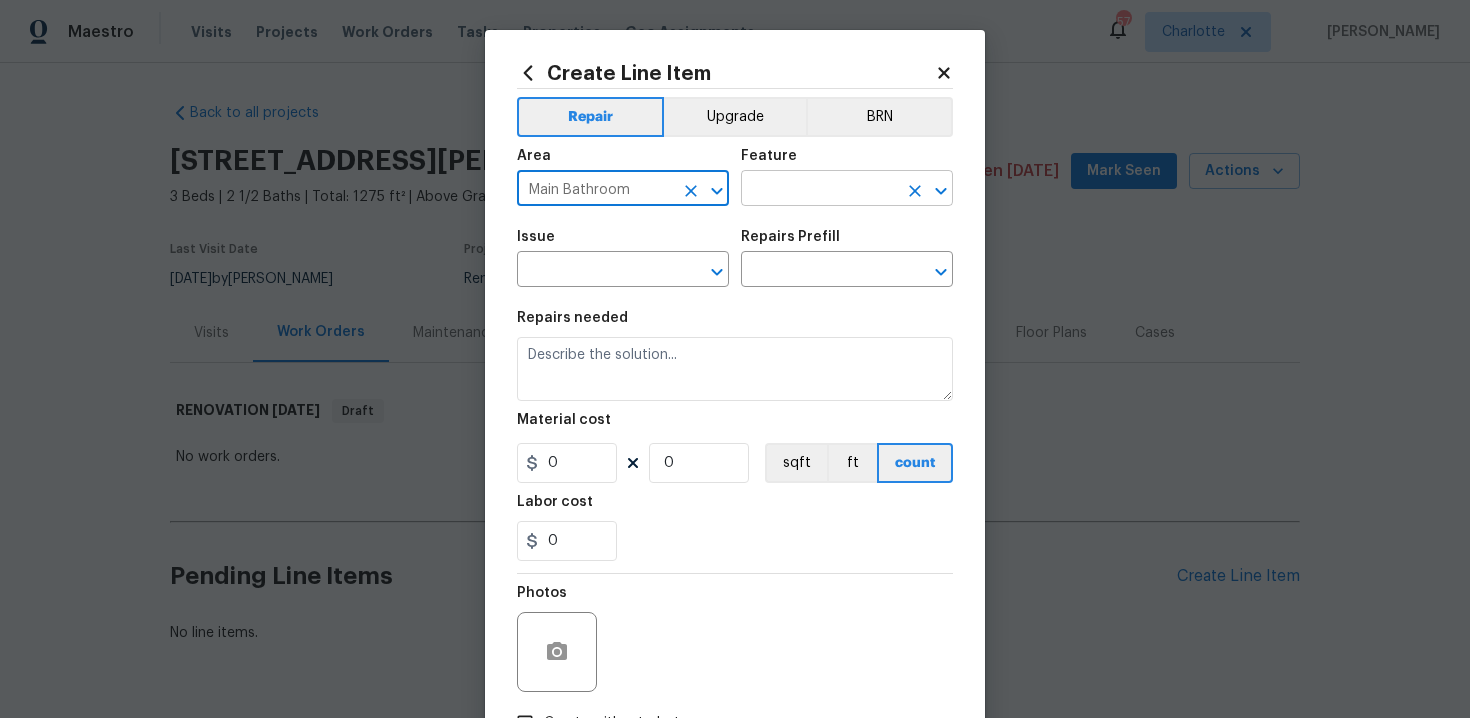 type on "Main Bathroom" 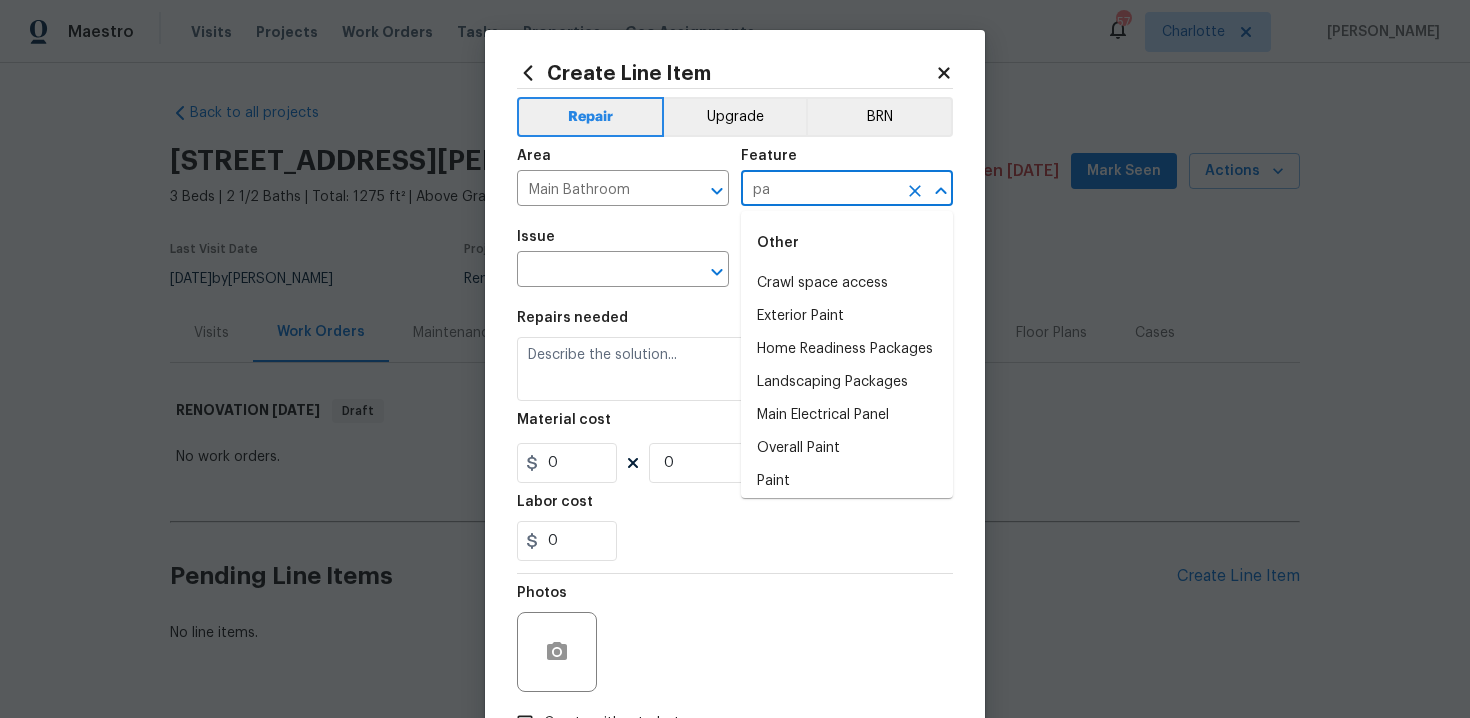 type on "p" 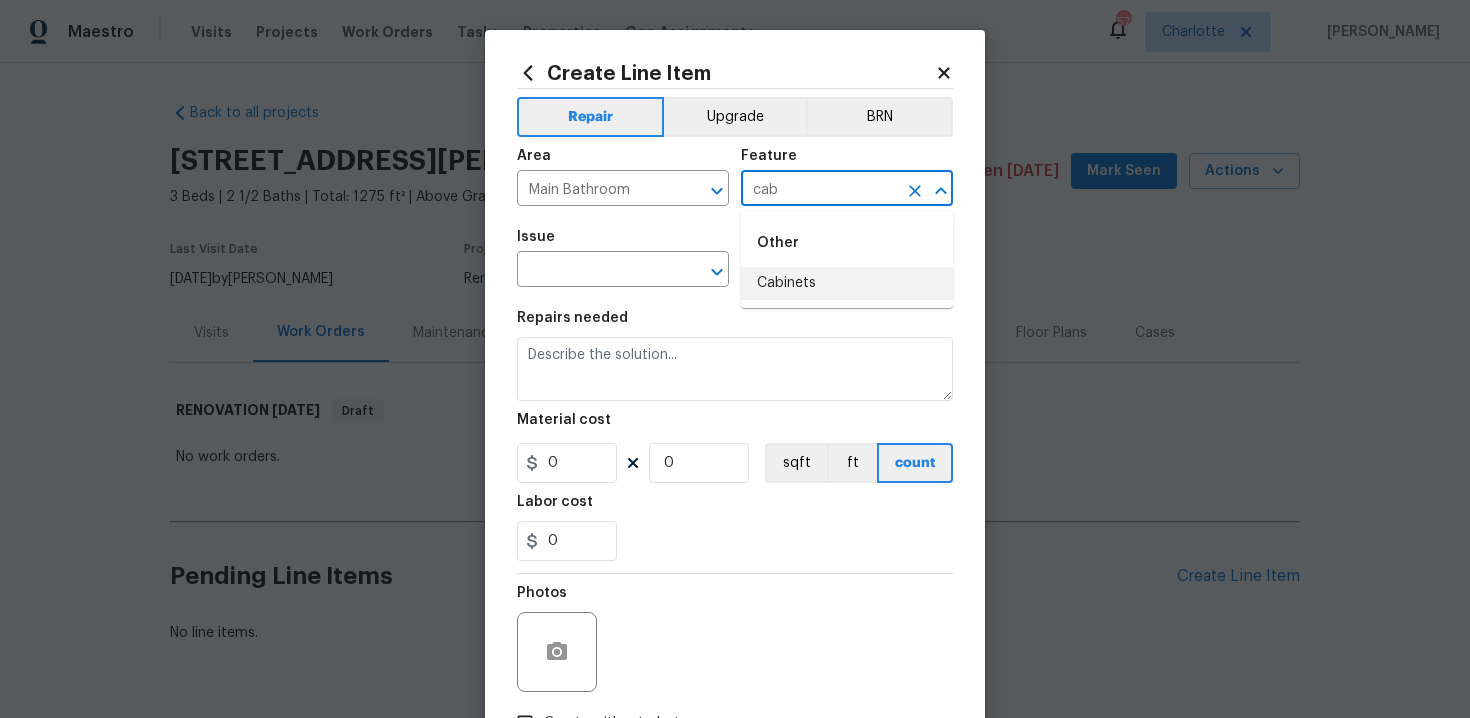 click on "Cabinets" at bounding box center (847, 283) 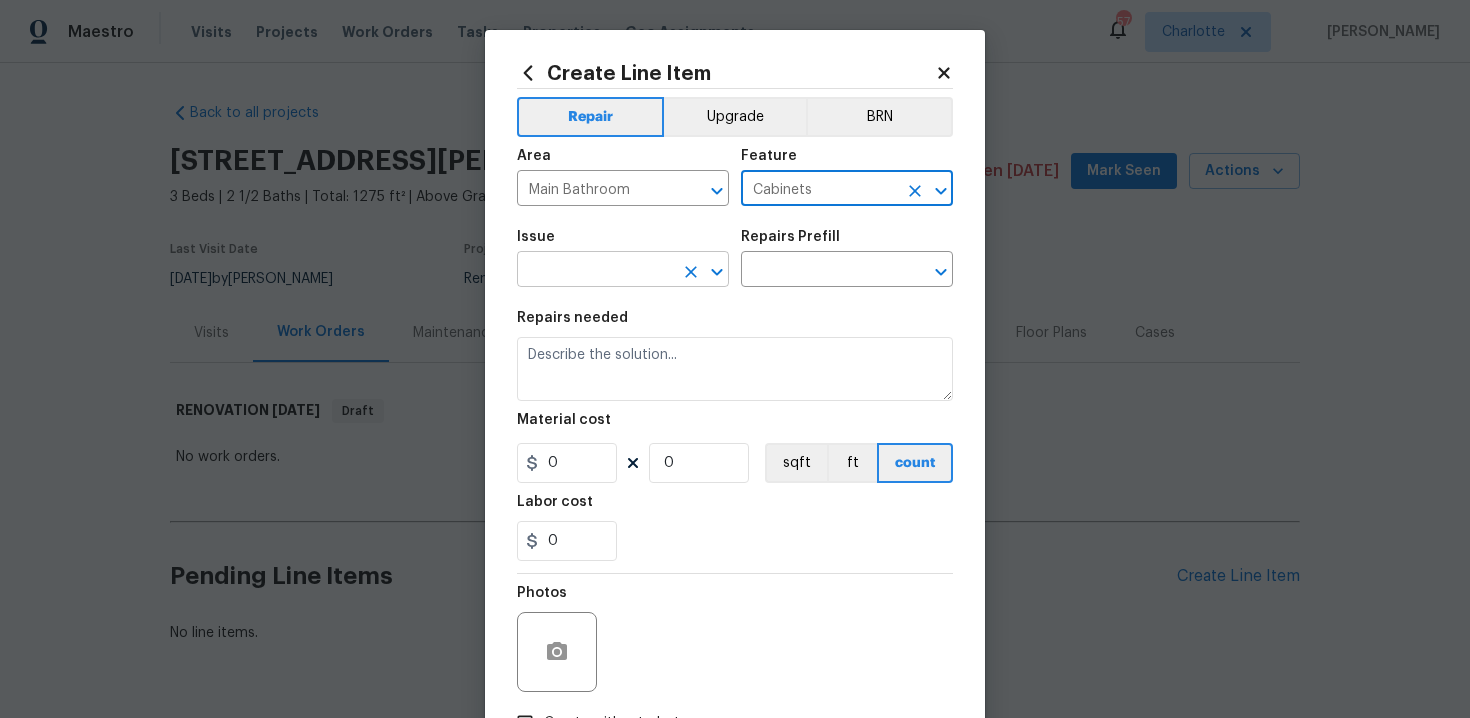 type on "Cabinets" 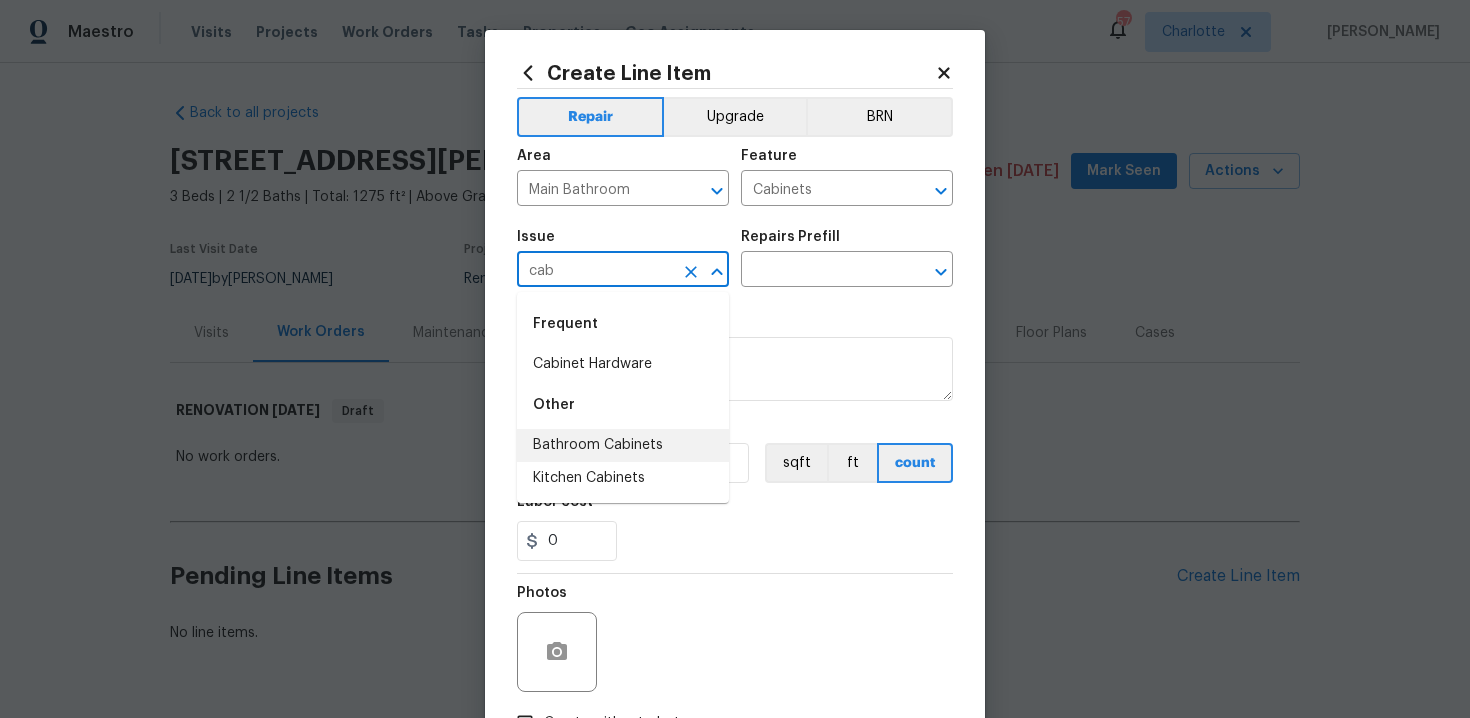 click on "Bathroom Cabinets" at bounding box center [623, 445] 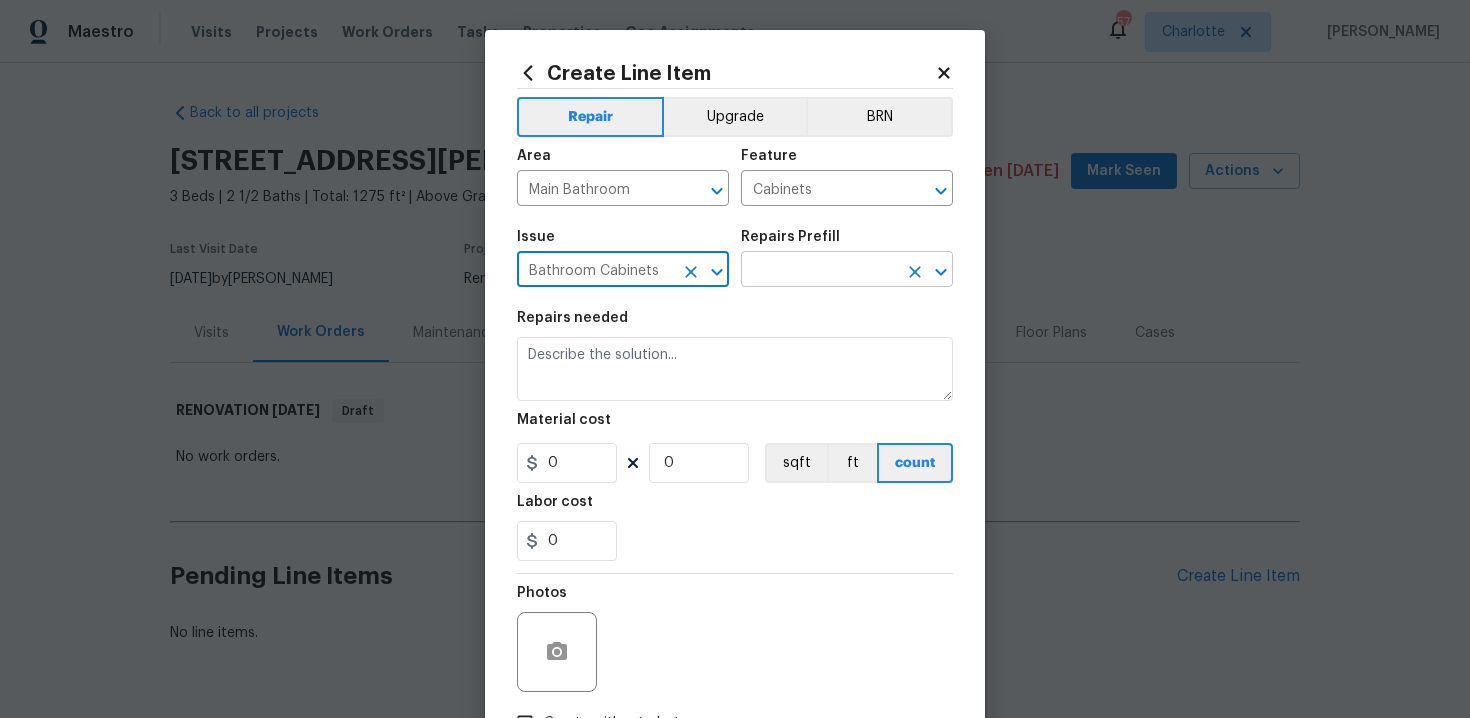 type on "Bathroom Cabinets" 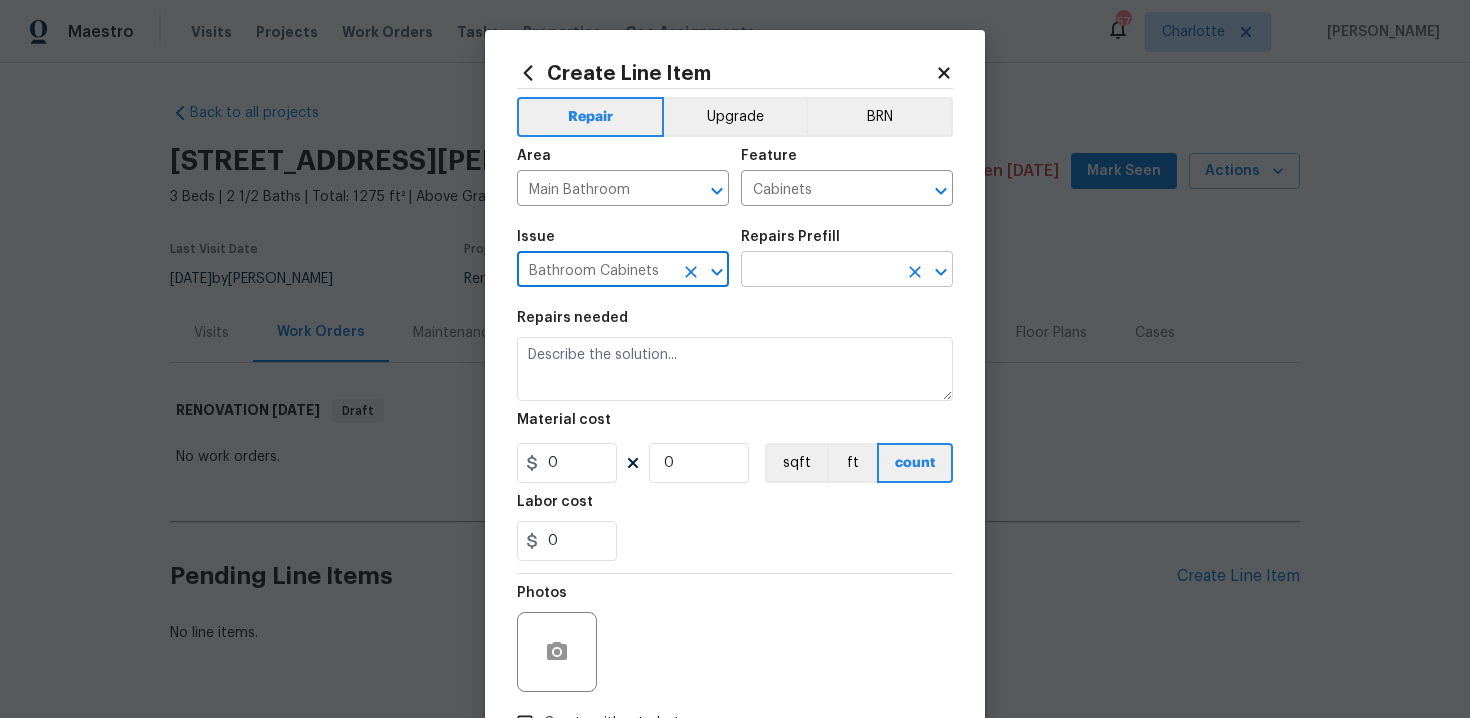 click at bounding box center [819, 271] 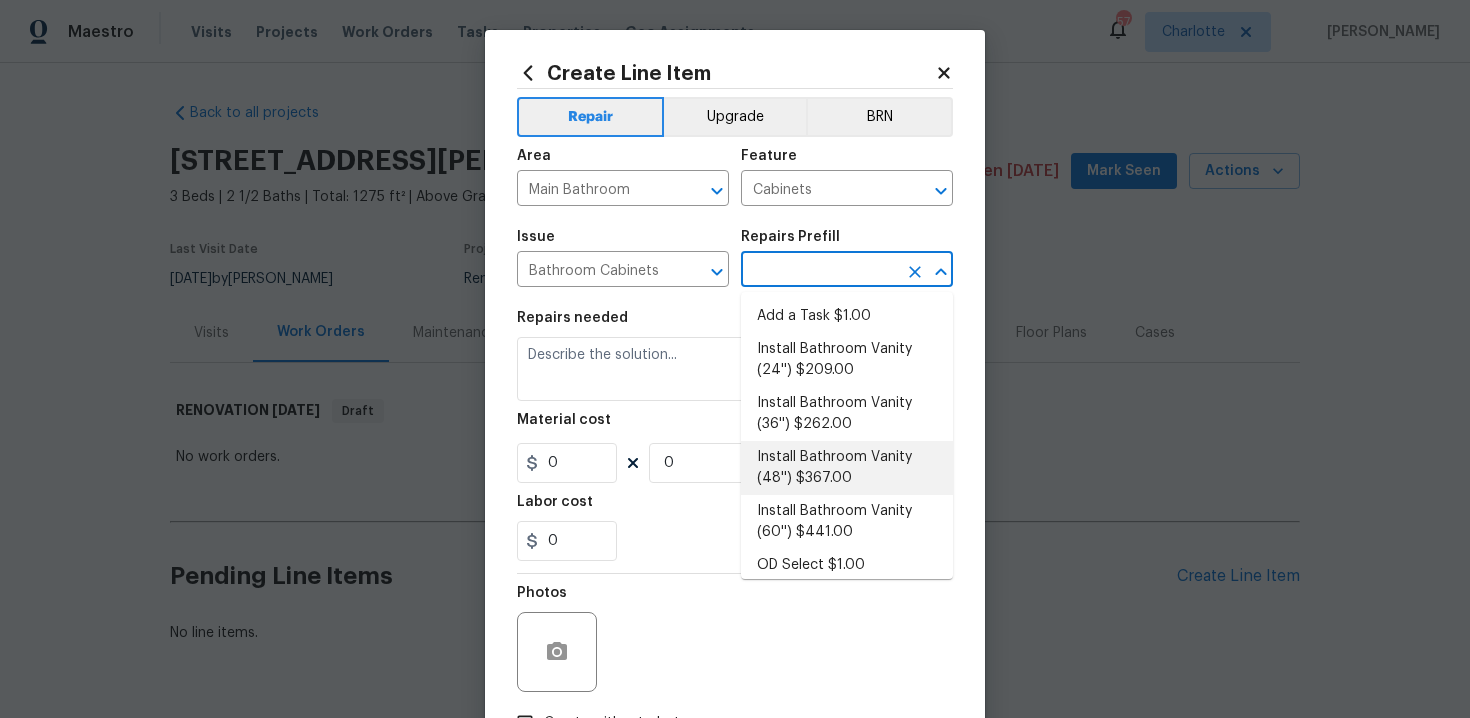 scroll, scrollTop: 323, scrollLeft: 0, axis: vertical 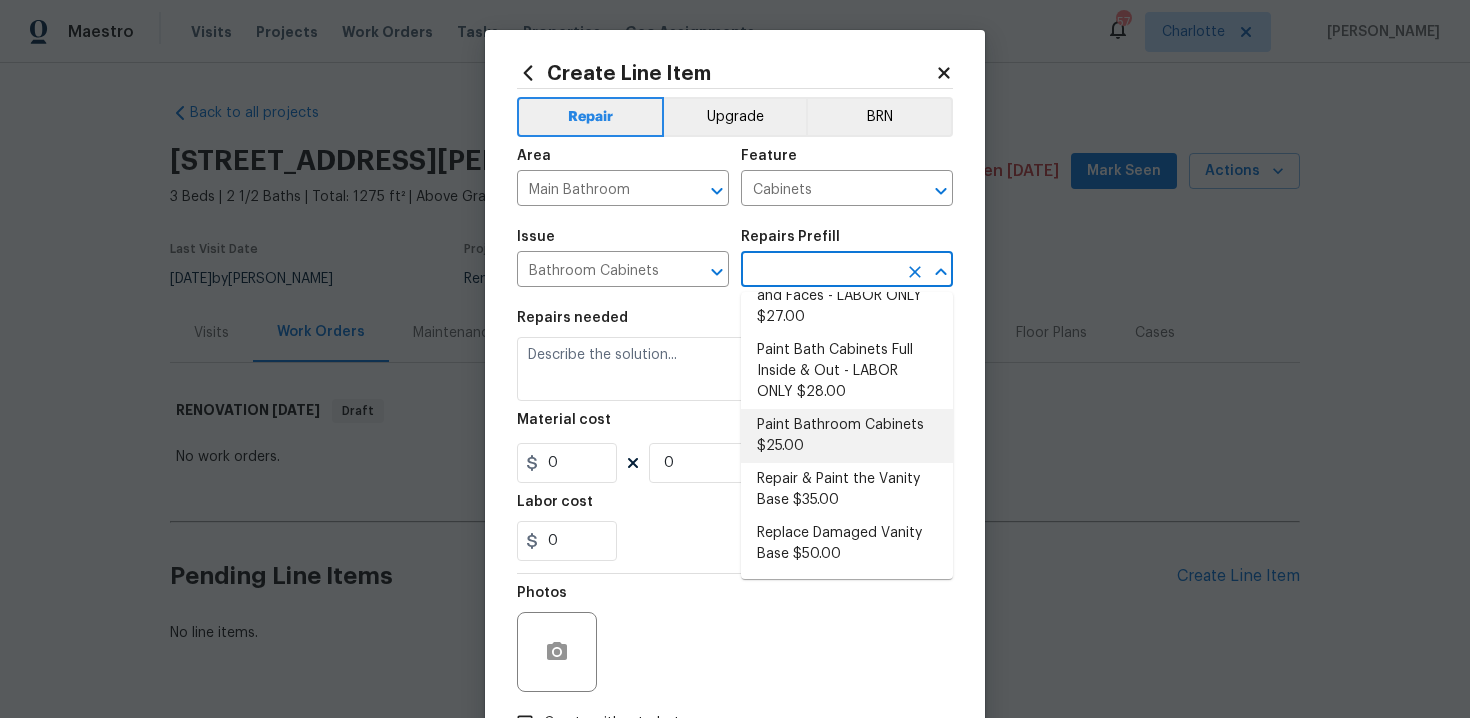 click on "Paint Bathroom Cabinets $25.00" at bounding box center (847, 436) 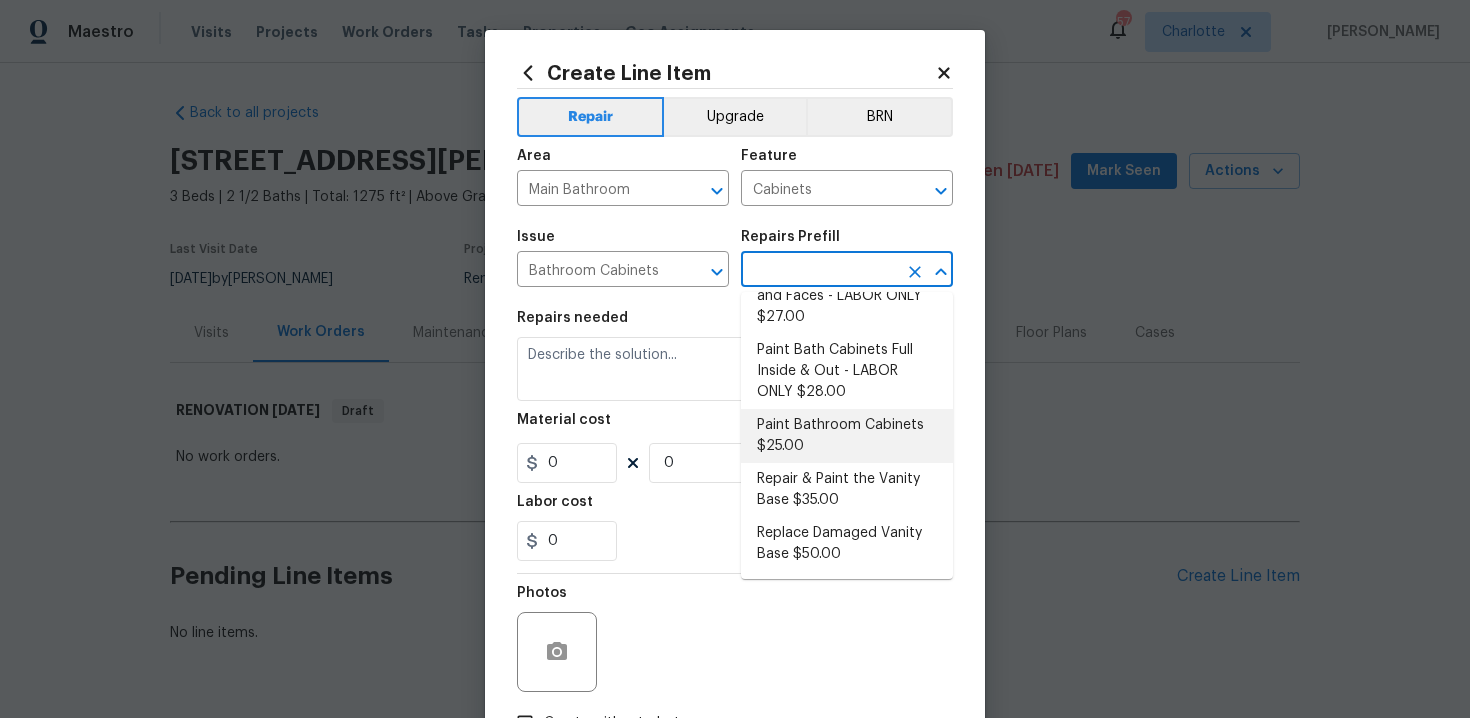 type on "25" 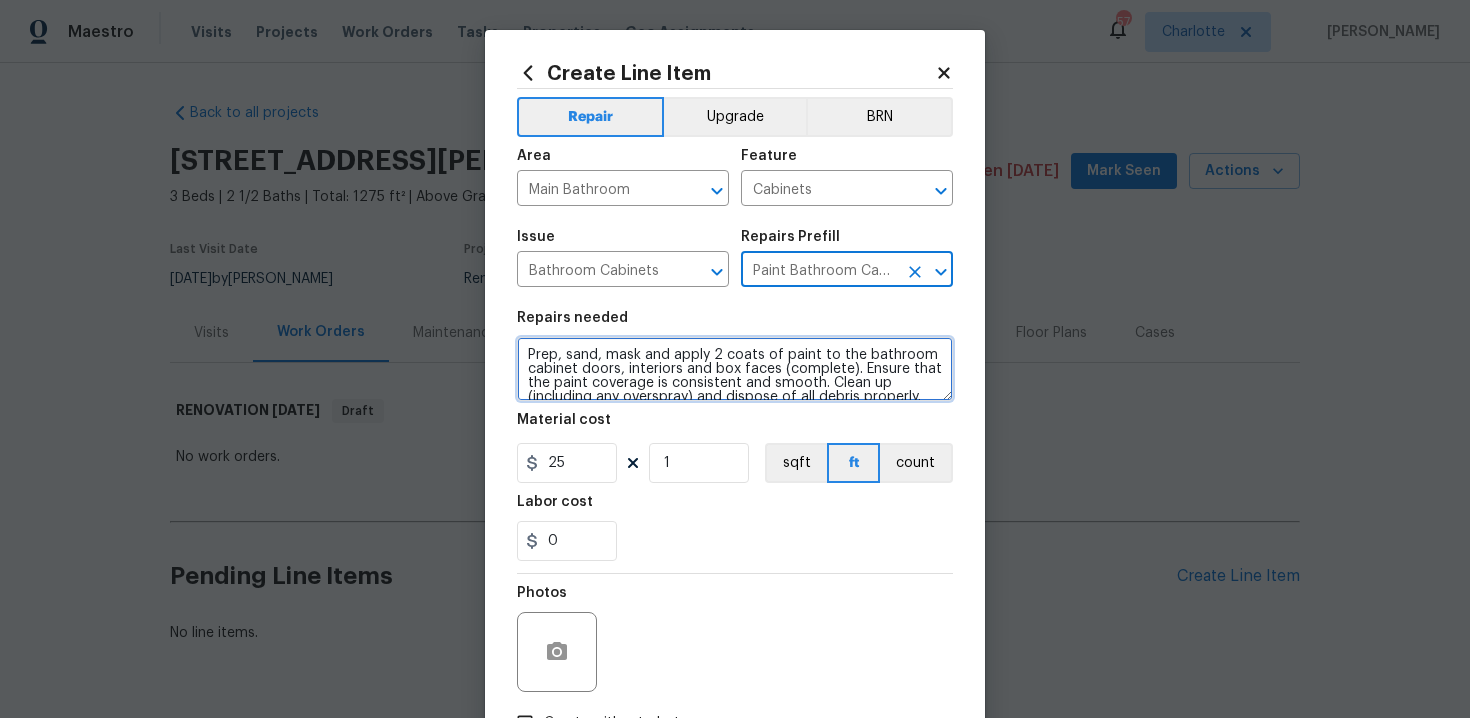click on "Prep, sand, mask and apply 2 coats of paint to the bathroom cabinet doors, interiors and box faces (complete). Ensure that the paint coverage is consistent and smooth. Clean up (including any overspray) and dispose of all debris properly." at bounding box center [735, 369] 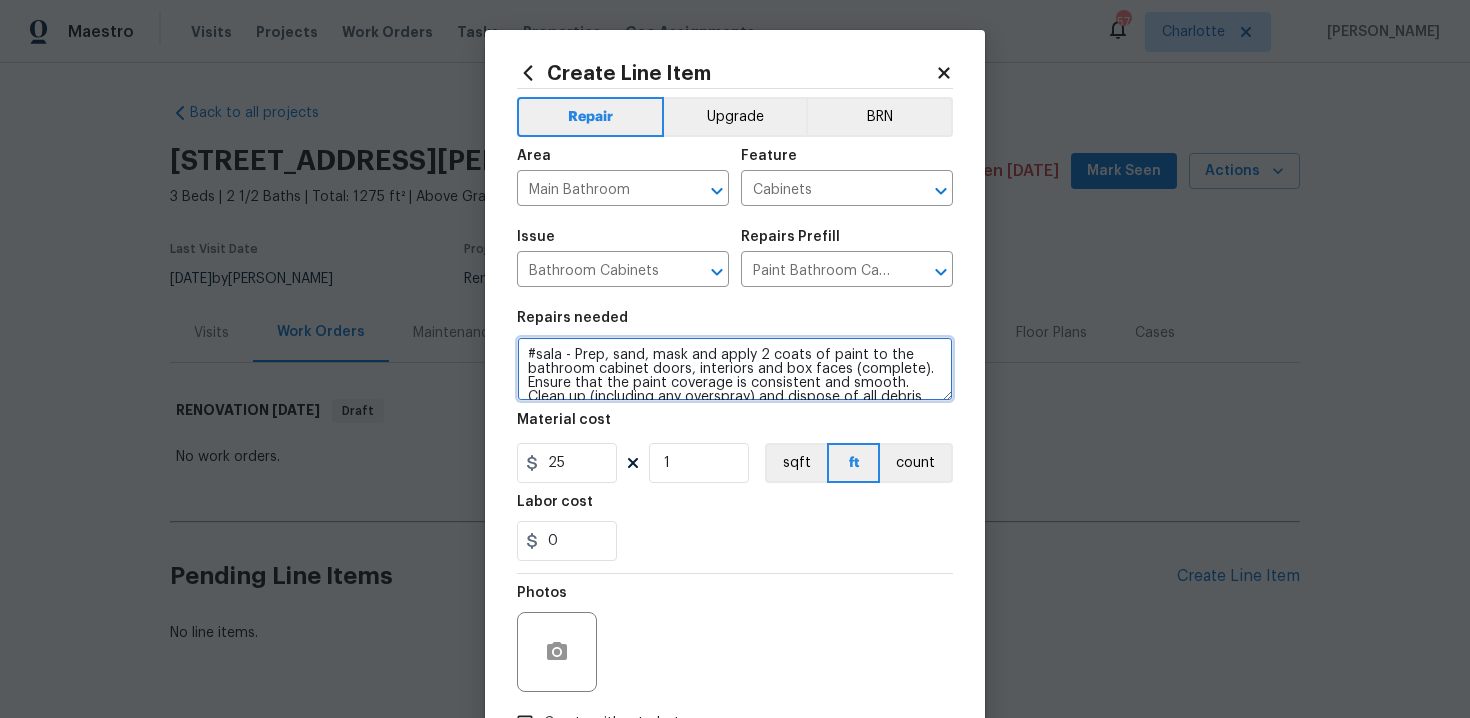type on "#sala - Prep, sand, mask and apply 2 coats of paint to the bathroom cabinet doors, interiors and box faces (complete). Ensure that the paint coverage is consistent and smooth. Clean up (including any overspray) and dispose of all debris properly." 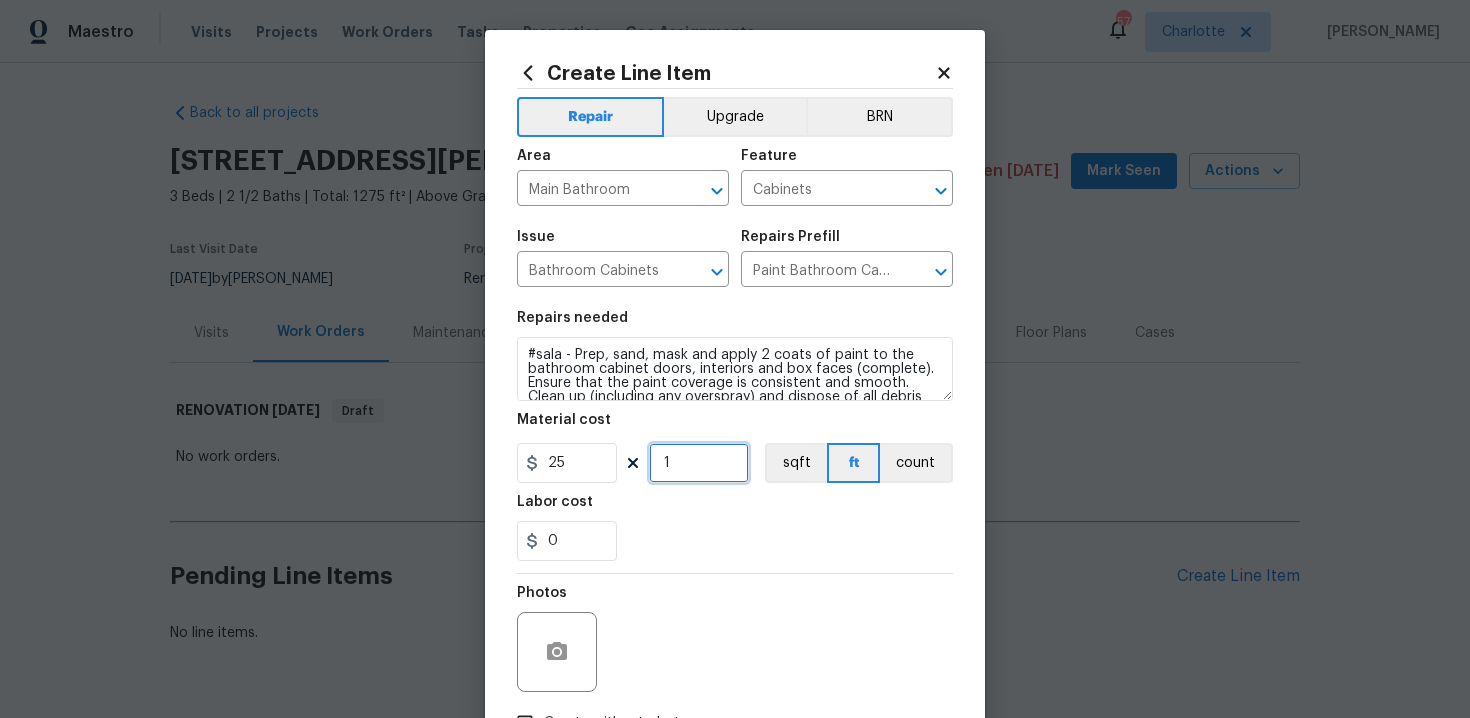 click on "1" at bounding box center [699, 463] 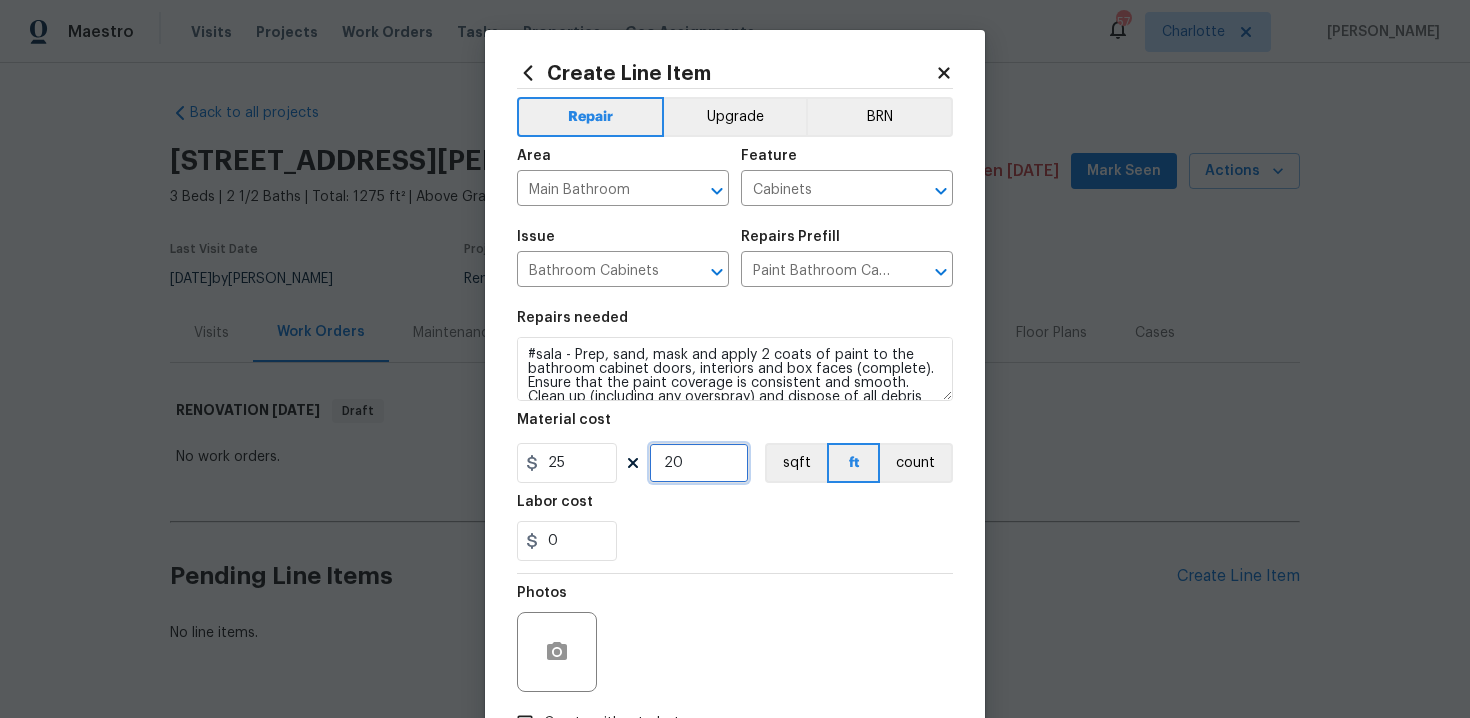 type on "20" 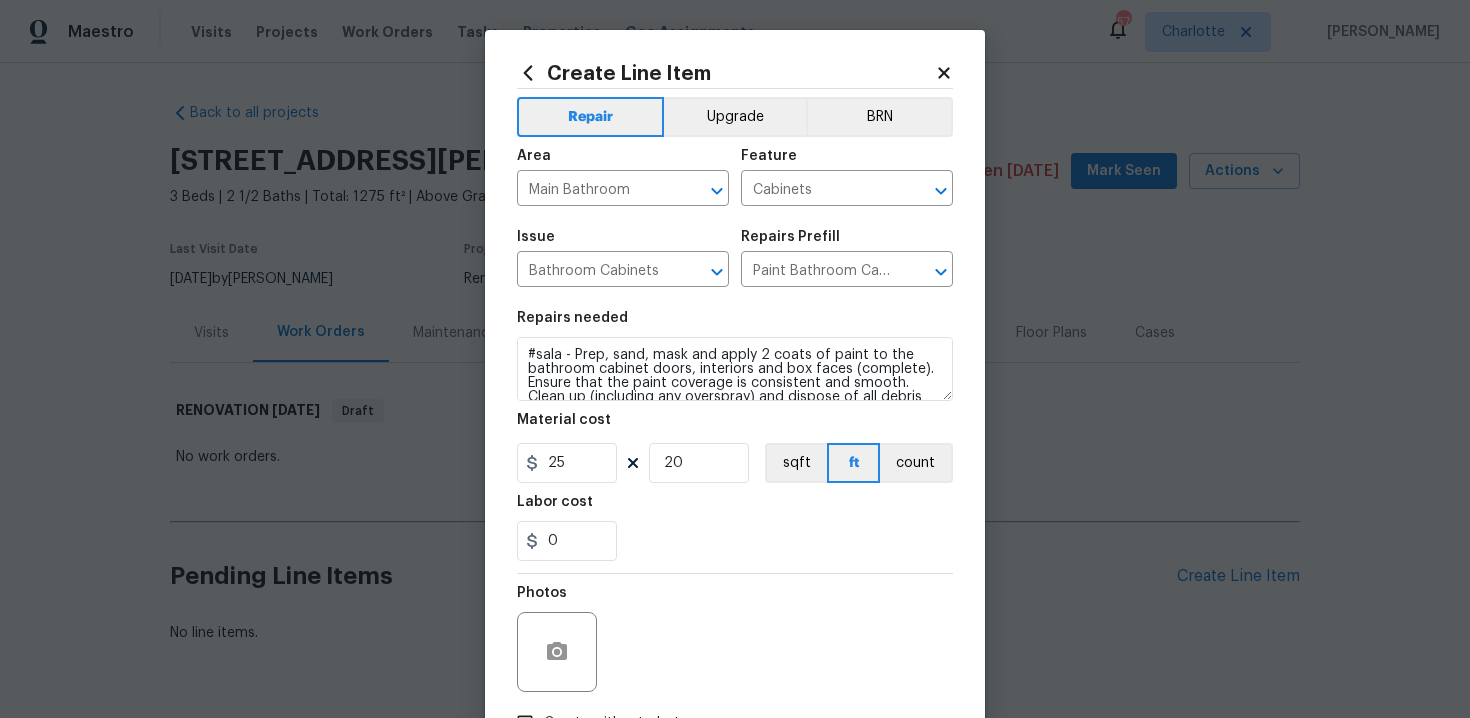click on "0" at bounding box center (735, 541) 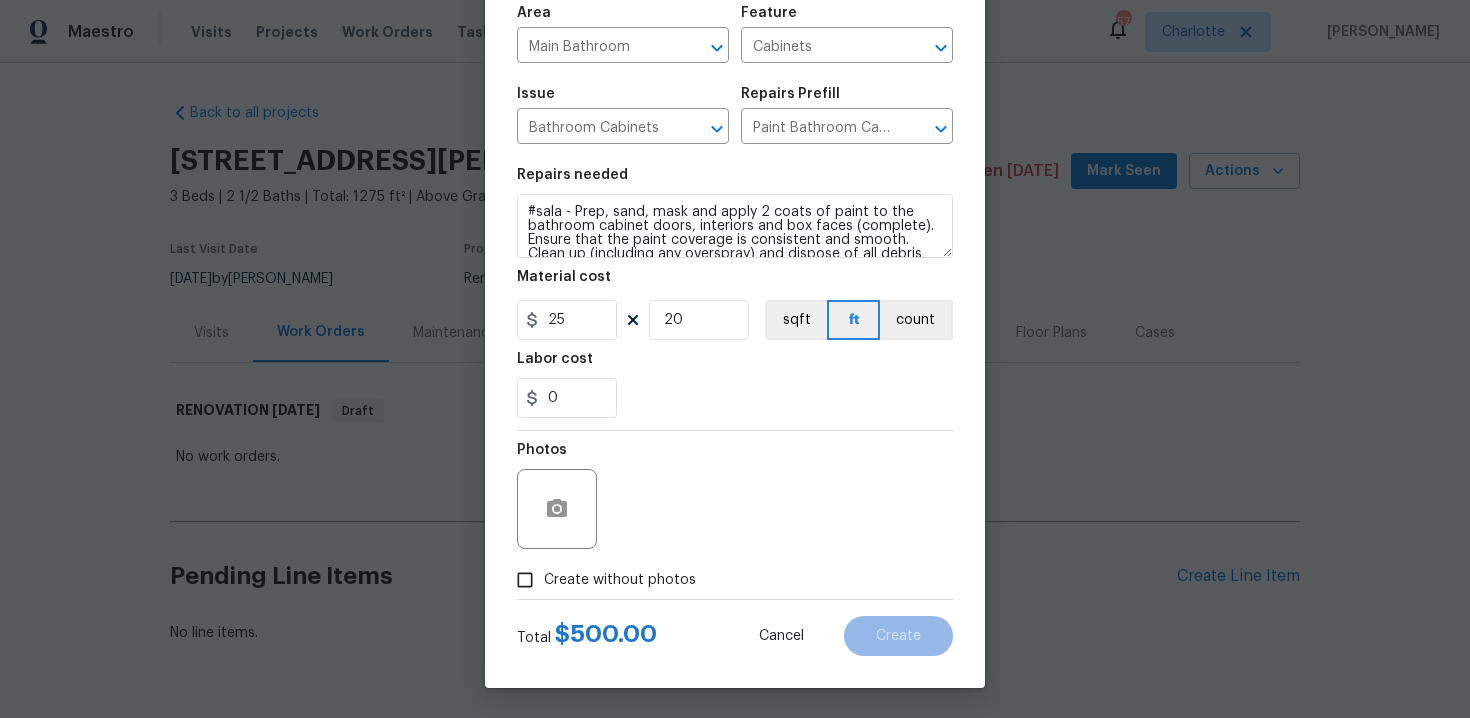 click on "Create without photos" at bounding box center (620, 580) 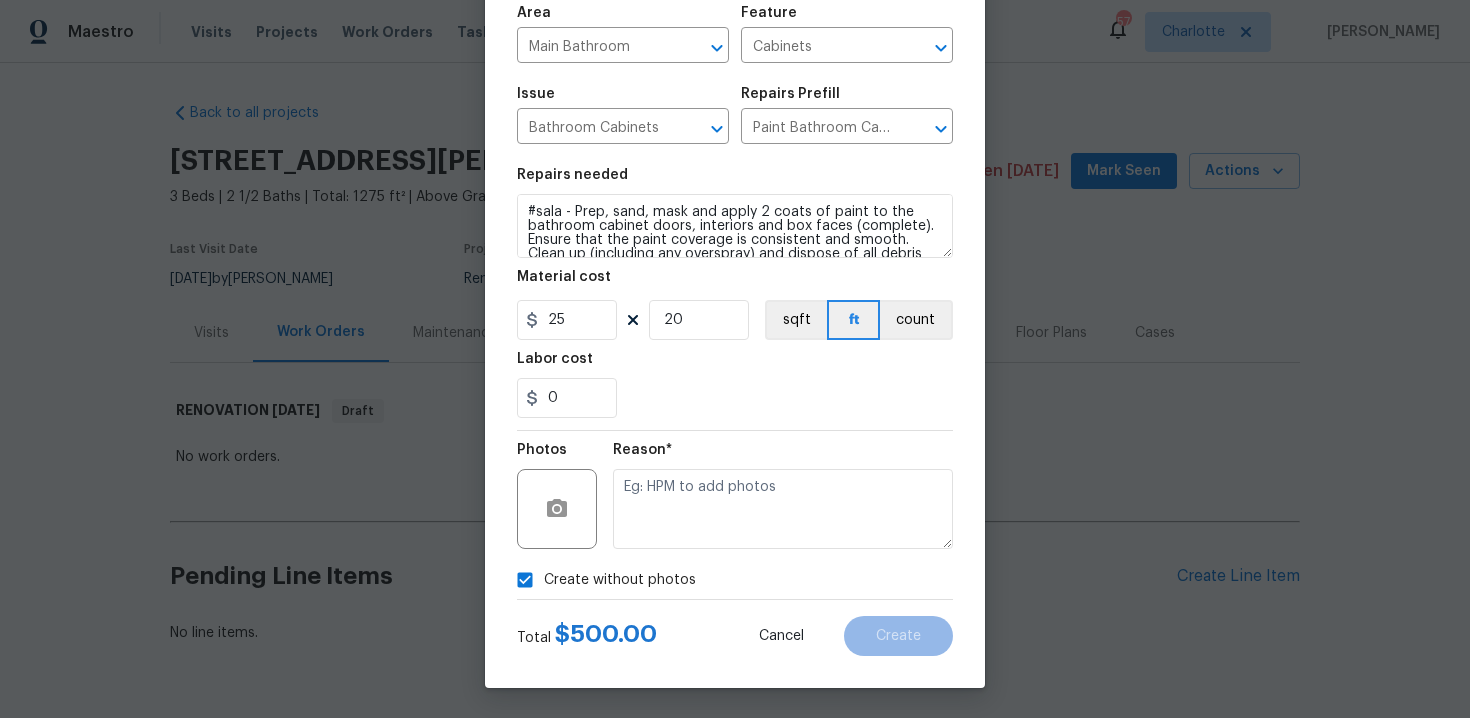 click at bounding box center [783, 509] 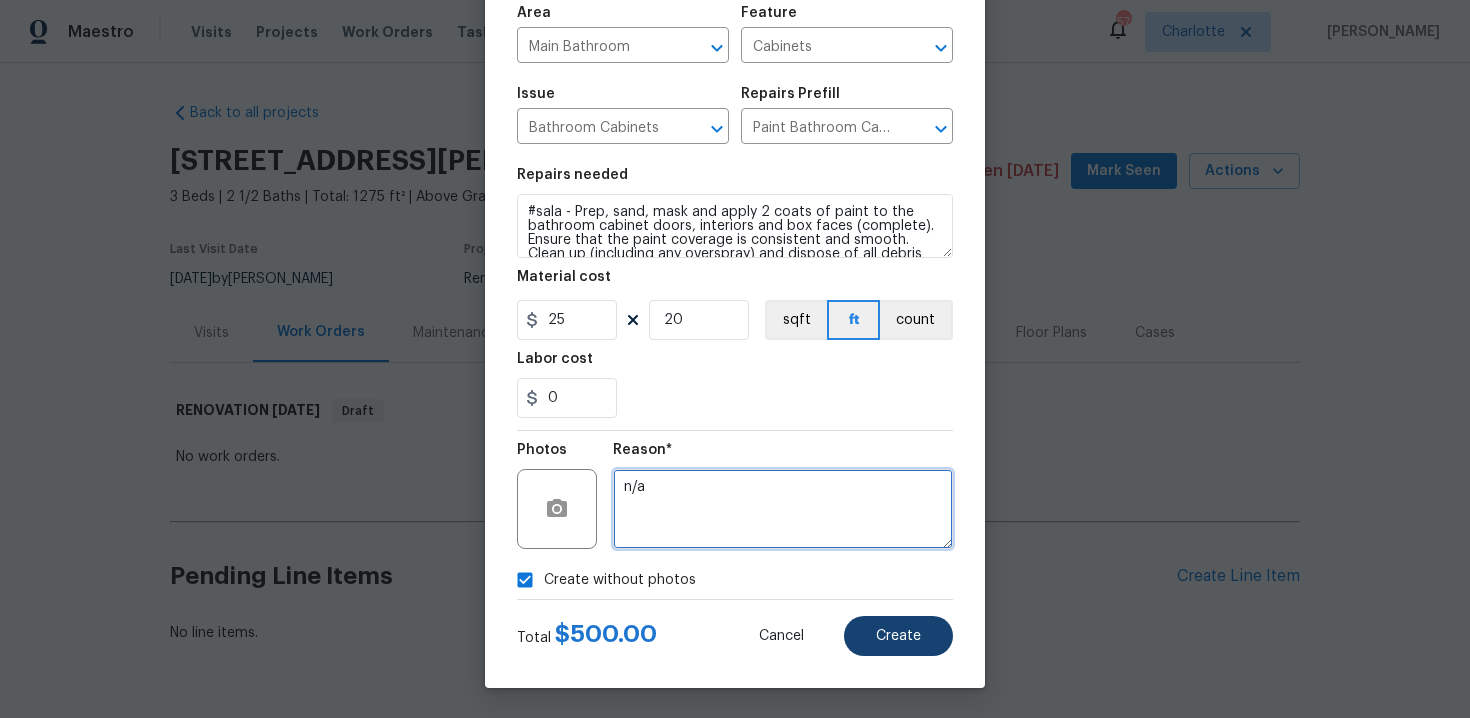 type on "n/a" 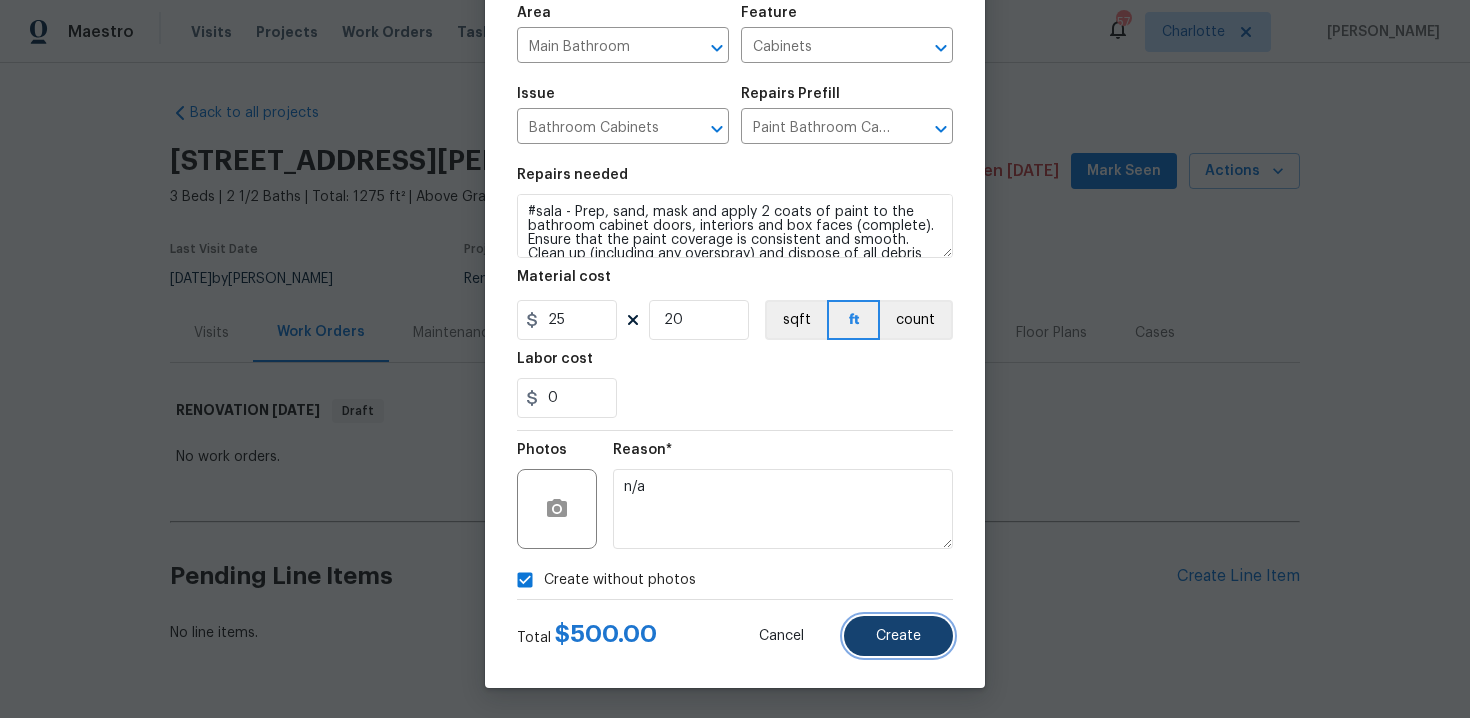 click on "Create" at bounding box center [898, 636] 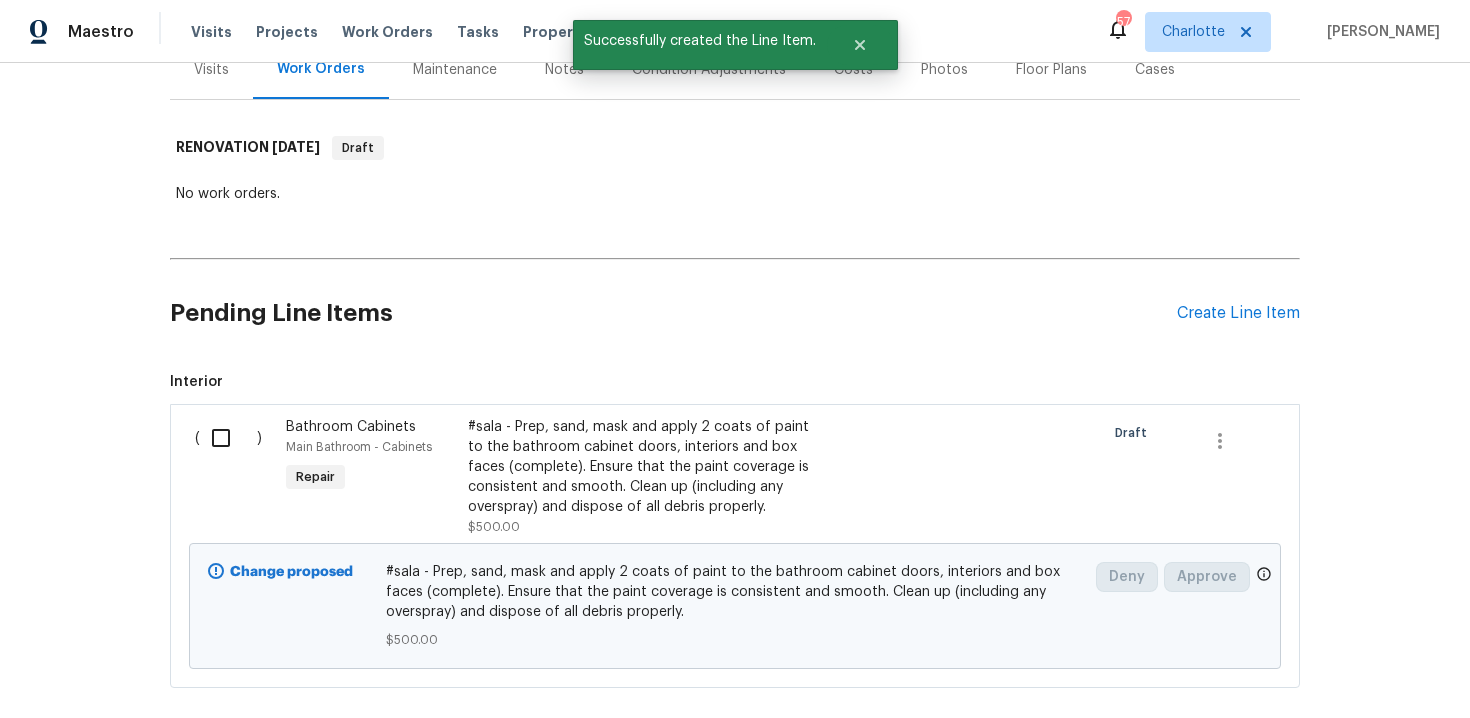 scroll, scrollTop: 369, scrollLeft: 0, axis: vertical 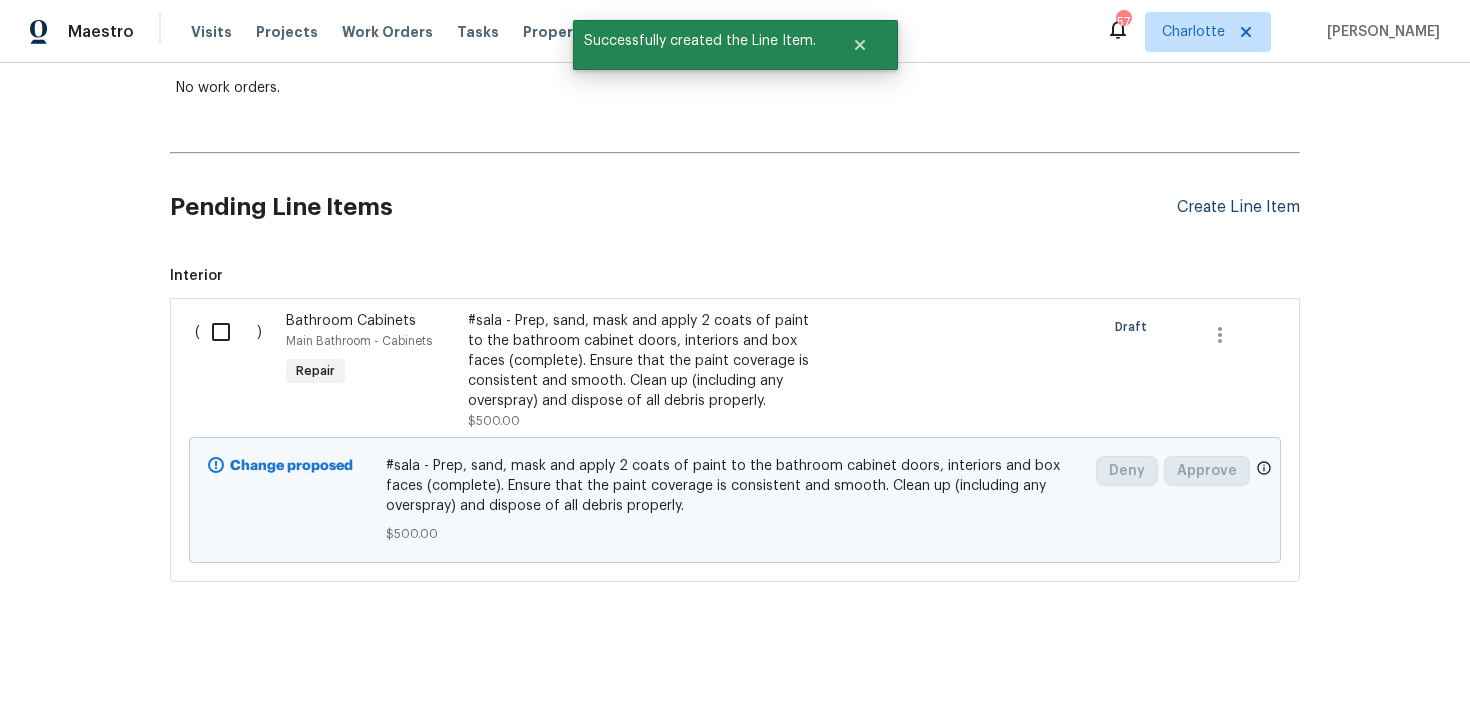 click on "Create Line Item" at bounding box center (1238, 207) 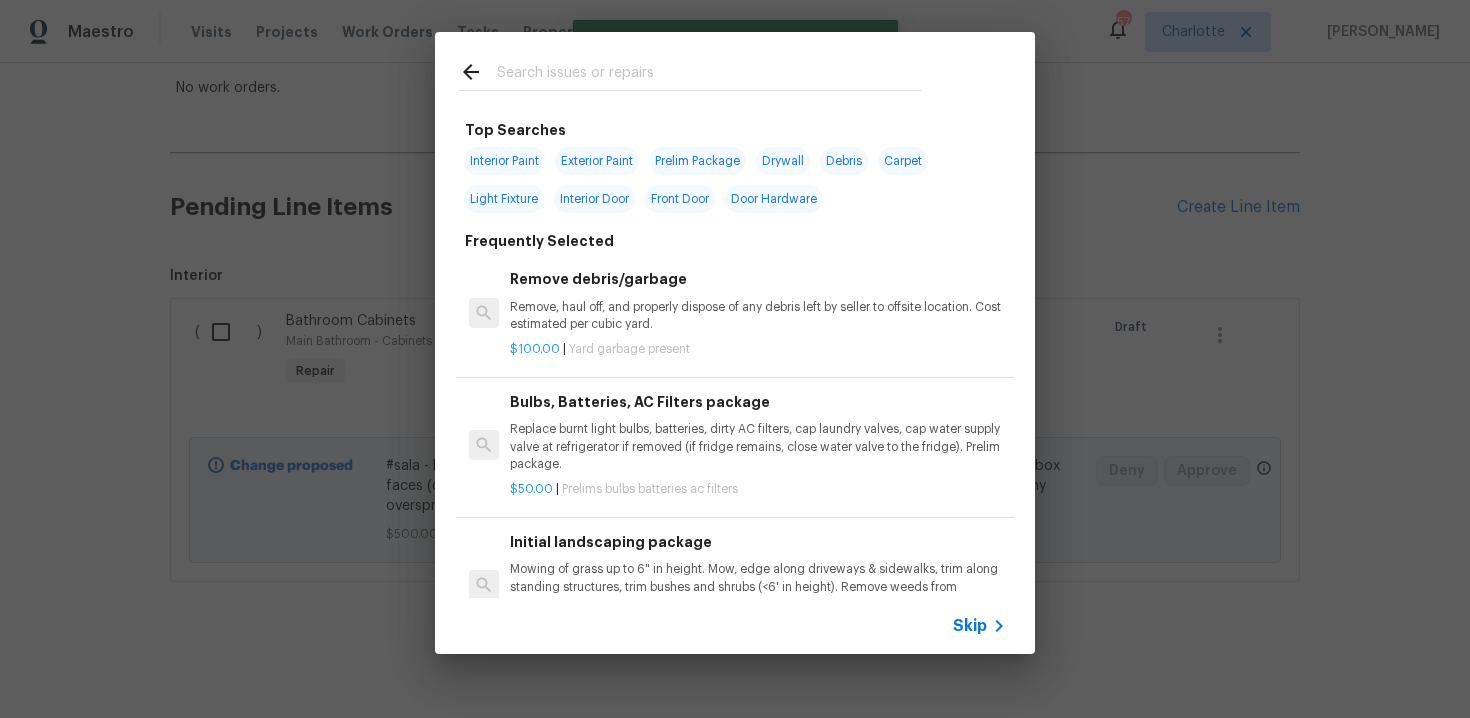 click on "Skip" at bounding box center [970, 626] 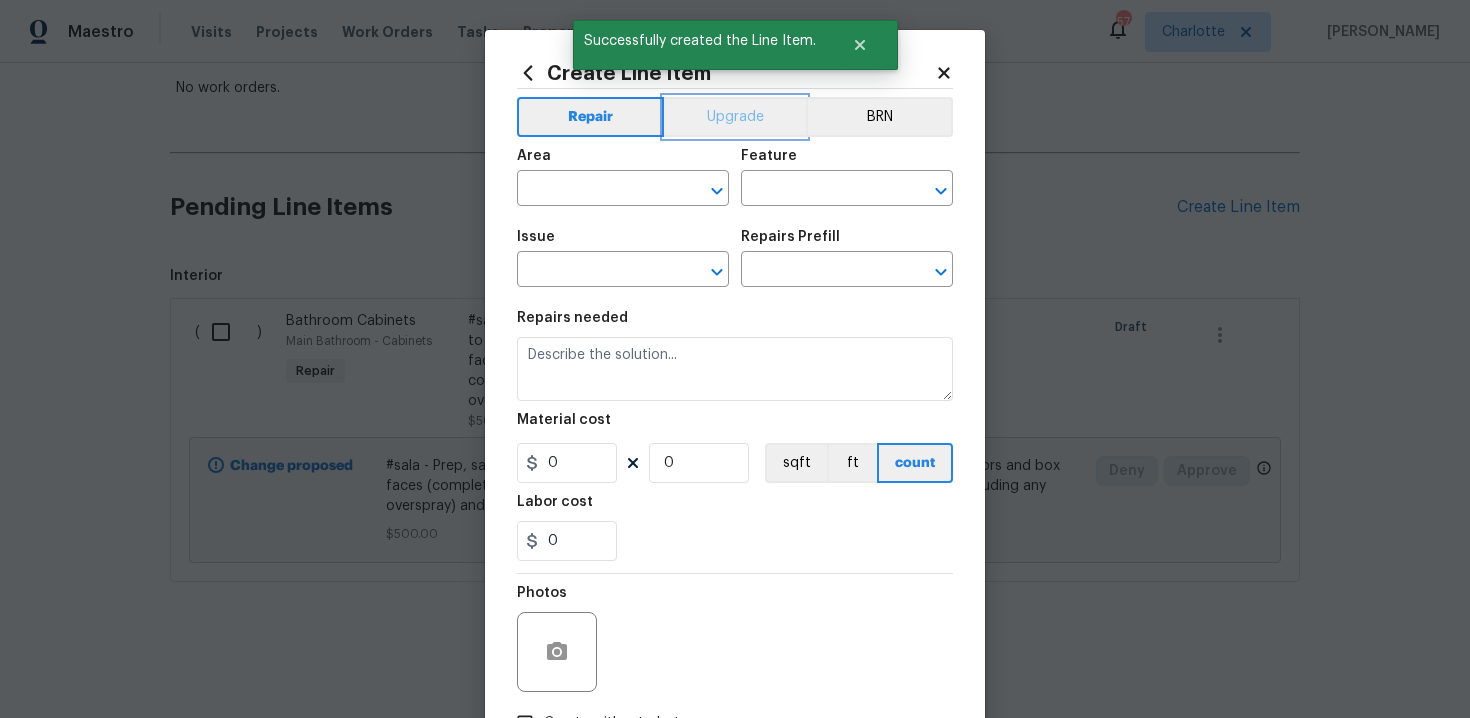 click on "Upgrade" at bounding box center [735, 117] 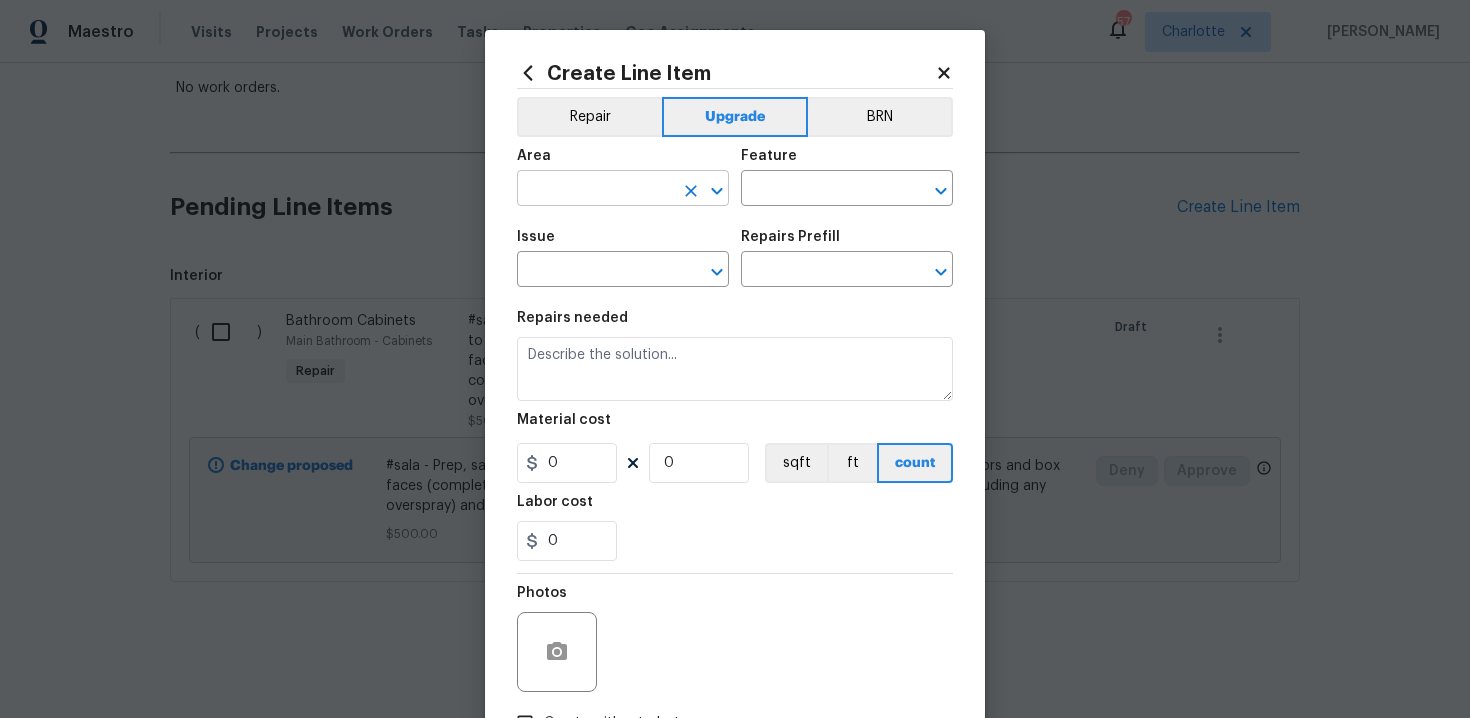 click at bounding box center [595, 190] 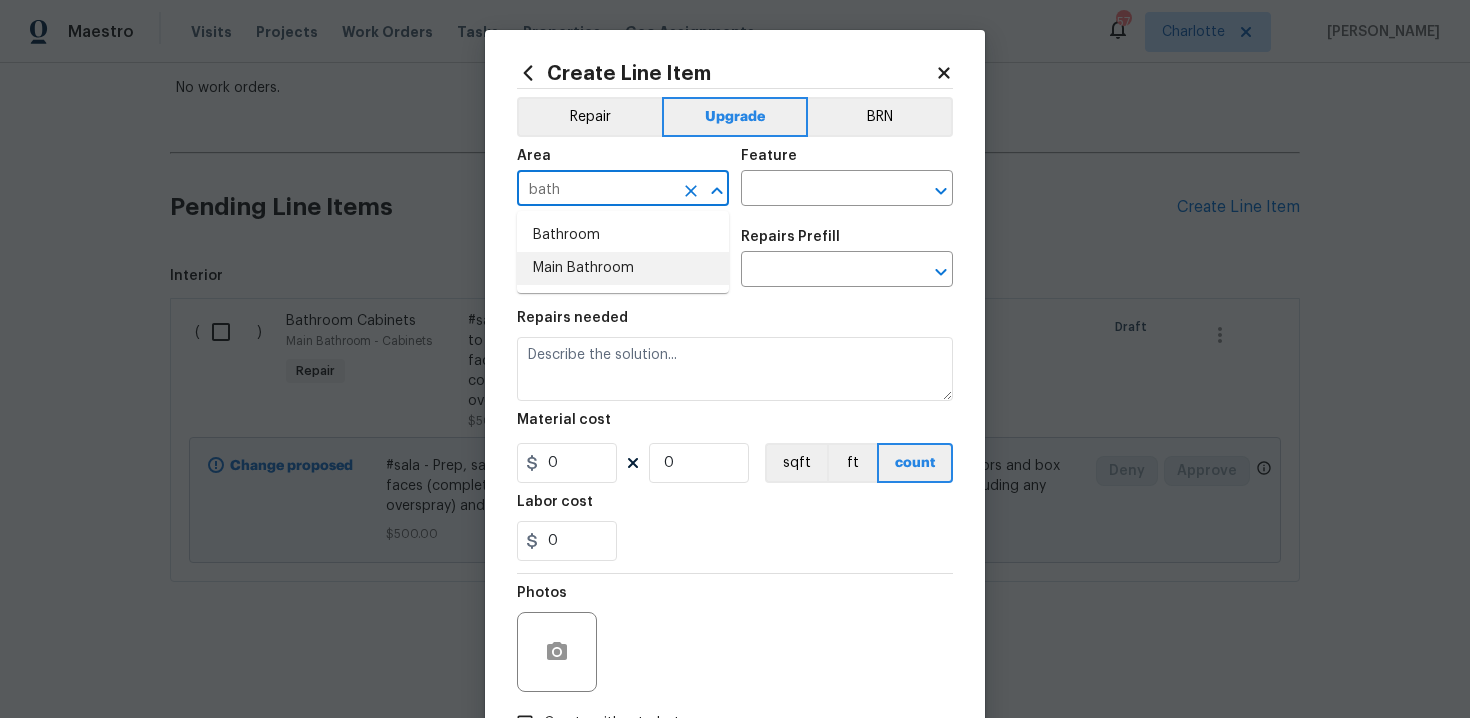 click on "Main Bathroom" at bounding box center [623, 268] 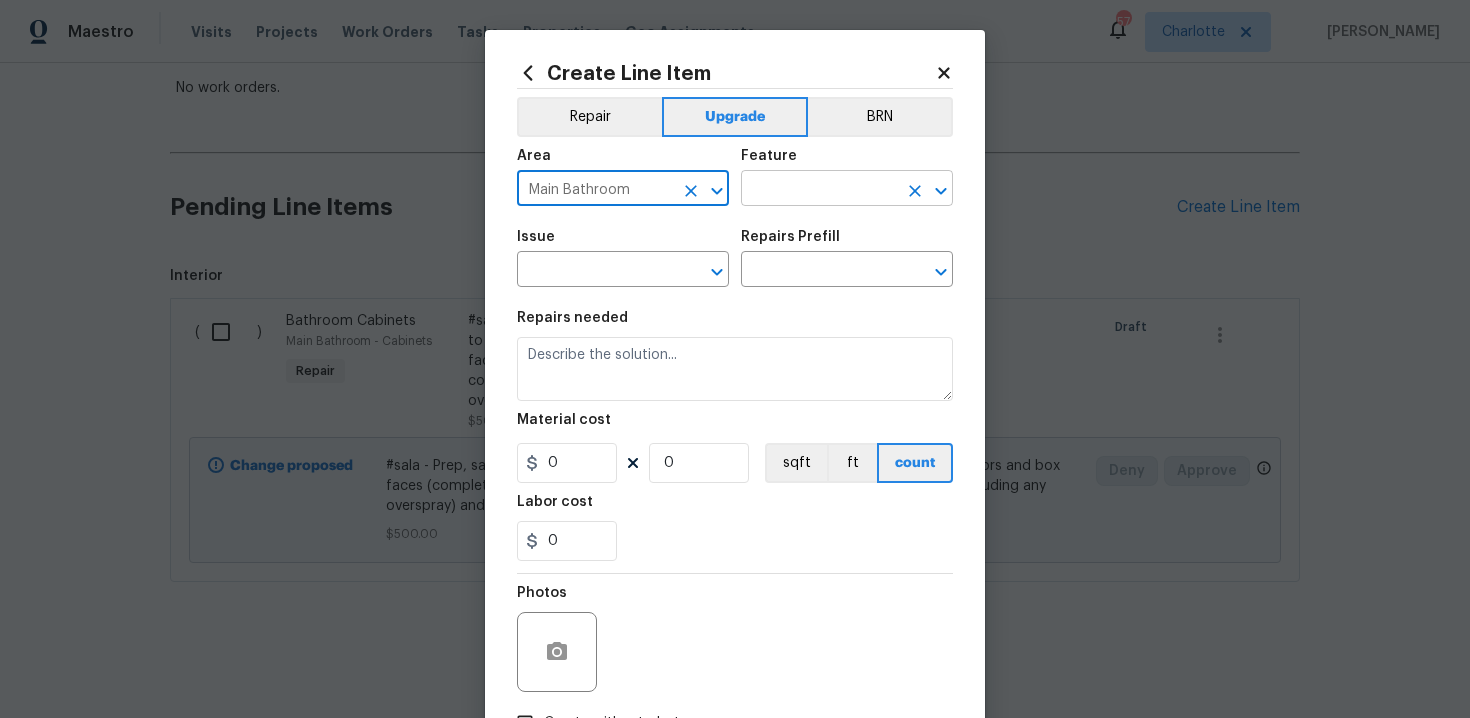 type on "Main Bathroom" 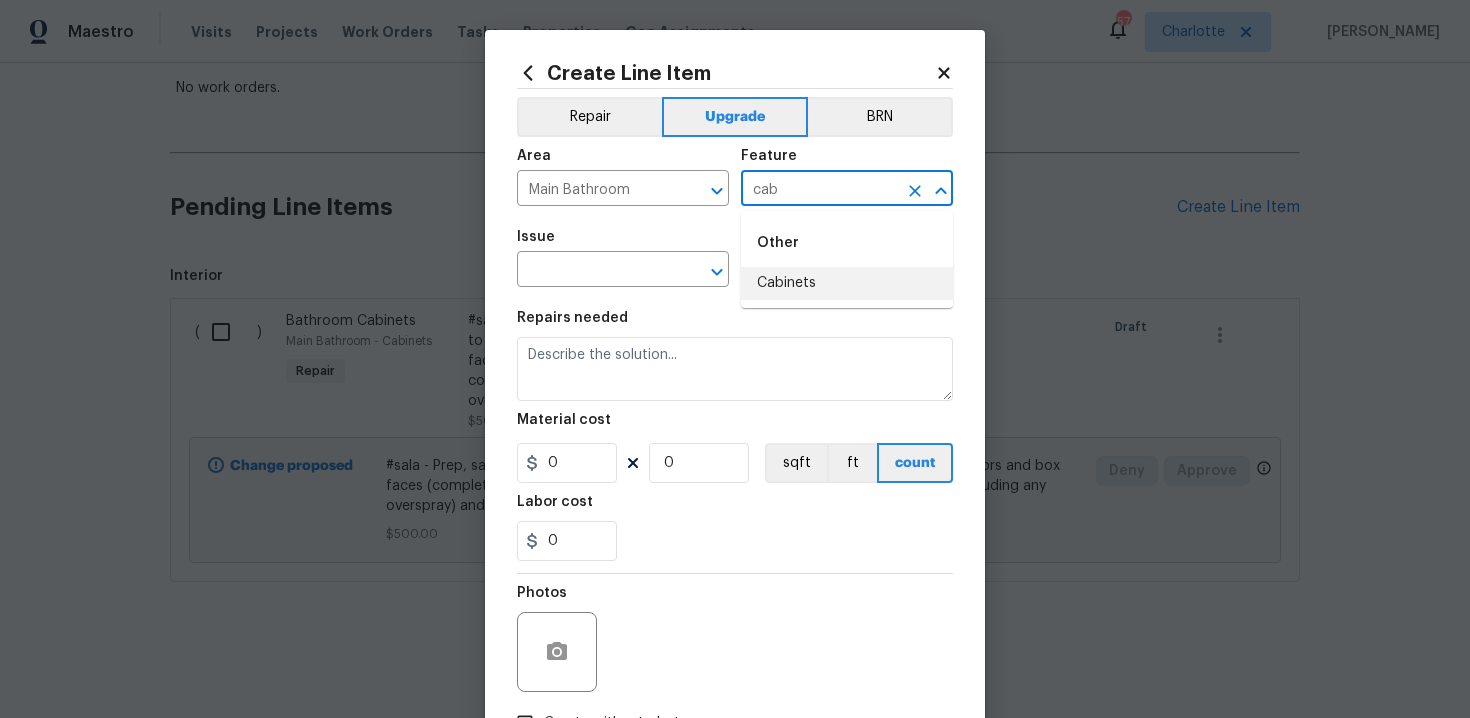click on "Cabinets" at bounding box center [847, 283] 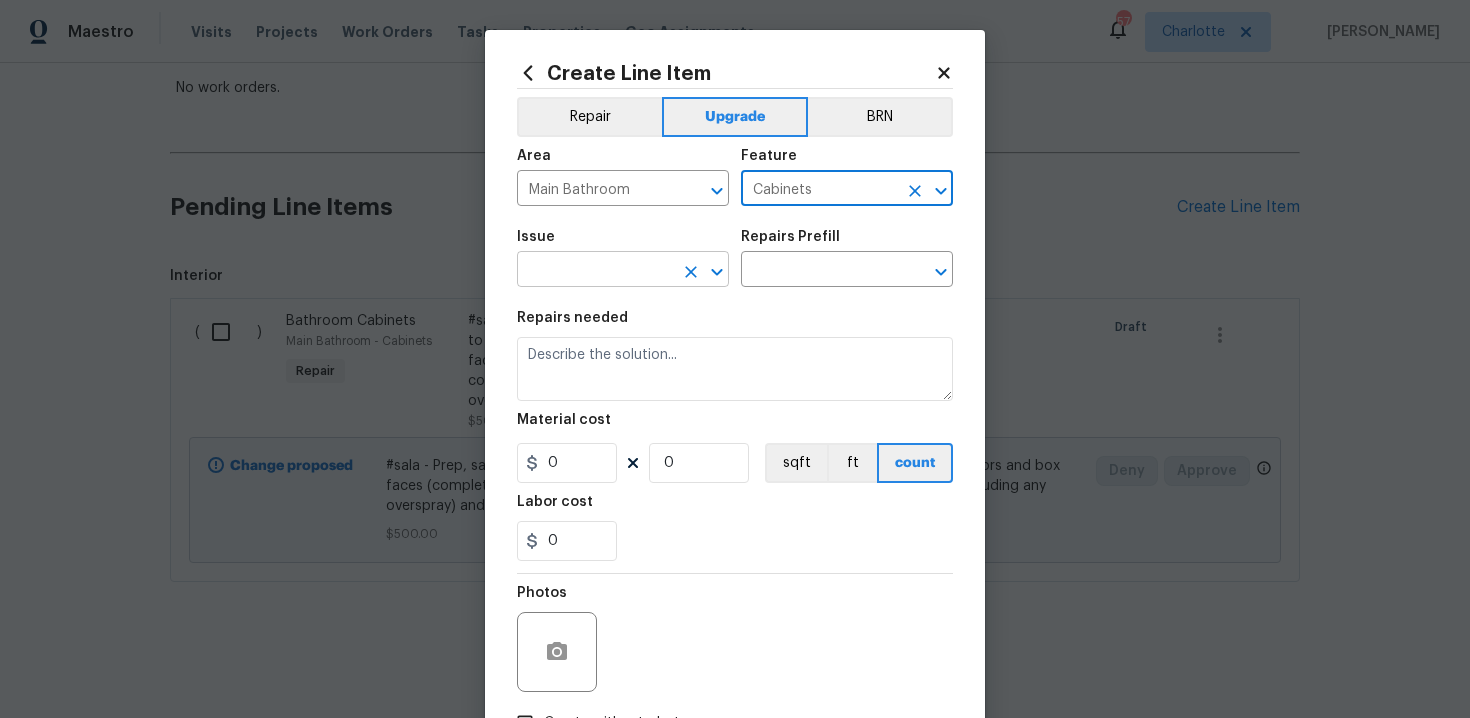 type on "Cabinets" 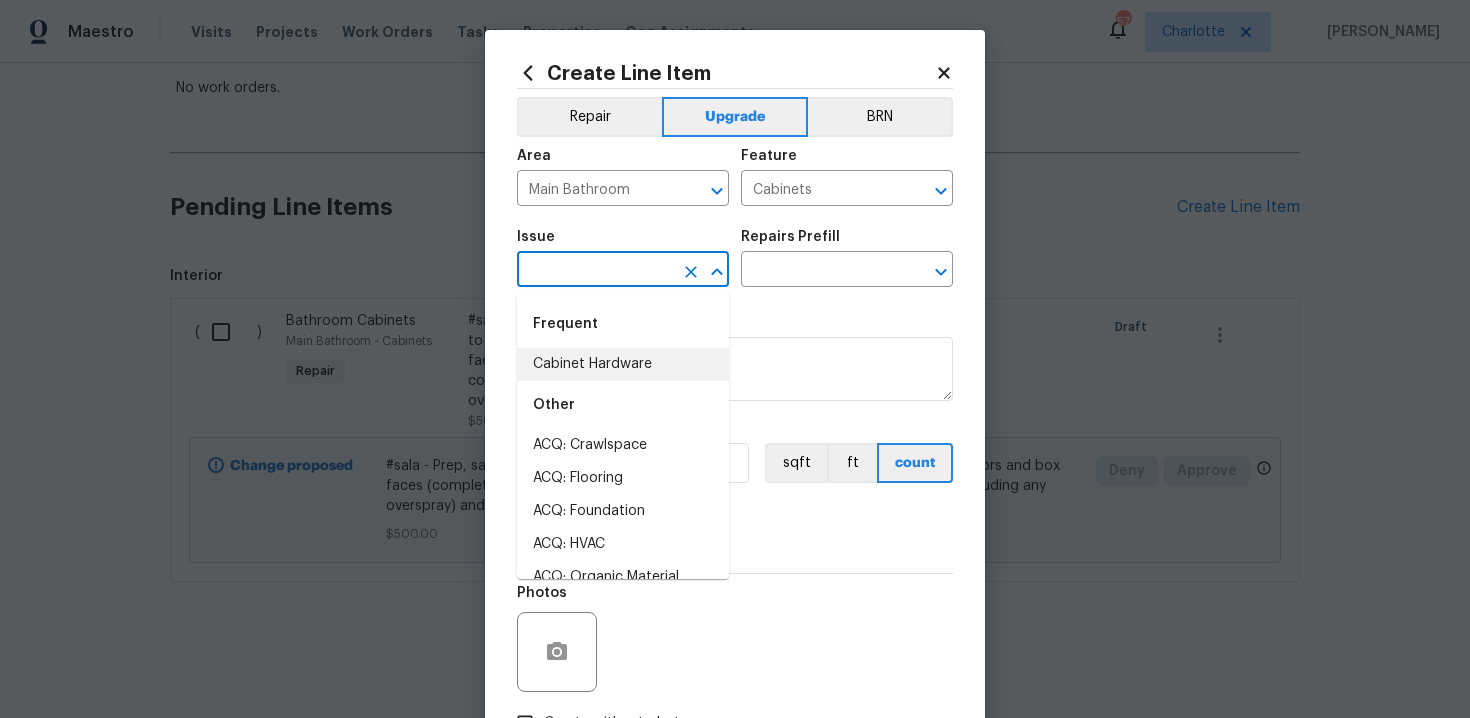 click on "Cabinet Hardware" at bounding box center [623, 364] 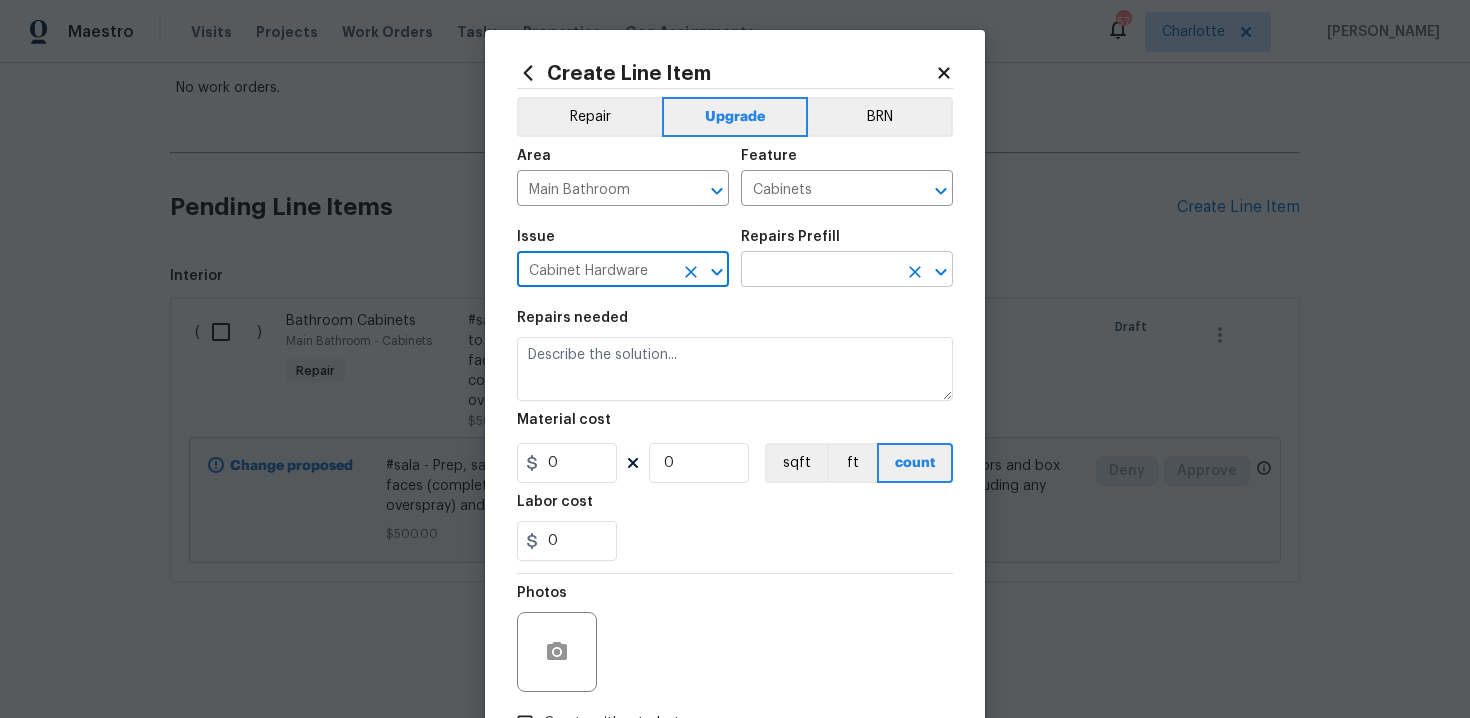 click at bounding box center (819, 271) 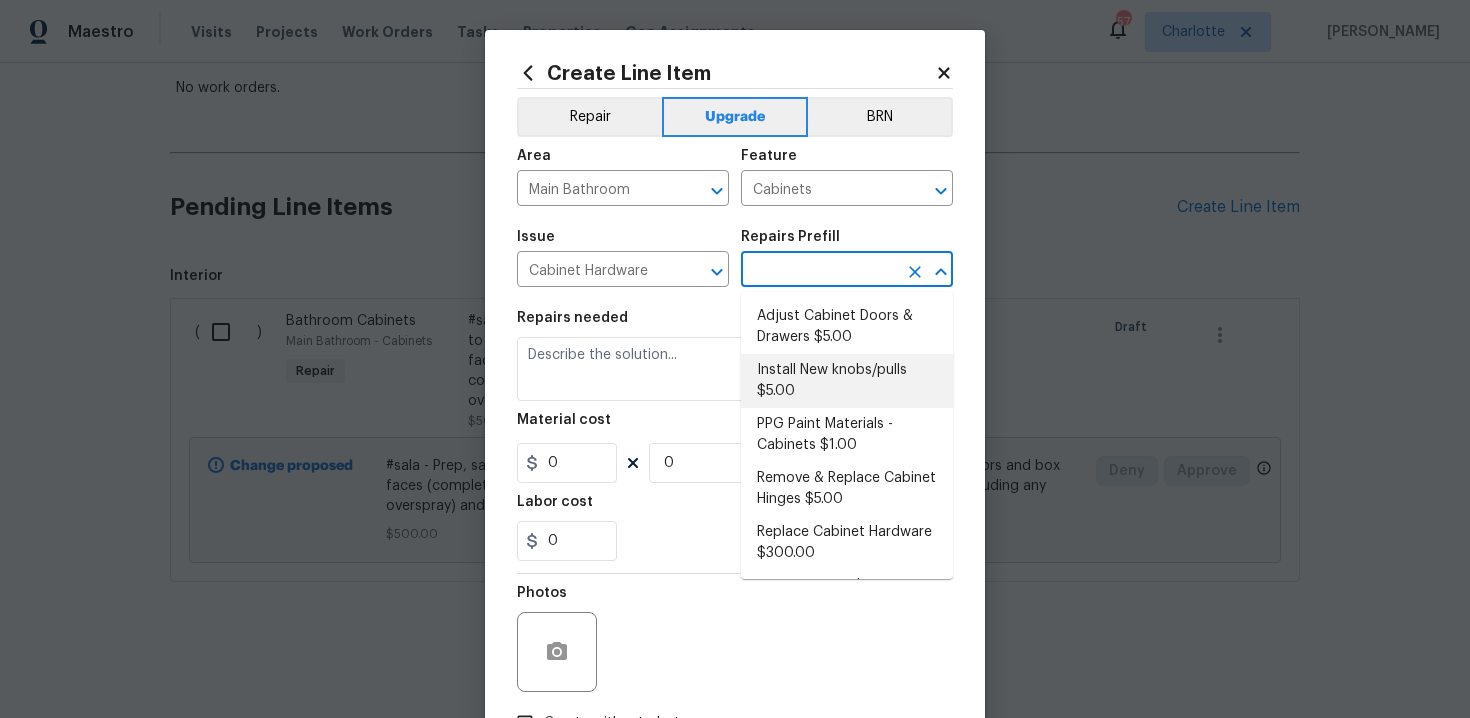 click on "Install New knobs/pulls $5.00" at bounding box center [847, 381] 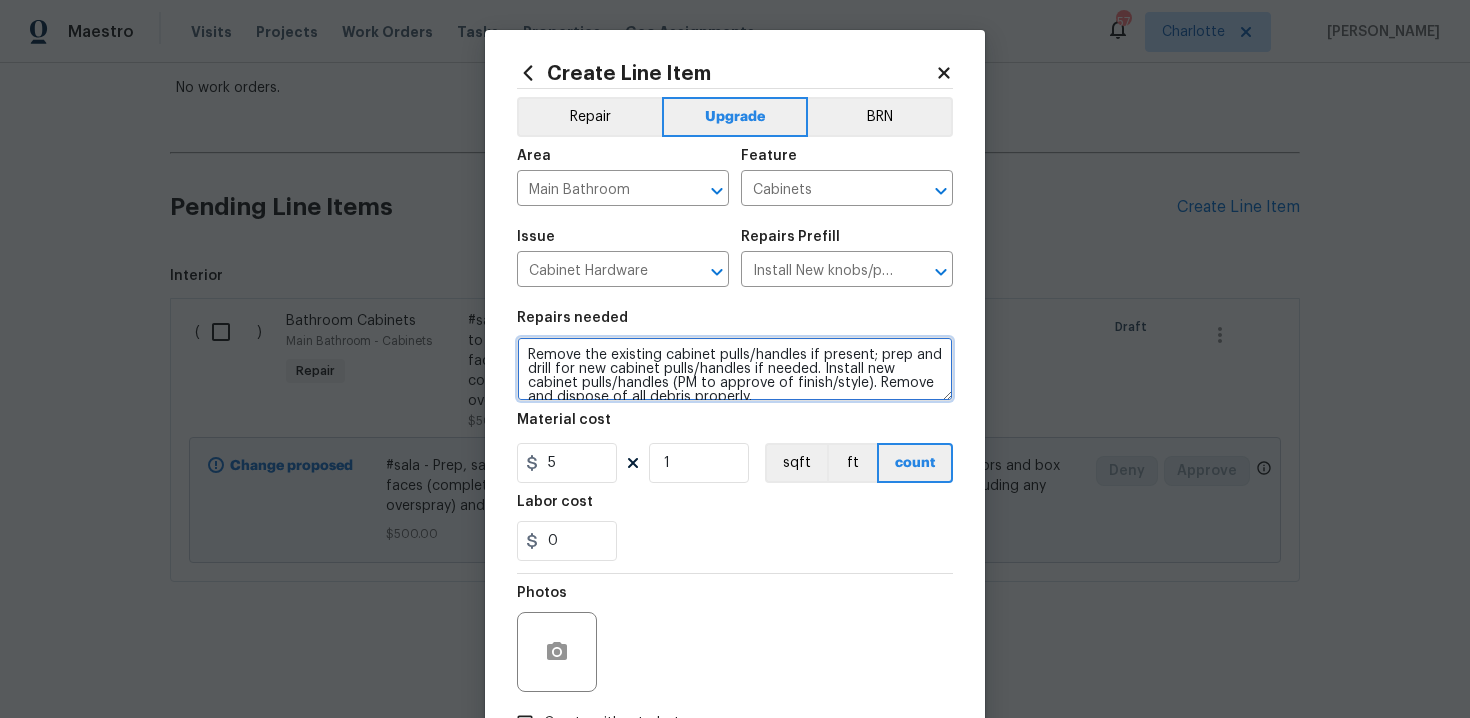 click on "Remove the existing cabinet pulls/handles if present; prep and drill for new cabinet pulls/handles if needed. Install new cabinet pulls/handles (PM to approve of finish/style). Remove and dispose of all debris properly." at bounding box center [735, 369] 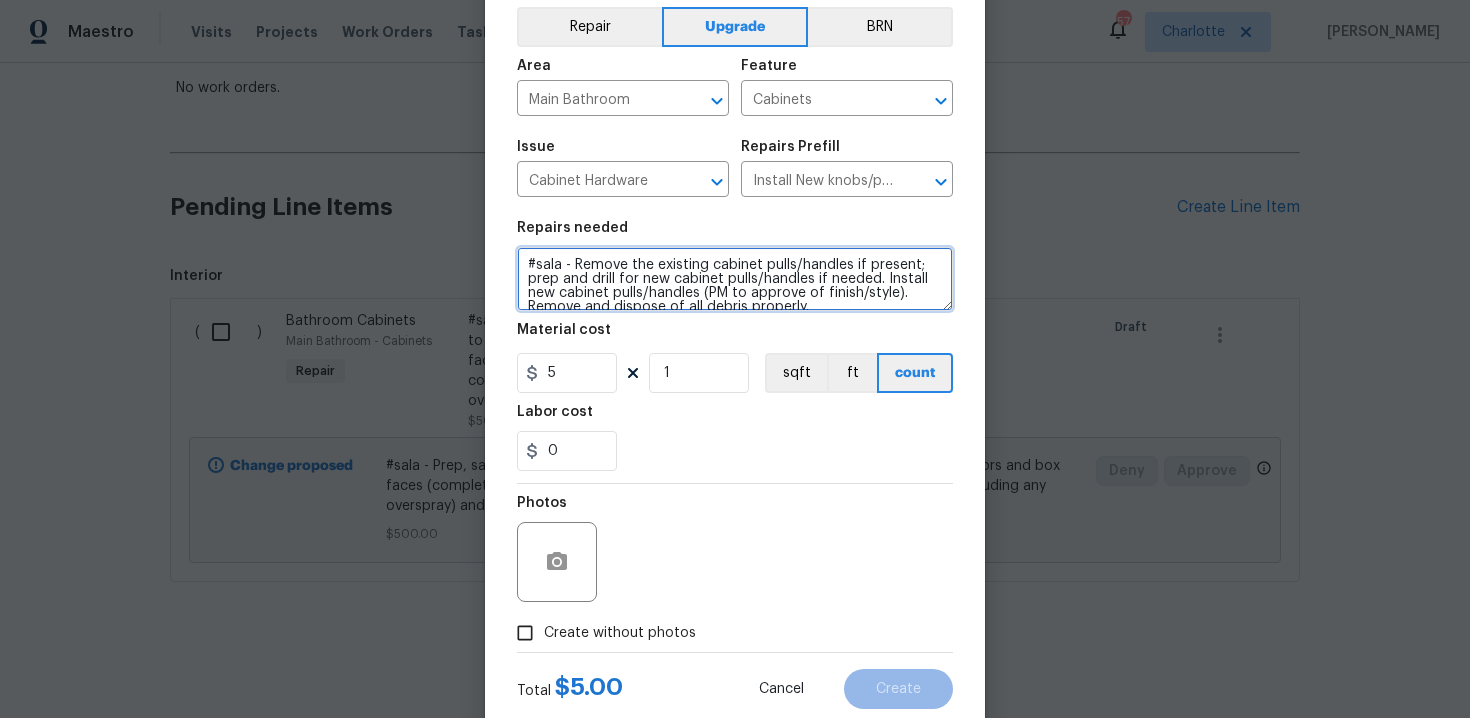 scroll, scrollTop: 144, scrollLeft: 0, axis: vertical 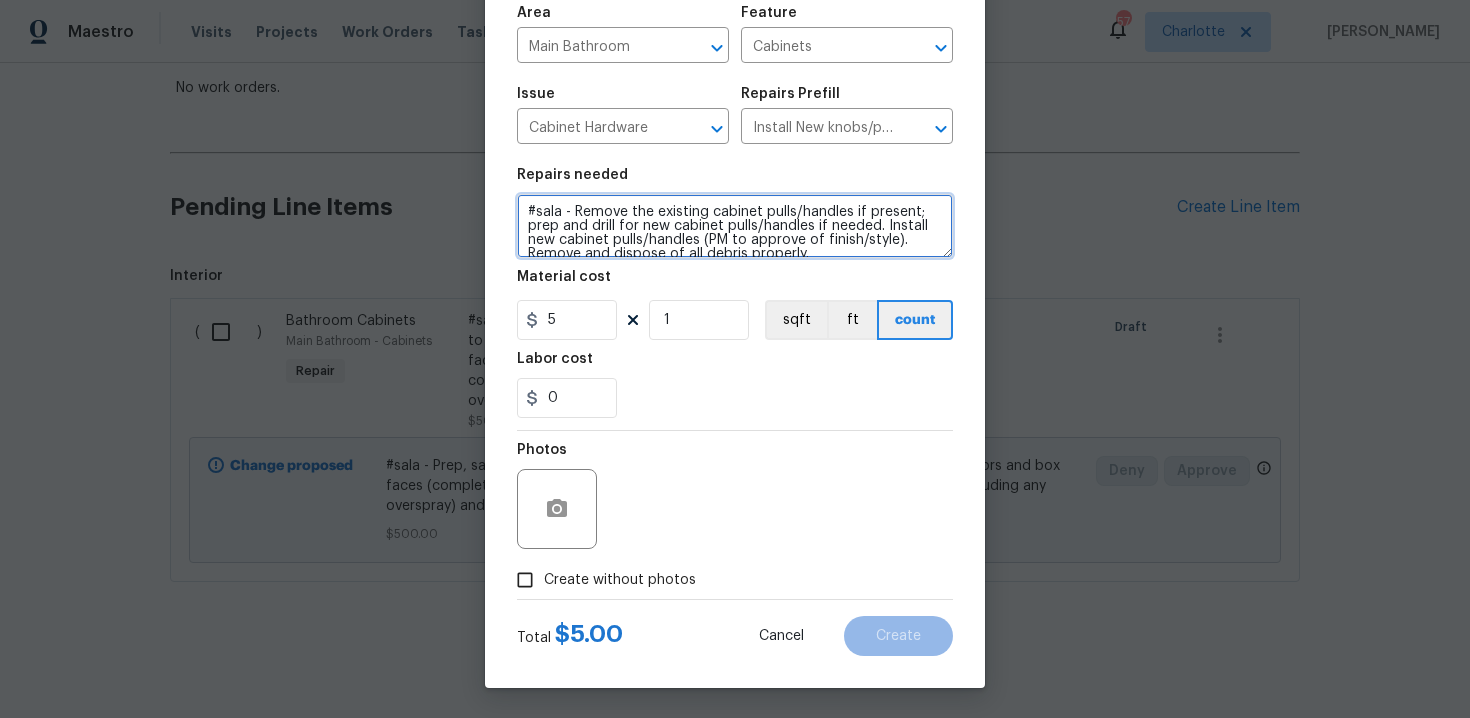 type on "#sala - Remove the existing cabinet pulls/handles if present; prep and drill for new cabinet pulls/handles if needed. Install new cabinet pulls/handles (PM to approve of finish/style). Remove and dispose of all debris properly." 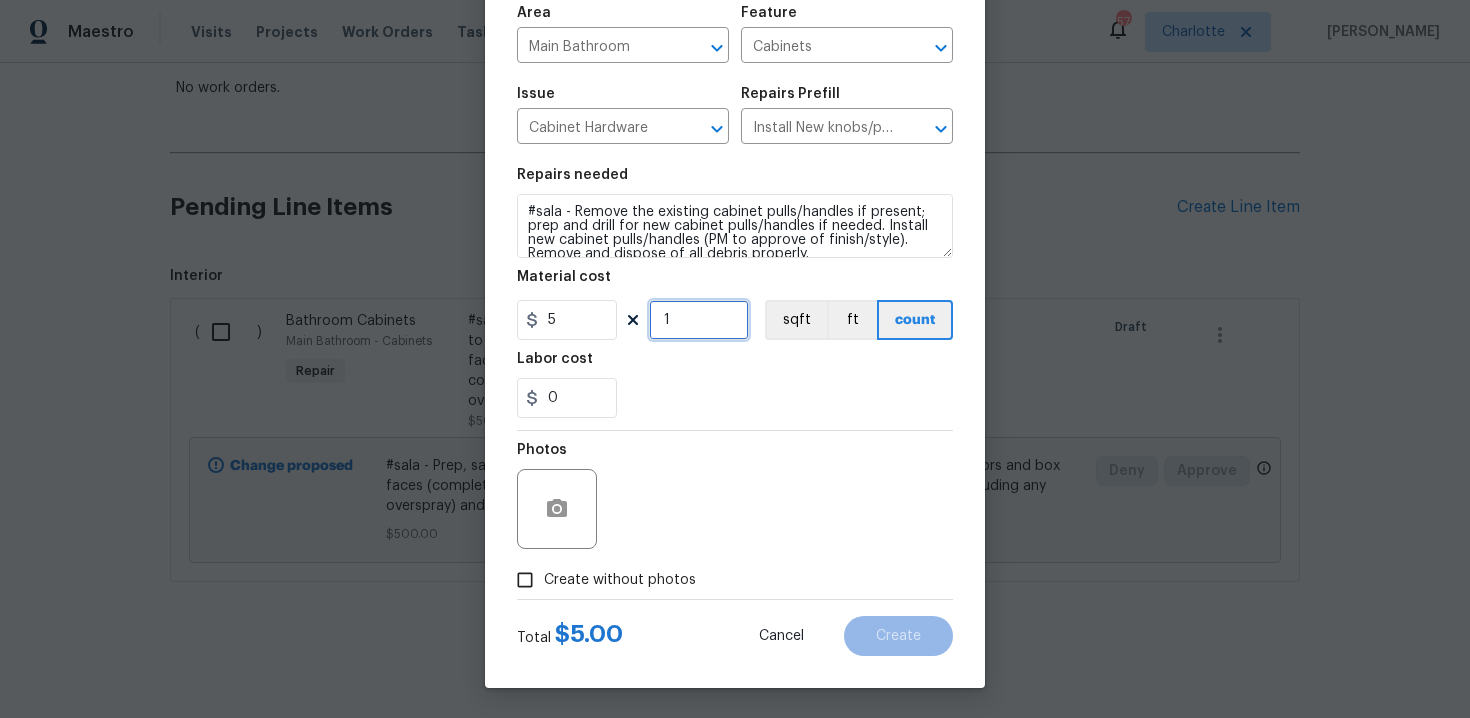 click on "1" at bounding box center [699, 320] 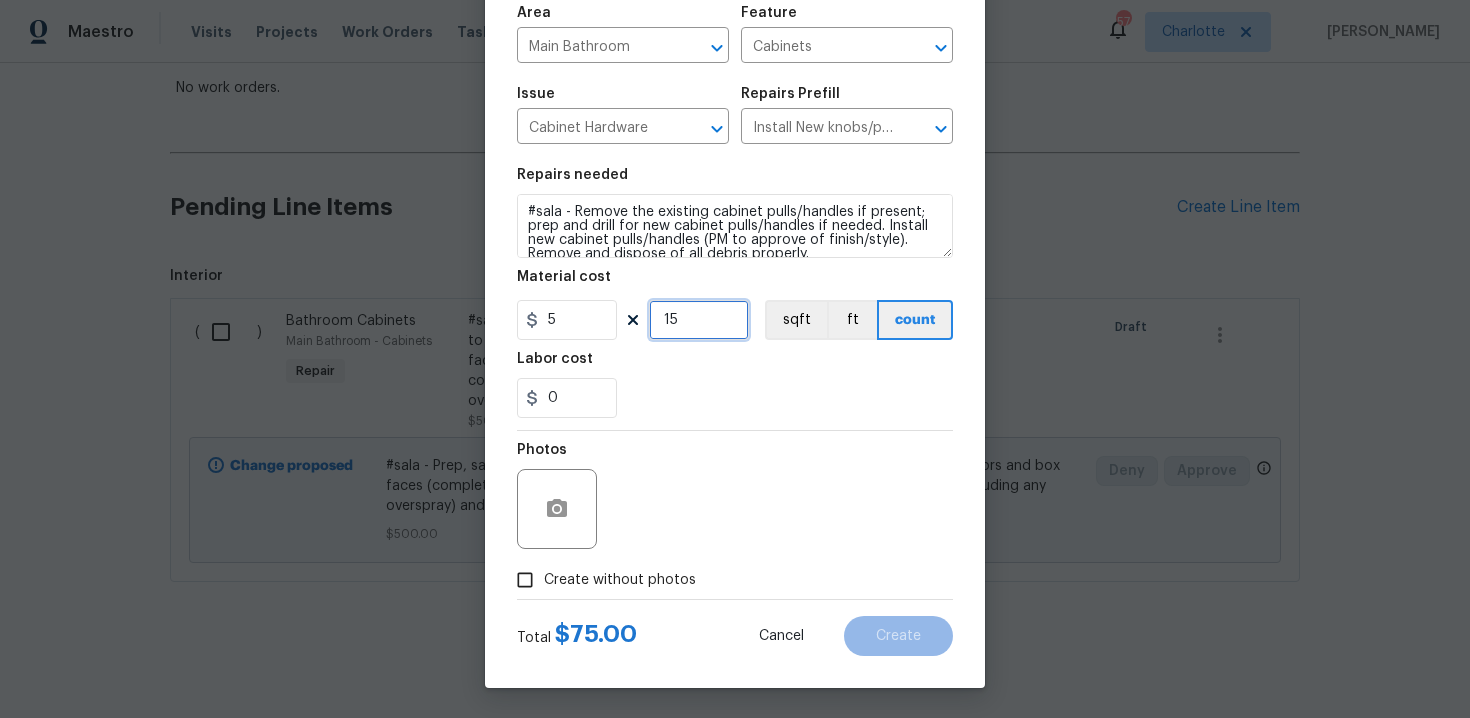 type on "15" 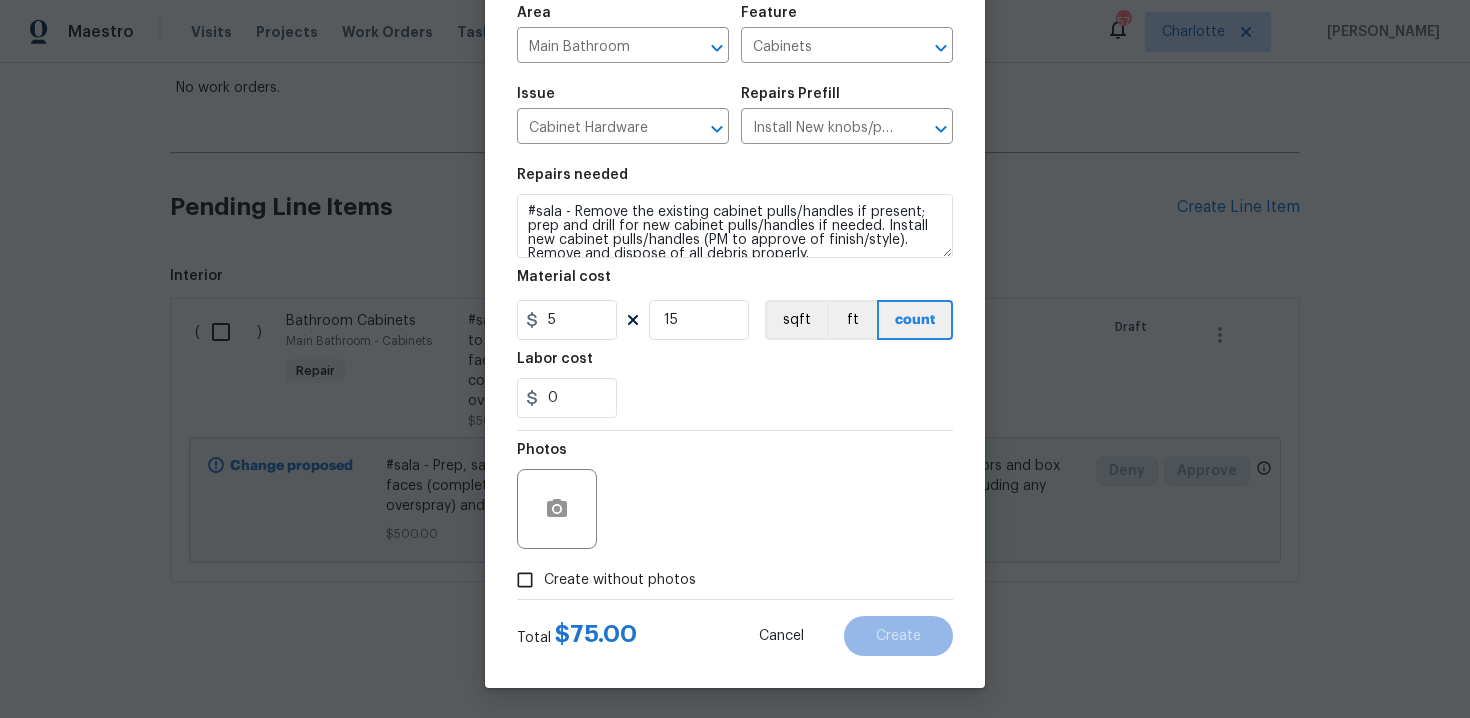click on "Create without photos" at bounding box center [620, 580] 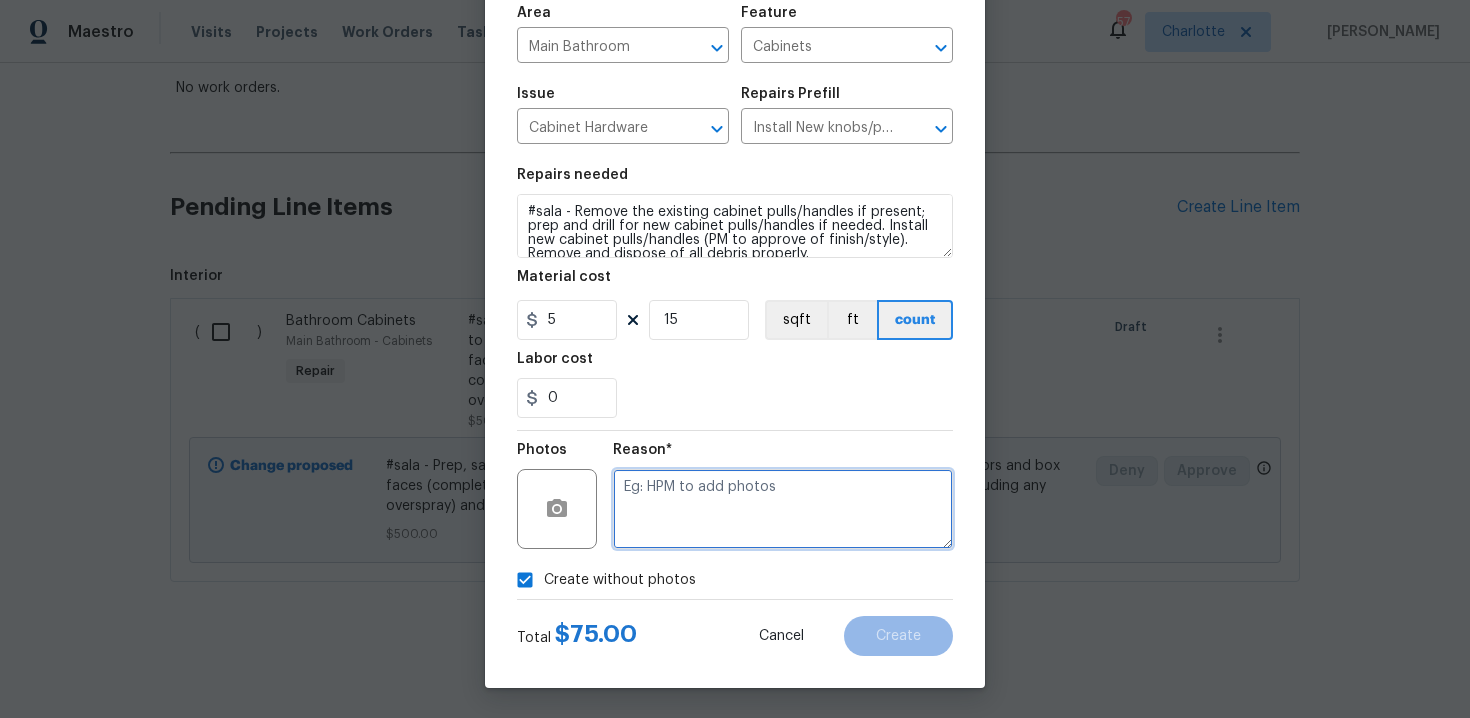 click at bounding box center [783, 509] 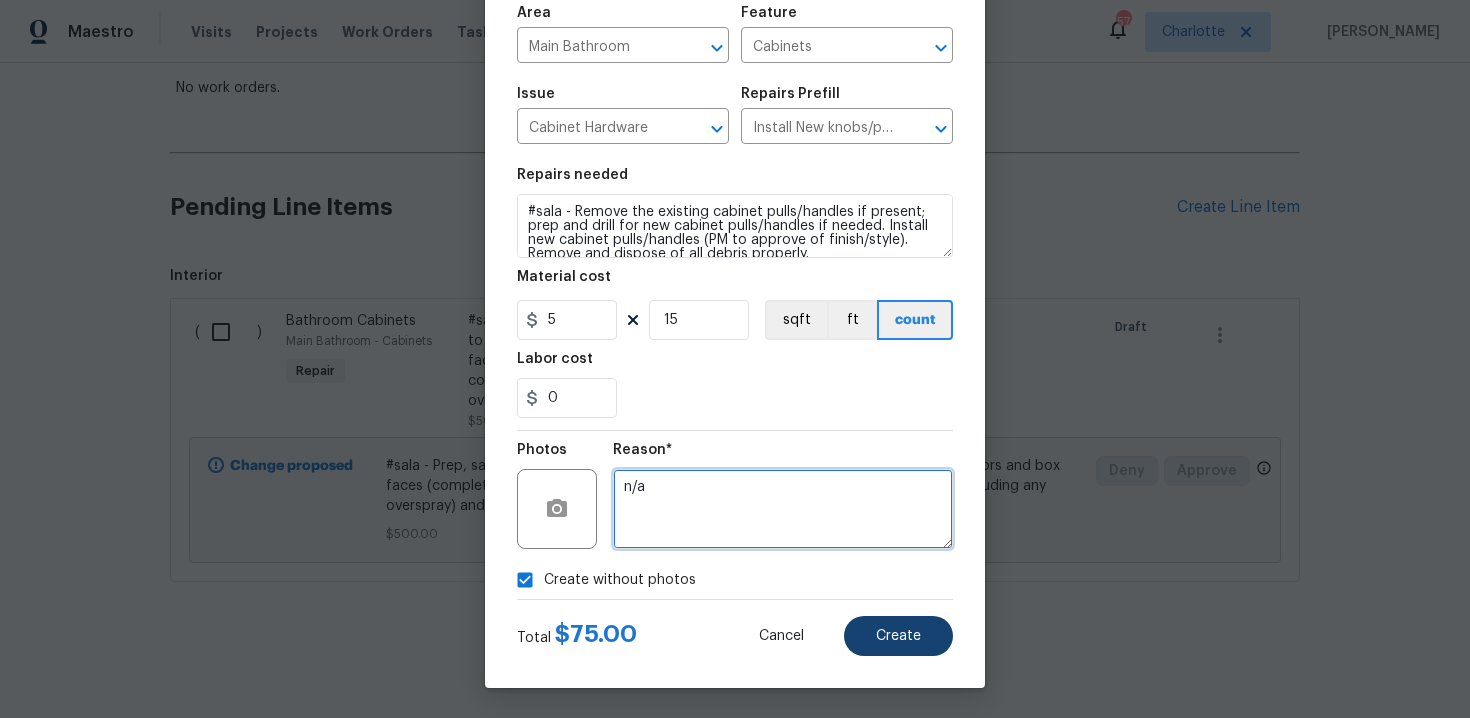 type on "n/a" 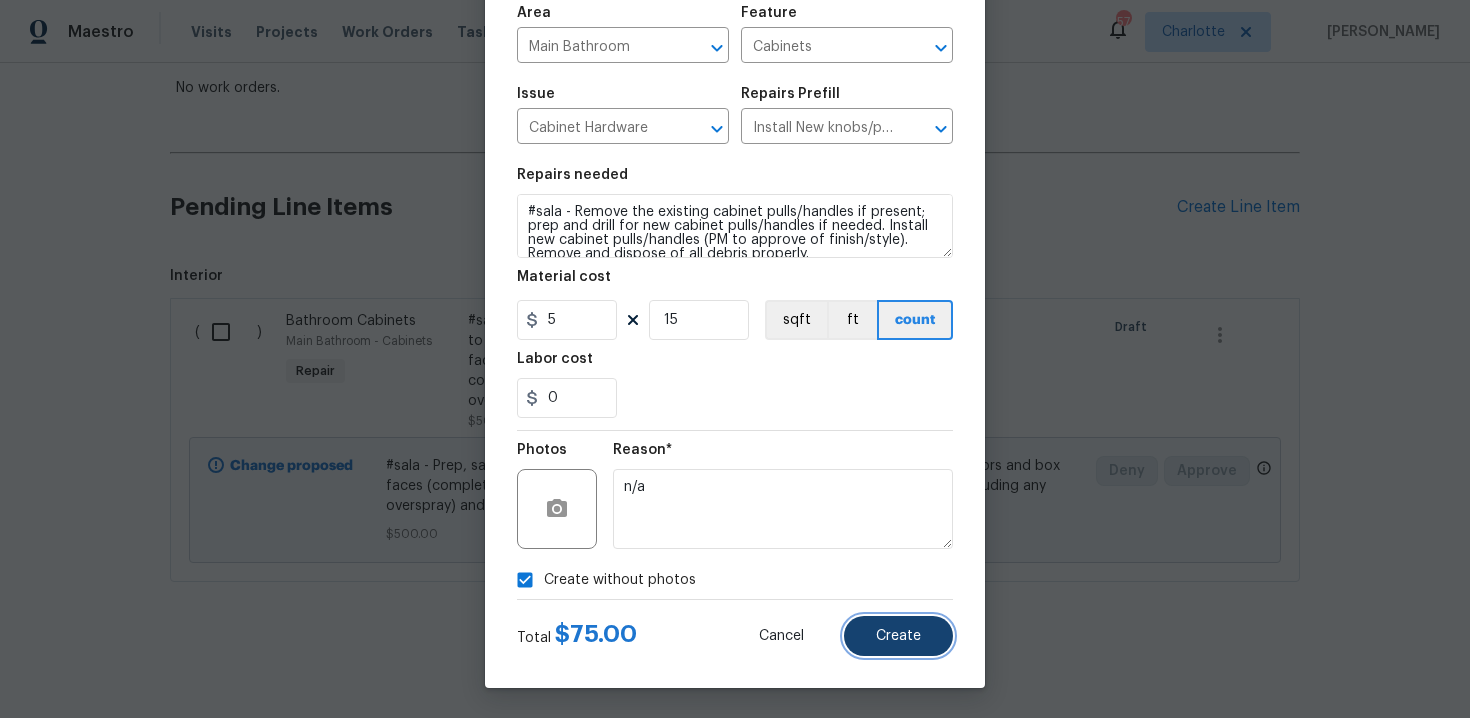 click on "Create" at bounding box center [898, 636] 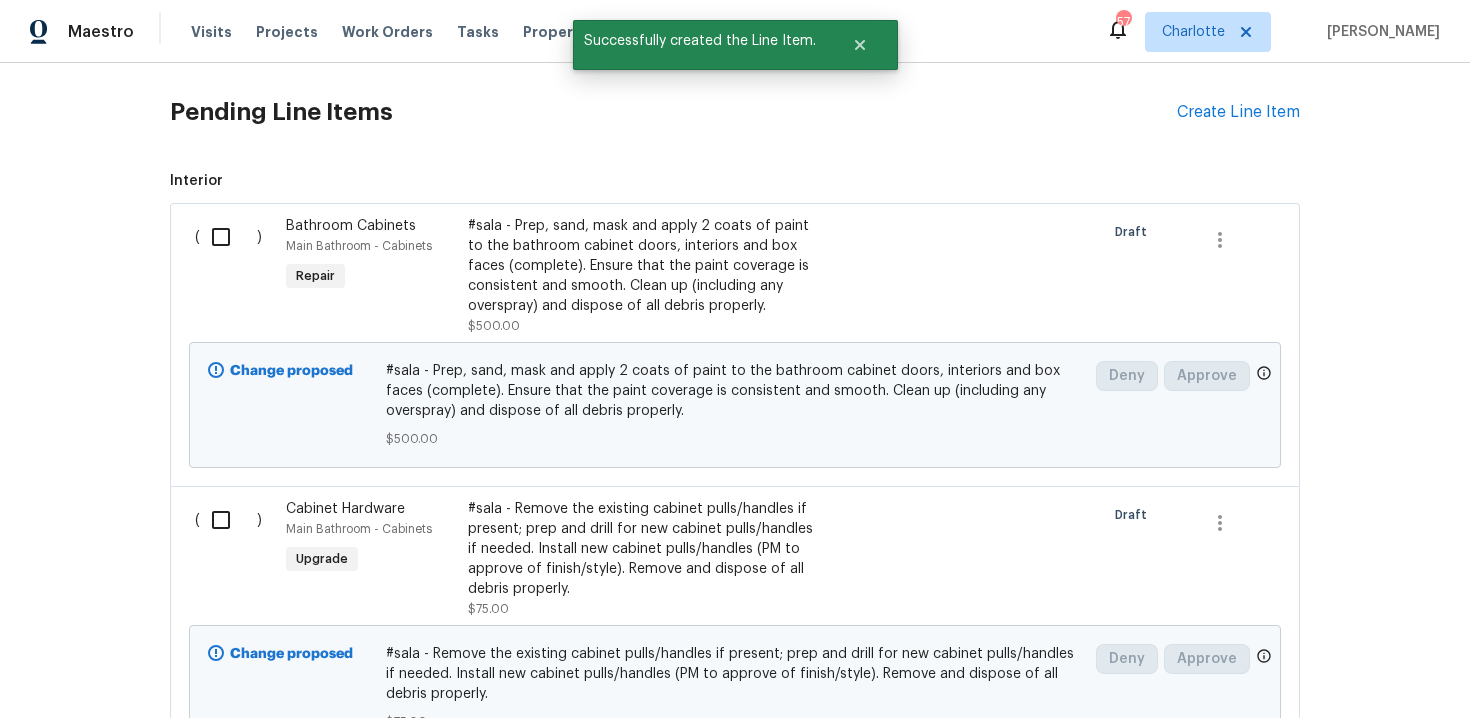 scroll, scrollTop: 410, scrollLeft: 0, axis: vertical 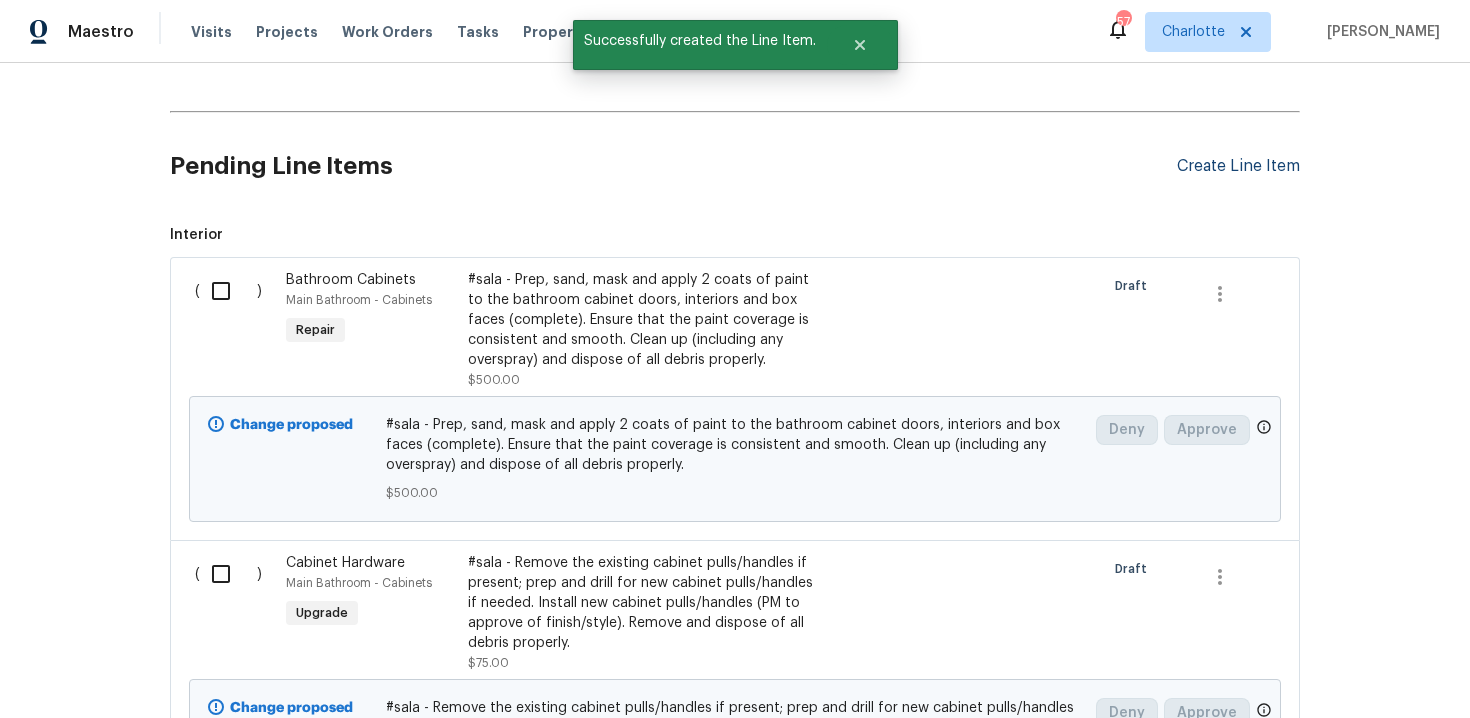 click on "Create Line Item" at bounding box center [1238, 166] 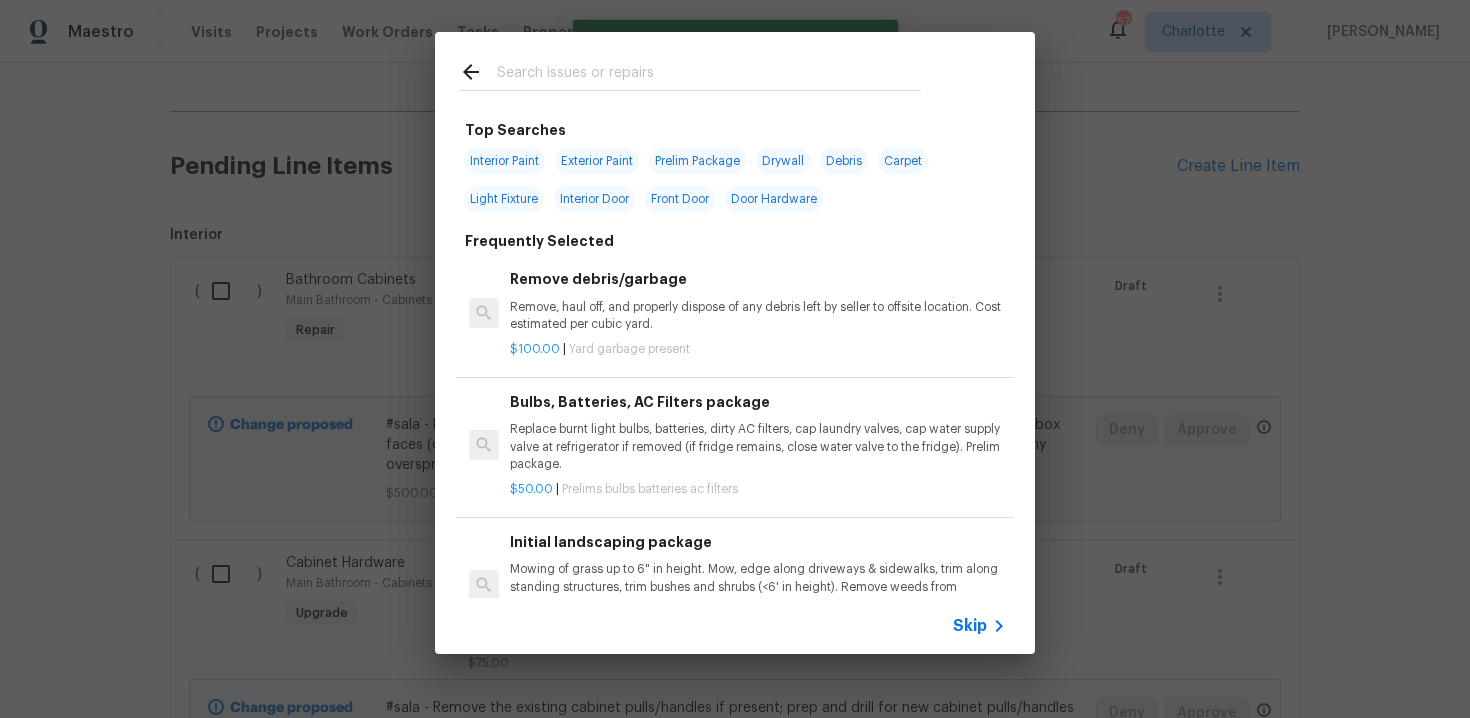 click on "Skip" at bounding box center [970, 626] 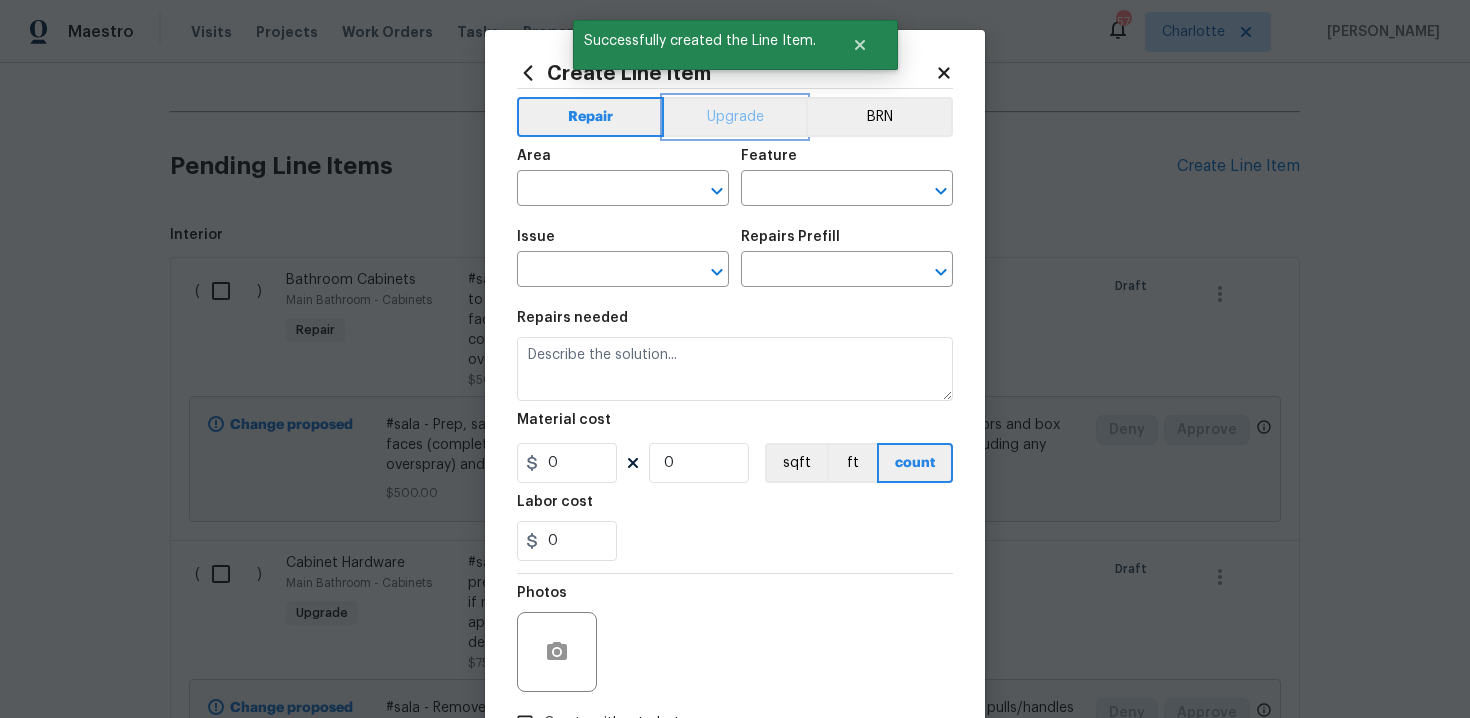click on "Upgrade" at bounding box center (735, 117) 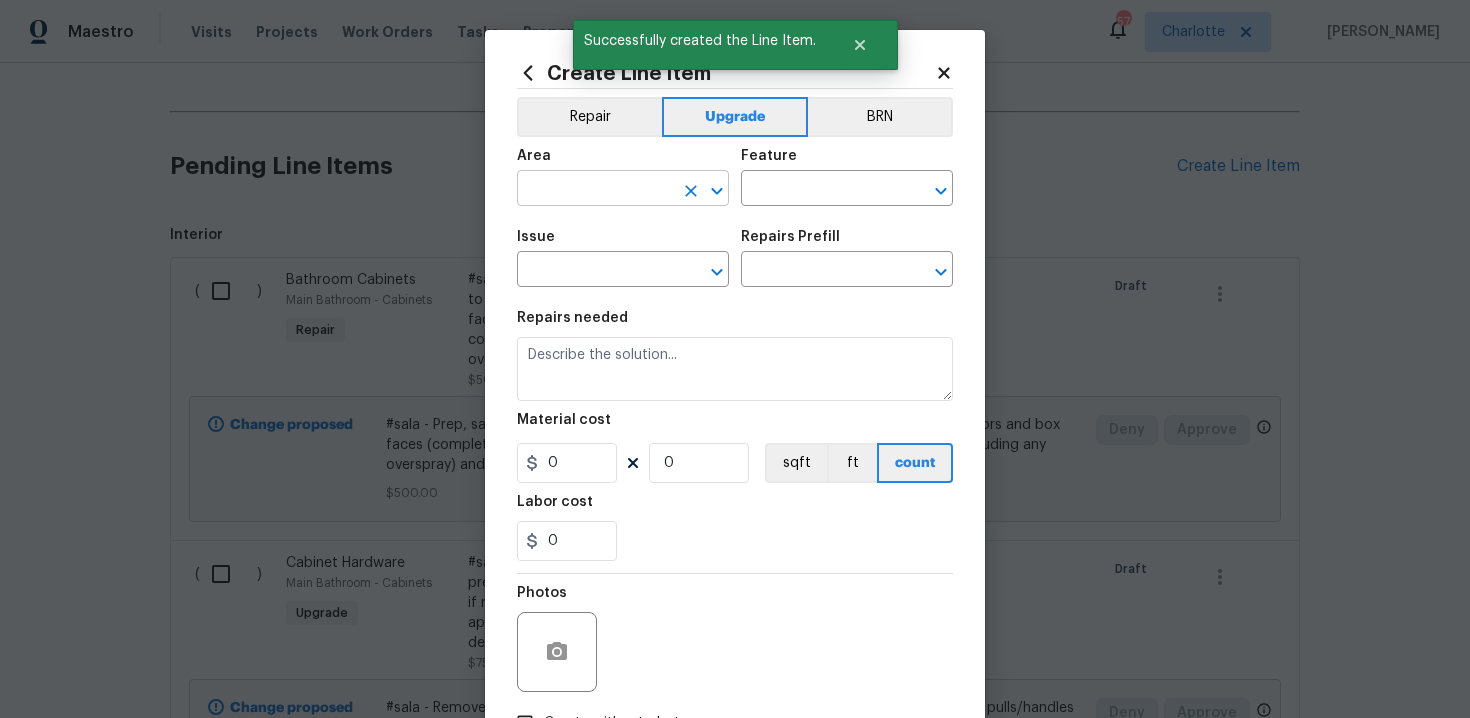 click at bounding box center (595, 190) 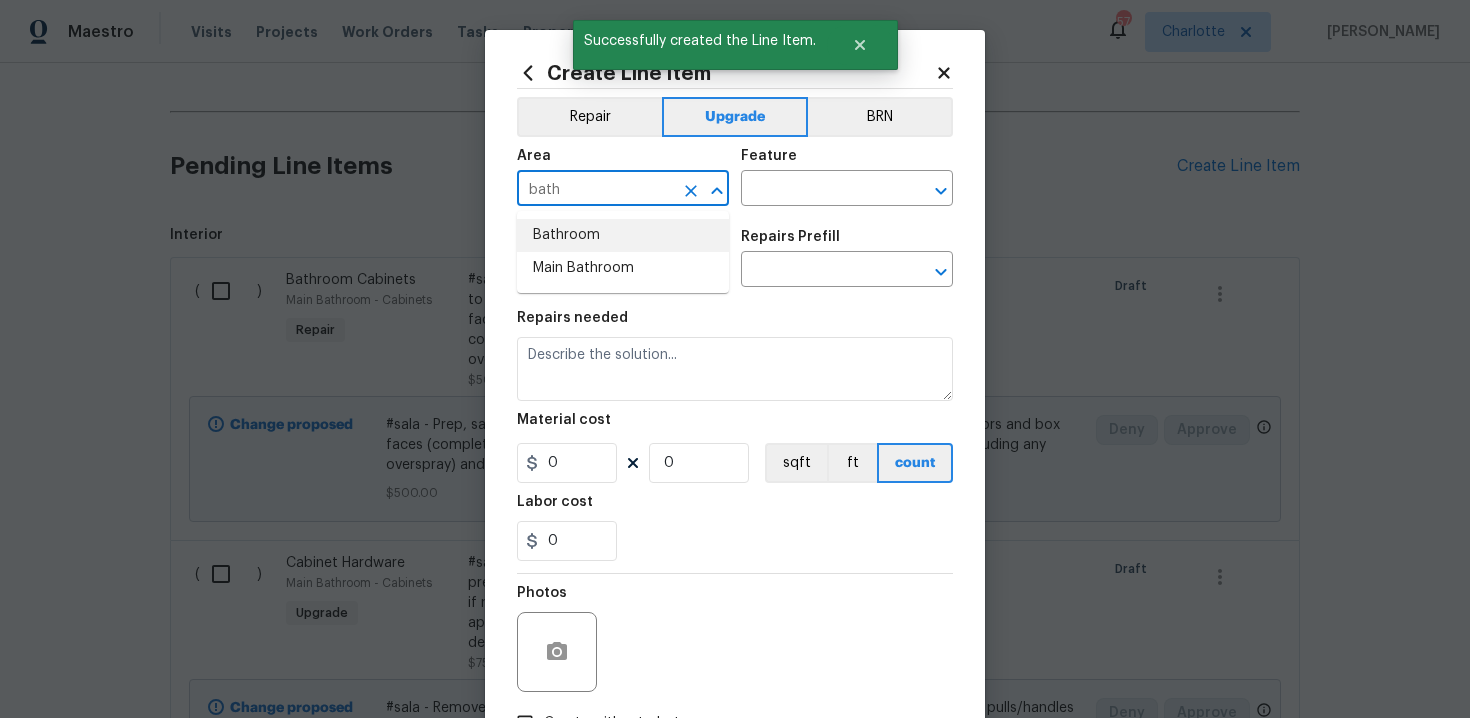 click on "Bathroom" at bounding box center [623, 235] 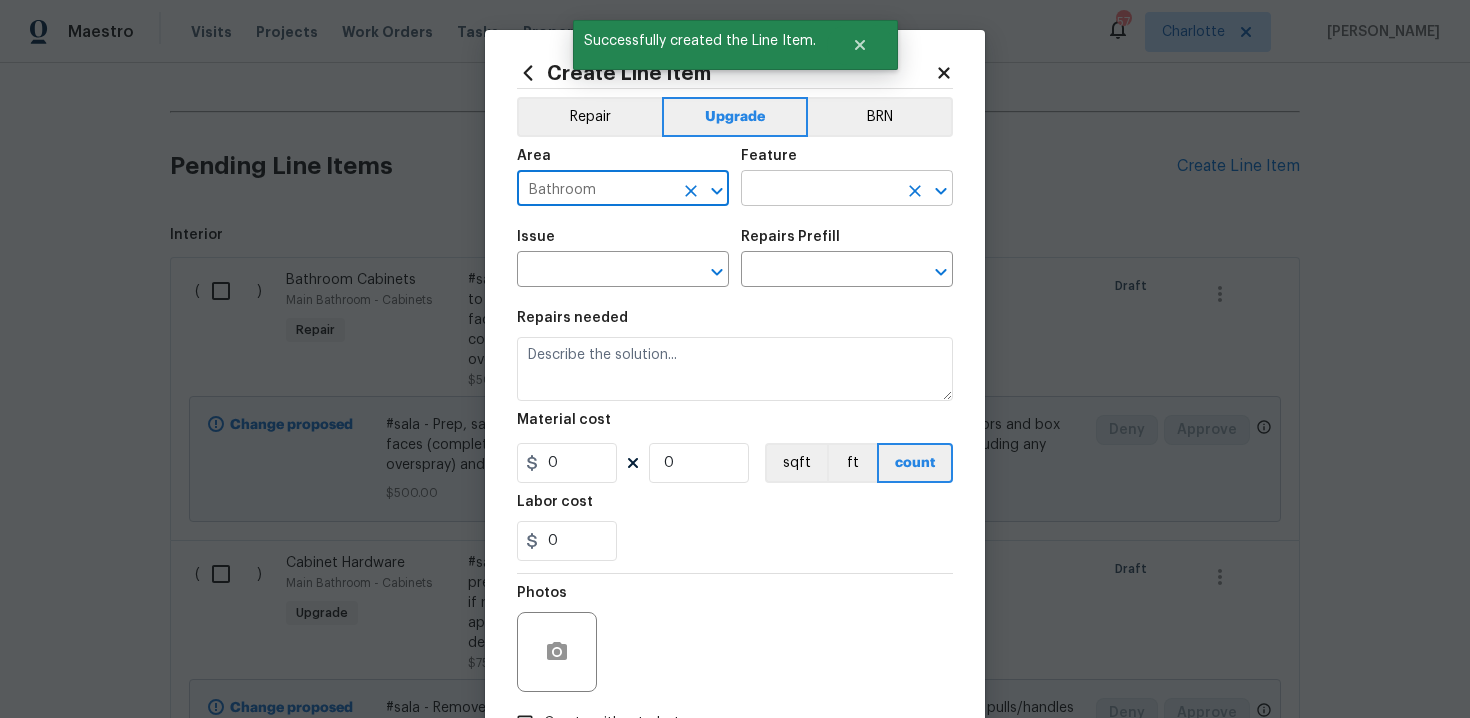 type on "Bathroom" 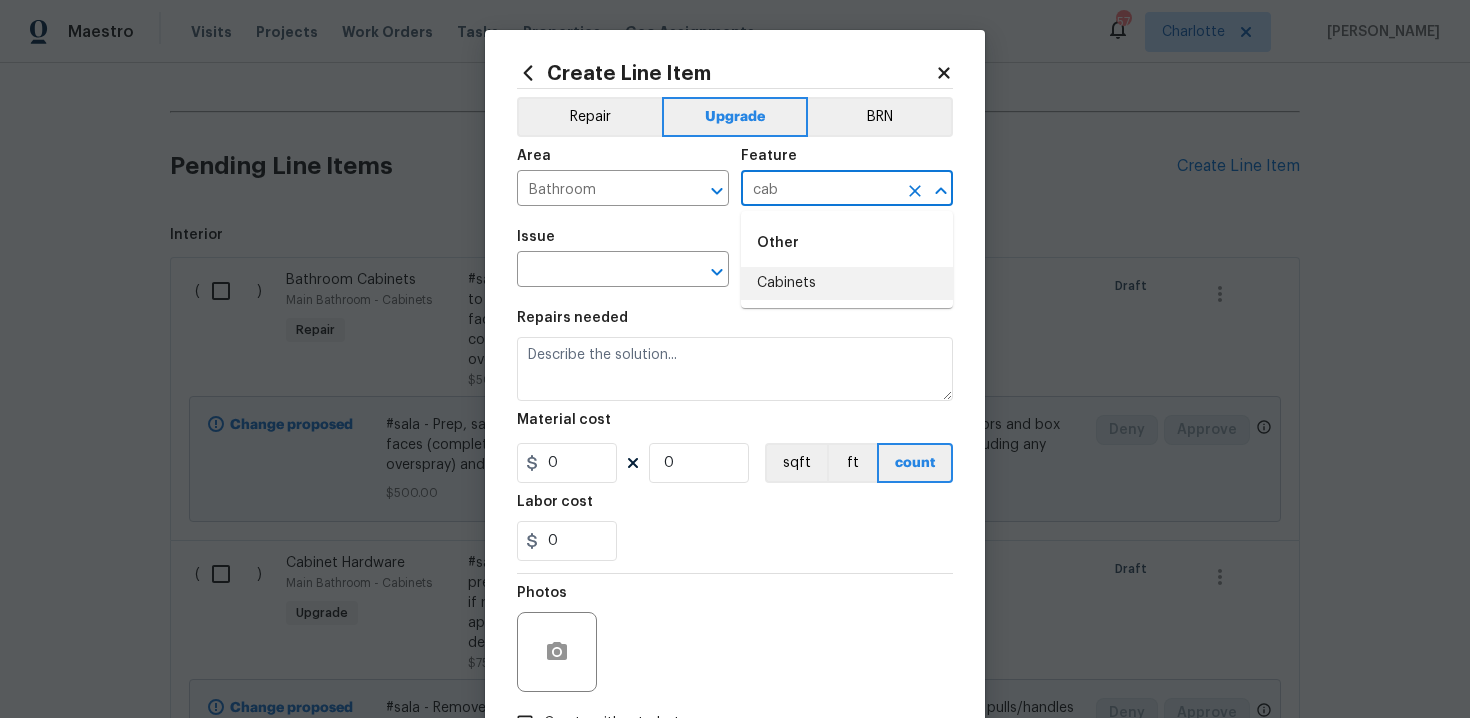 click on "Cabinets" at bounding box center [847, 283] 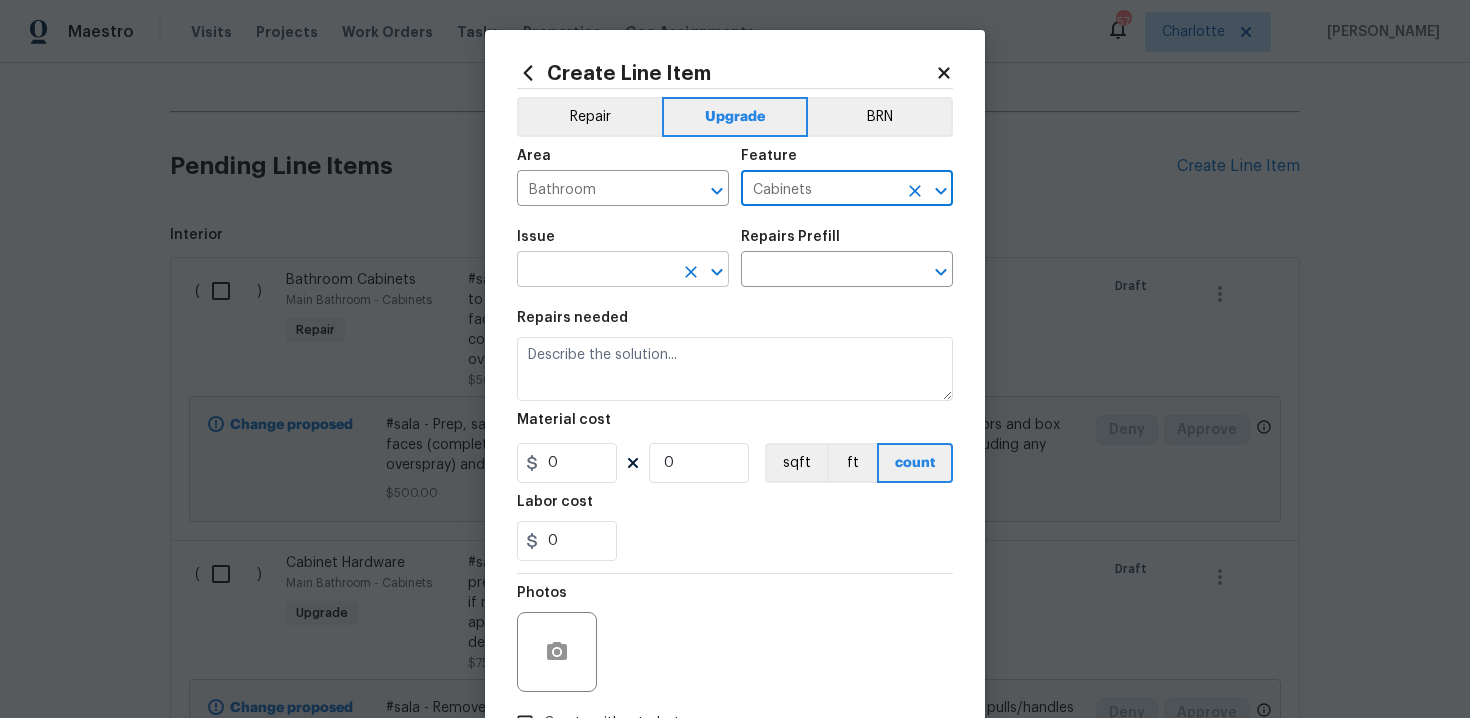 type on "Cabinets" 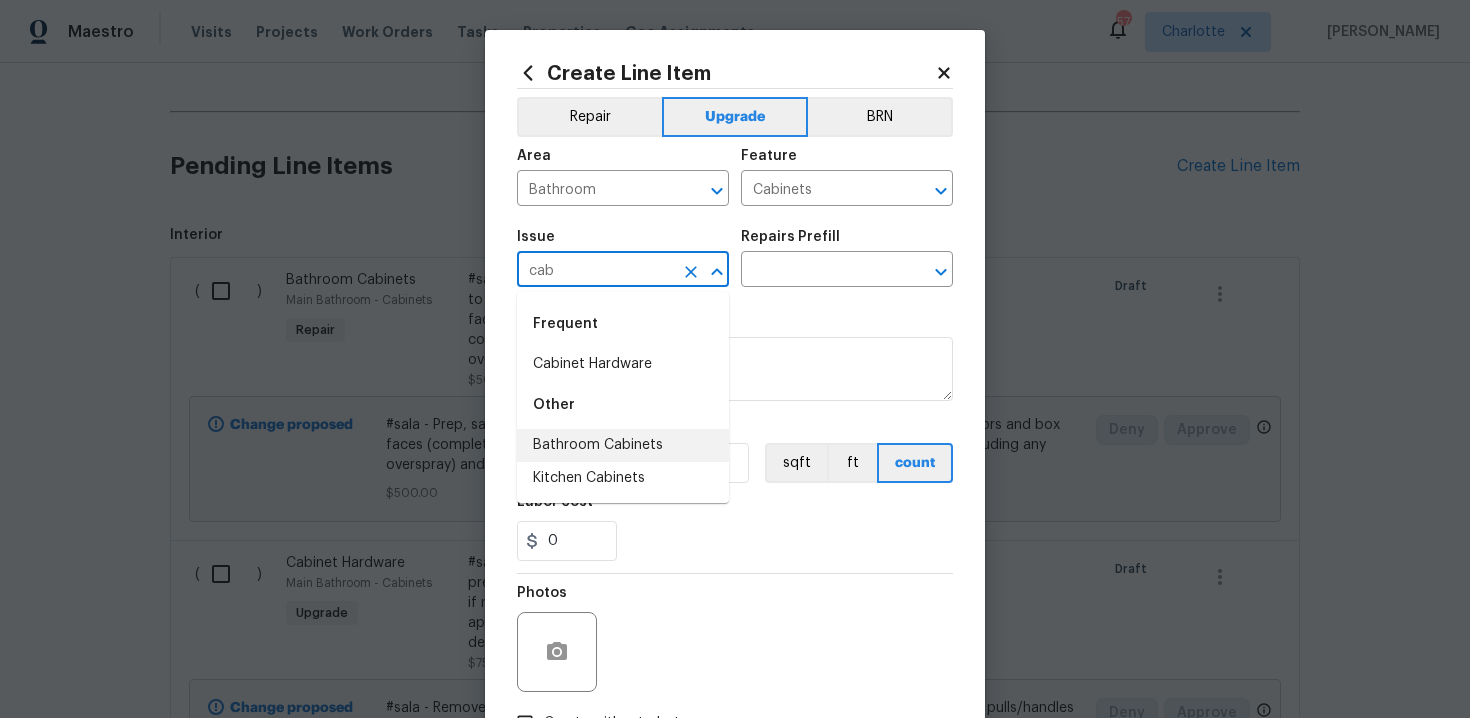 click on "Bathroom Cabinets" at bounding box center [623, 445] 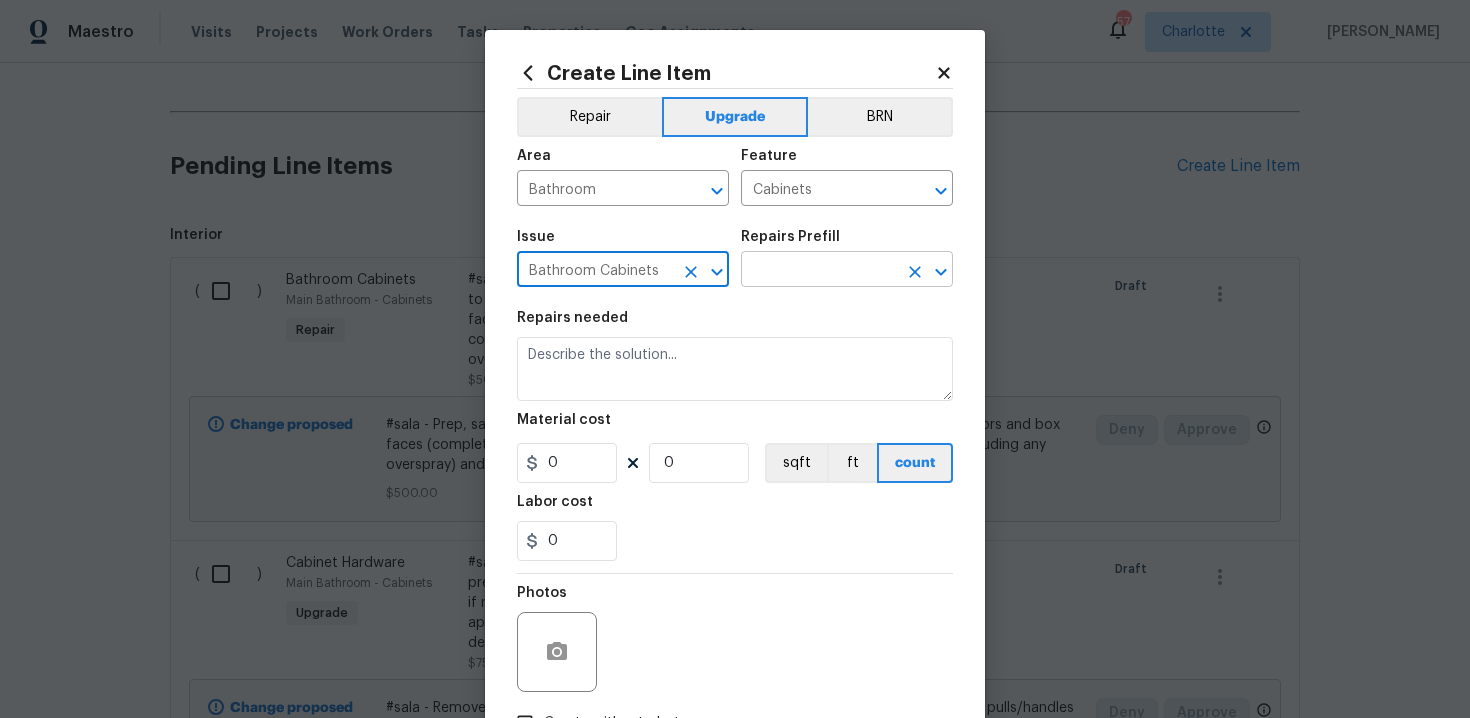 type on "Bathroom Cabinets" 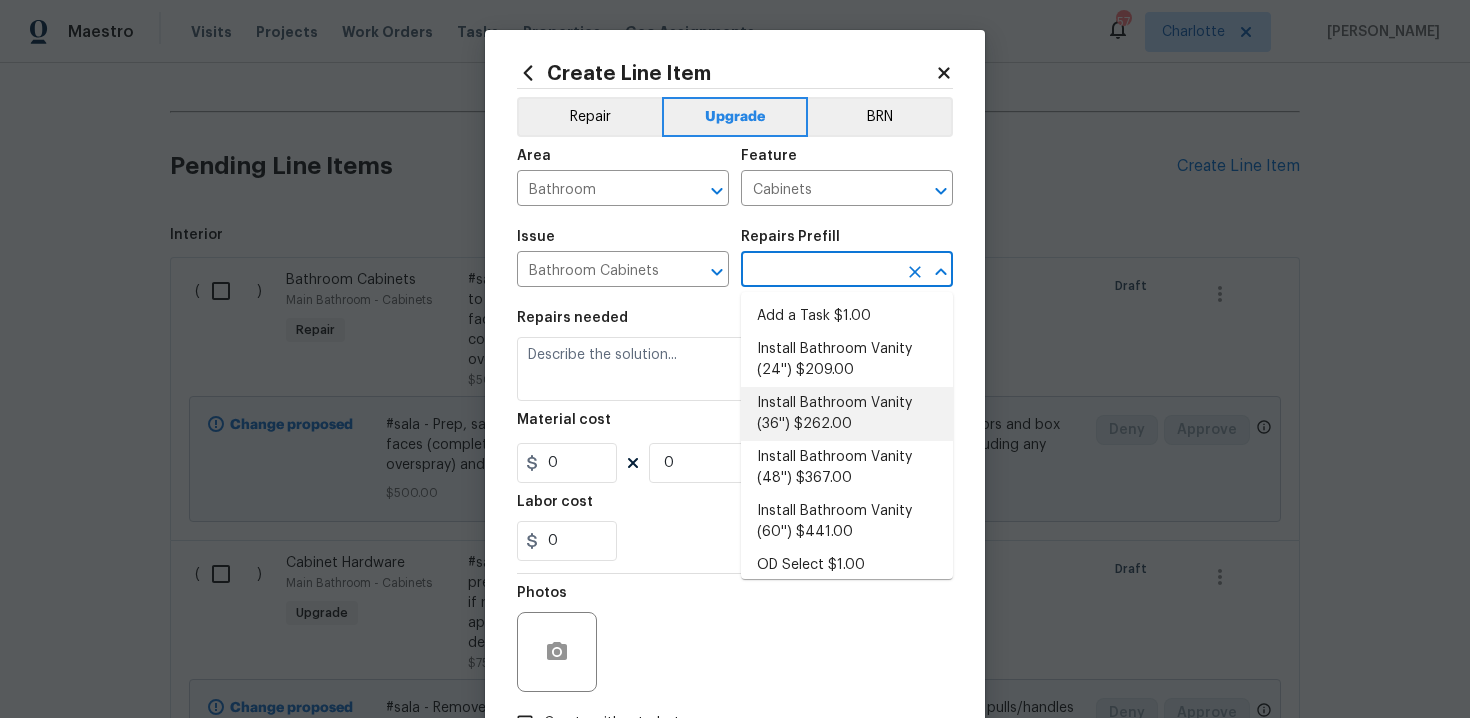 scroll, scrollTop: 323, scrollLeft: 0, axis: vertical 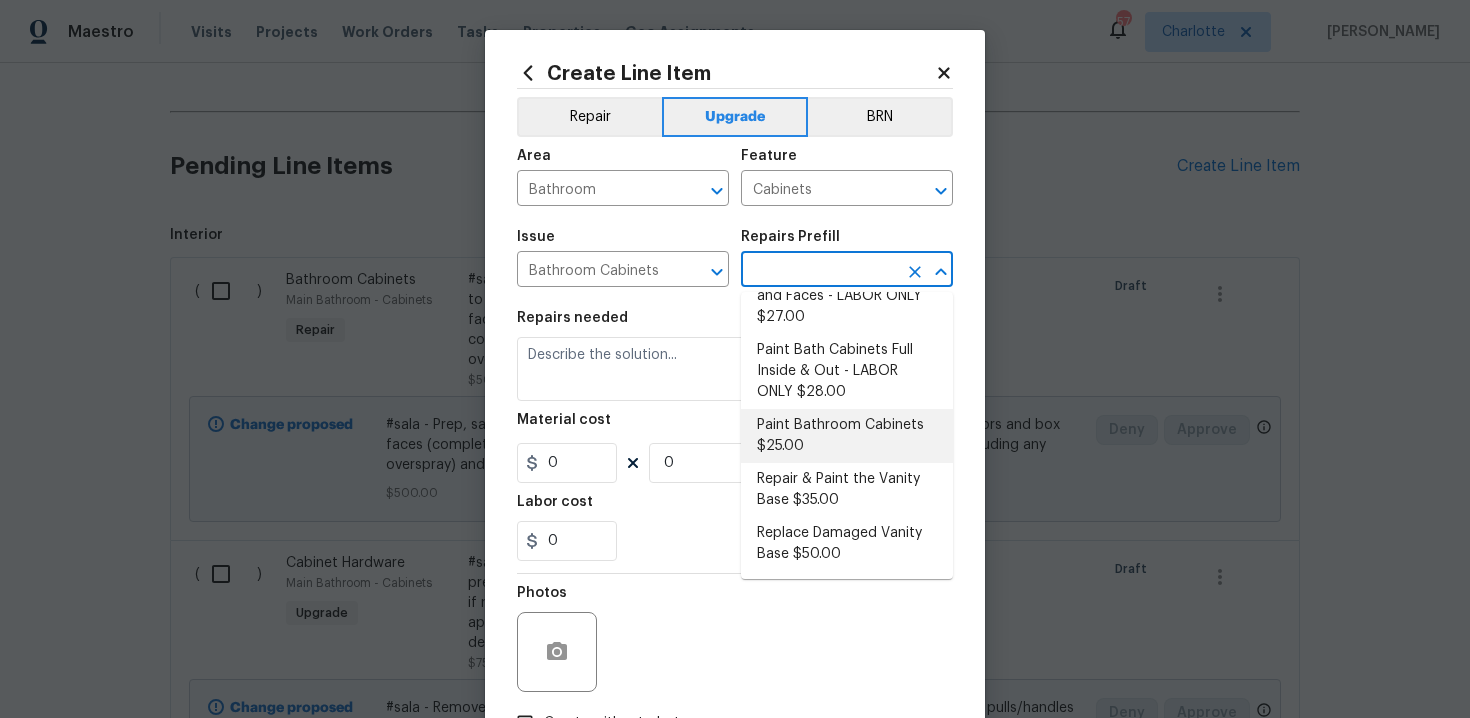 click on "Paint Bathroom Cabinets $25.00" at bounding box center [847, 436] 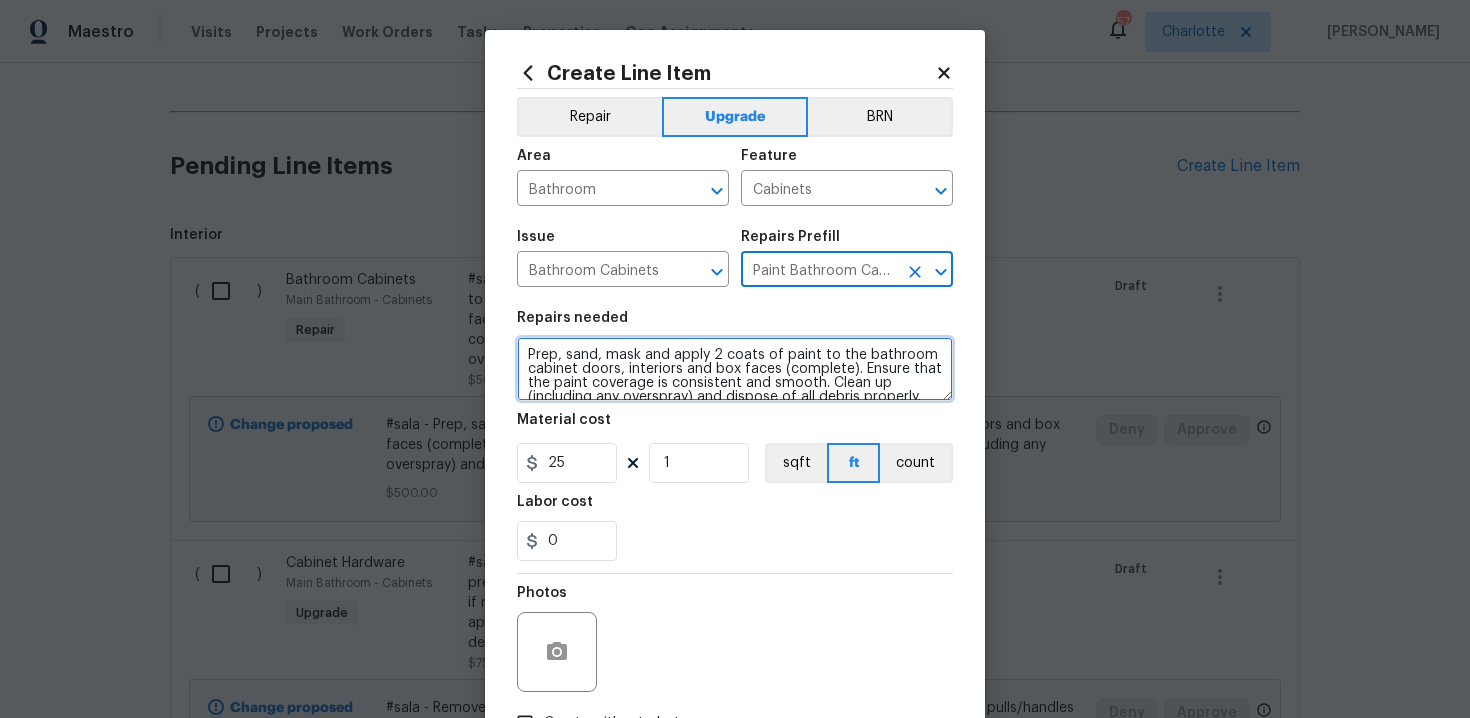 click on "Prep, sand, mask and apply 2 coats of paint to the bathroom cabinet doors, interiors and box faces (complete). Ensure that the paint coverage is consistent and smooth. Clean up (including any overspray) and dispose of all debris properly." at bounding box center [735, 369] 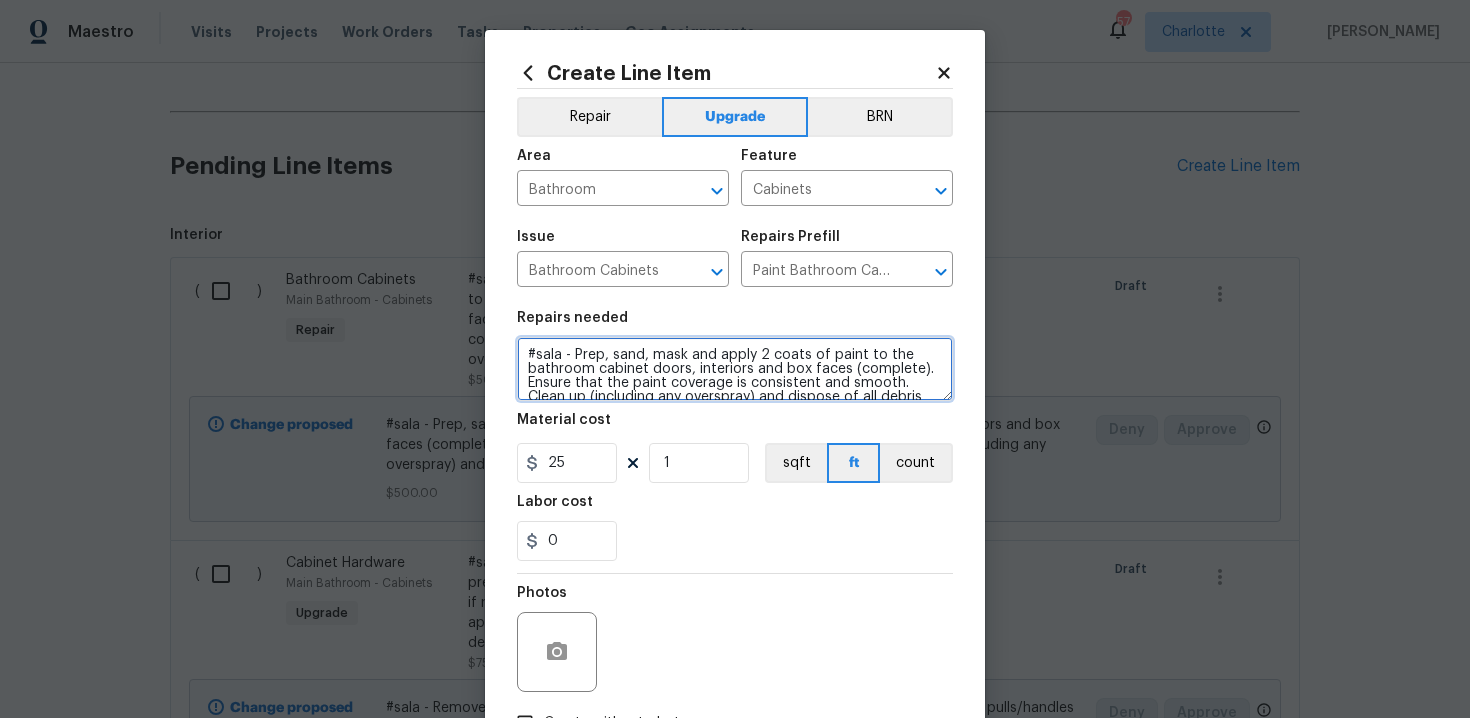 type on "#sala - Prep, sand, mask and apply 2 coats of paint to the bathroom cabinet doors, interiors and box faces (complete). Ensure that the paint coverage is consistent and smooth. Clean up (including any overspray) and dispose of all debris properly." 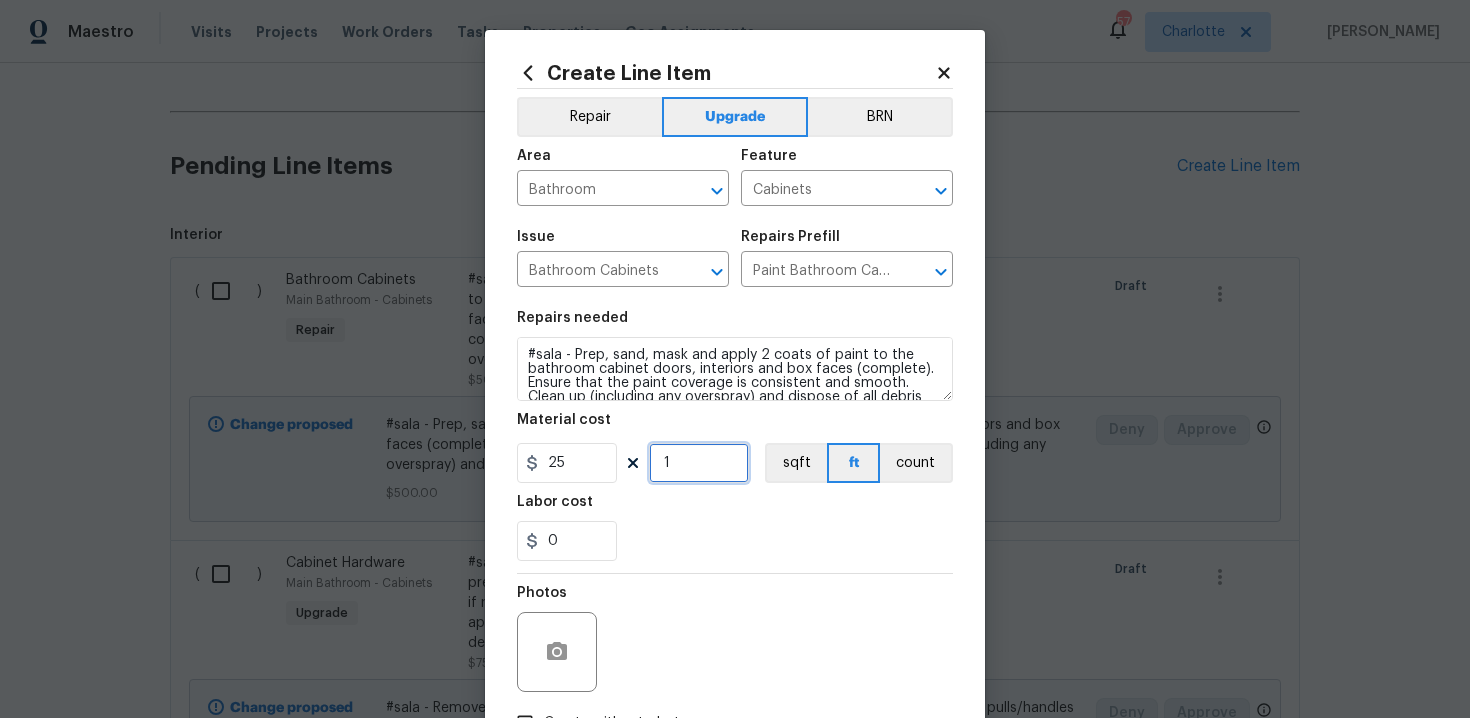 click on "1" at bounding box center (699, 463) 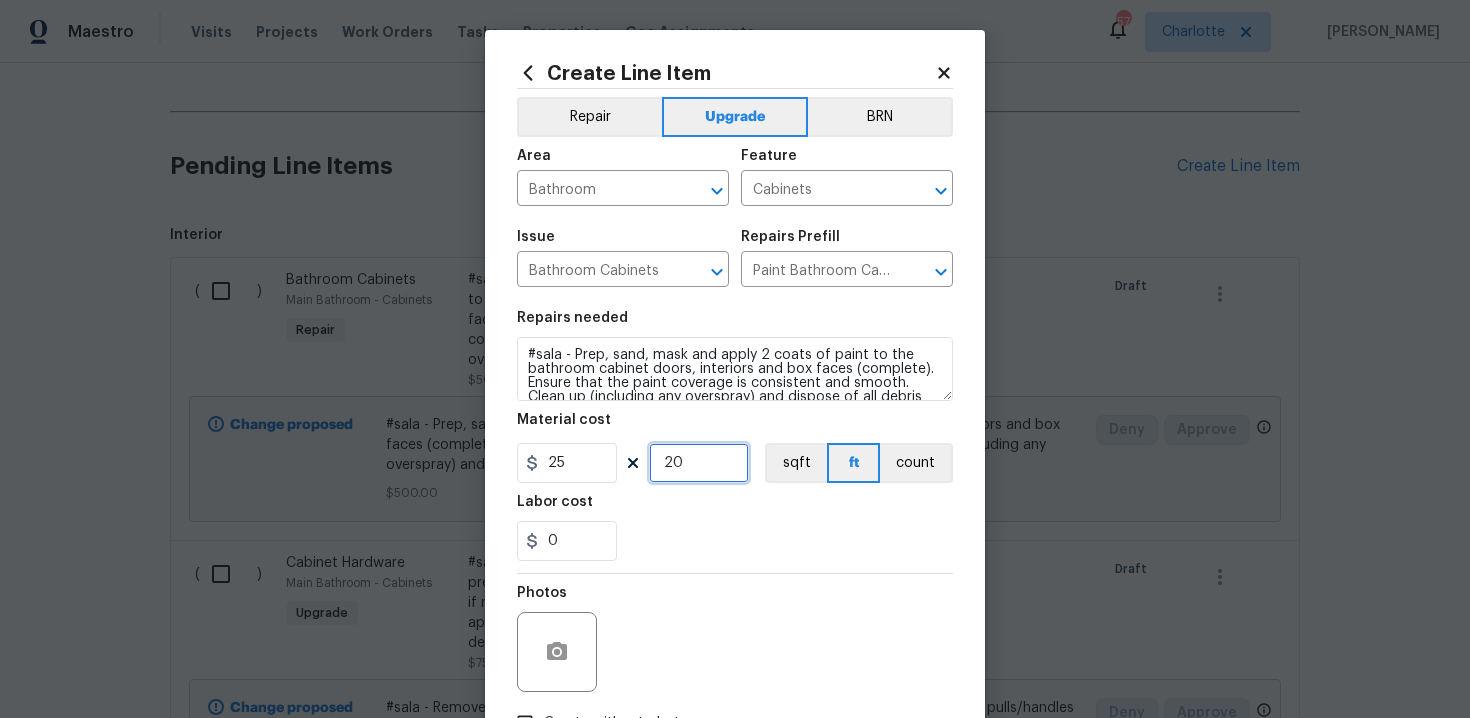 type on "20" 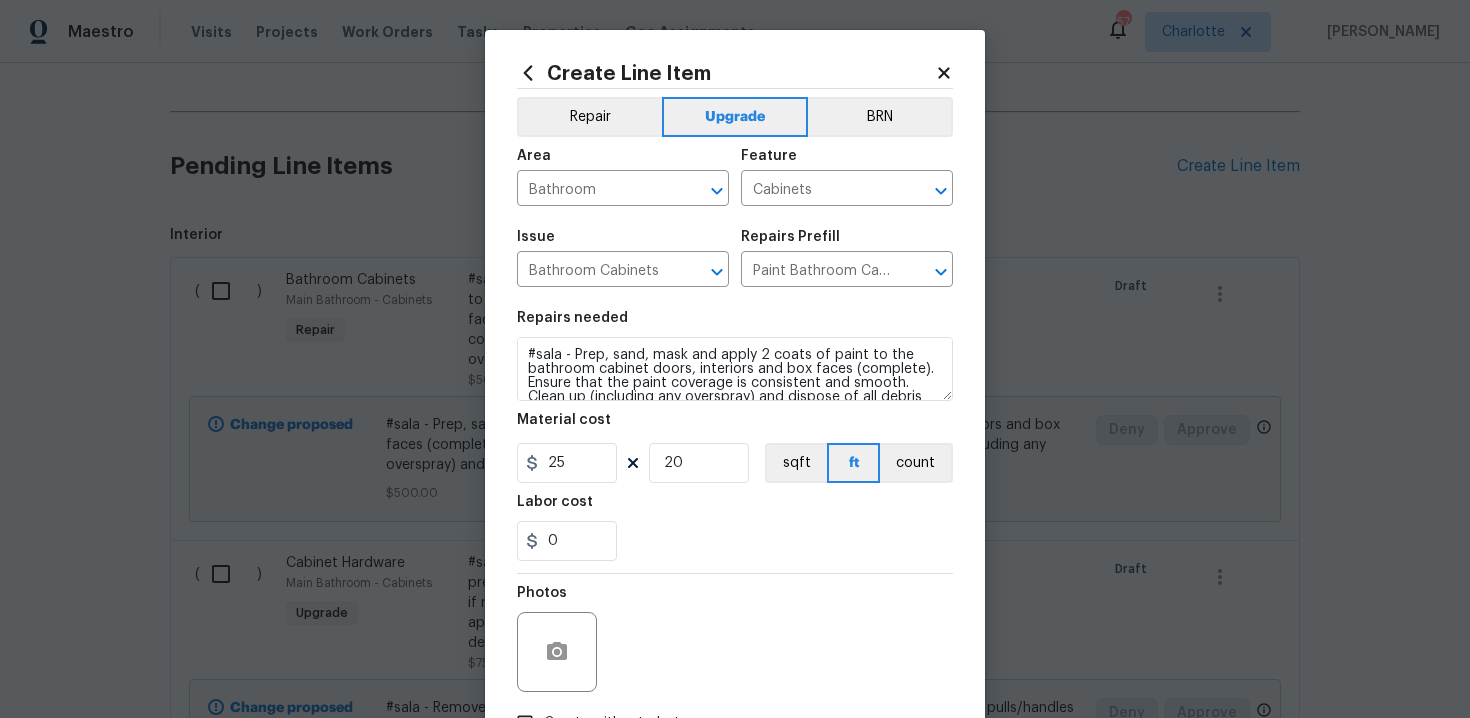 click on "Photos" at bounding box center (735, 639) 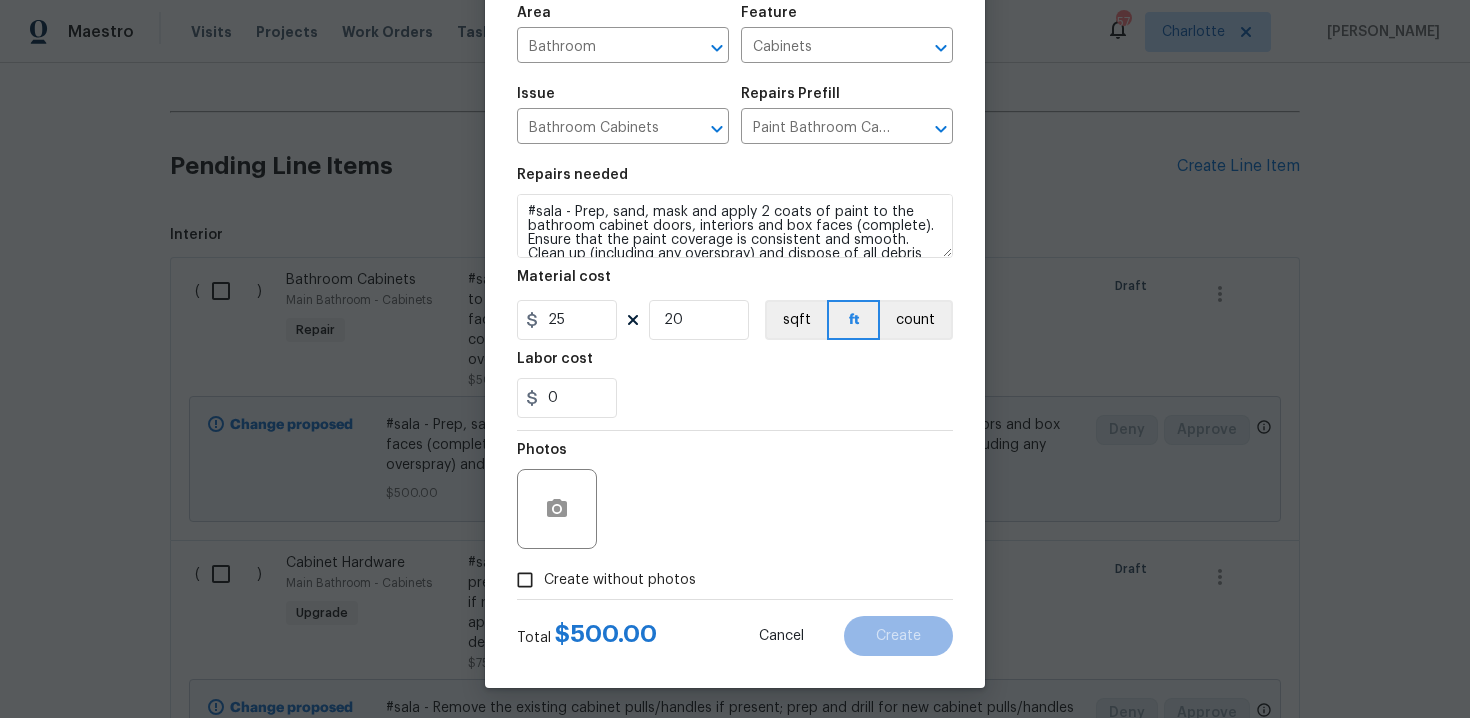 click on "Create without photos" at bounding box center [620, 580] 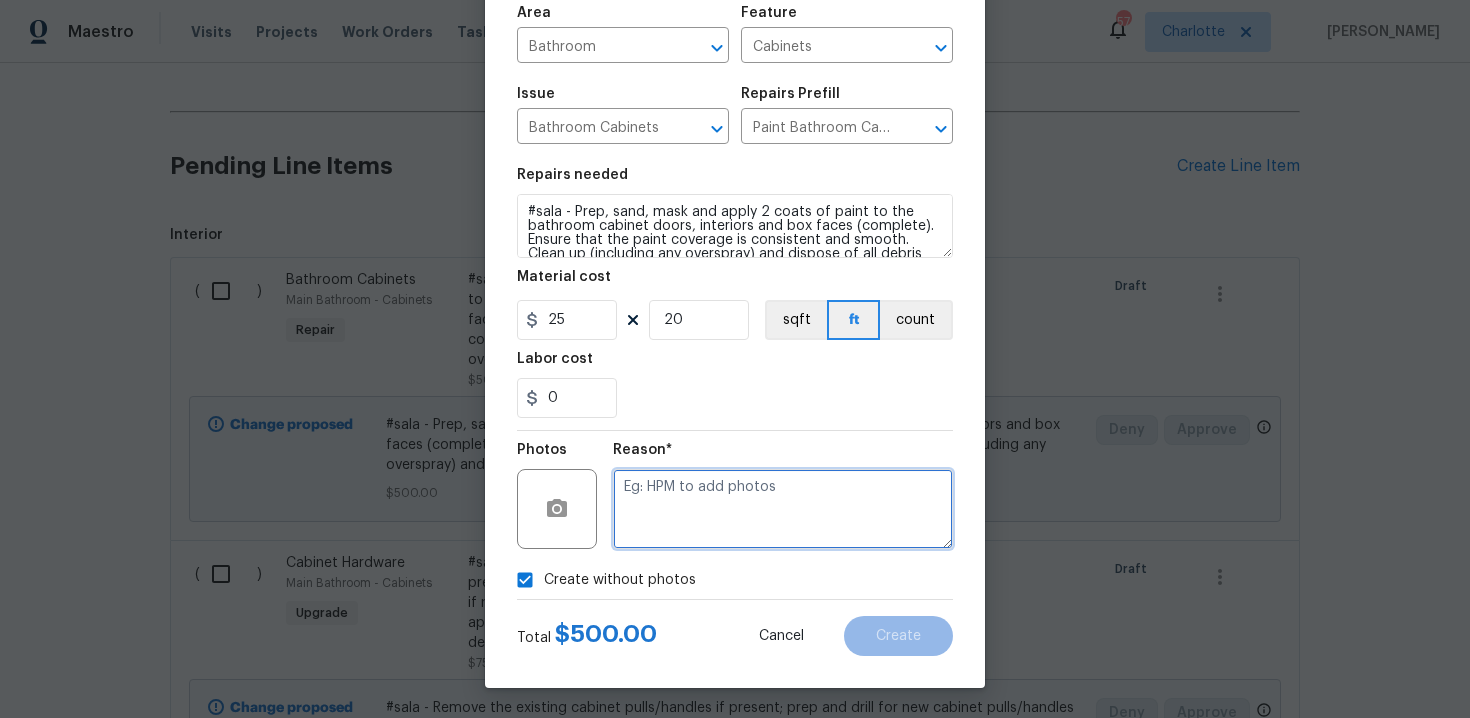 click at bounding box center [783, 509] 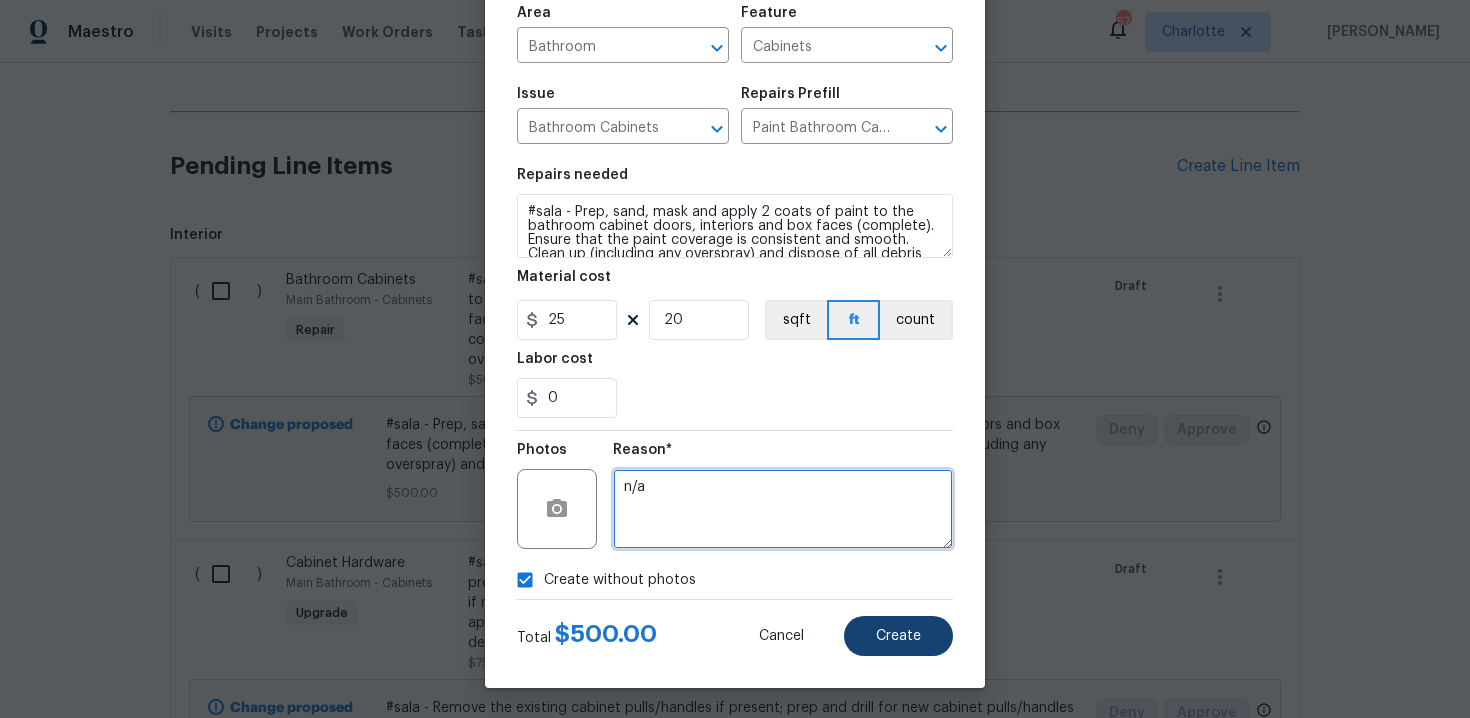 type on "n/a" 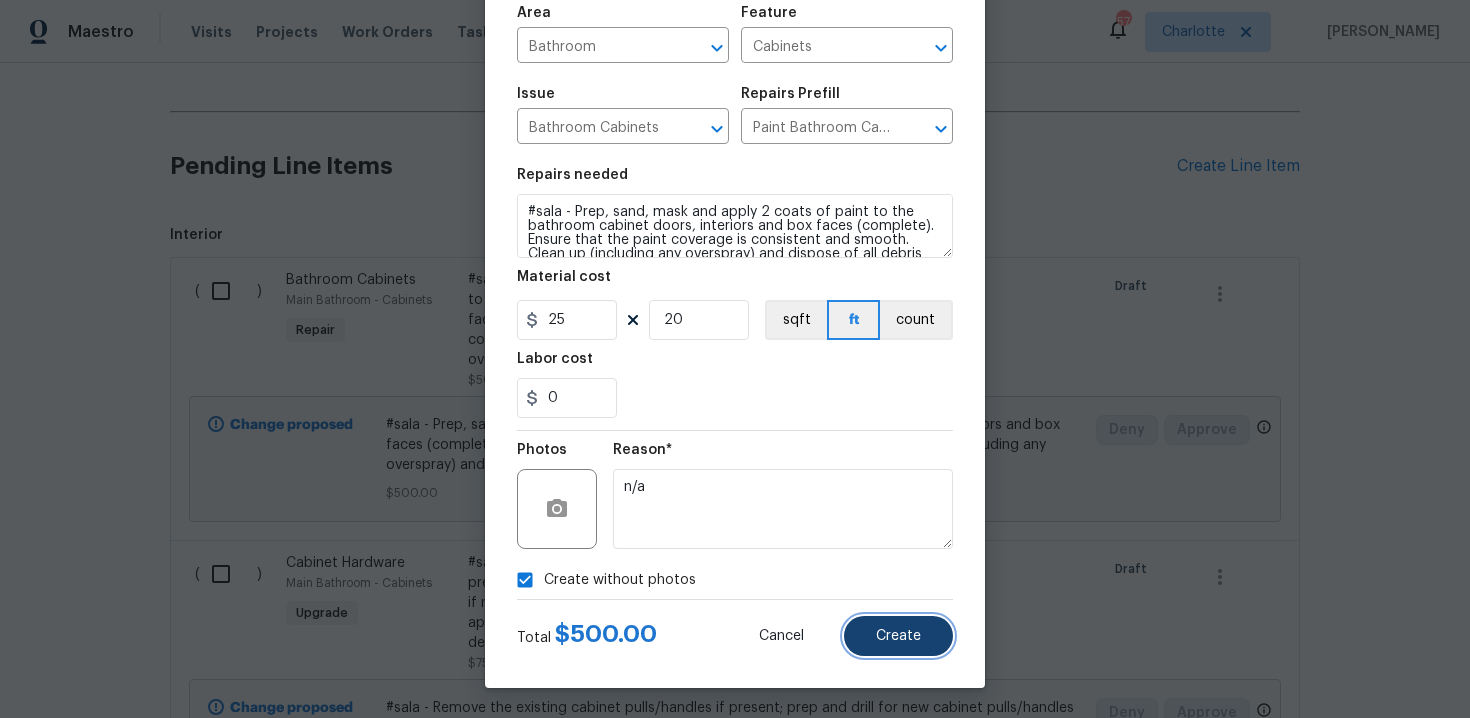 click on "Create" at bounding box center [898, 636] 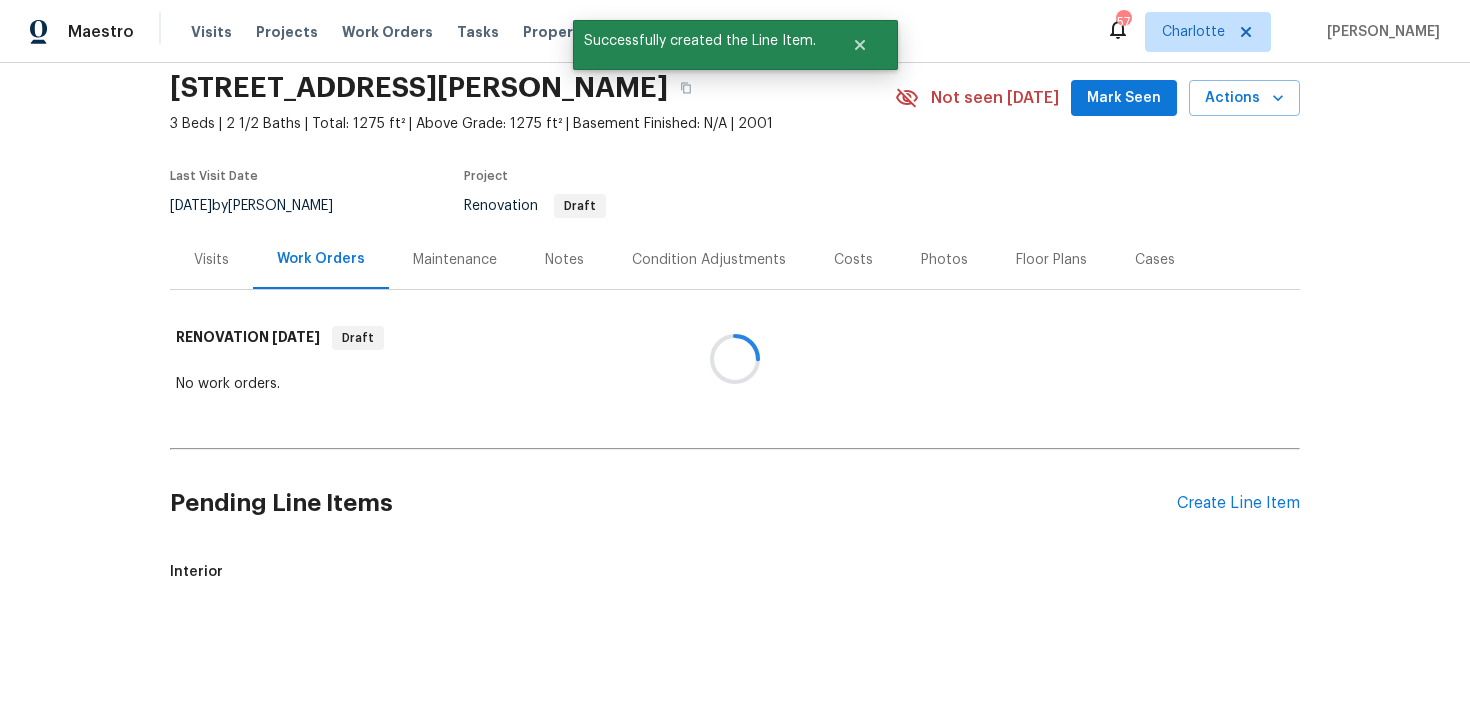 scroll, scrollTop: 410, scrollLeft: 0, axis: vertical 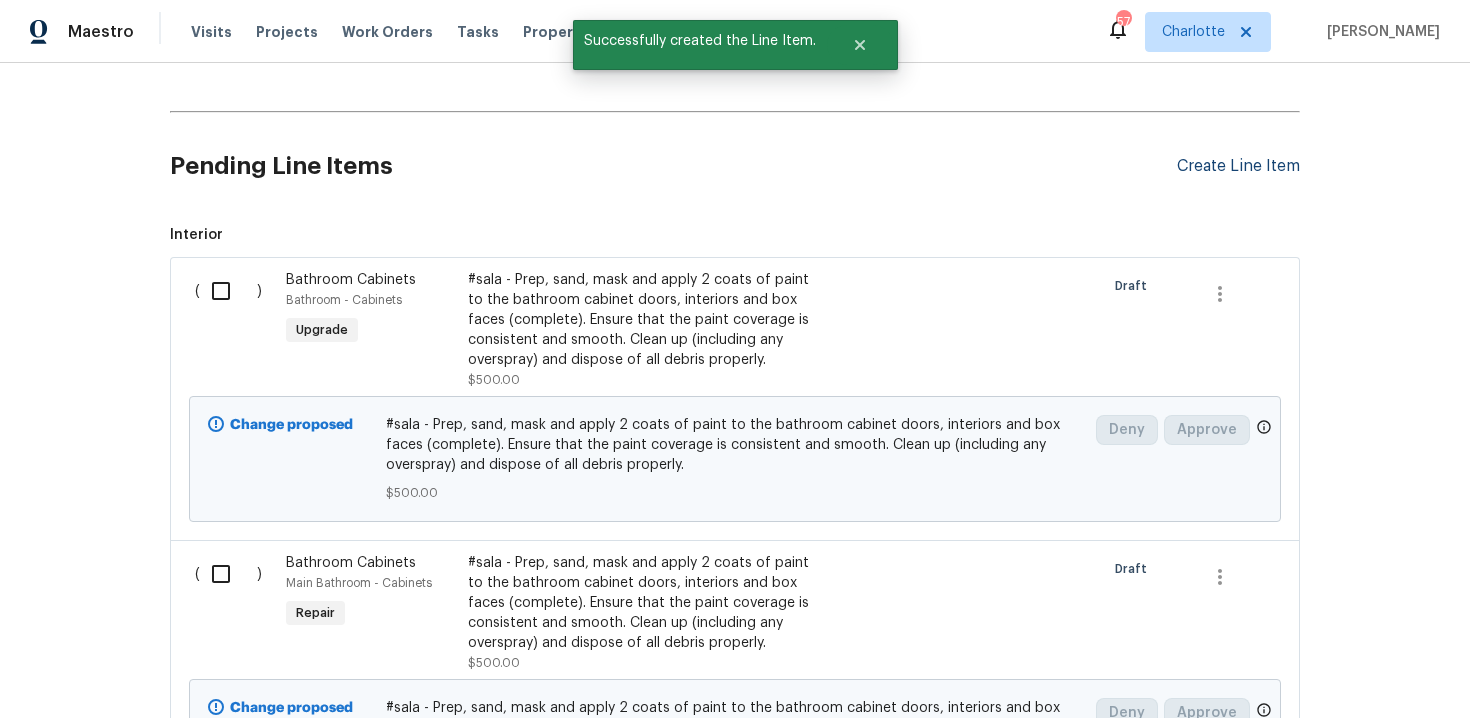 click on "Create Line Item" at bounding box center (1238, 166) 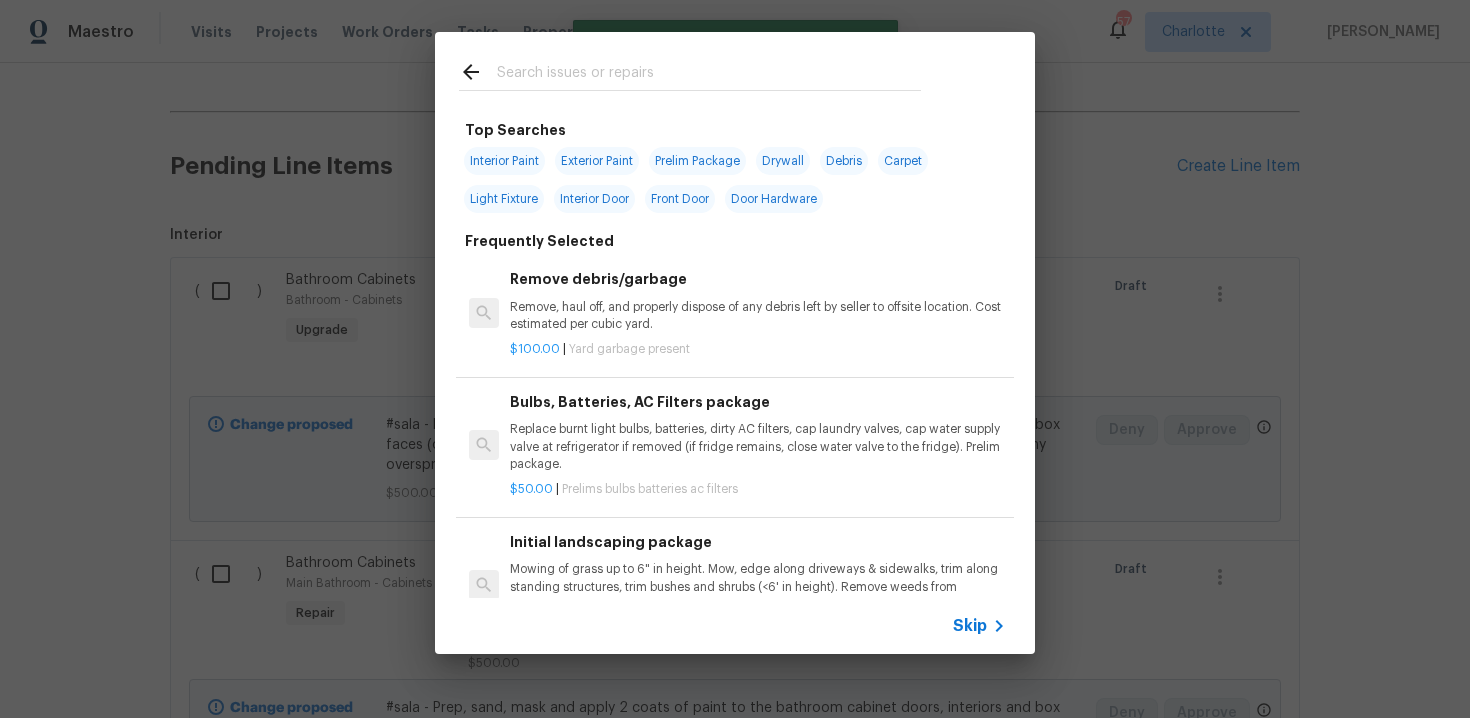 click on "Skip" at bounding box center (735, 626) 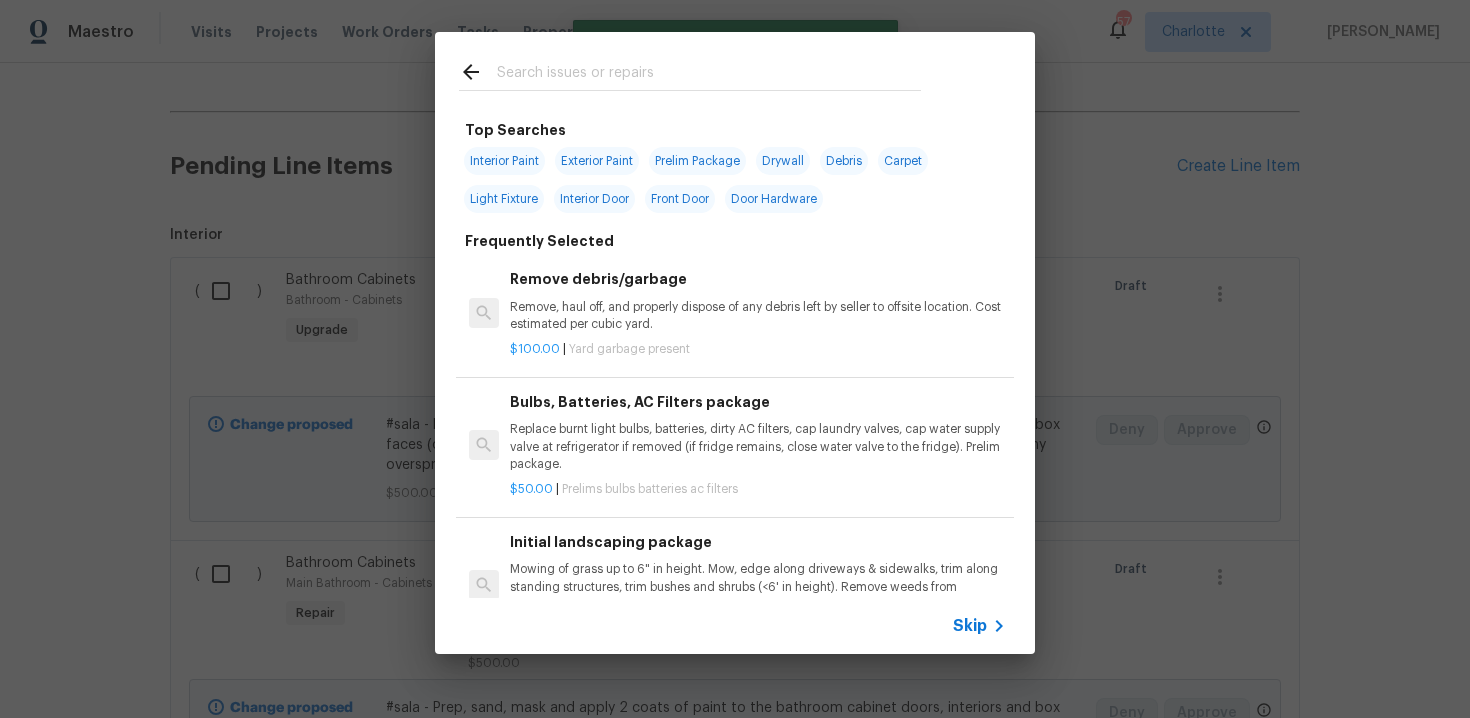 click on "Skip" at bounding box center [970, 626] 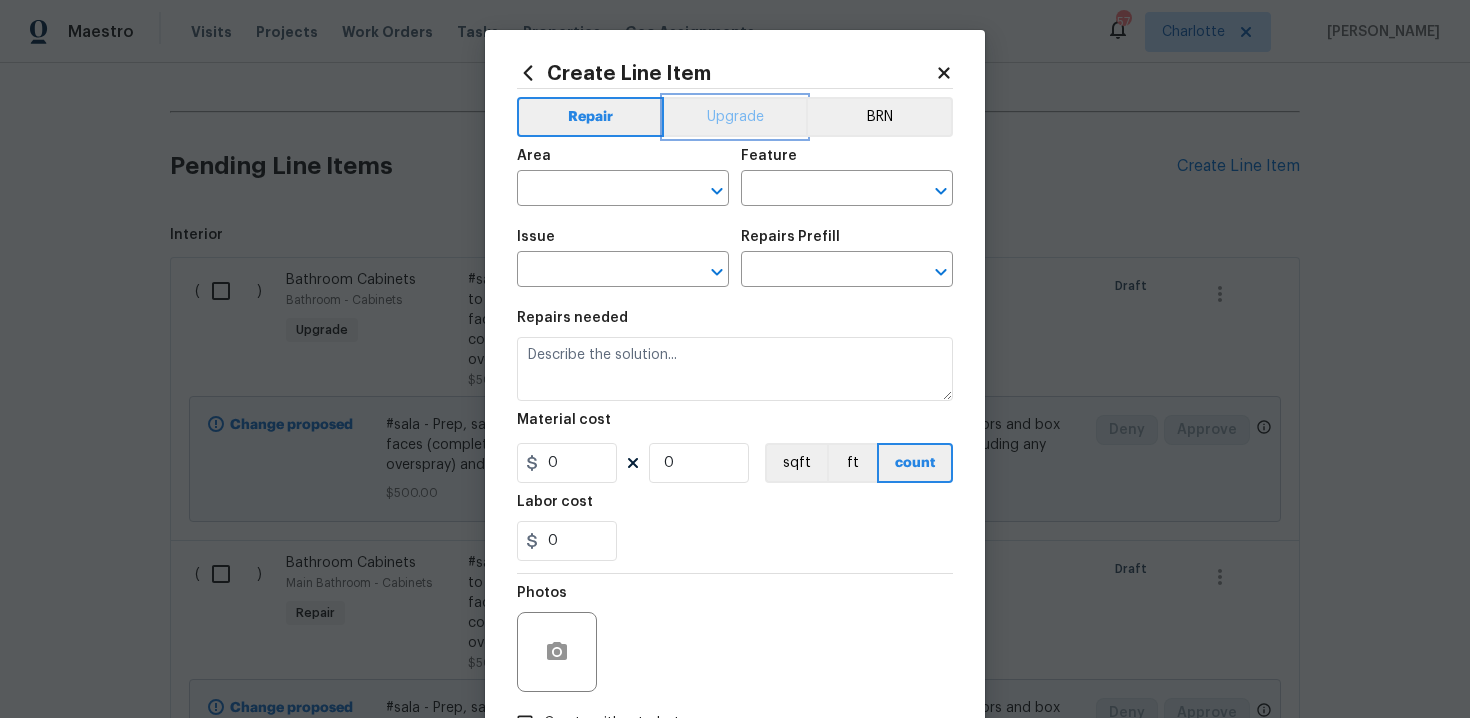 click on "Upgrade" at bounding box center [735, 117] 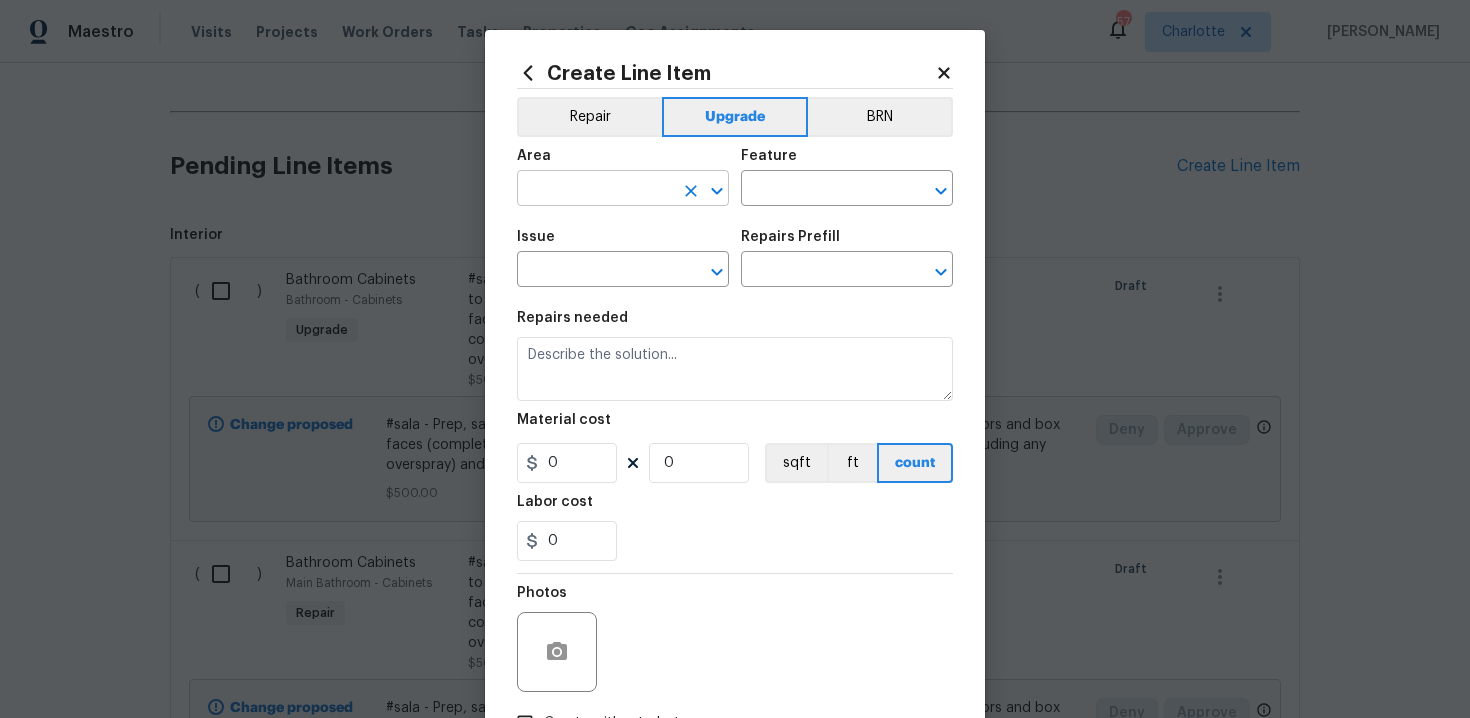 click at bounding box center [595, 190] 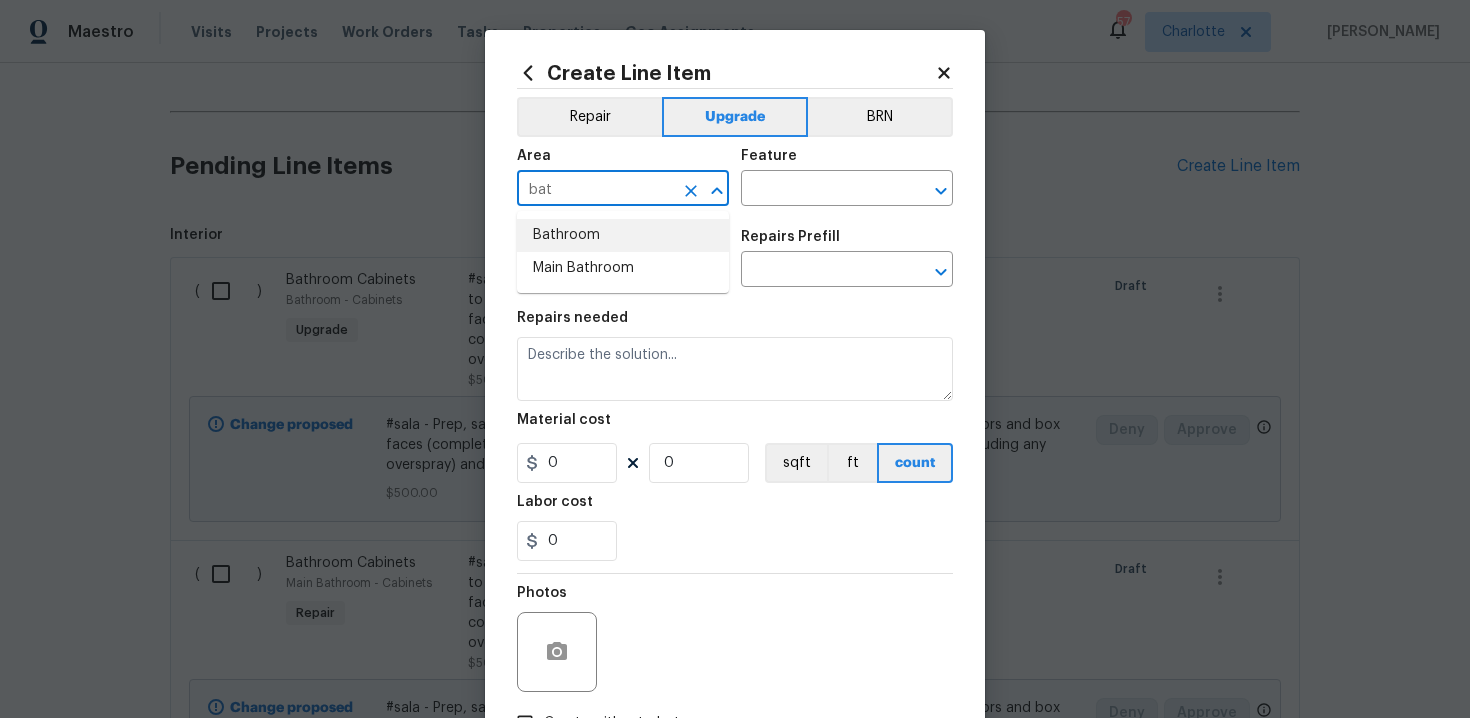click on "Bathroom" at bounding box center (623, 235) 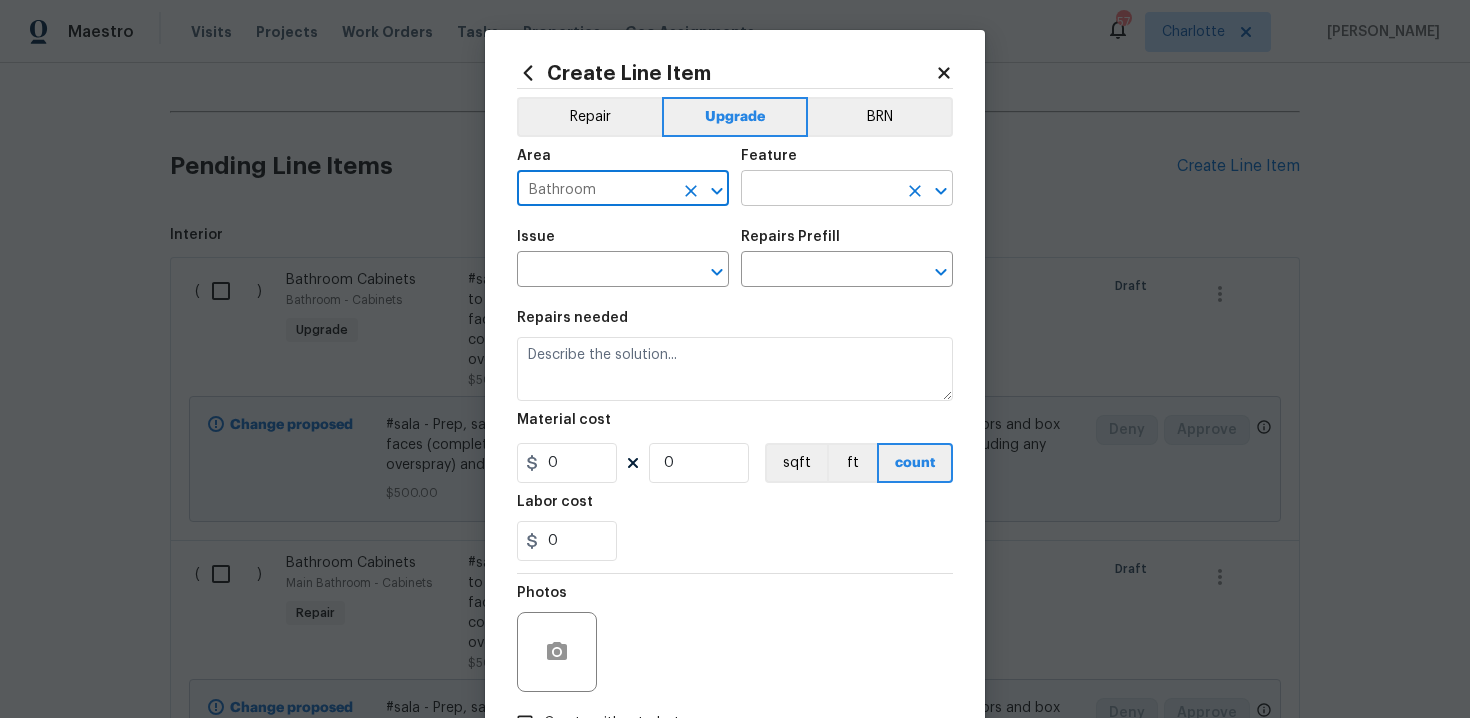 type on "Bathroom" 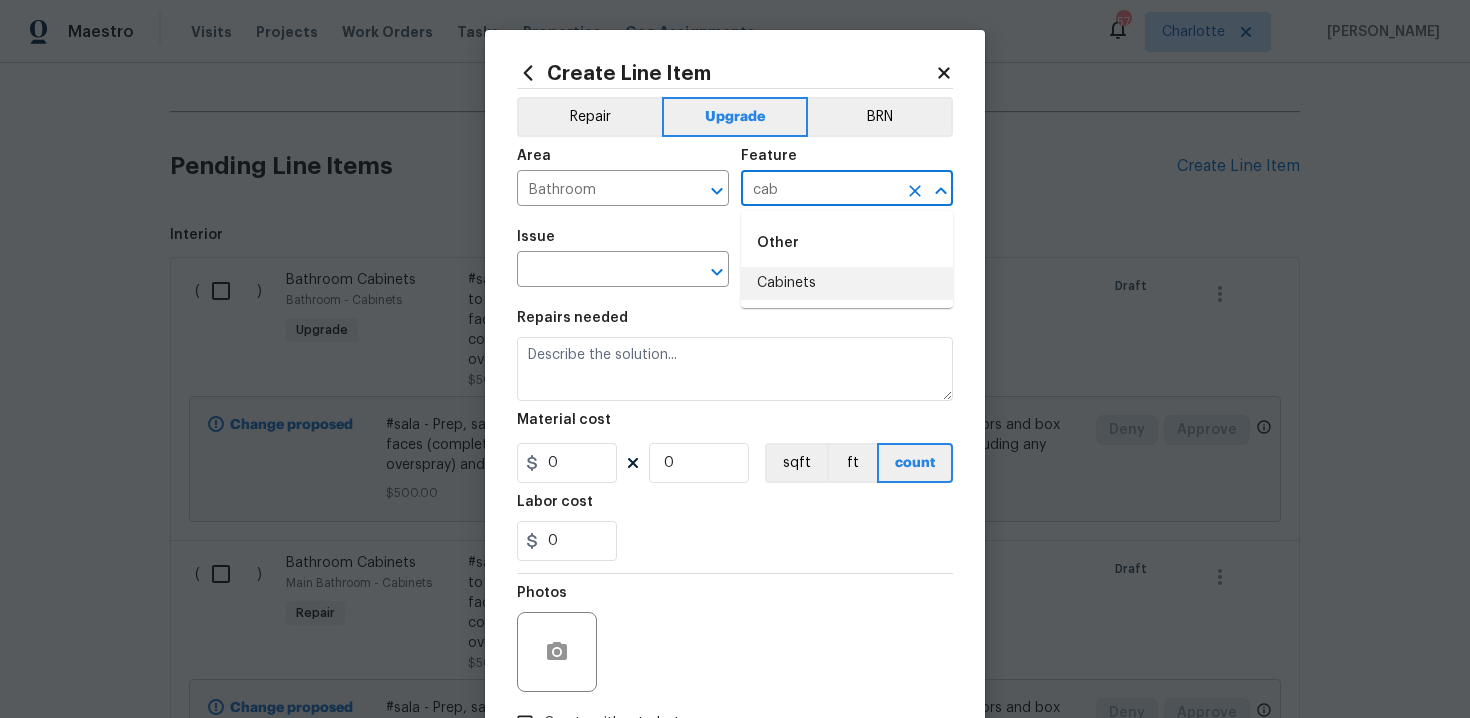 click on "Cabinets" at bounding box center (847, 283) 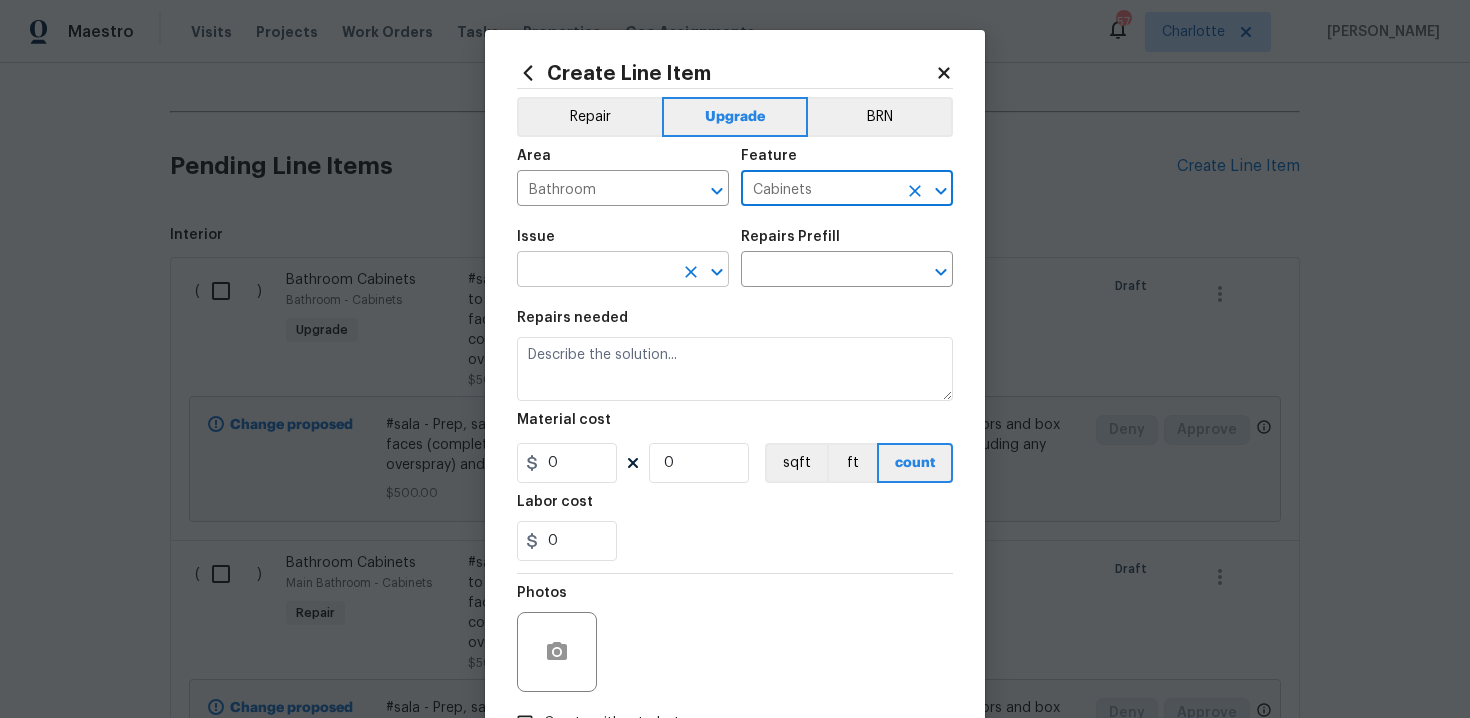 type on "Cabinets" 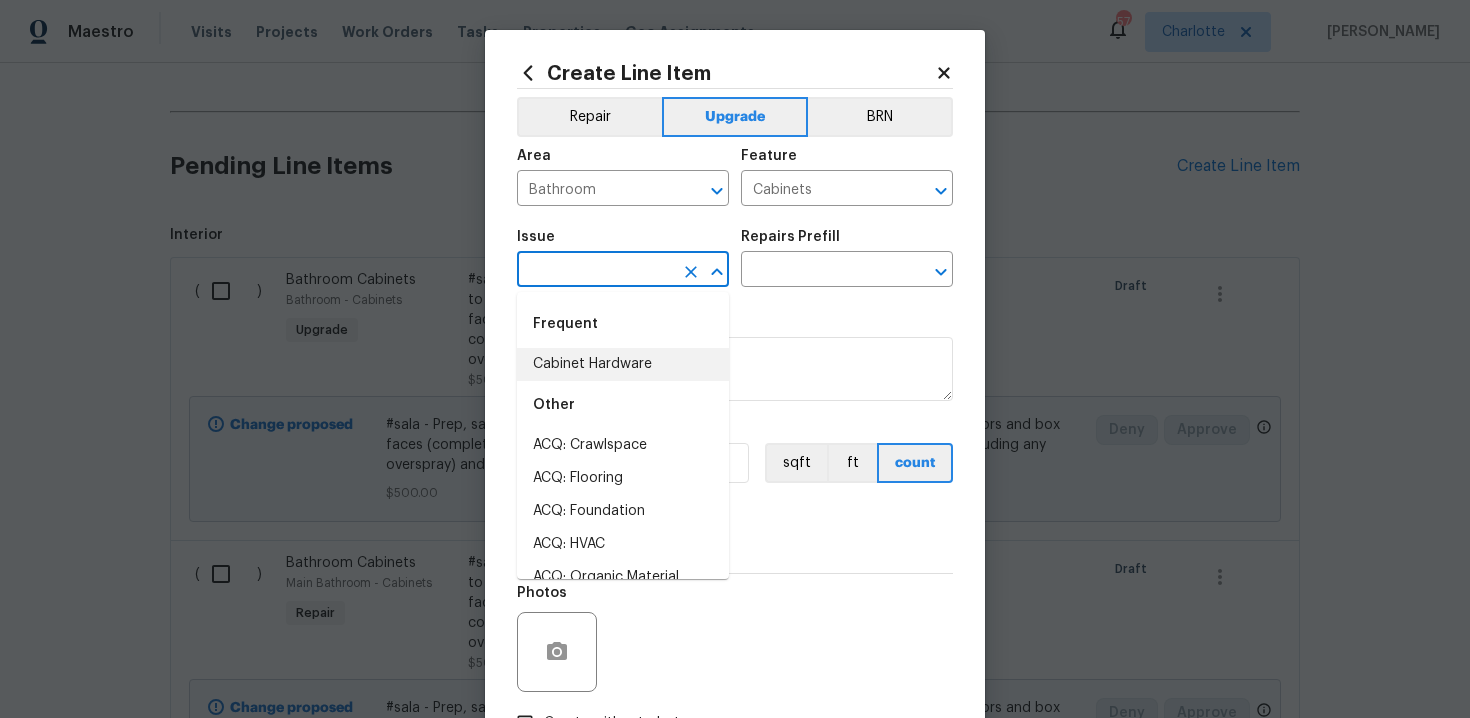 click on "Cabinet Hardware" at bounding box center [623, 364] 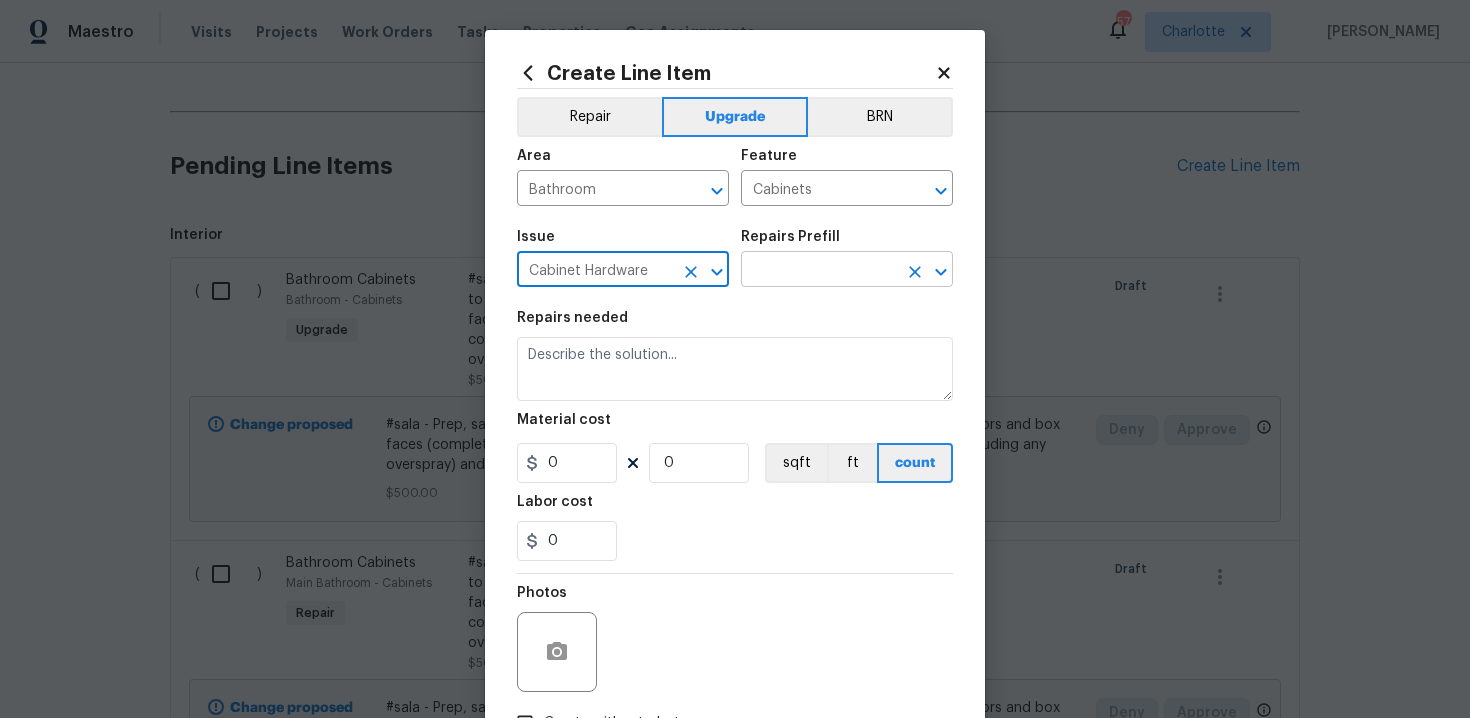 click at bounding box center (819, 271) 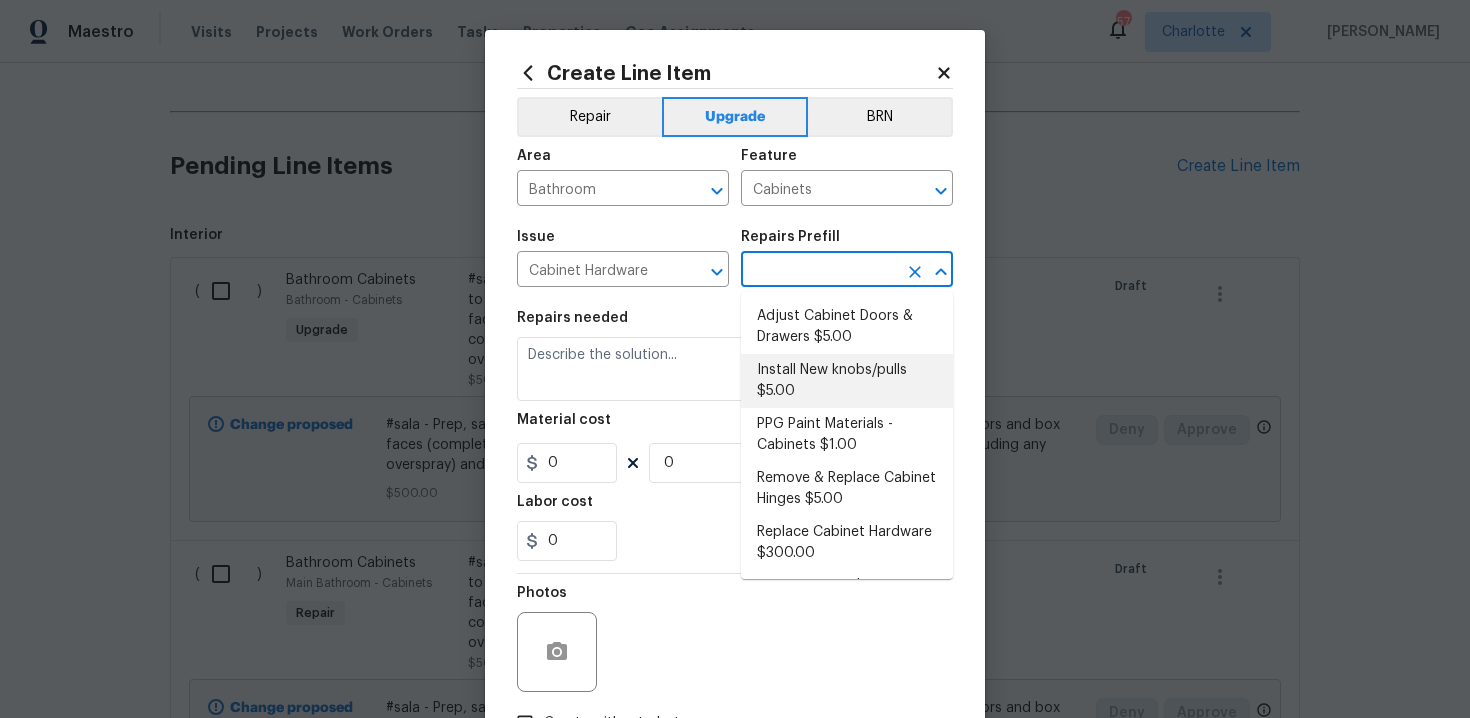 click on "Install New knobs/pulls $5.00" at bounding box center (847, 381) 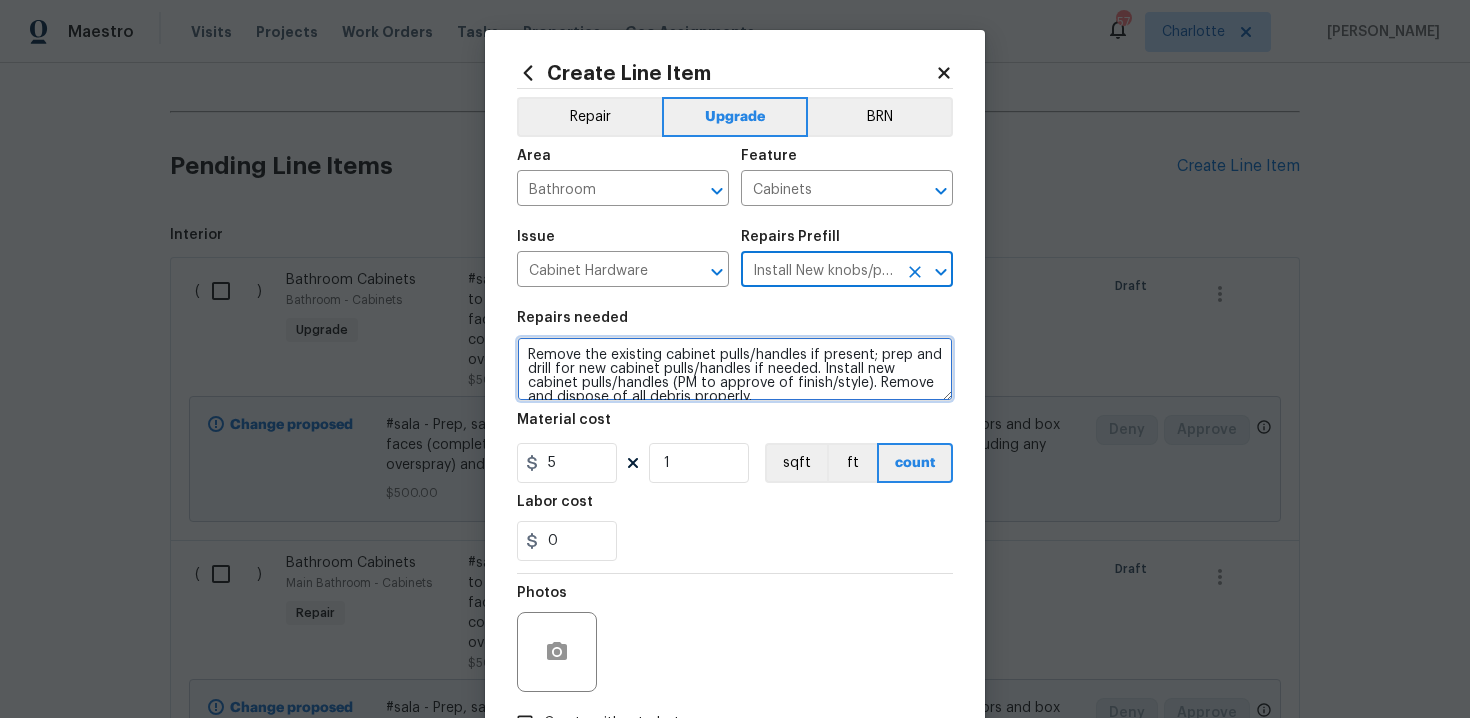 click on "Remove the existing cabinet pulls/handles if present; prep and drill for new cabinet pulls/handles if needed. Install new cabinet pulls/handles (PM to approve of finish/style). Remove and dispose of all debris properly." at bounding box center (735, 369) 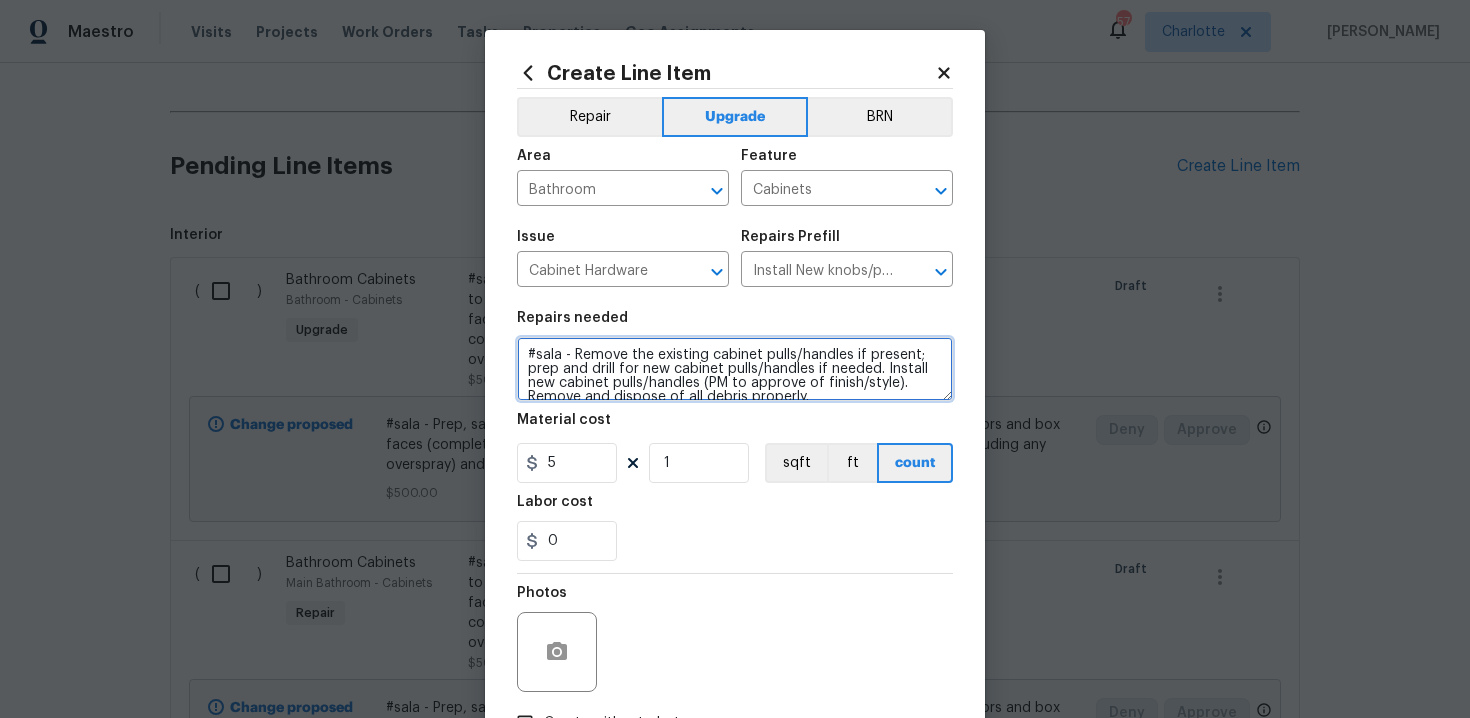 type on "#sala - Remove the existing cabinet pulls/handles if present; prep and drill for new cabinet pulls/handles if needed. Install new cabinet pulls/handles (PM to approve of finish/style). Remove and dispose of all debris properly." 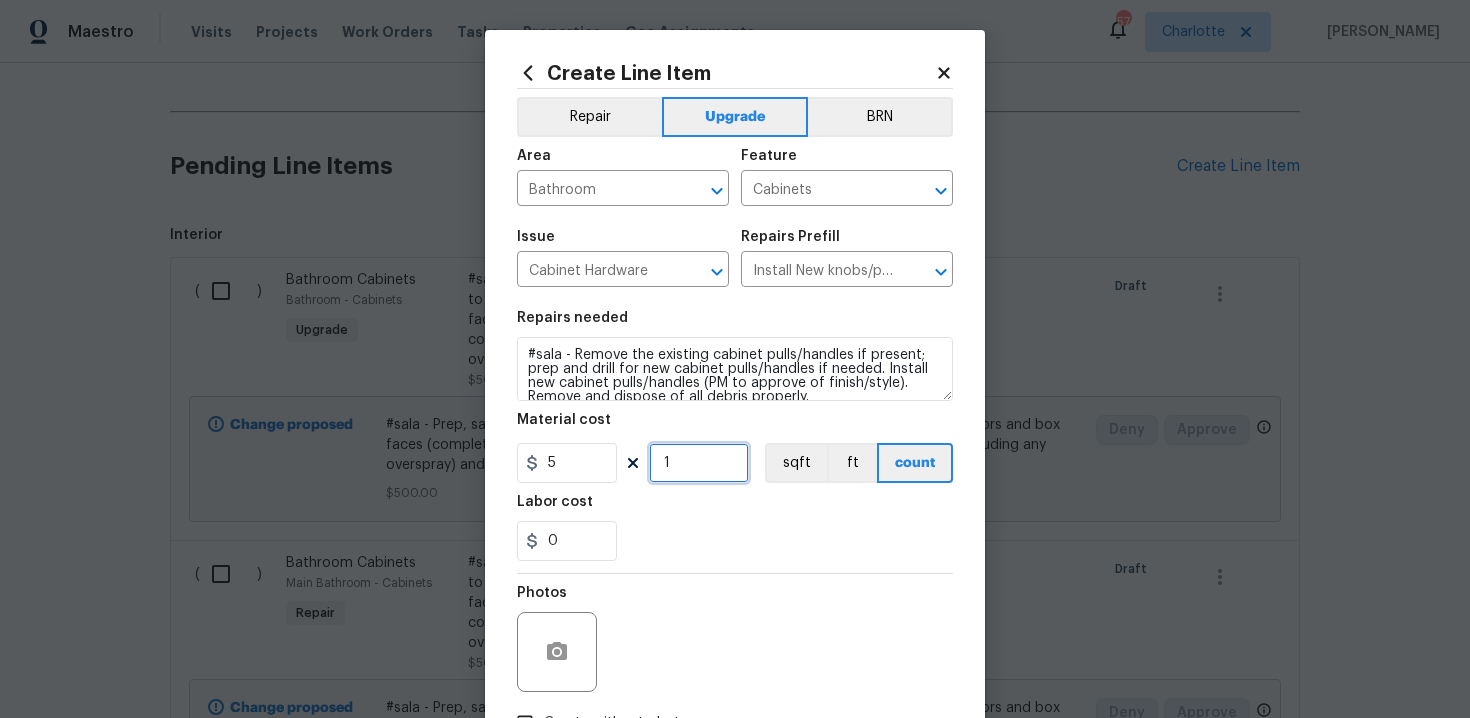 click on "1" at bounding box center [699, 463] 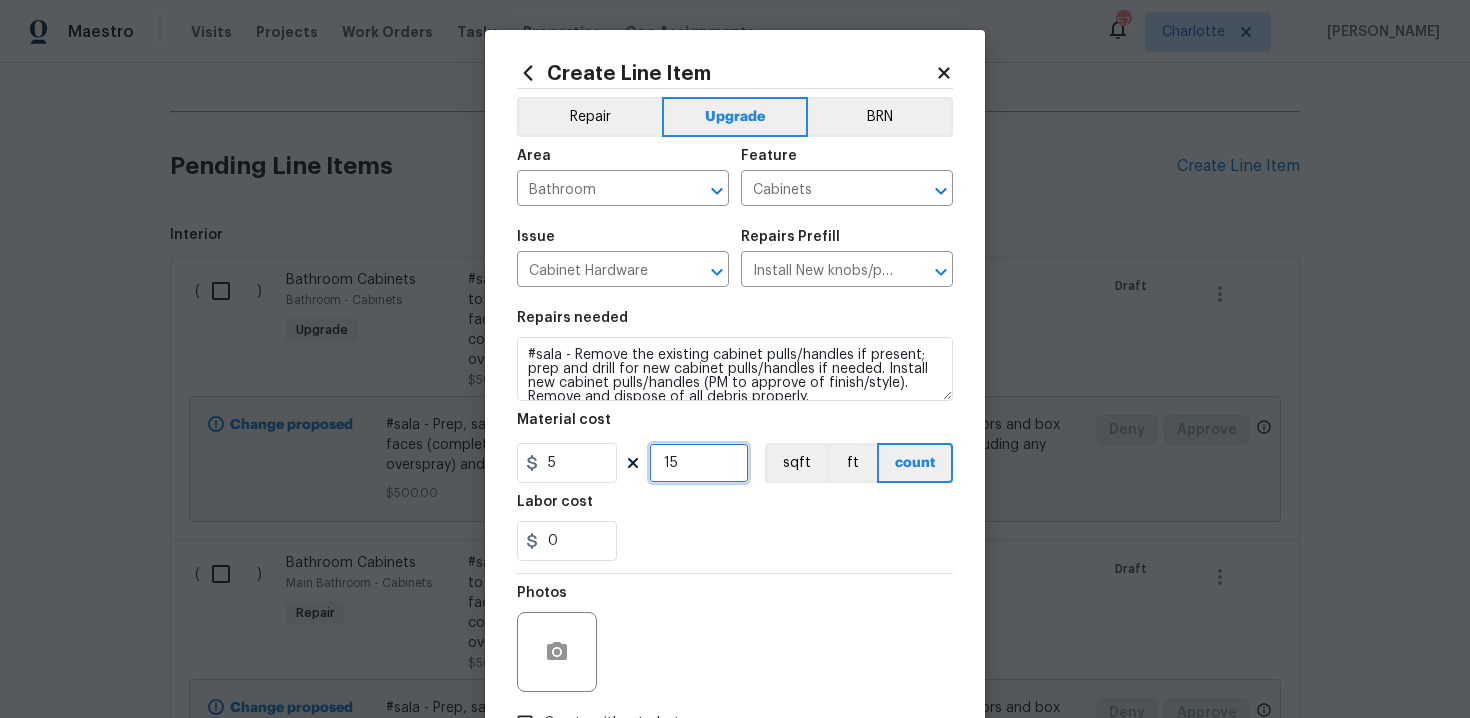 type on "15" 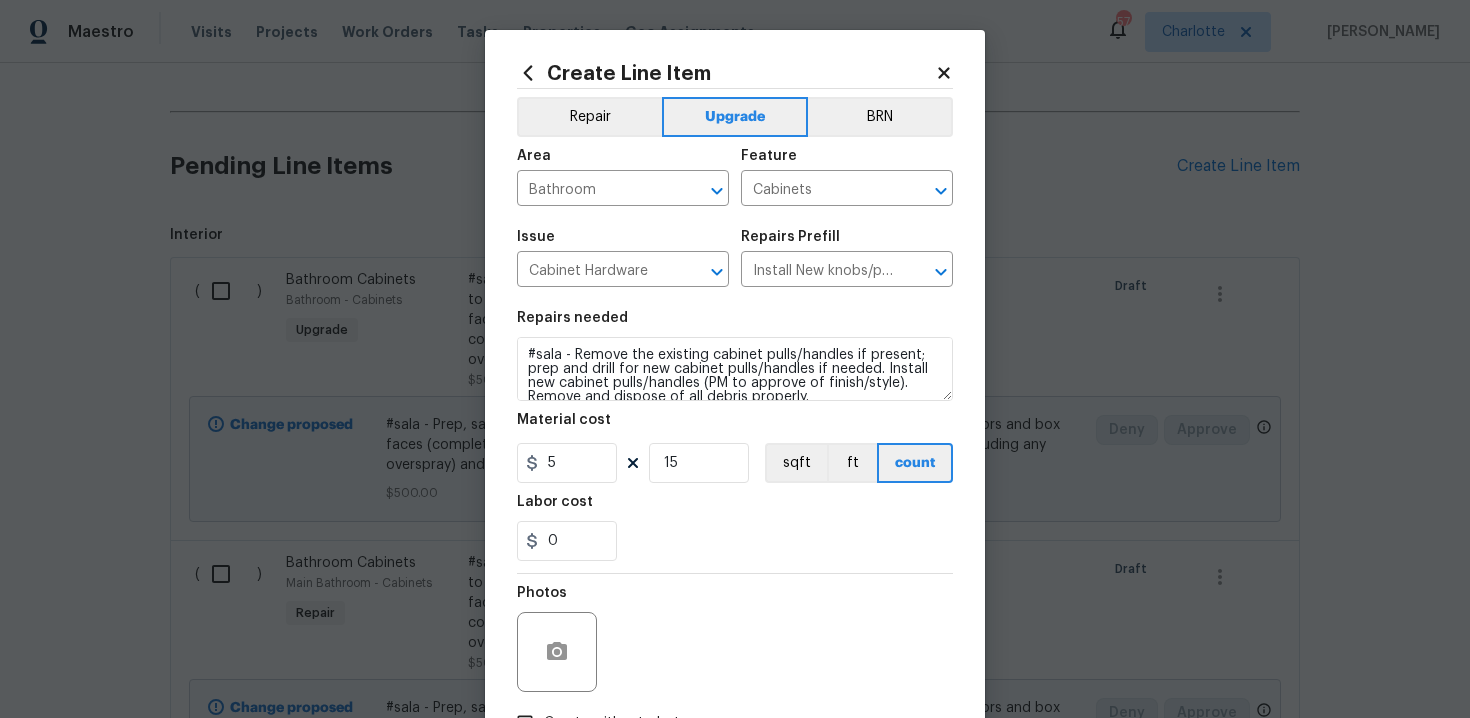 click on "Labor cost" at bounding box center (735, 508) 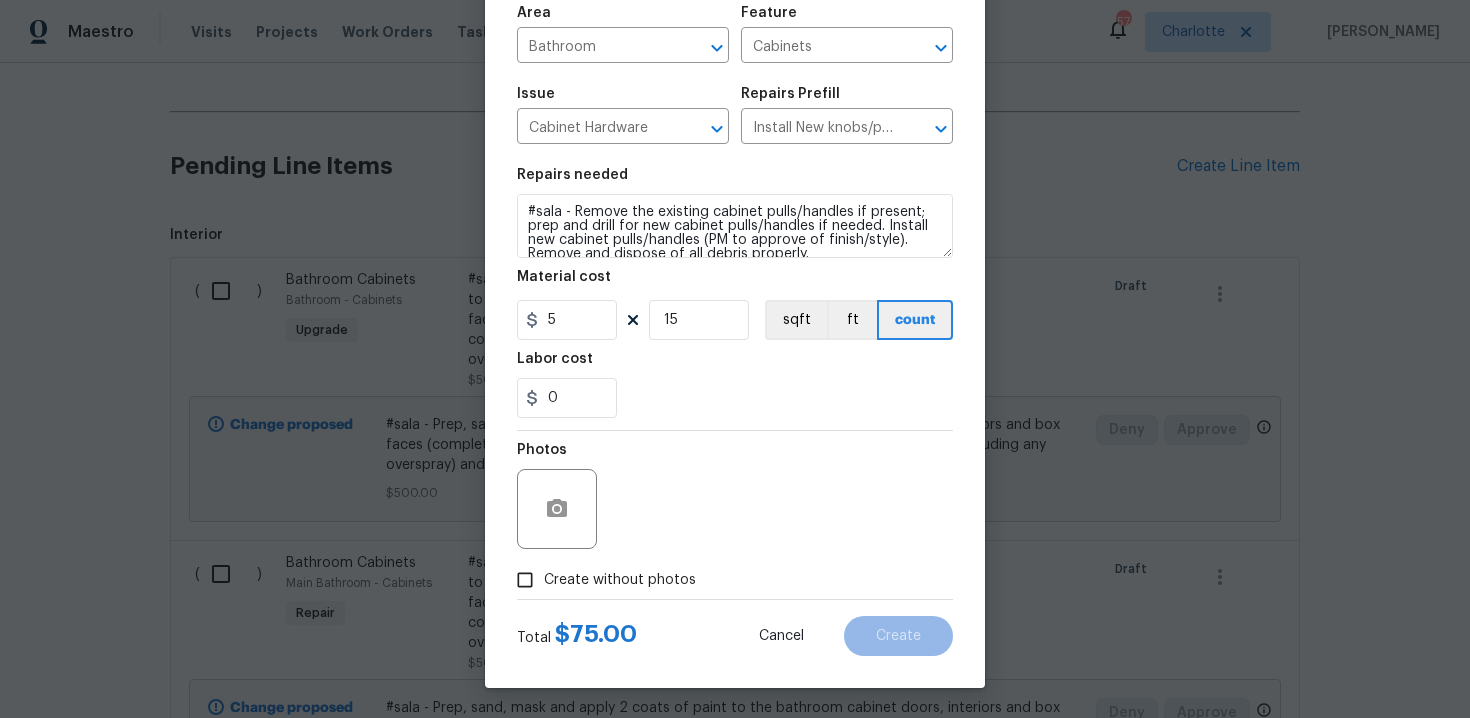 click on "Create without photos" at bounding box center (620, 580) 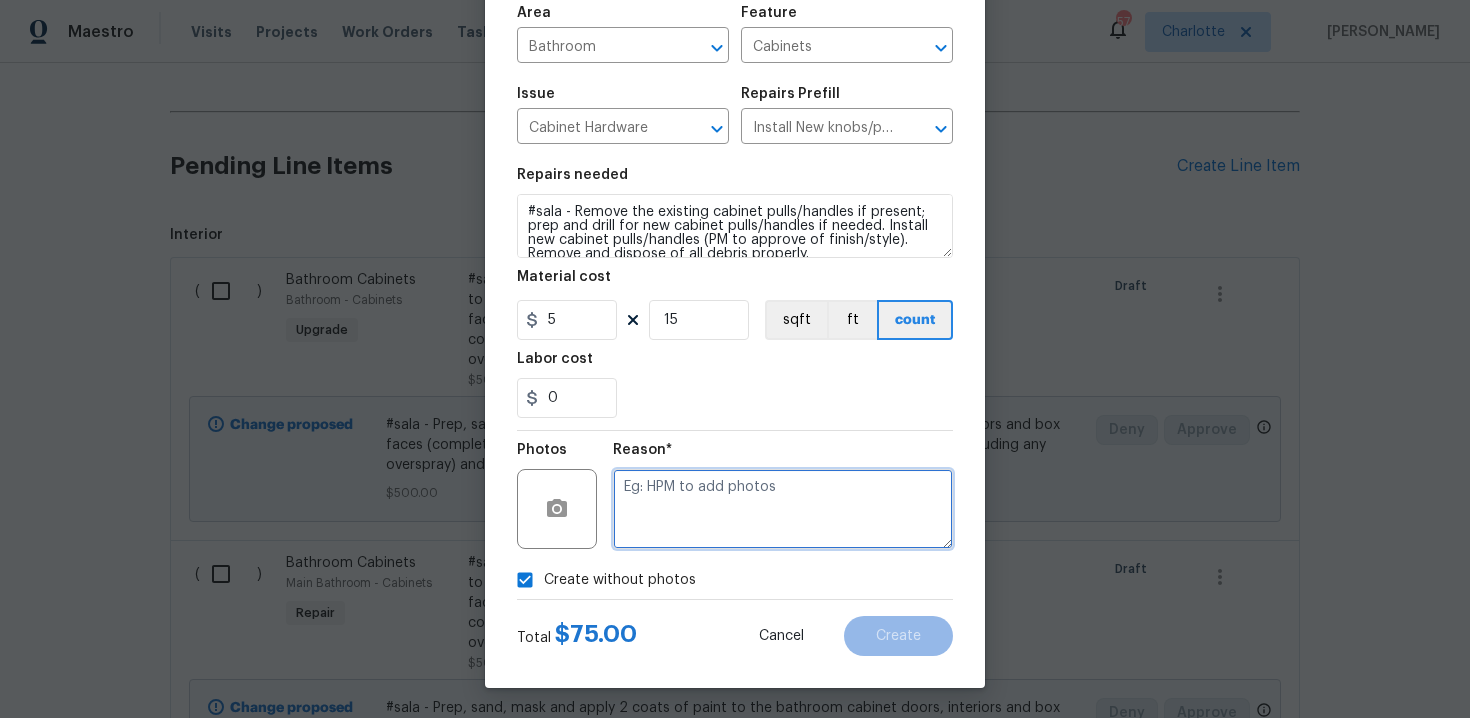 click at bounding box center [783, 509] 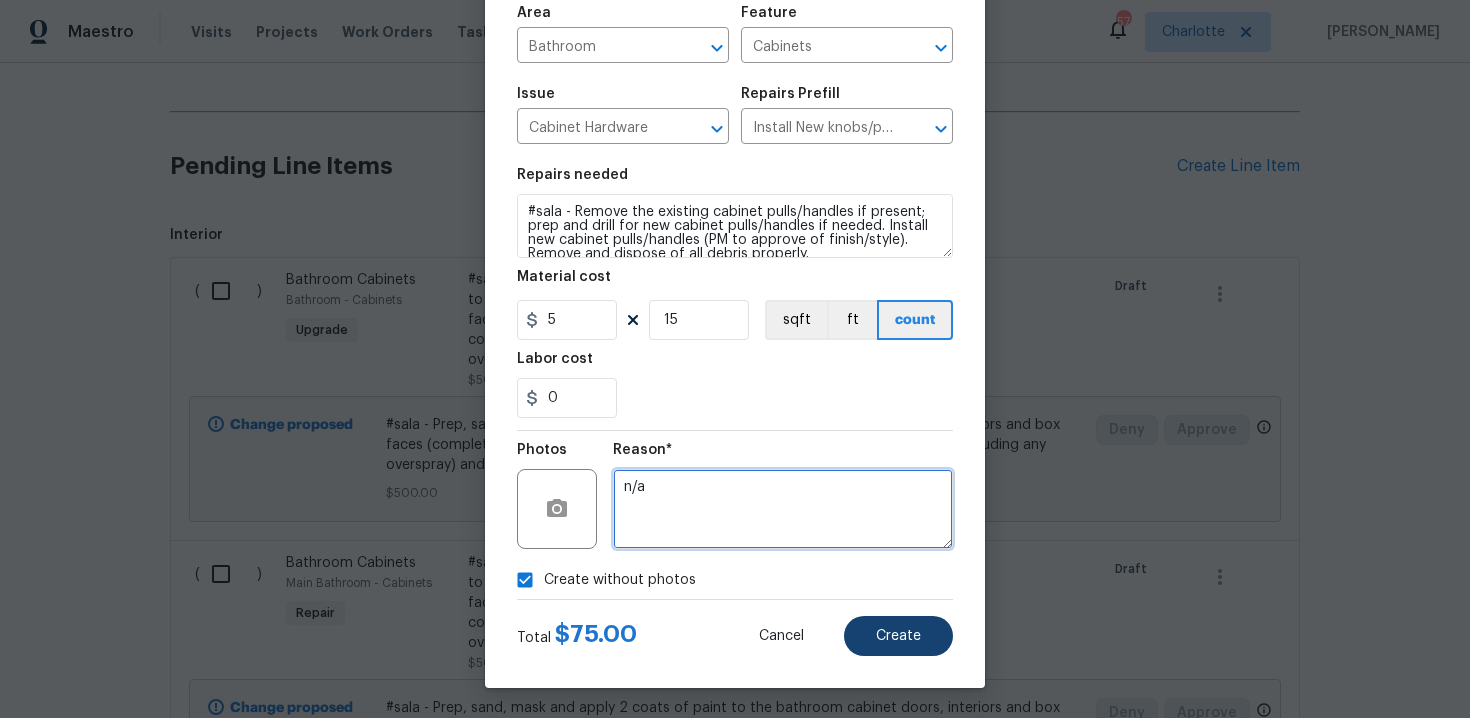 type on "n/a" 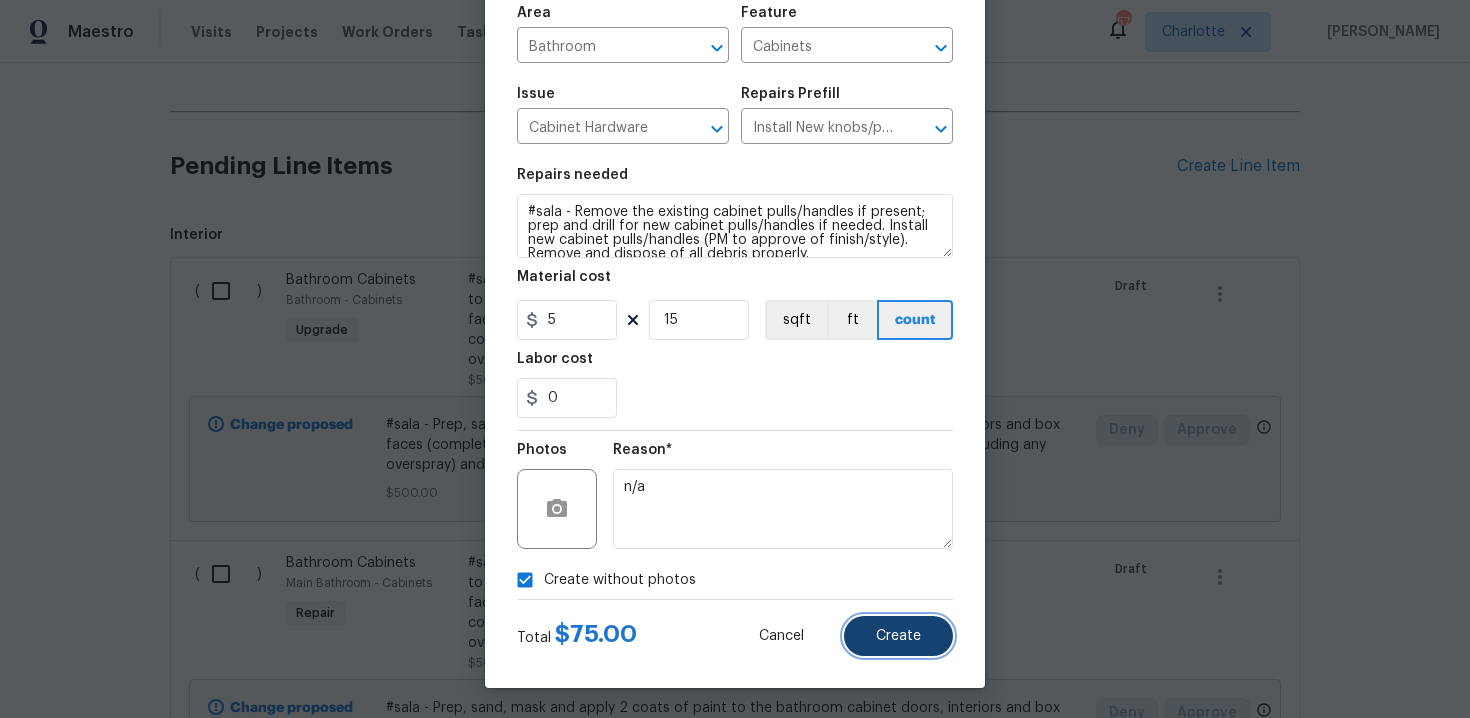 click on "Create" at bounding box center (898, 636) 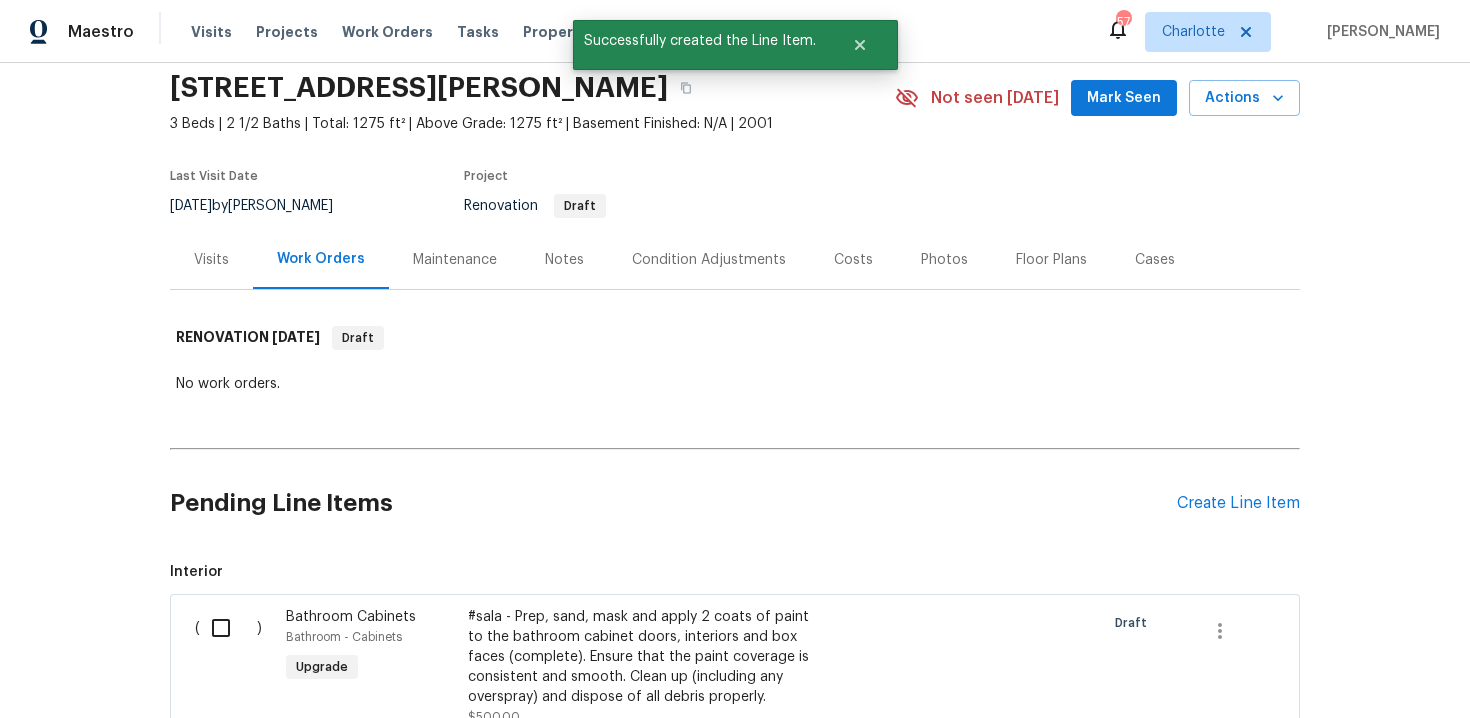 scroll, scrollTop: 410, scrollLeft: 0, axis: vertical 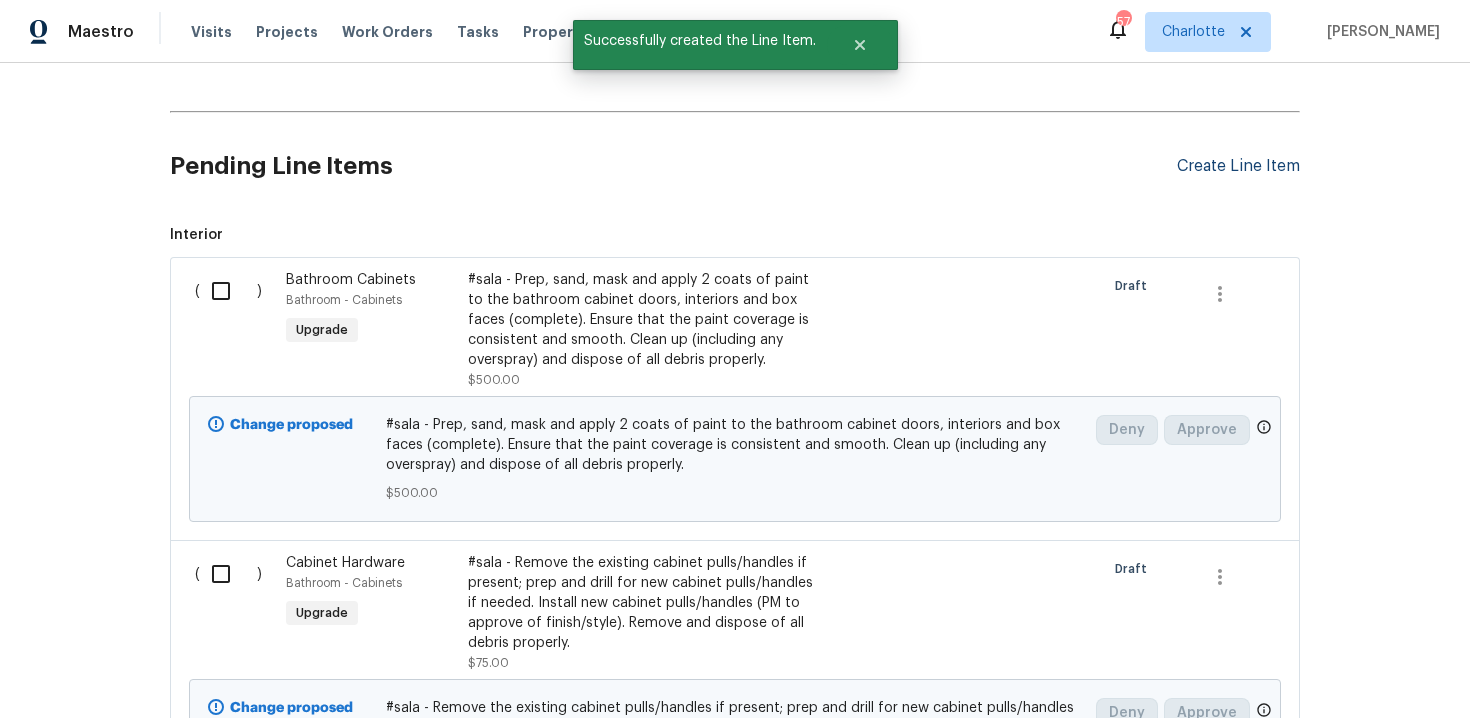 click on "Create Line Item" at bounding box center [1238, 166] 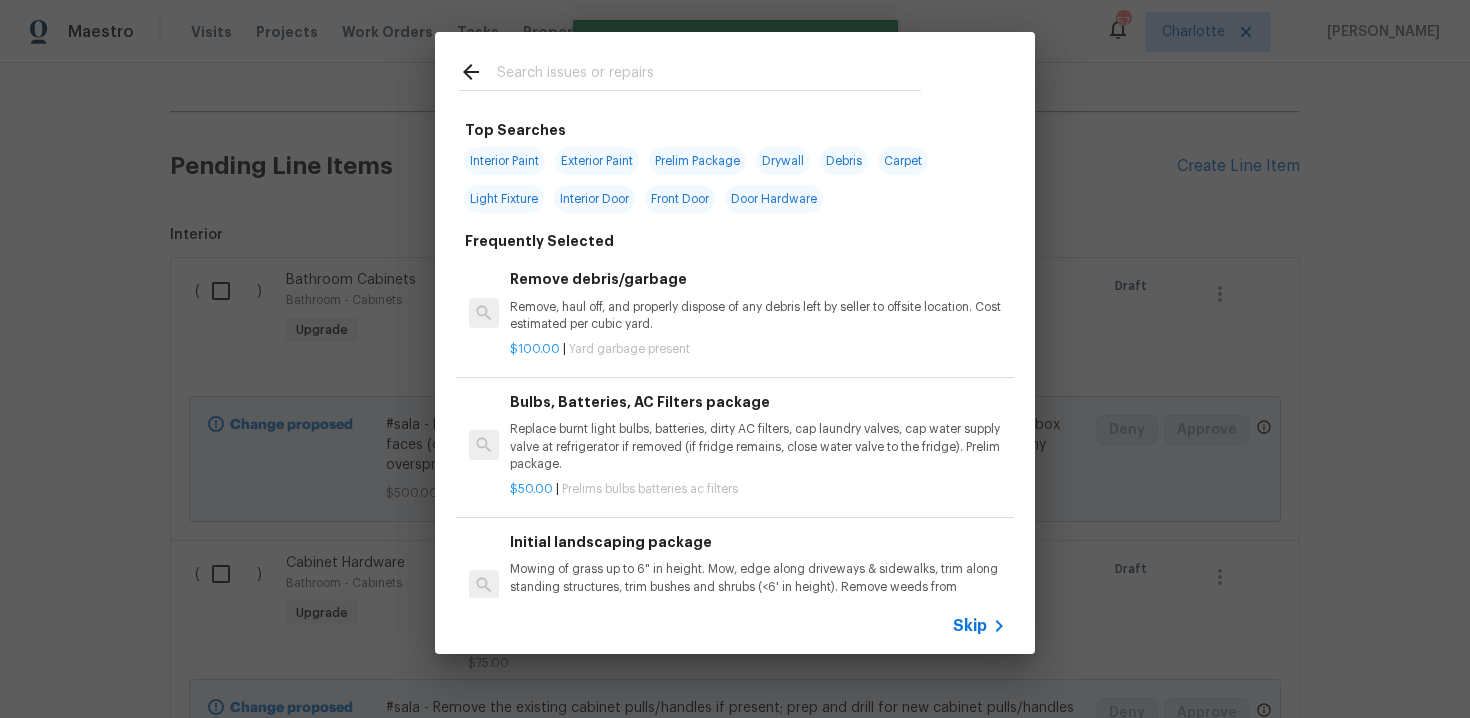 click on "Skip" at bounding box center (970, 626) 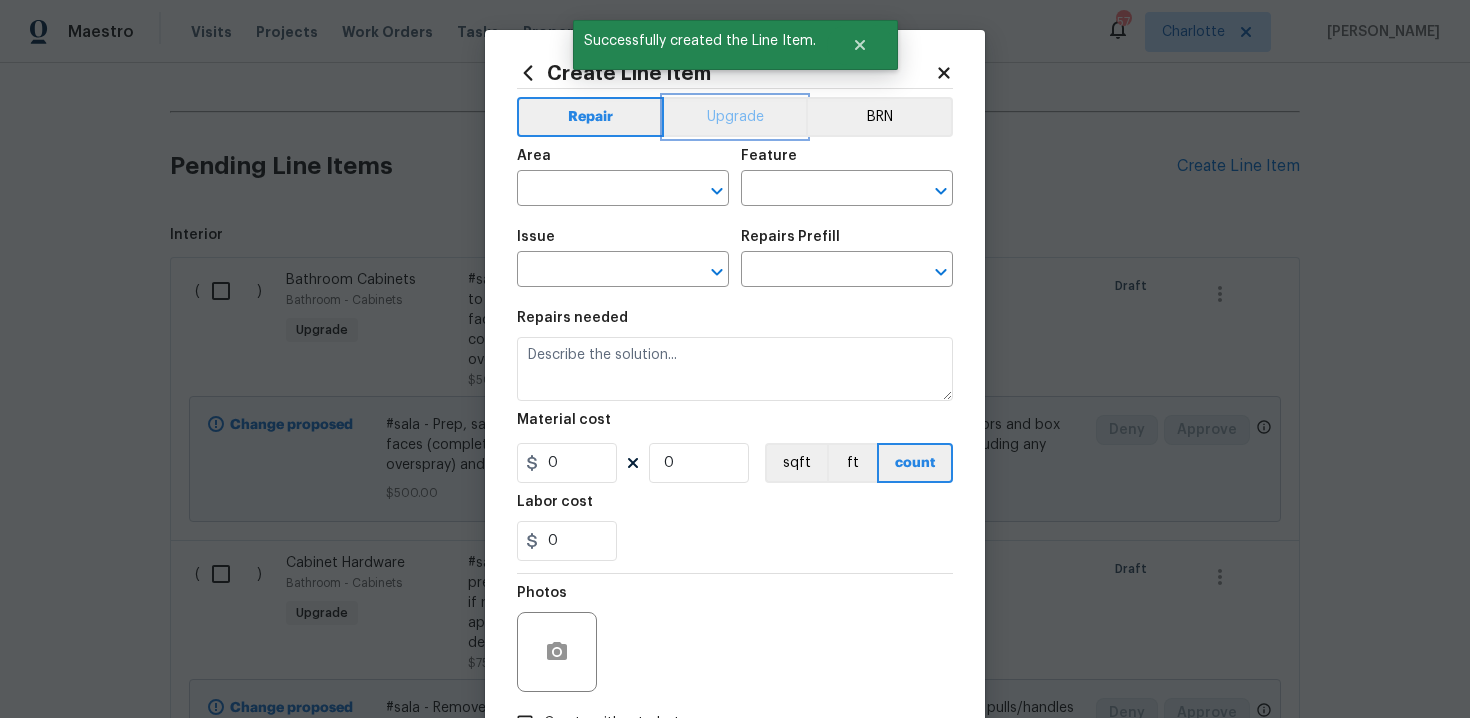 click on "Upgrade" at bounding box center (735, 117) 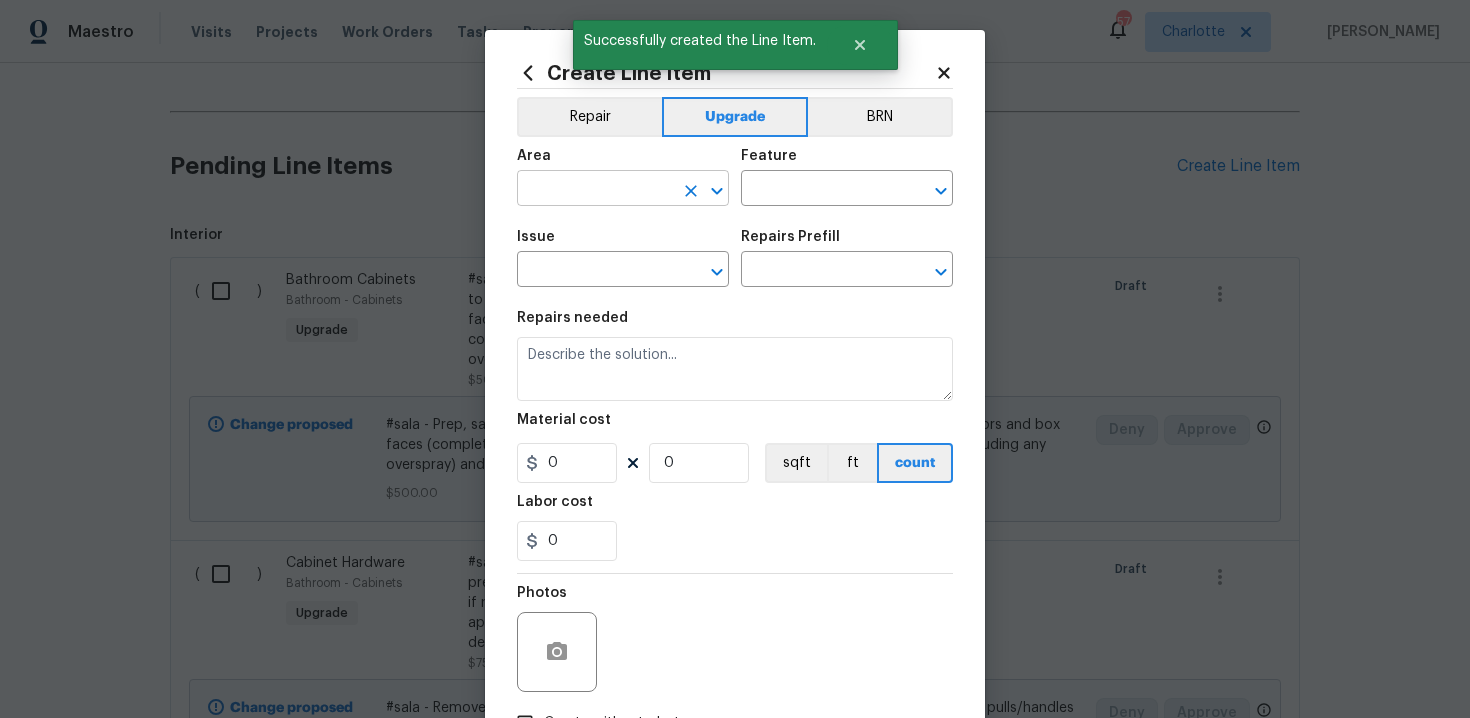 click at bounding box center (595, 190) 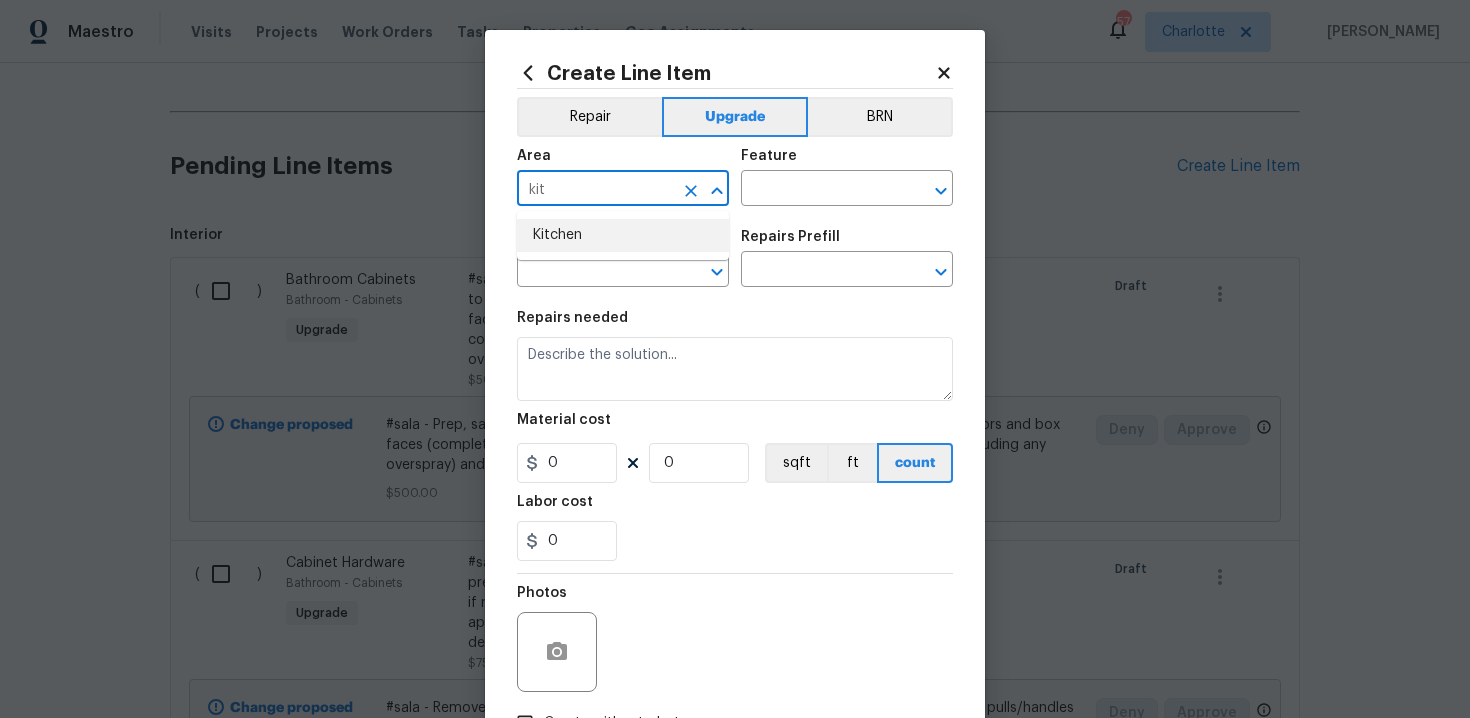 click on "Kitchen" at bounding box center [623, 235] 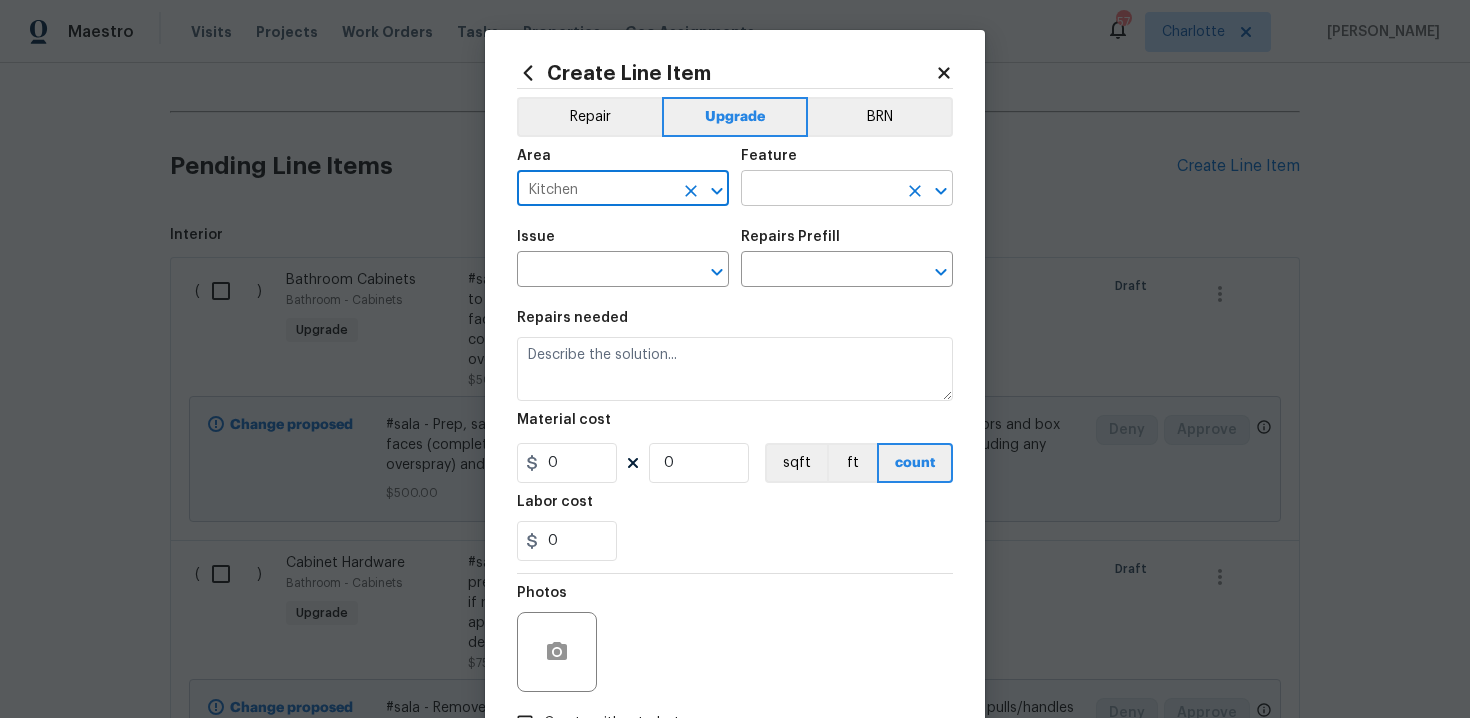 type on "Kitchen" 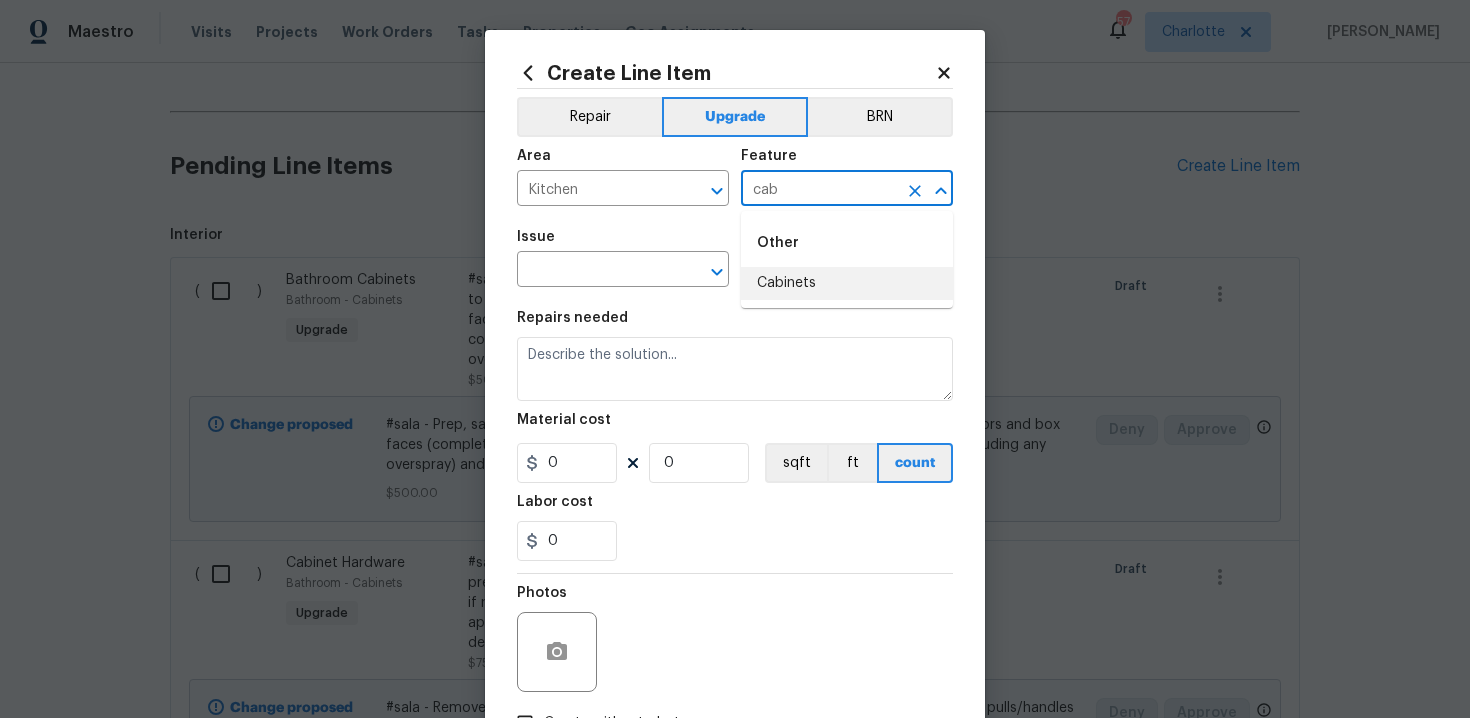 click on "Cabinets" at bounding box center (847, 283) 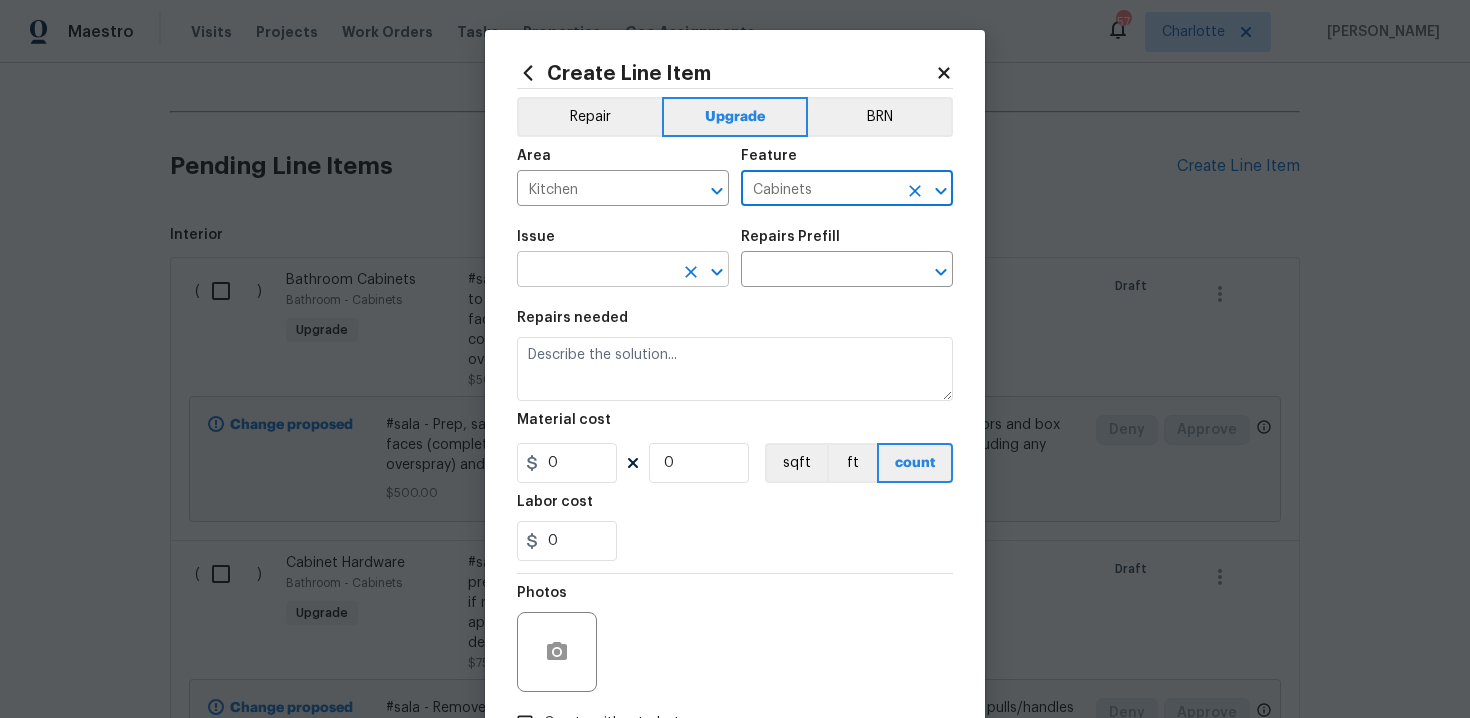 type on "Cabinets" 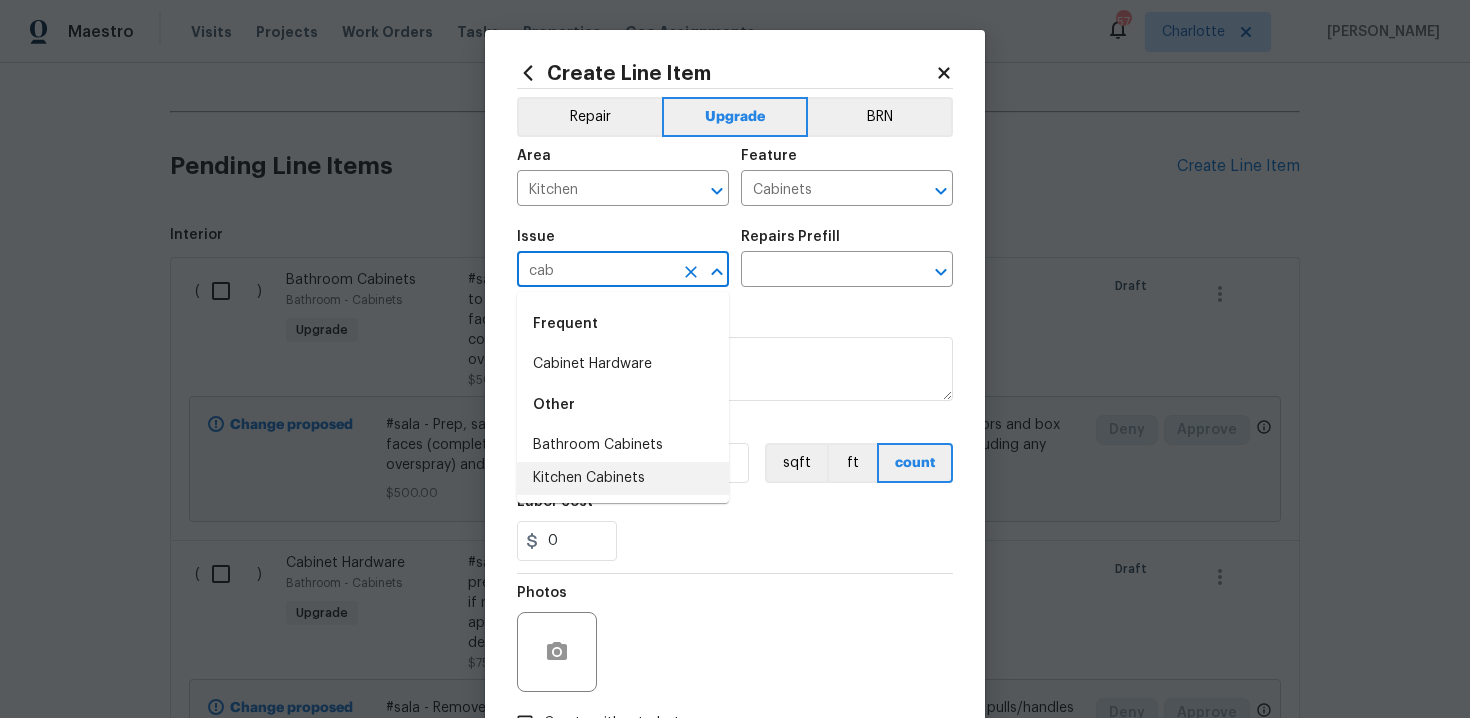 click on "Kitchen Cabinets" at bounding box center (623, 478) 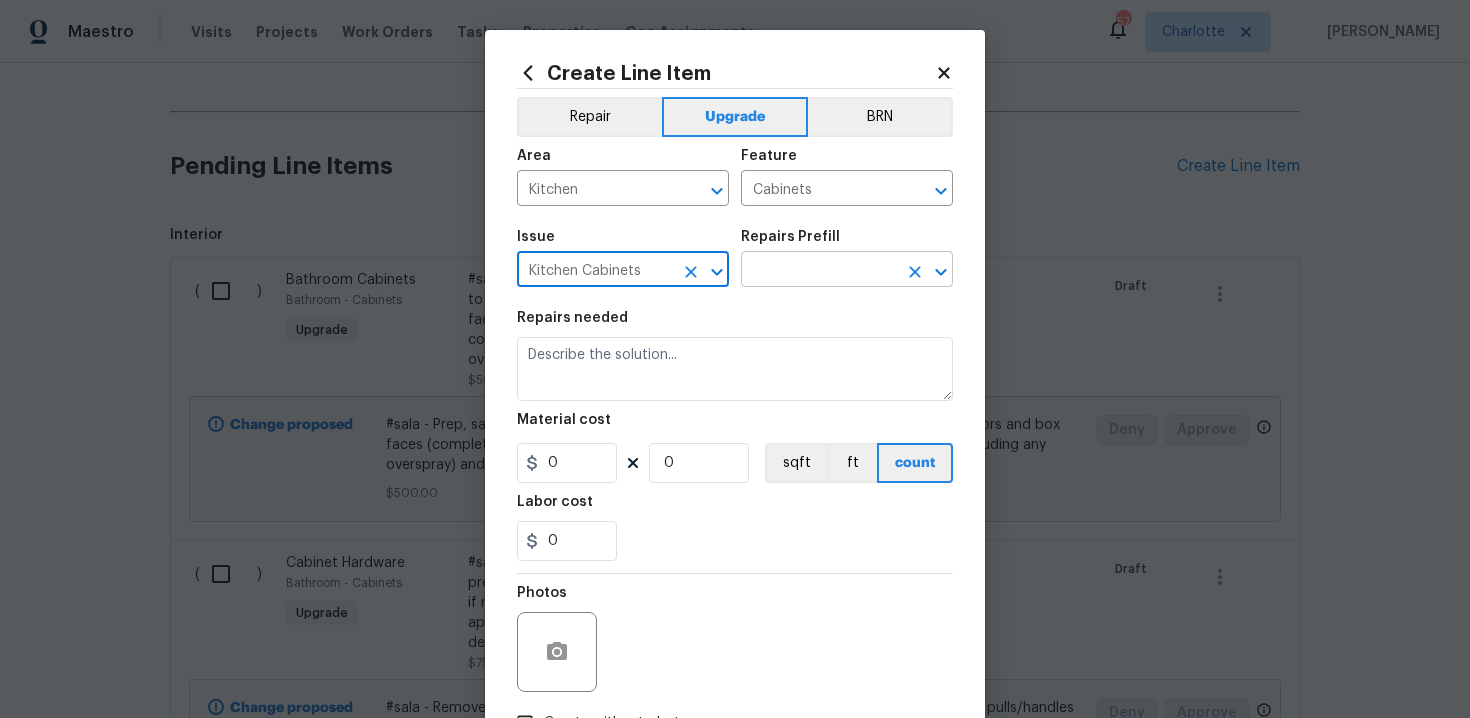 type on "Kitchen Cabinets" 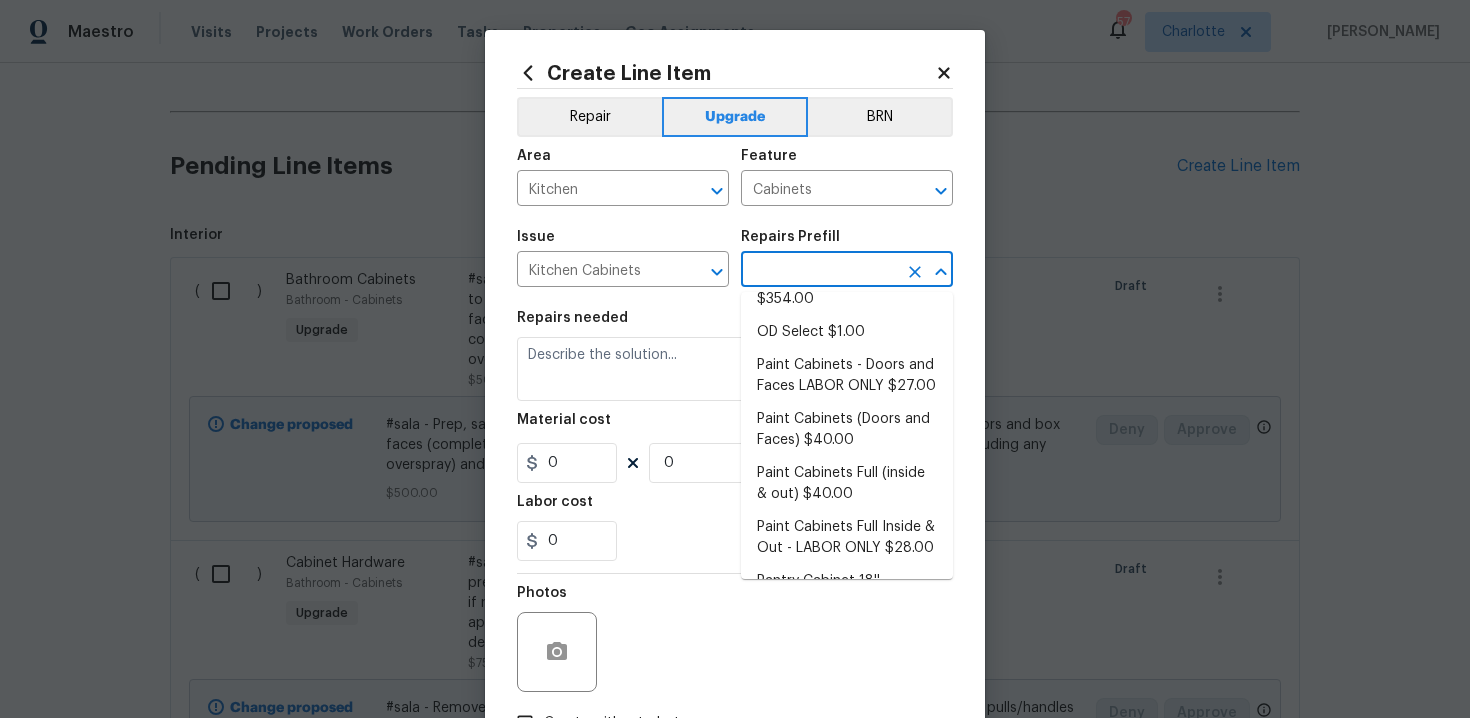 scroll, scrollTop: 281, scrollLeft: 0, axis: vertical 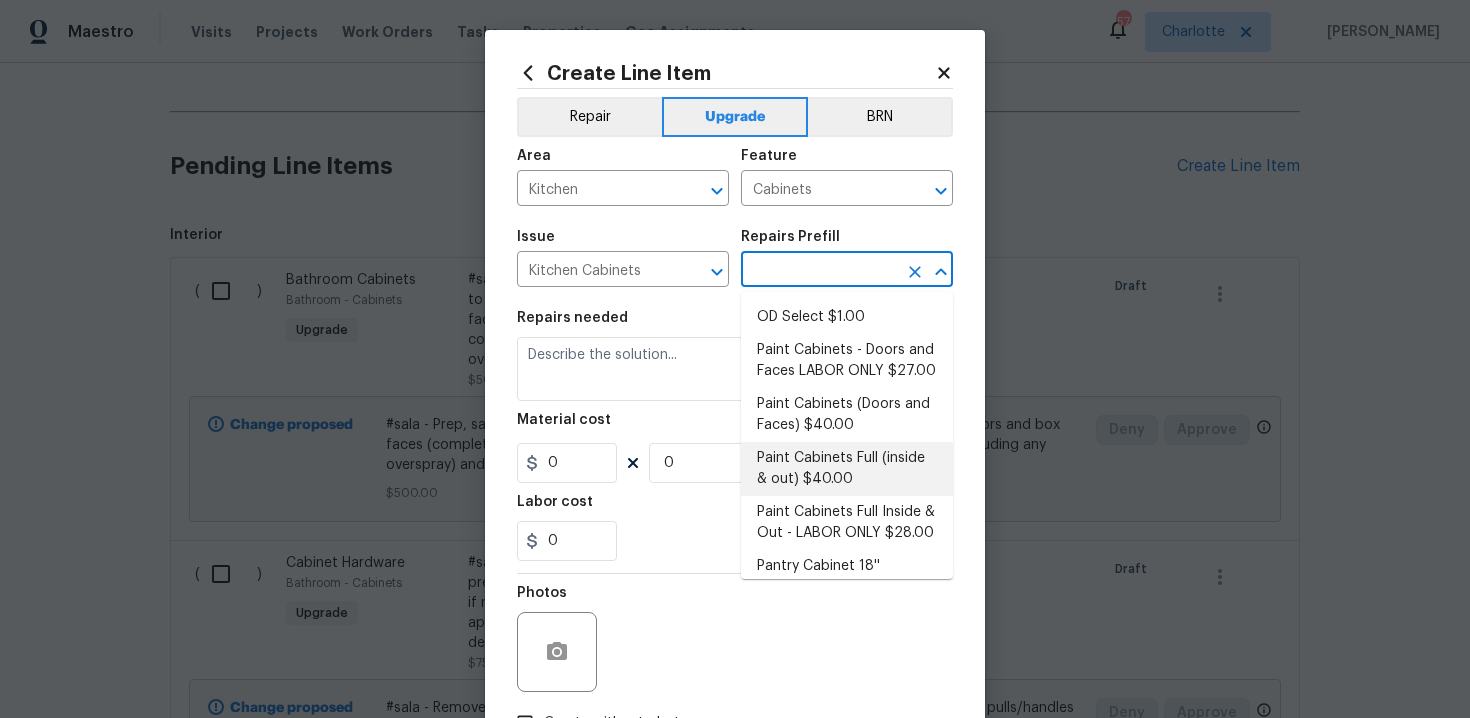click on "Paint Cabinets Full (inside & out) $40.00" at bounding box center (847, 469) 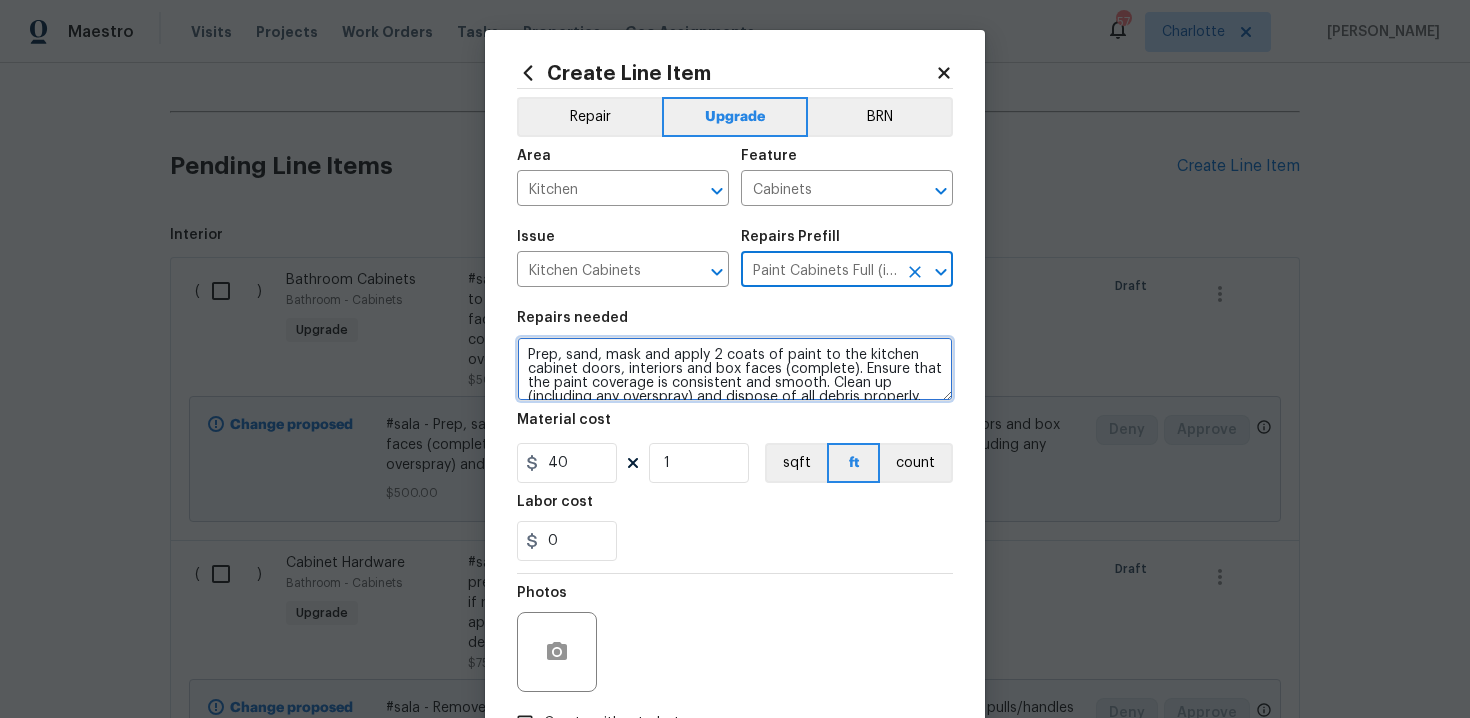 click on "Prep, sand, mask and apply 2 coats of paint to the kitchen cabinet doors, interiors and box faces (complete). Ensure that the paint coverage is consistent and smooth. Clean up (including any overspray) and dispose of all debris properly." at bounding box center (735, 369) 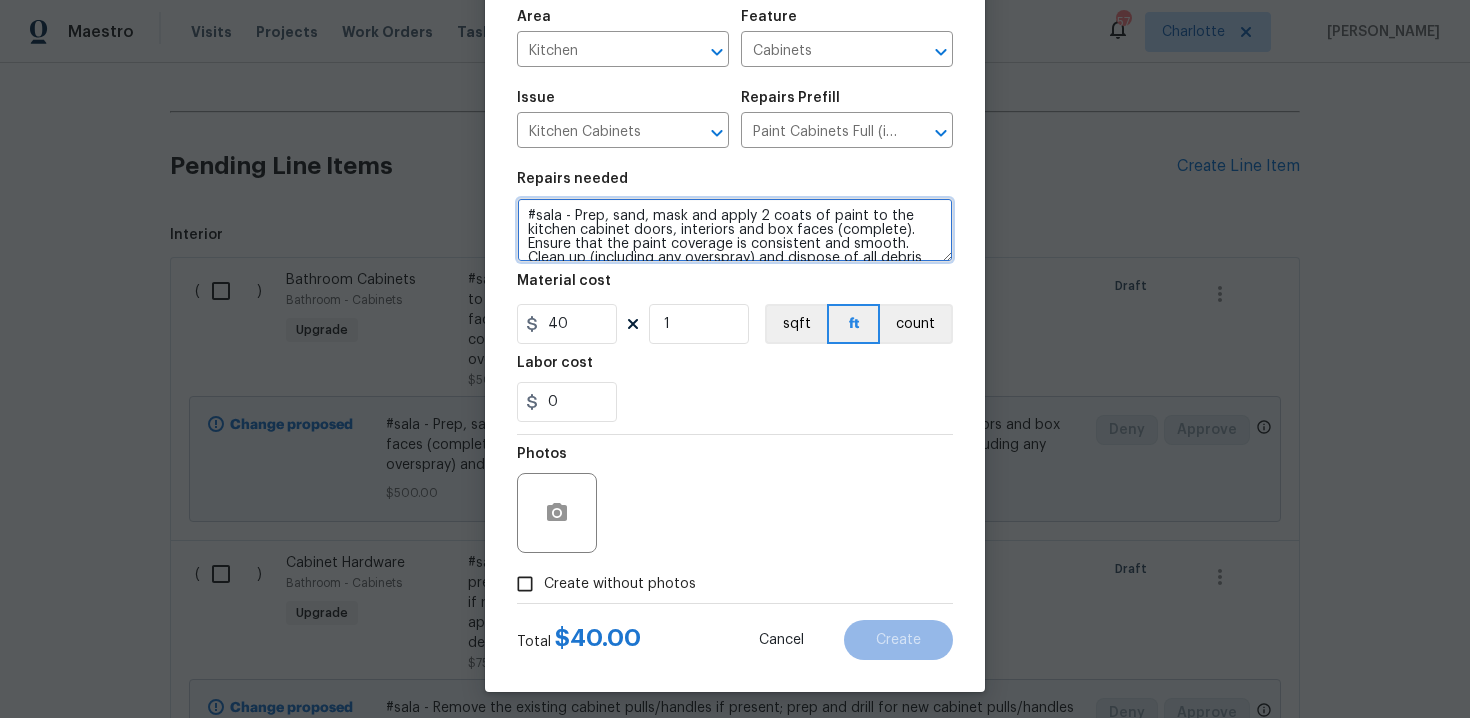 scroll, scrollTop: 144, scrollLeft: 0, axis: vertical 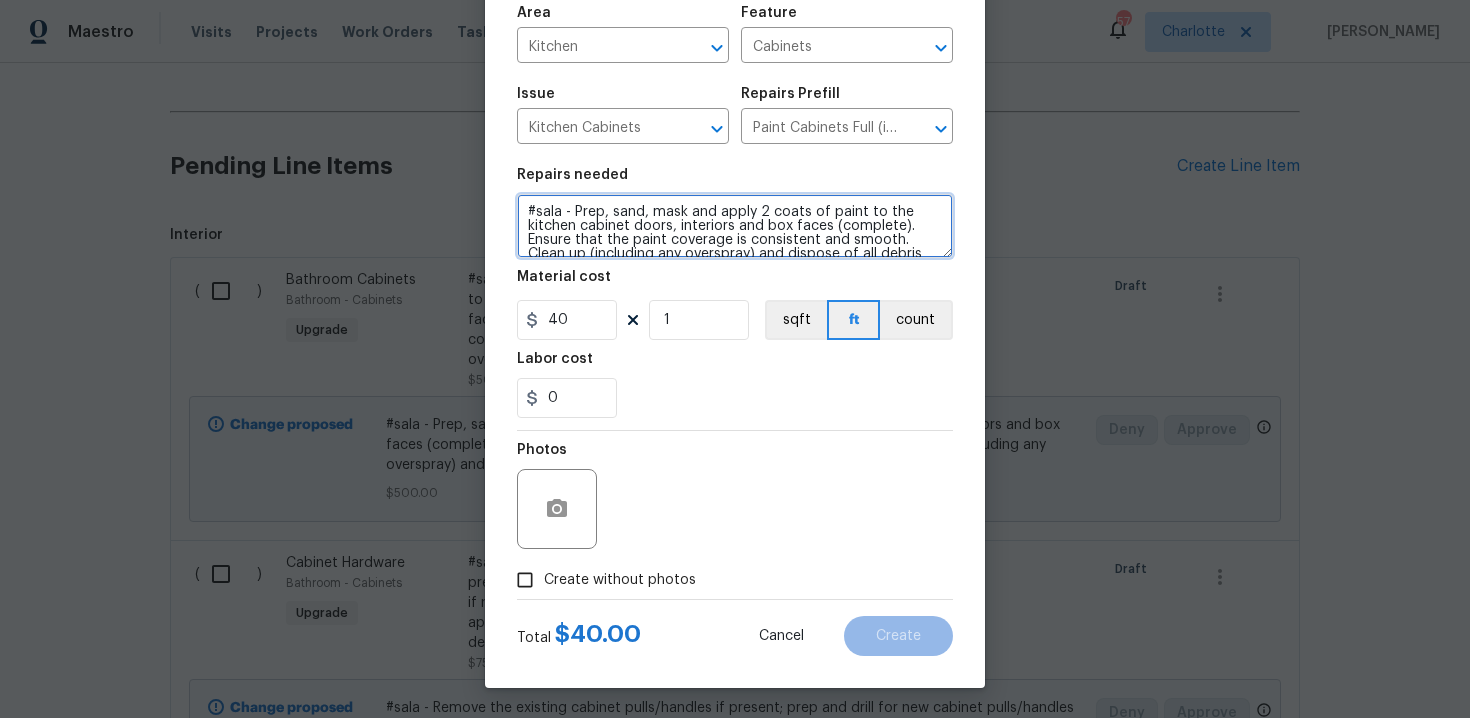 type on "#sala - Prep, sand, mask and apply 2 coats of paint to the kitchen cabinet doors, interiors and box faces (complete). Ensure that the paint coverage is consistent and smooth. Clean up (including any overspray) and dispose of all debris properly." 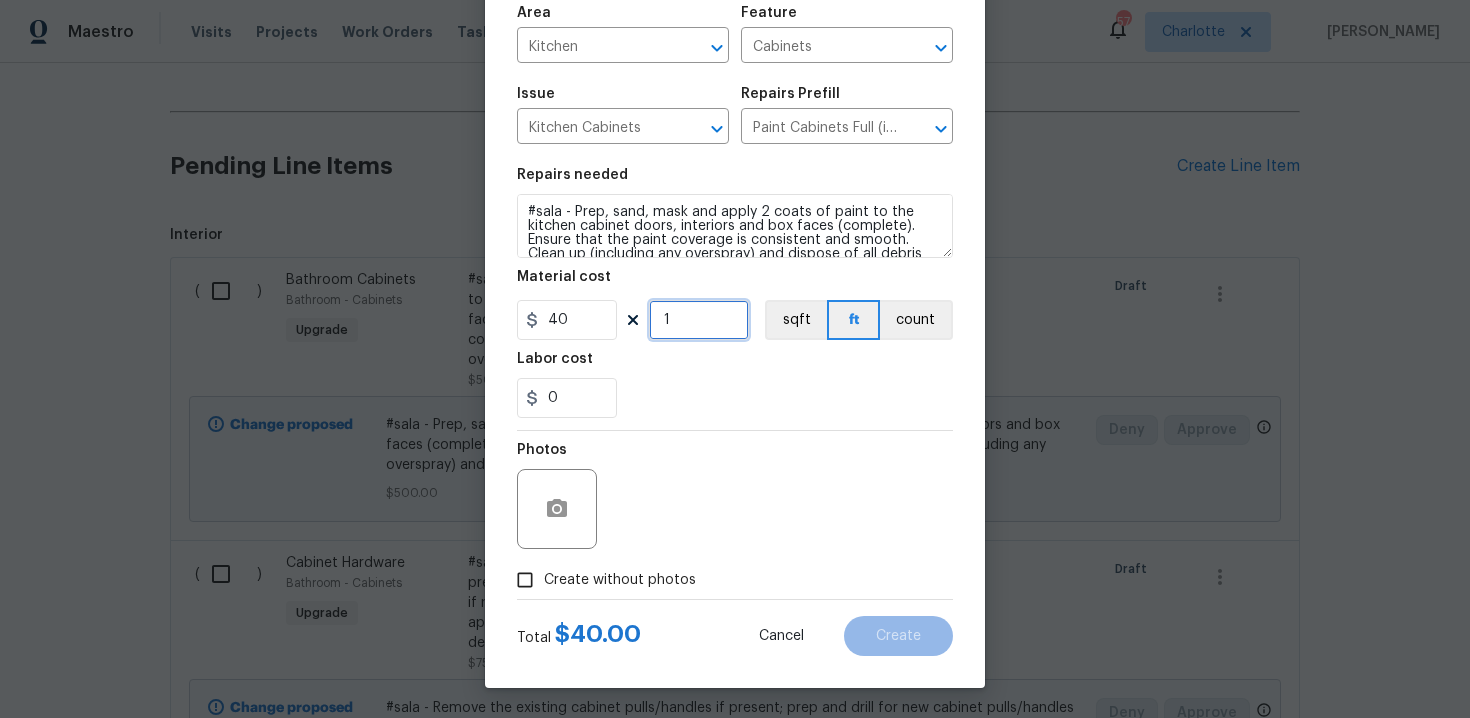 click on "1" at bounding box center (699, 320) 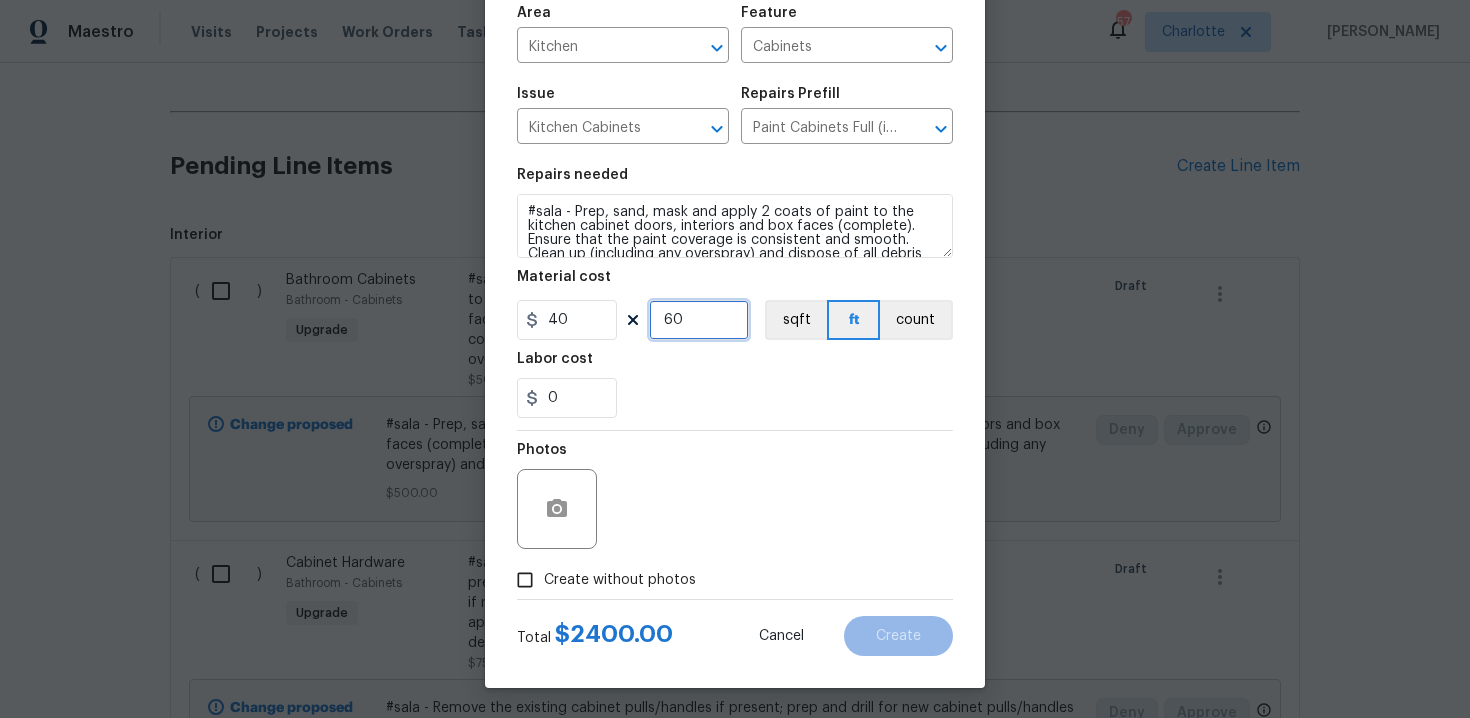 type on "60" 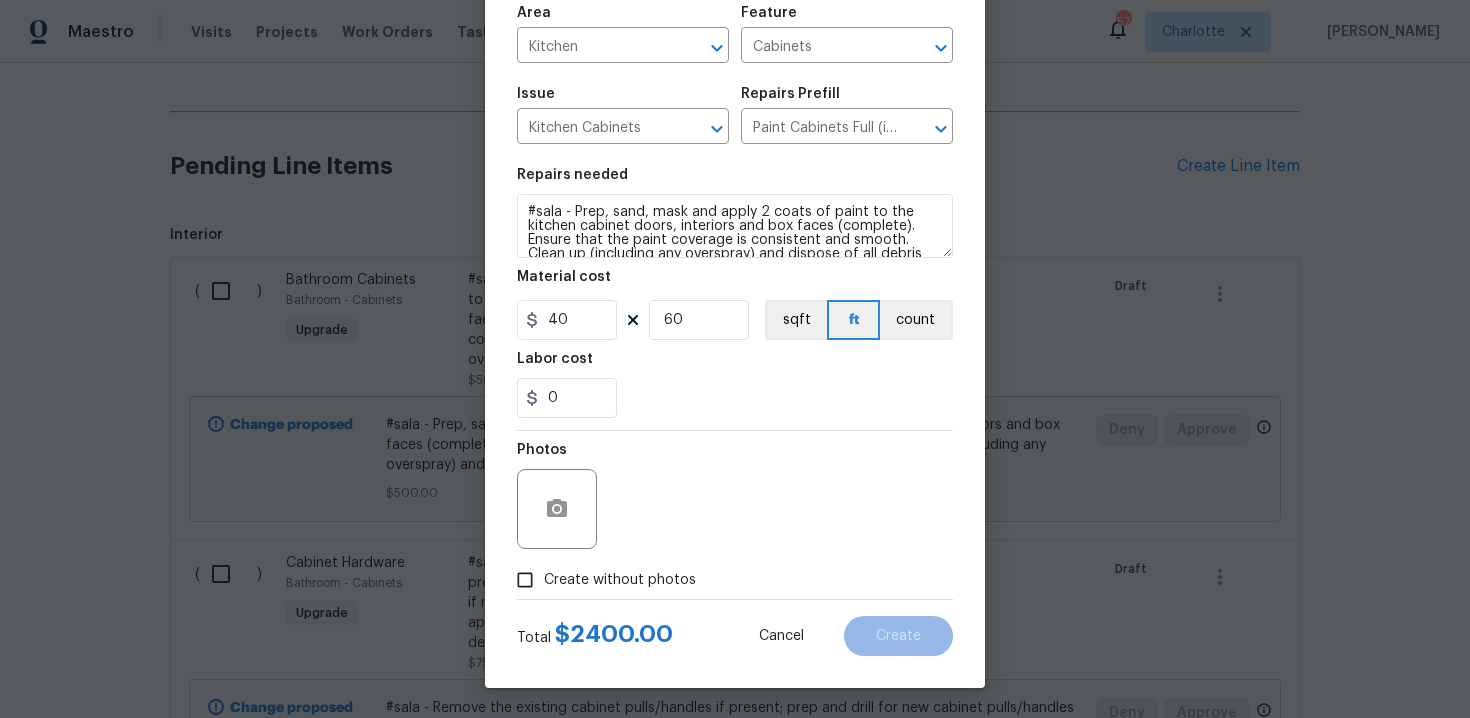 click on "Create without photos" at bounding box center [601, 580] 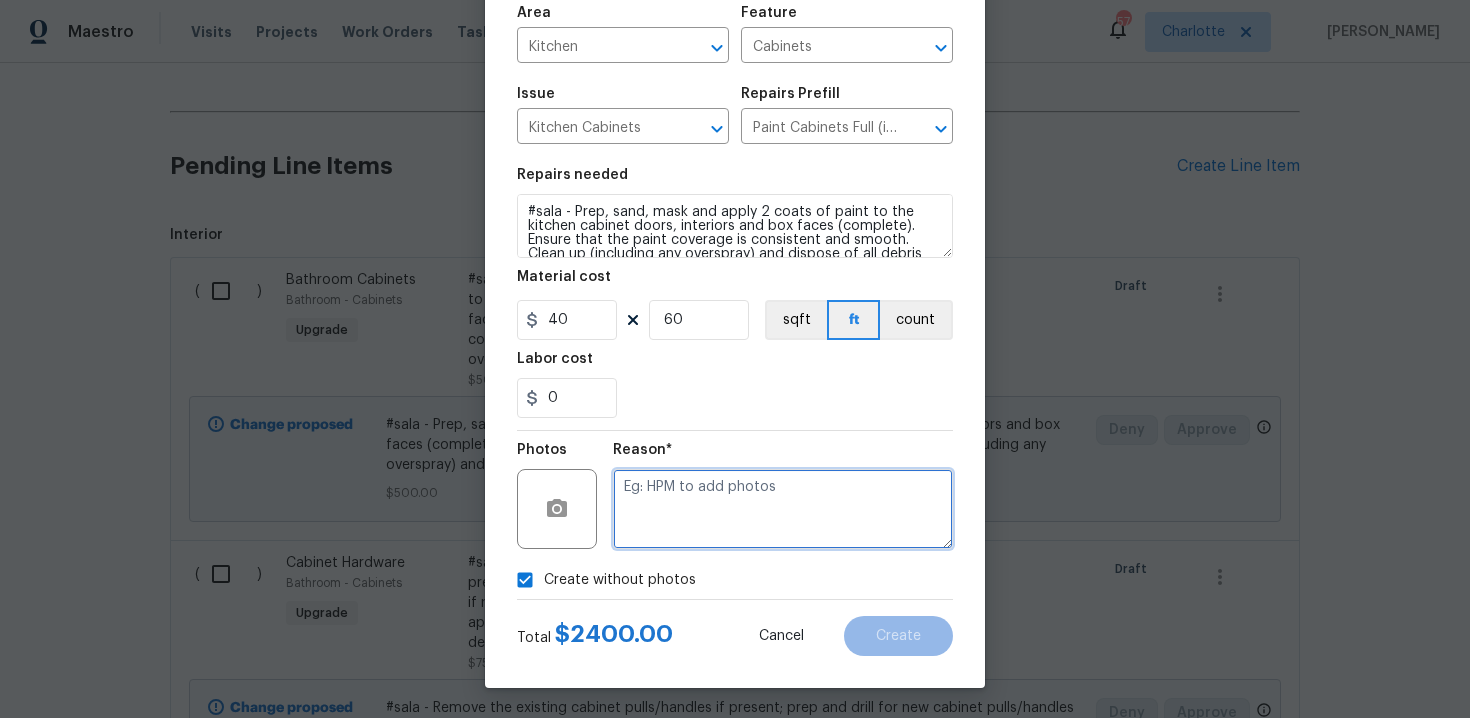 click at bounding box center (783, 509) 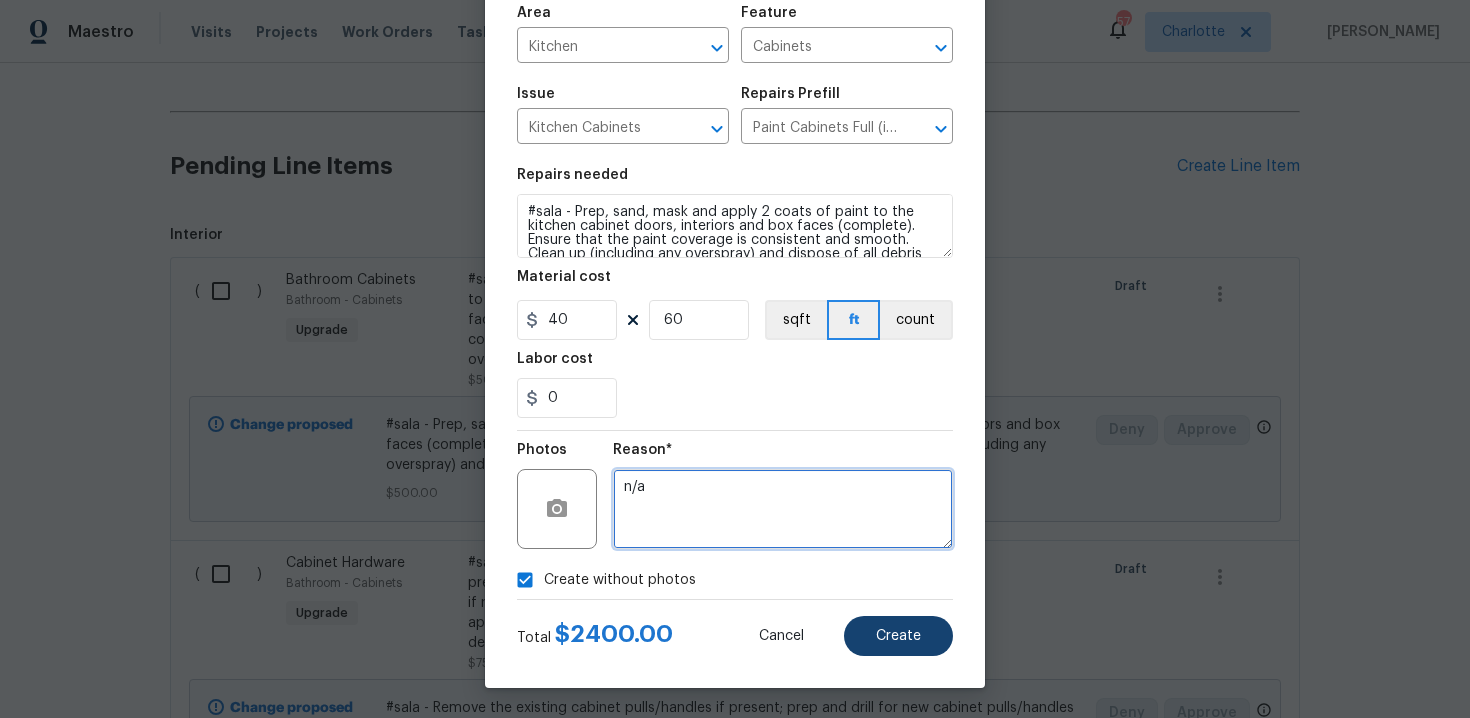 type on "n/a" 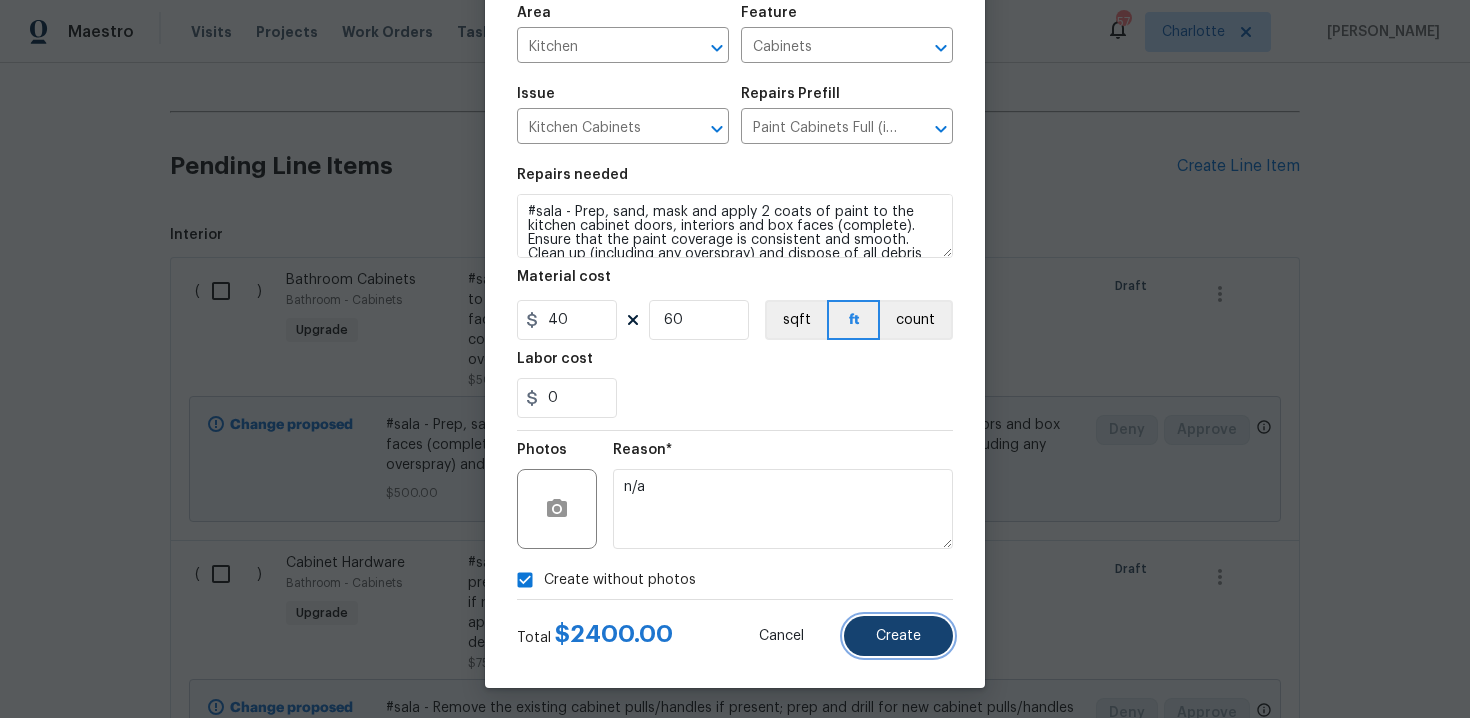 click on "Create" at bounding box center (898, 636) 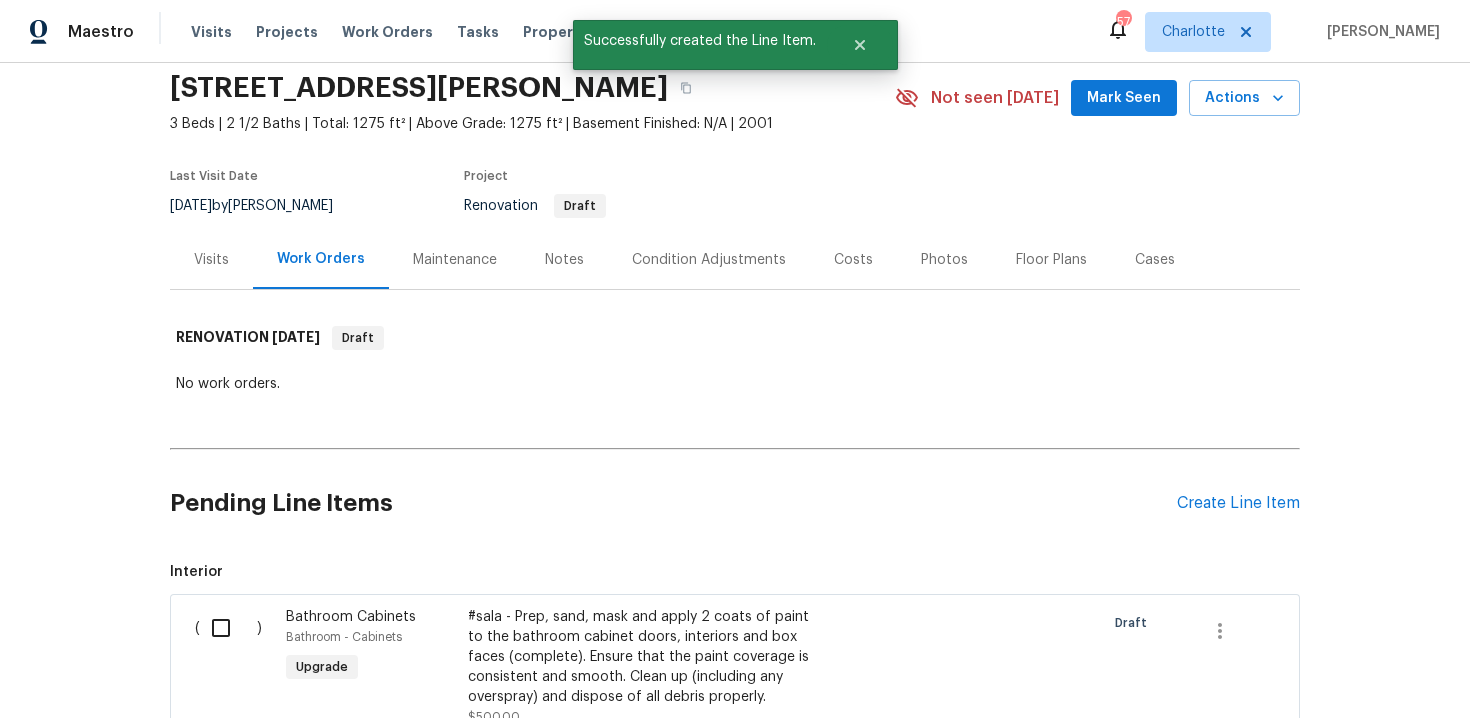 scroll, scrollTop: 410, scrollLeft: 0, axis: vertical 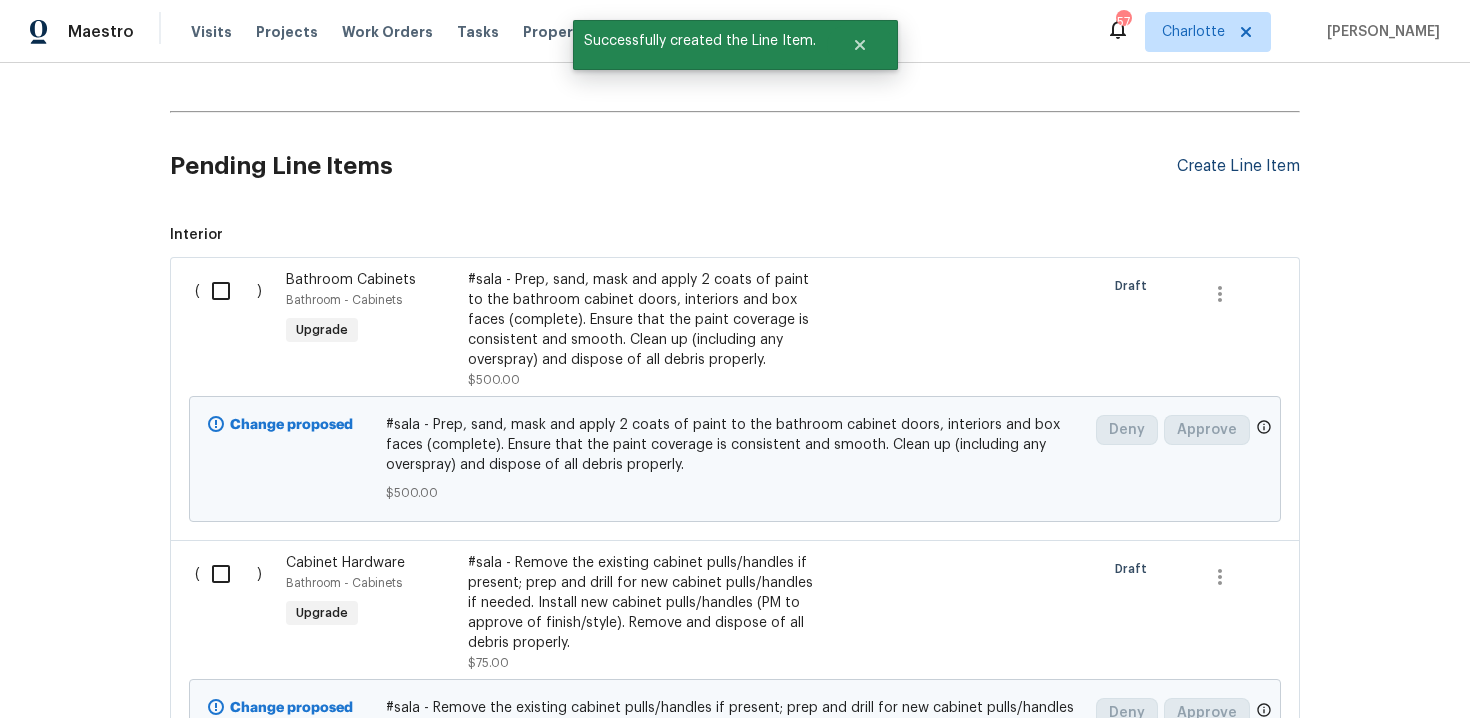 click on "Create Line Item" at bounding box center (1238, 166) 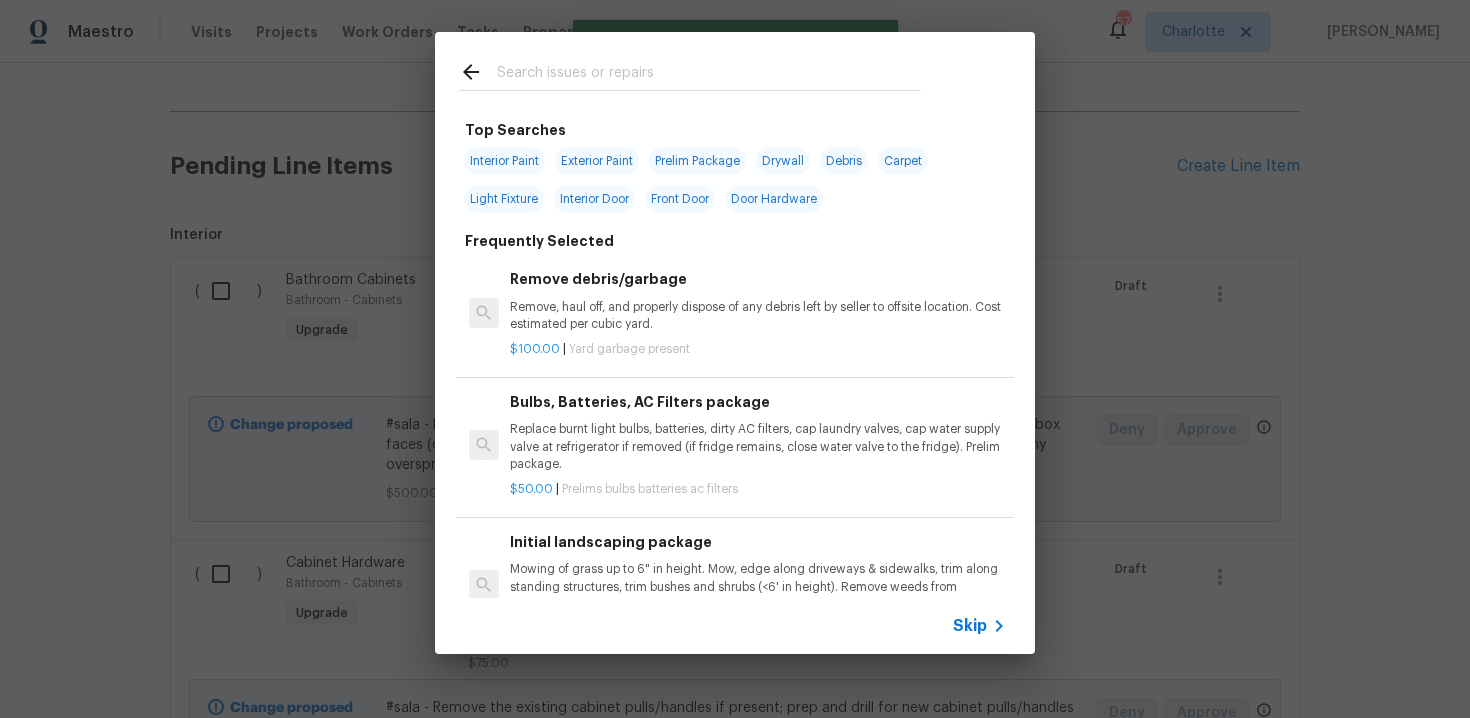 click on "Skip" at bounding box center [970, 626] 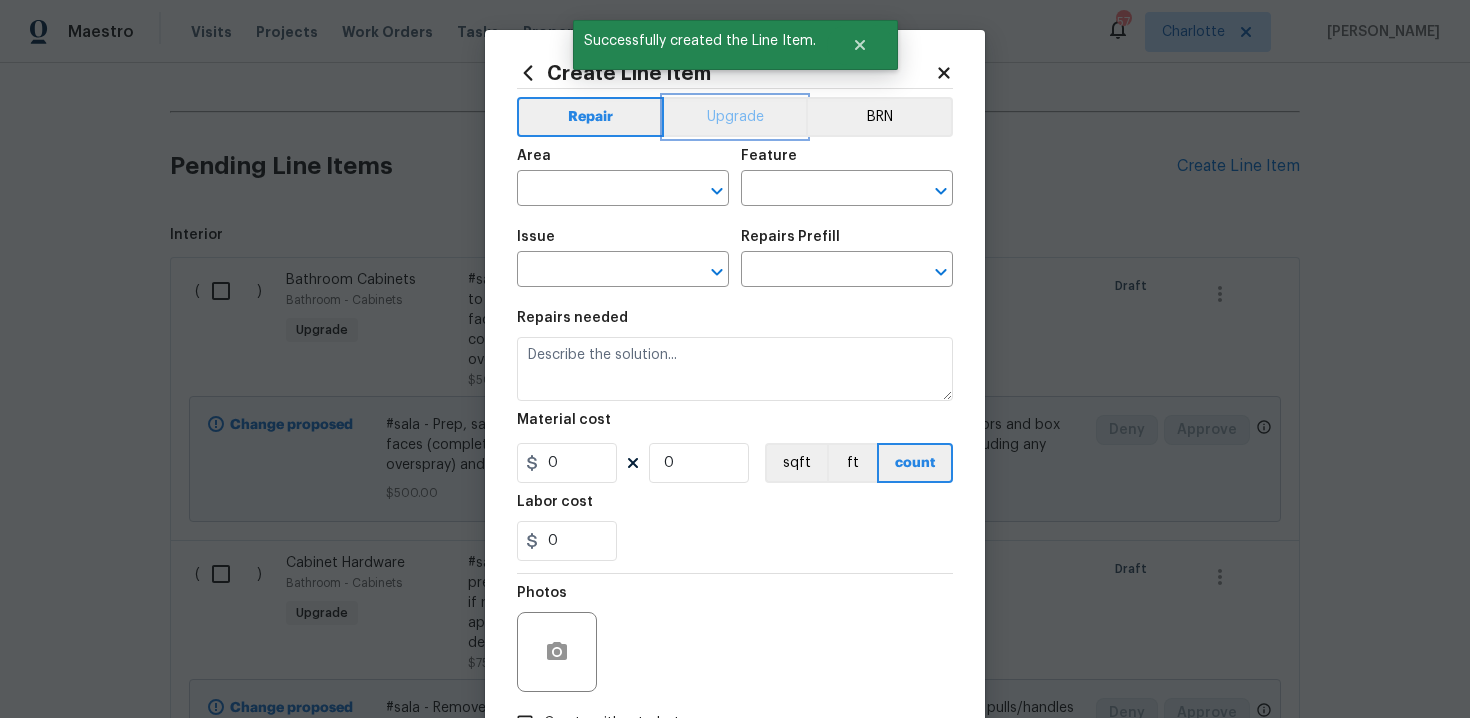 click on "Upgrade" at bounding box center (735, 117) 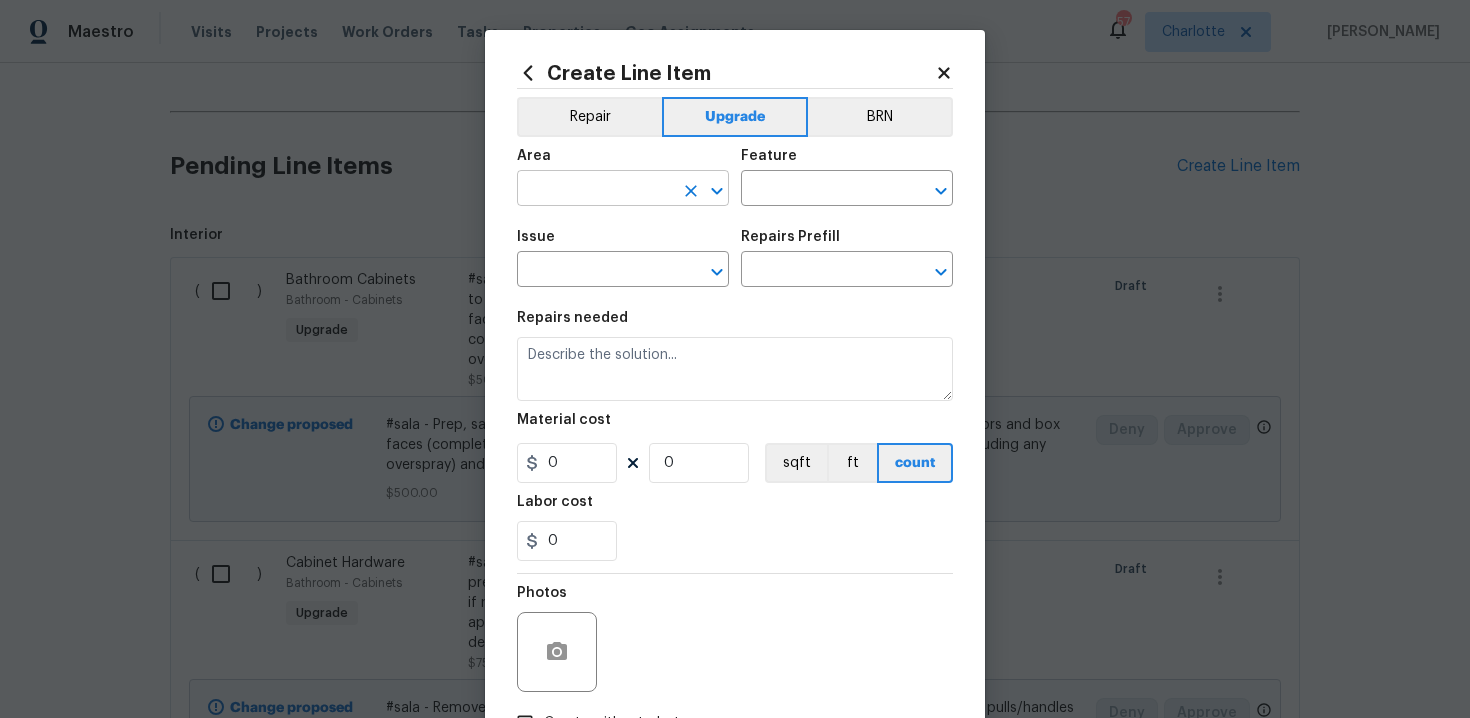 click at bounding box center [595, 190] 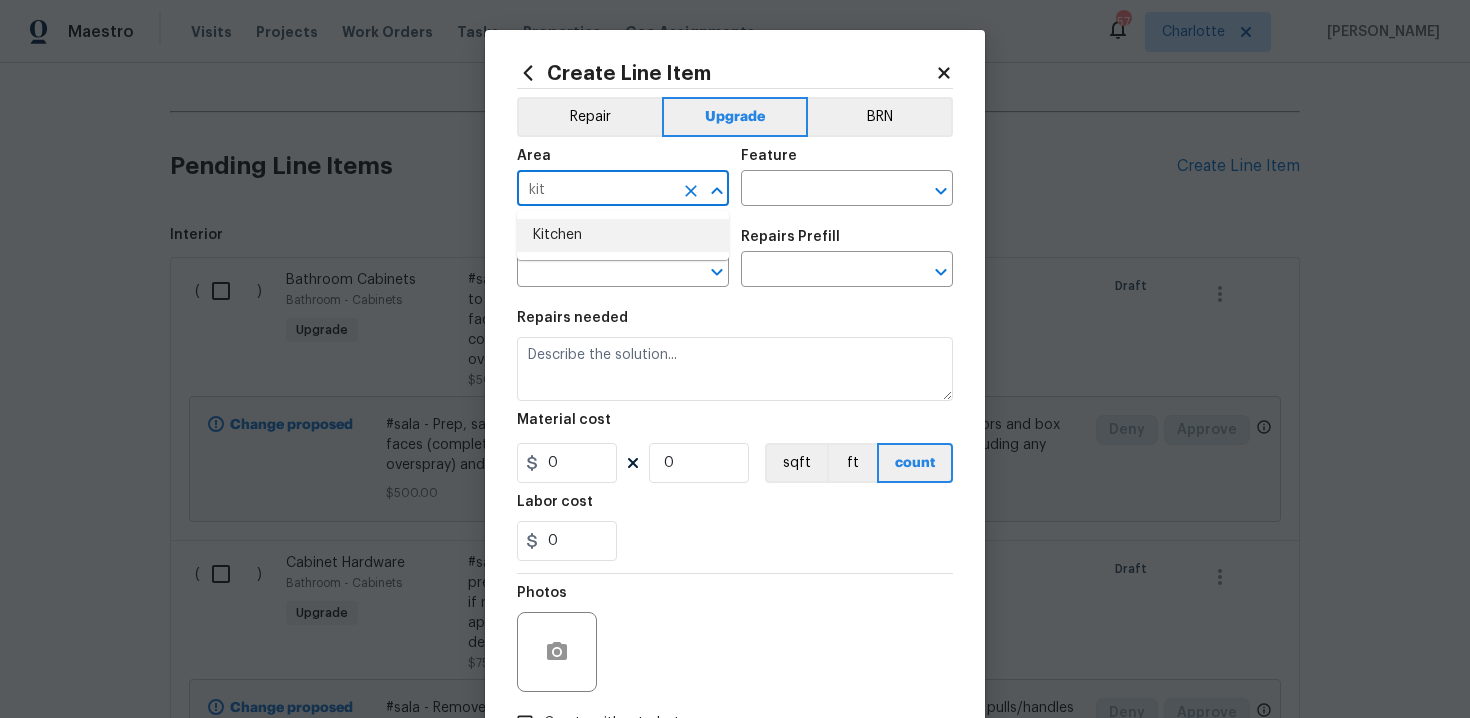 click on "Kitchen" at bounding box center [623, 235] 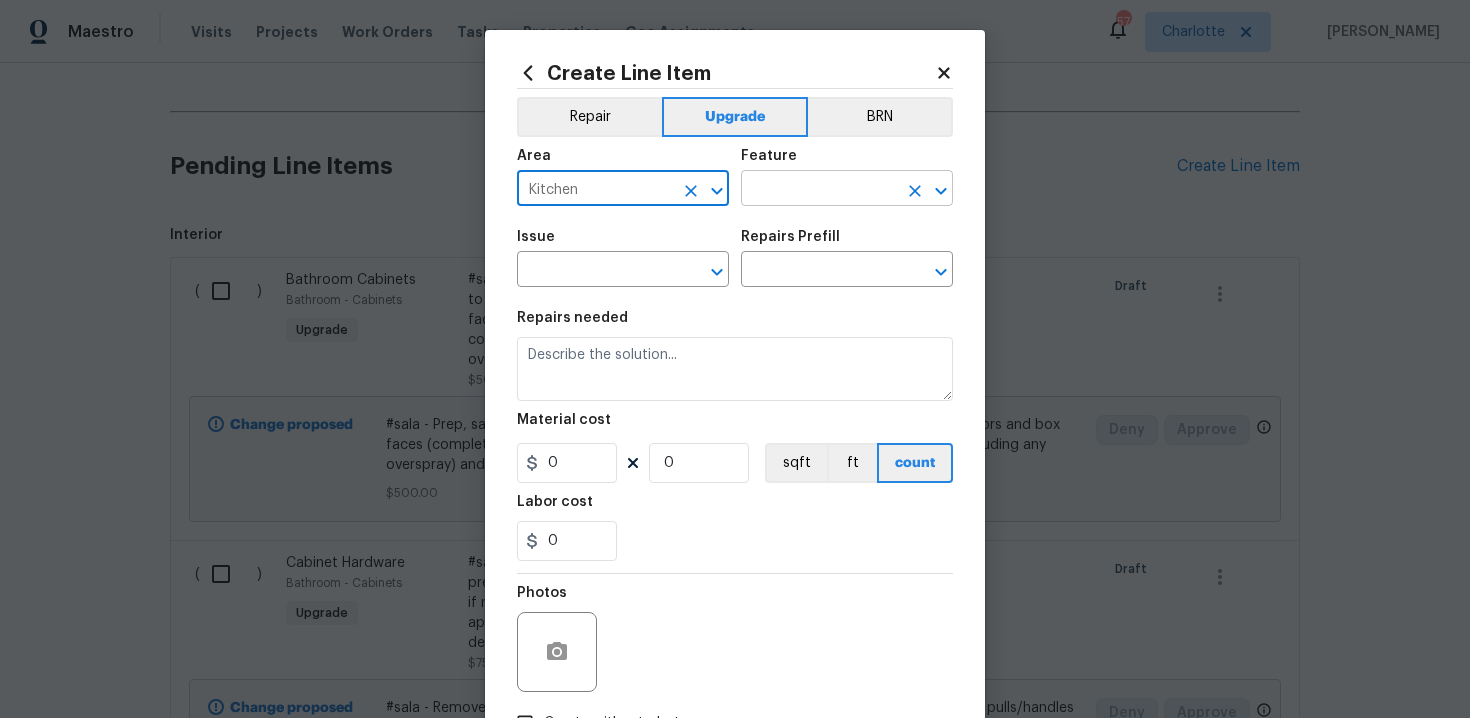 type on "Kitchen" 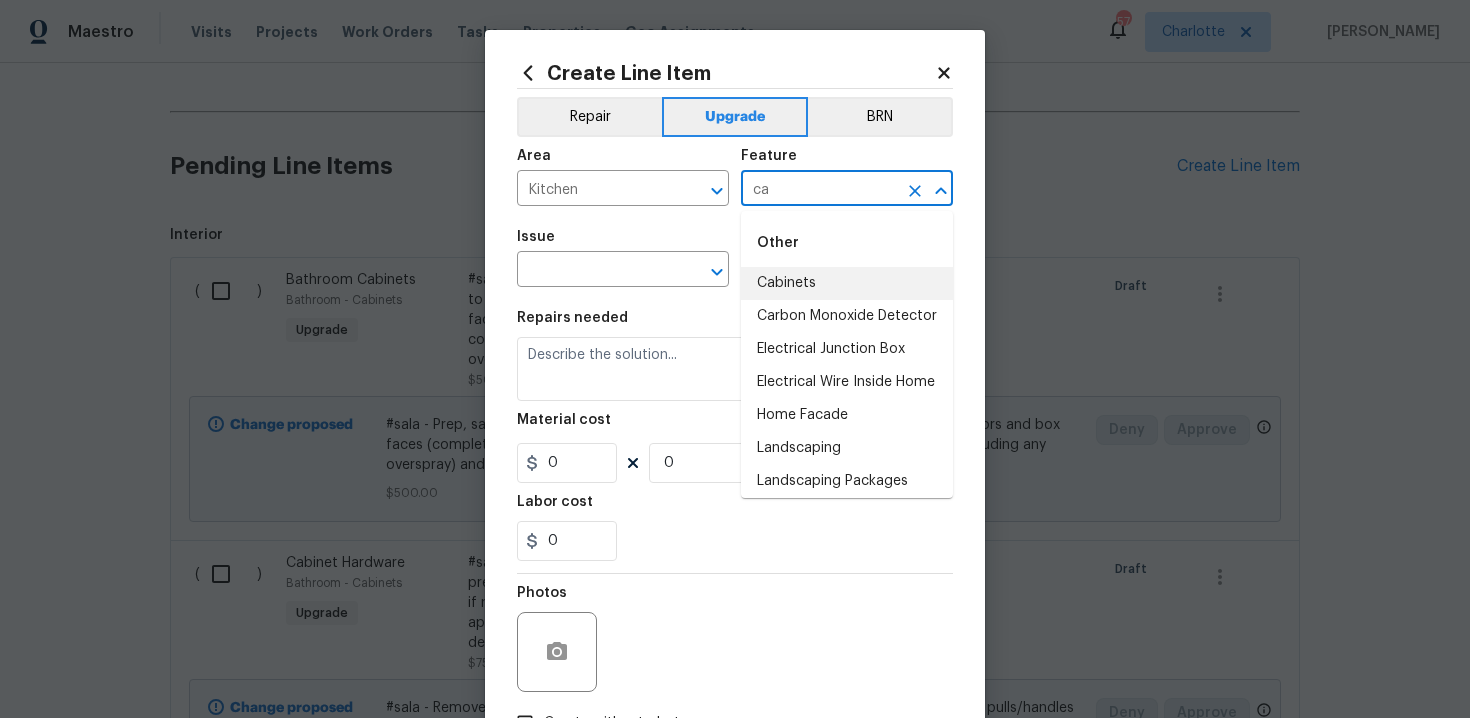 click on "Cabinets" at bounding box center (847, 283) 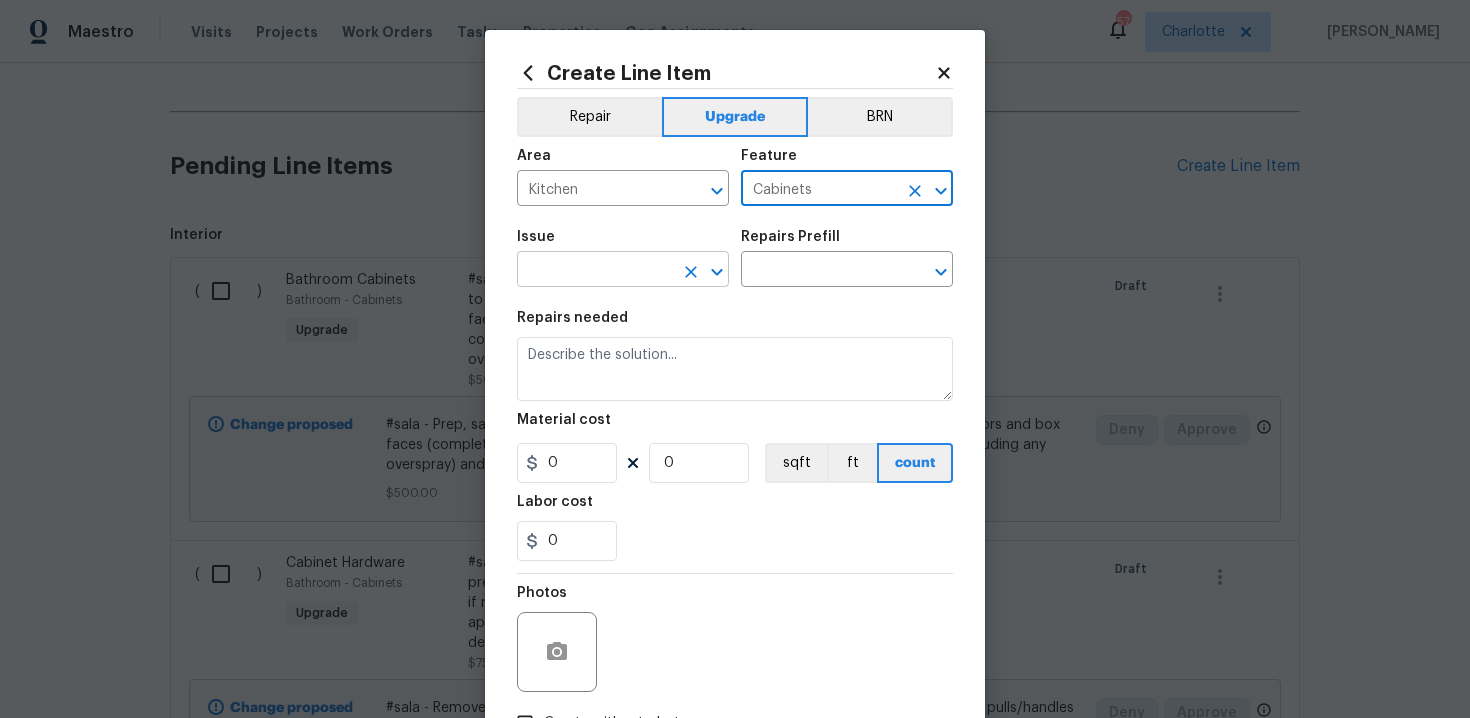 type on "Cabinets" 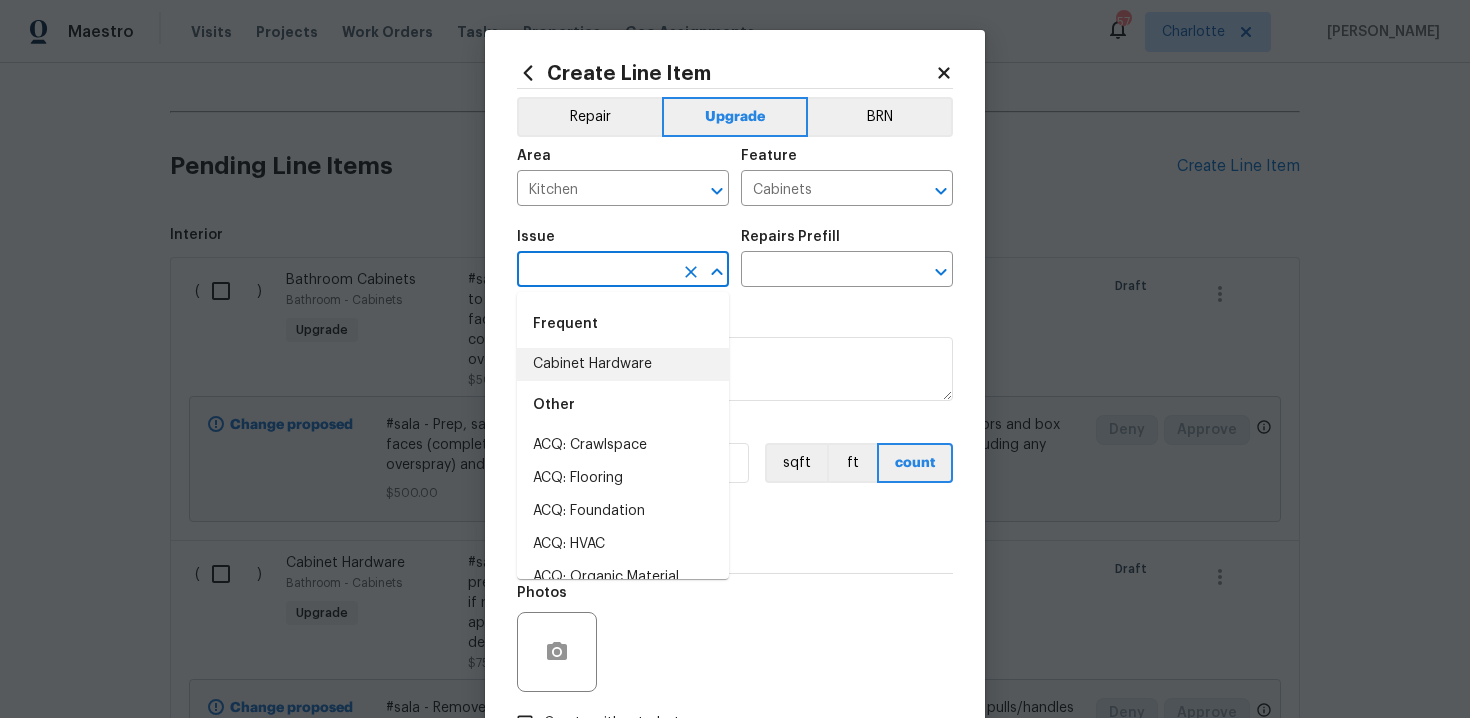 click on "Cabinet Hardware" at bounding box center (623, 364) 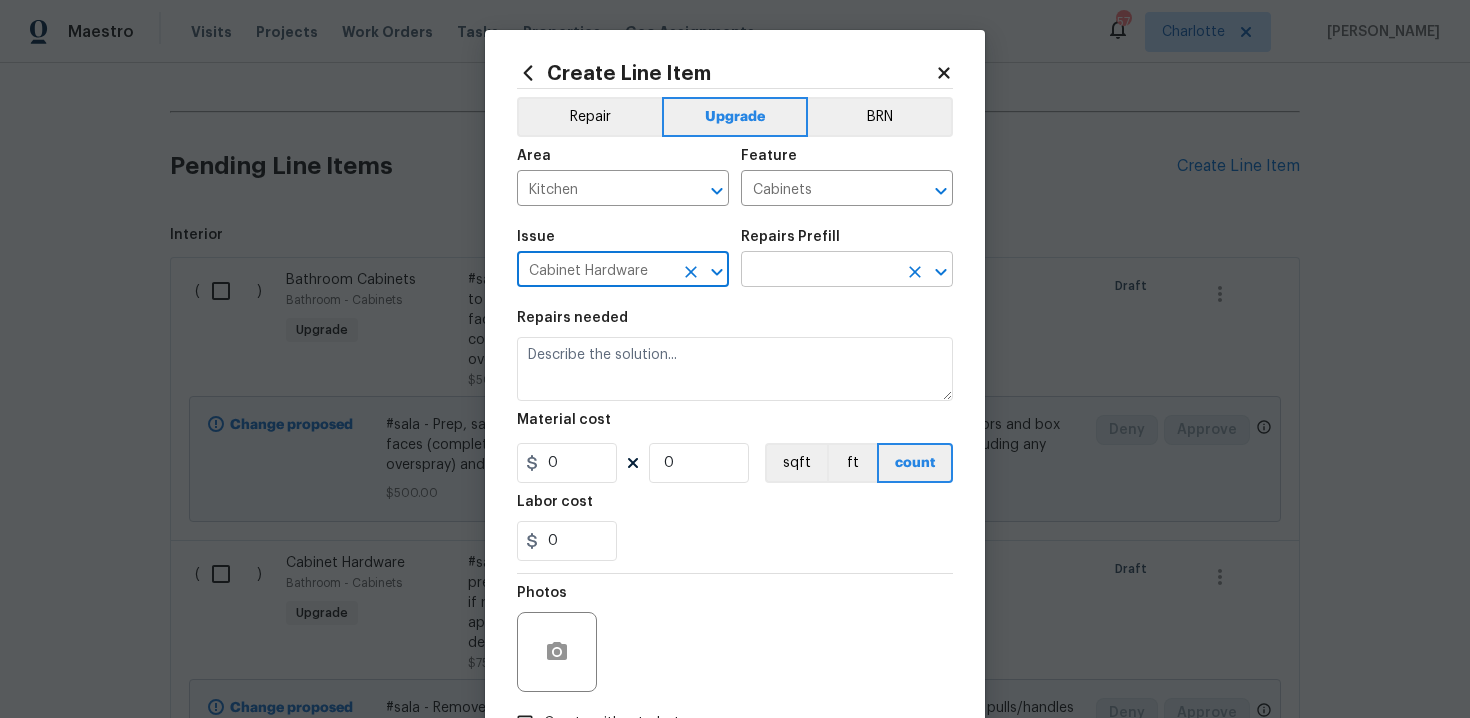 click at bounding box center (819, 271) 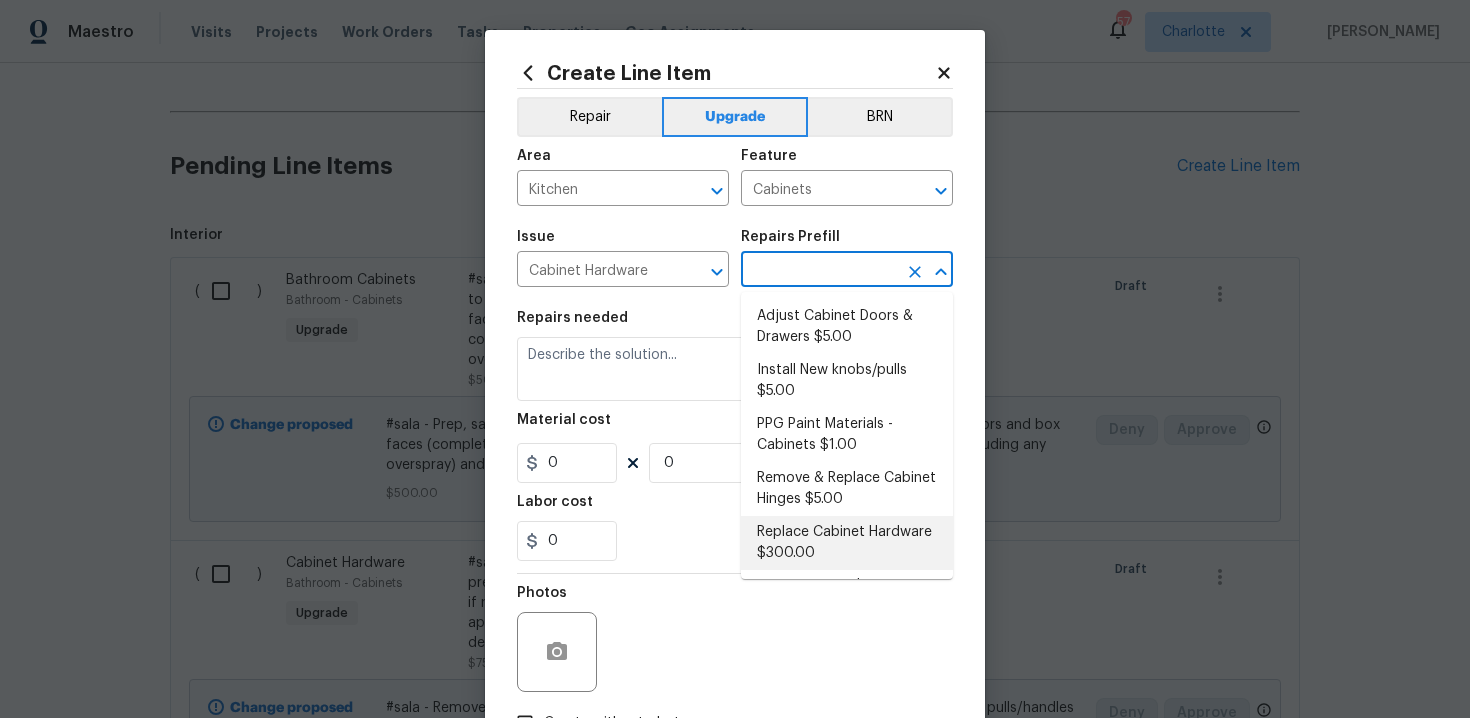 click on "Replace Cabinet Hardware $300.00" at bounding box center (847, 543) 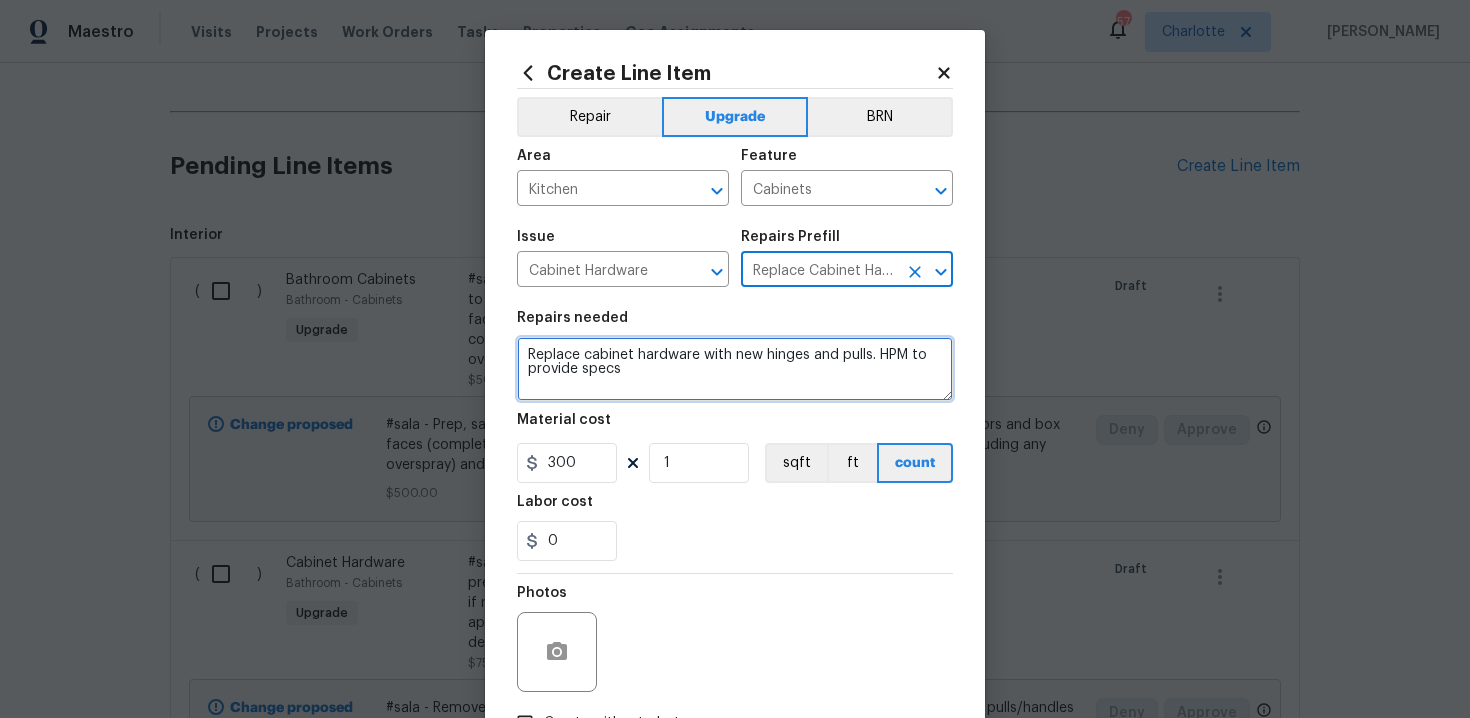 click on "Replace cabinet hardware with new hinges and pulls. HPM to provide specs" at bounding box center [735, 369] 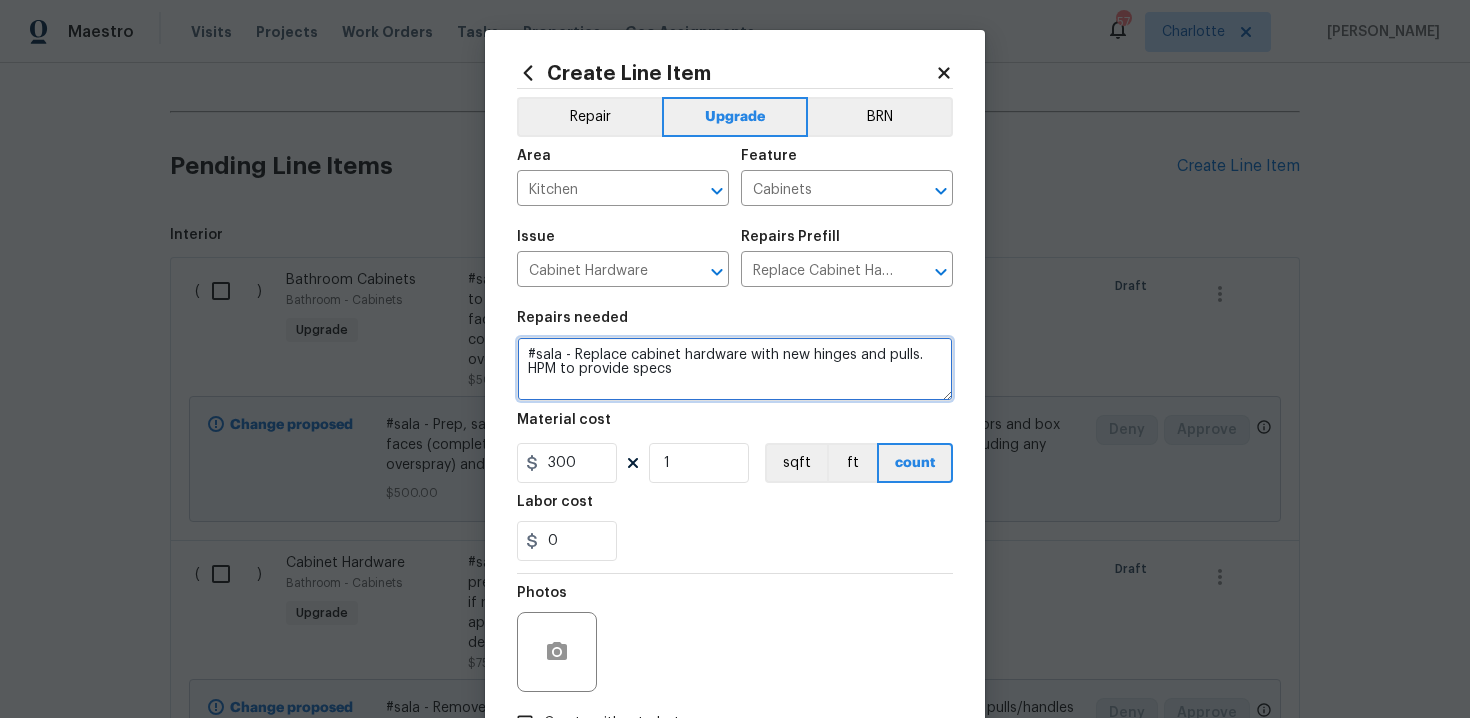 type on "#sala - Replace cabinet hardware with new hinges and pulls. HPM to provide specs" 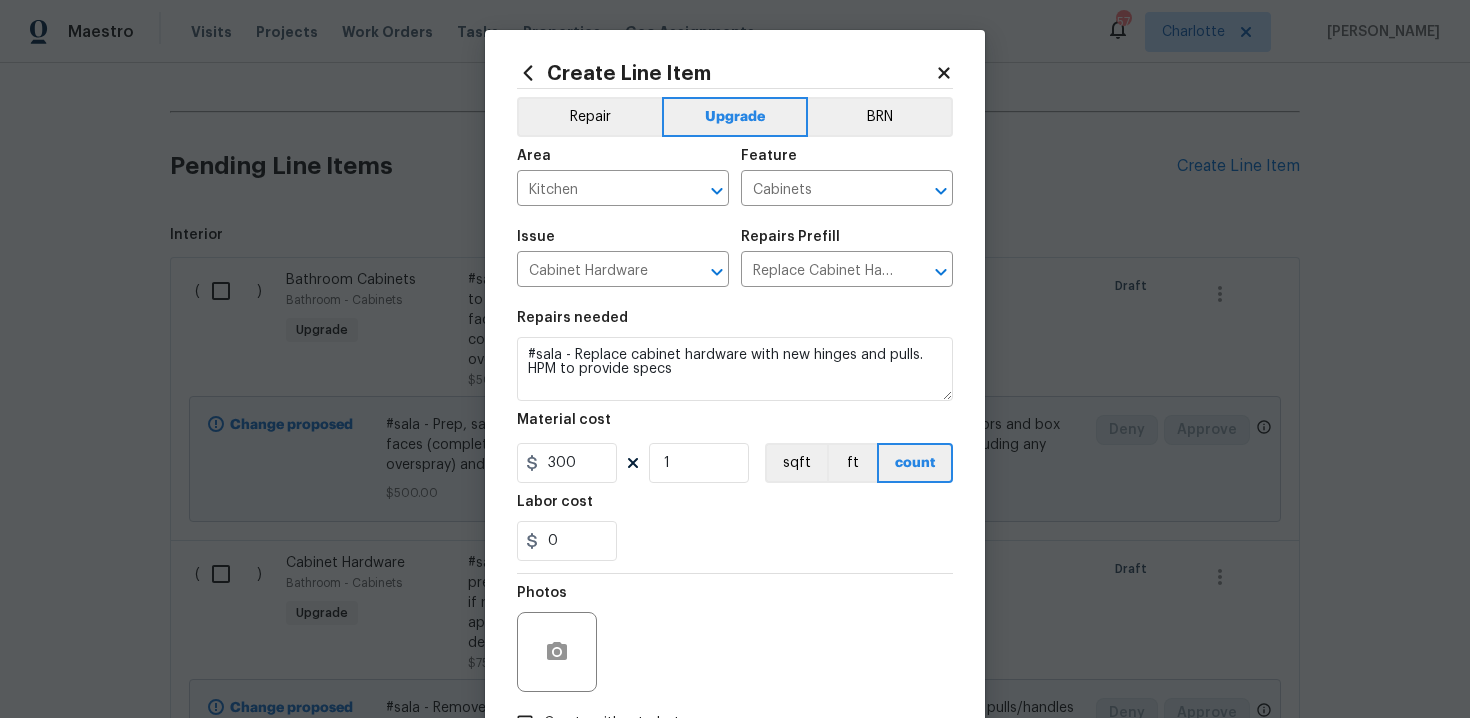 click on "Labor cost" at bounding box center [735, 508] 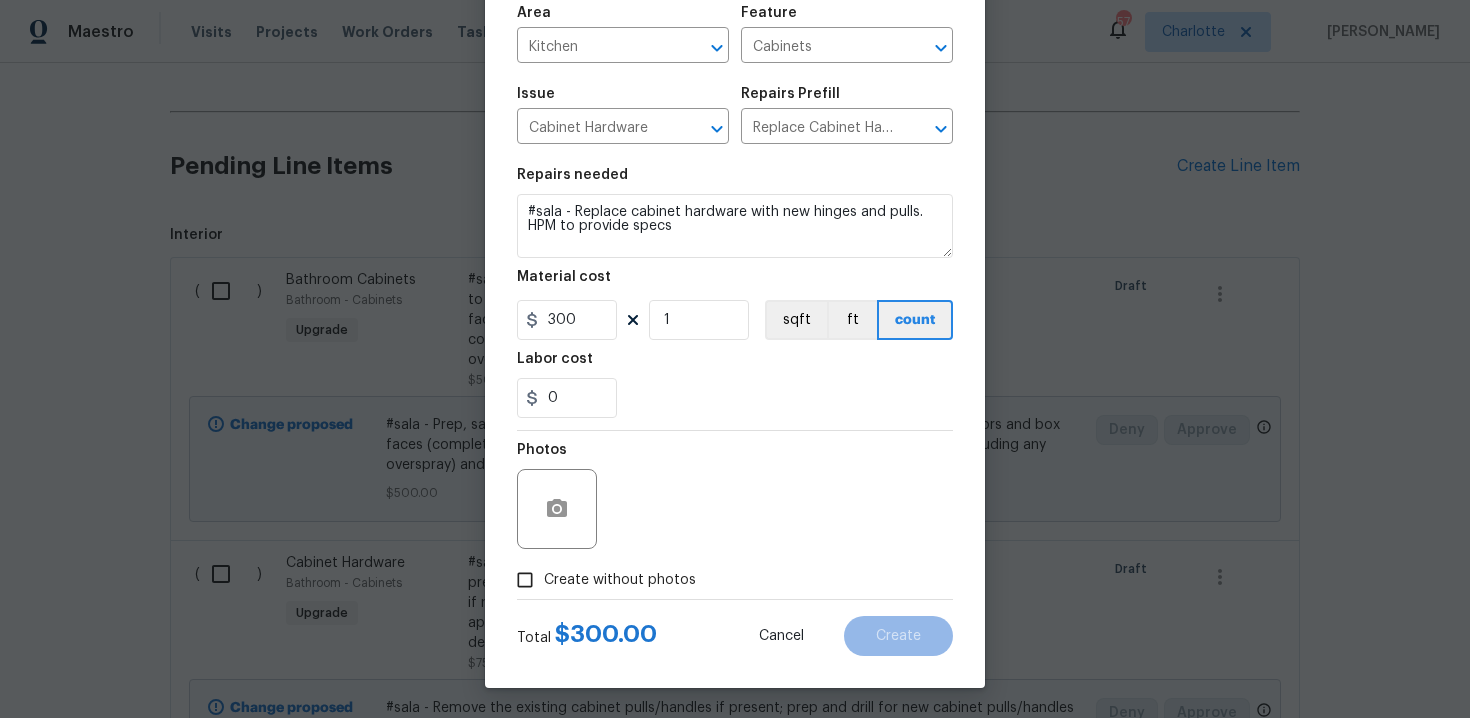 scroll, scrollTop: 144, scrollLeft: 0, axis: vertical 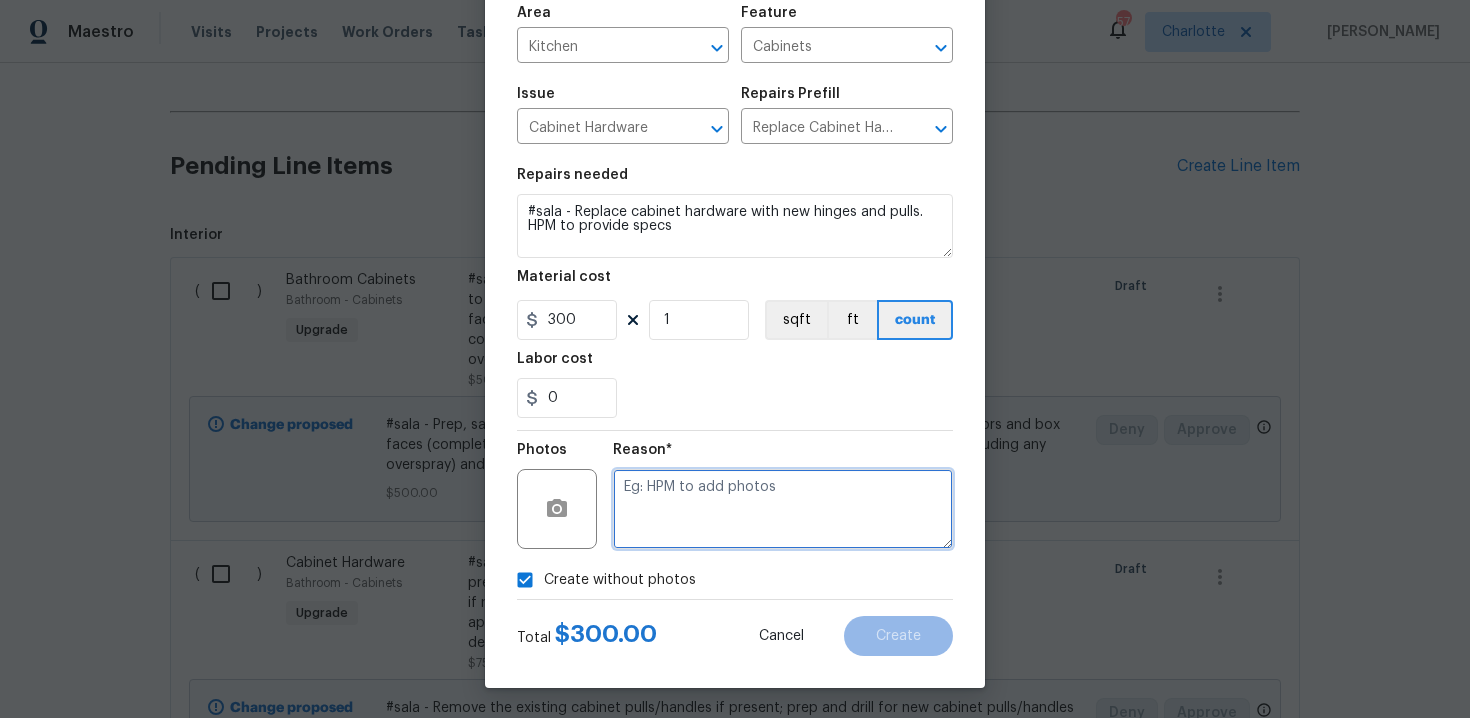 click at bounding box center [783, 509] 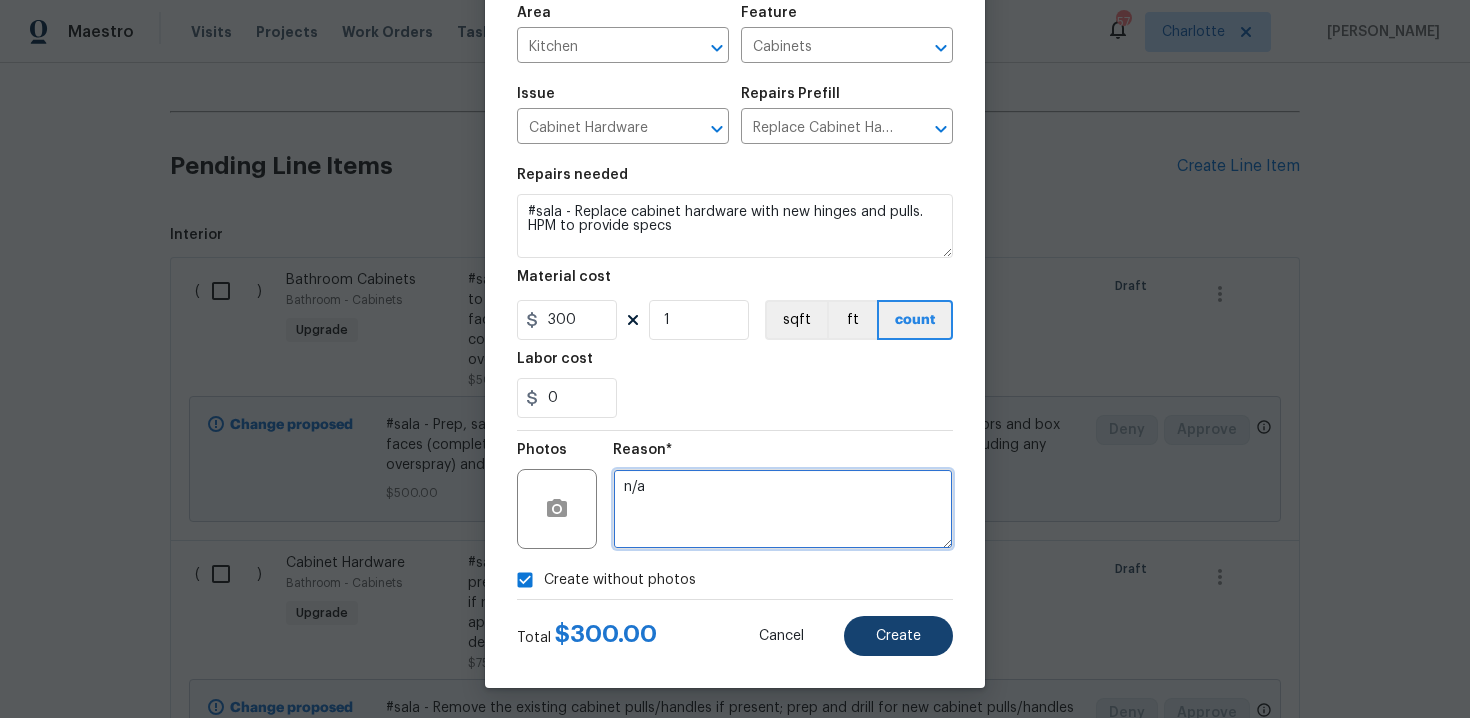 type on "n/a" 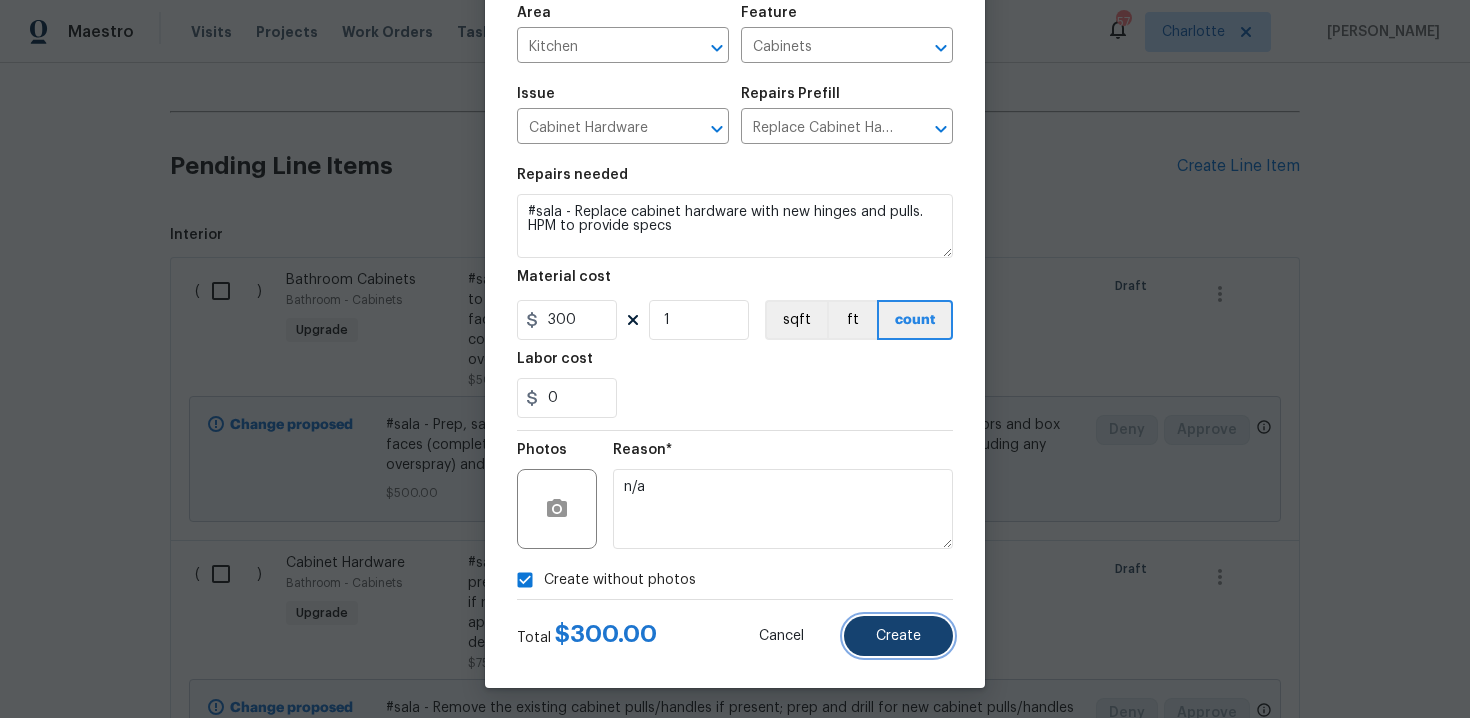 click on "Create" at bounding box center (898, 636) 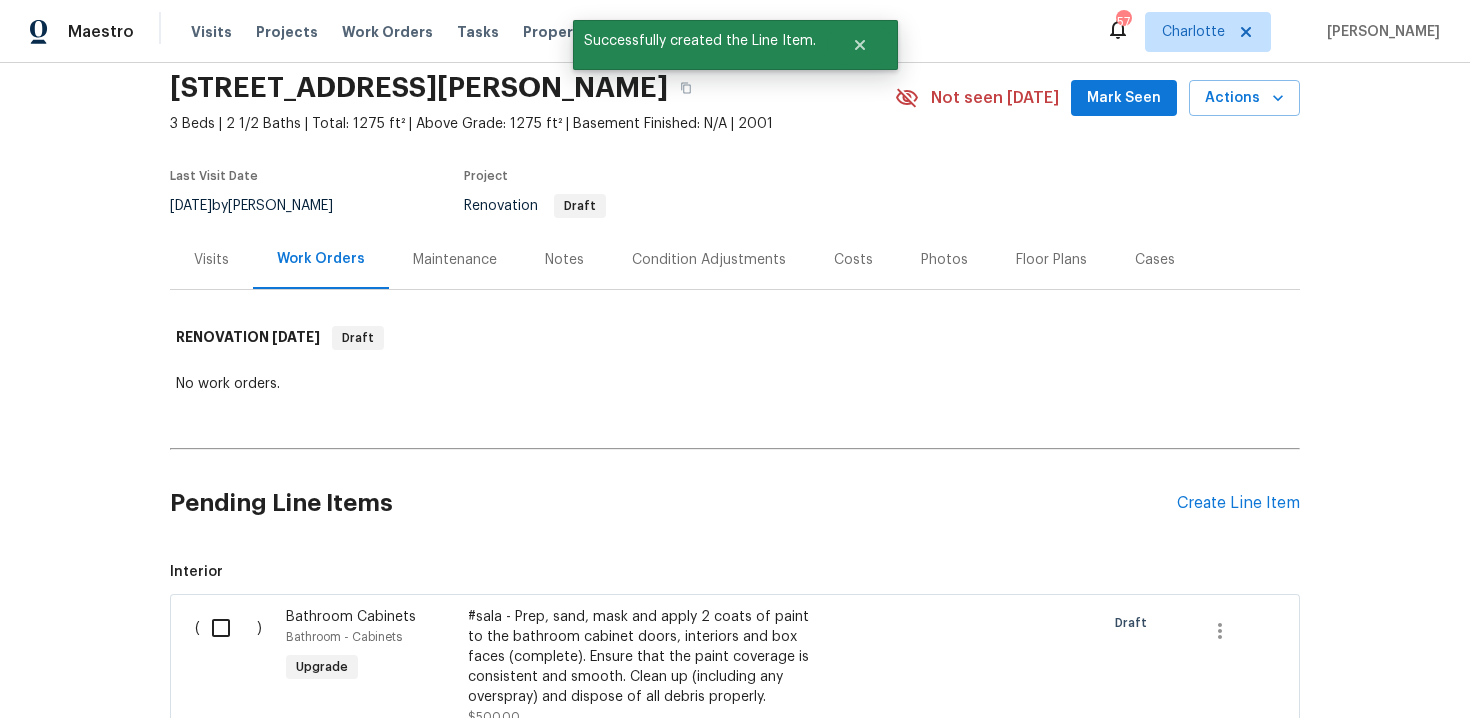 scroll, scrollTop: 410, scrollLeft: 0, axis: vertical 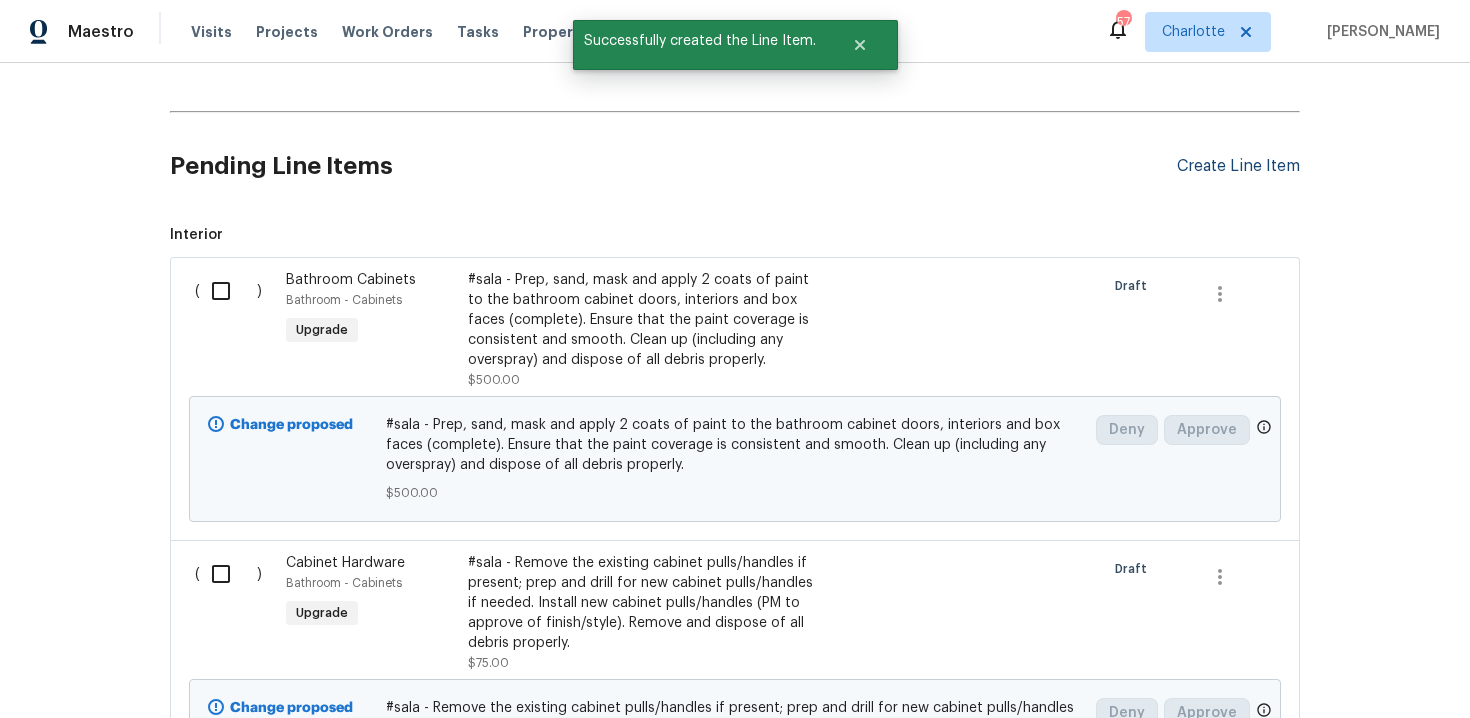 click on "Create Line Item" at bounding box center [1238, 166] 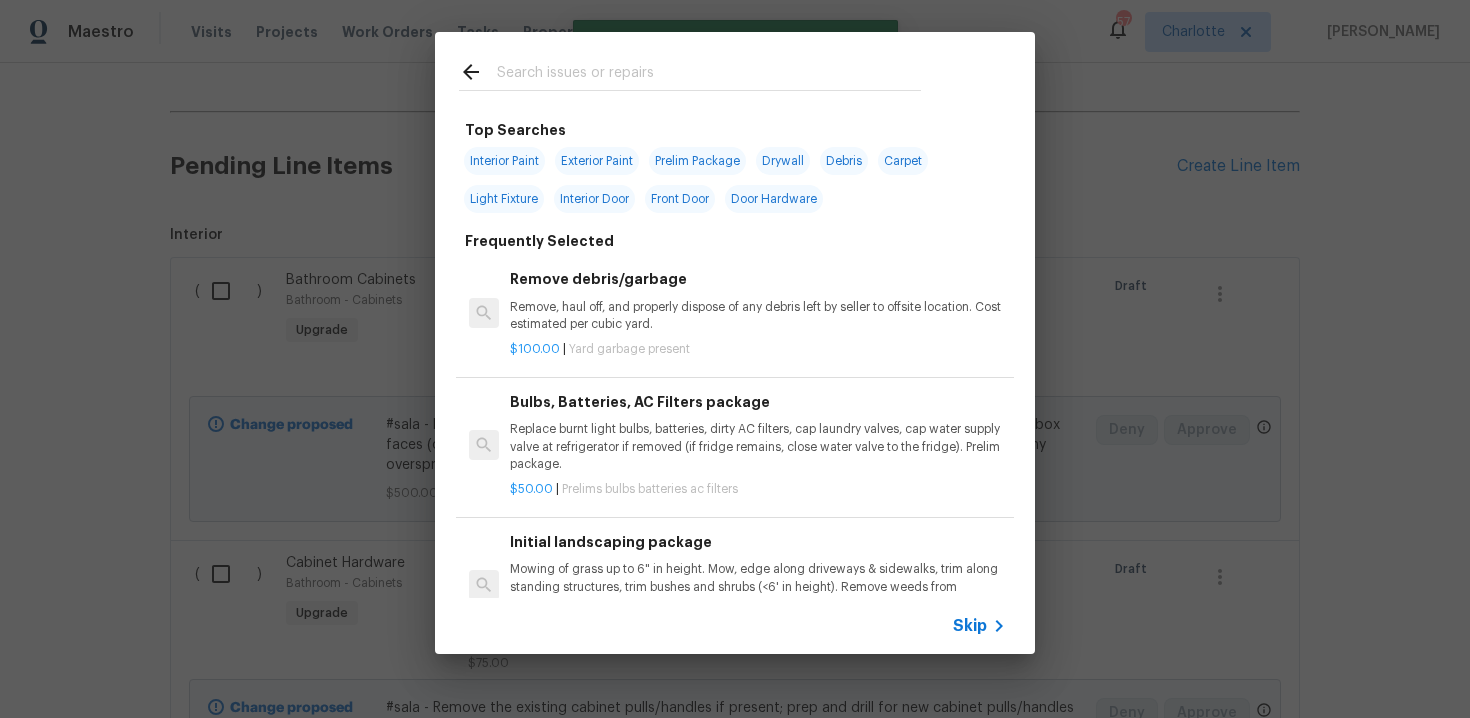 click on "Skip" at bounding box center [970, 626] 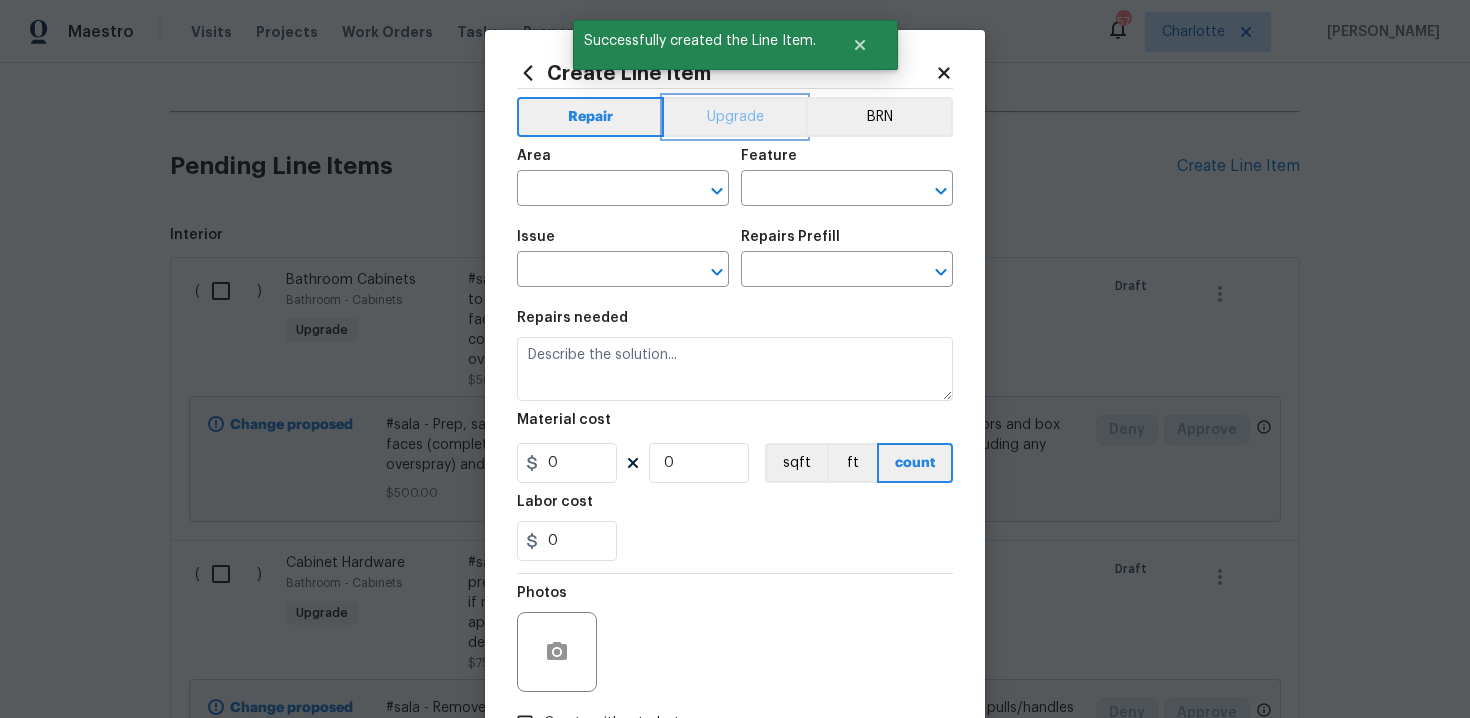 click on "Upgrade" at bounding box center (735, 117) 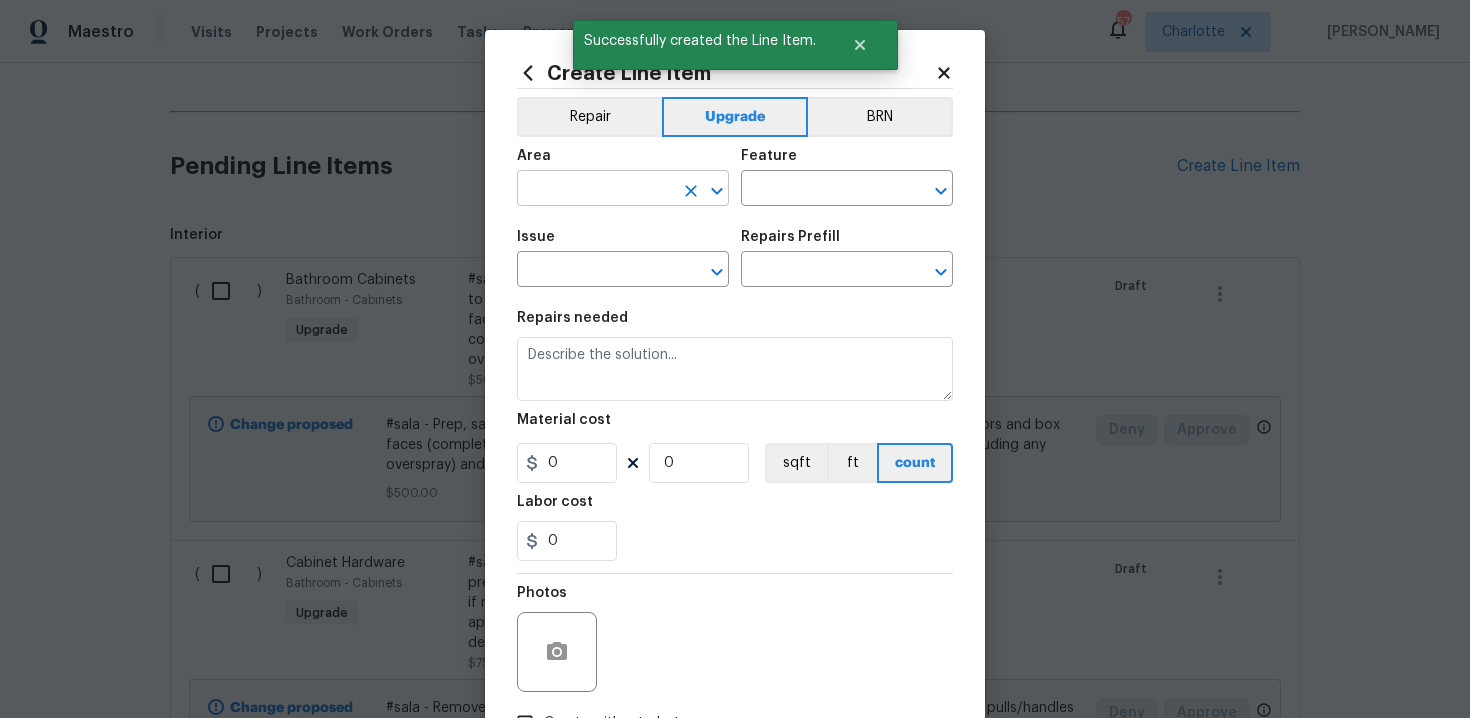 click at bounding box center (595, 190) 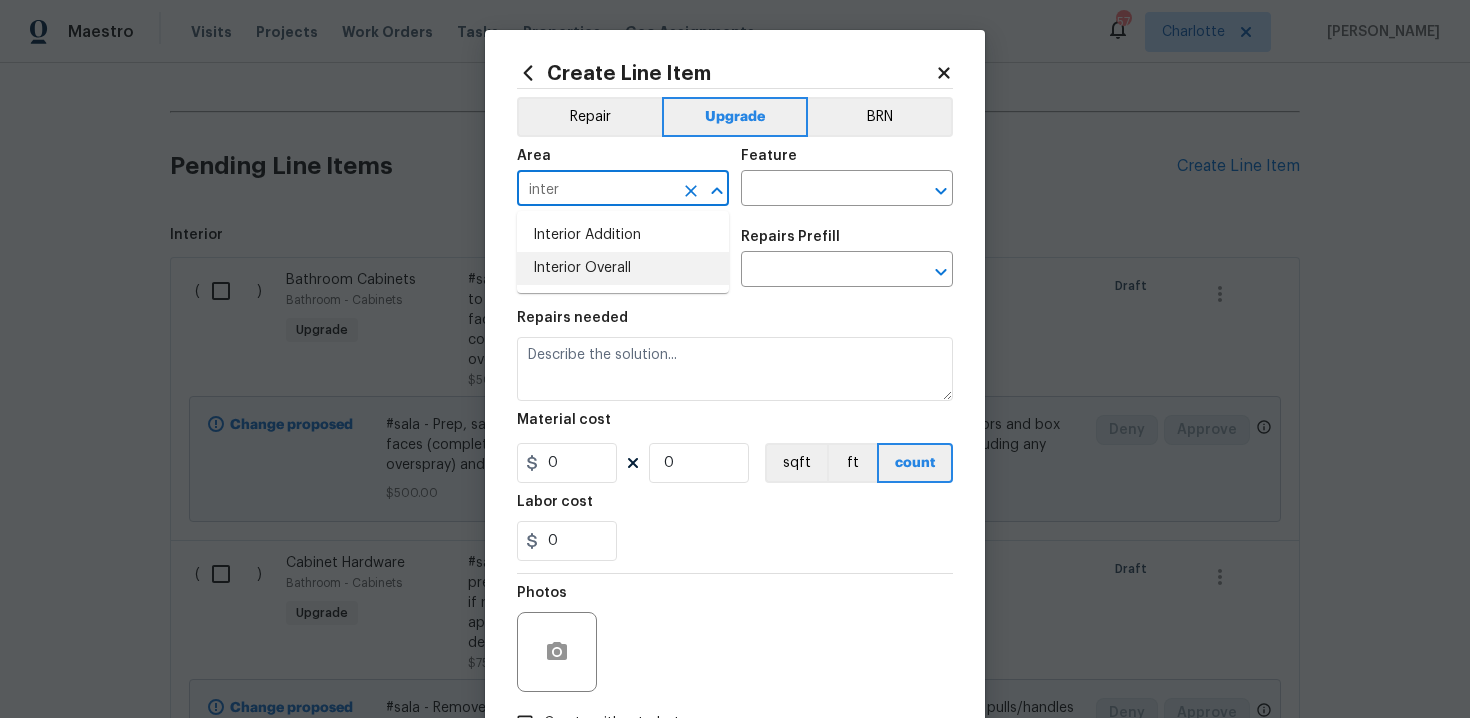 click on "Interior Overall" at bounding box center [623, 268] 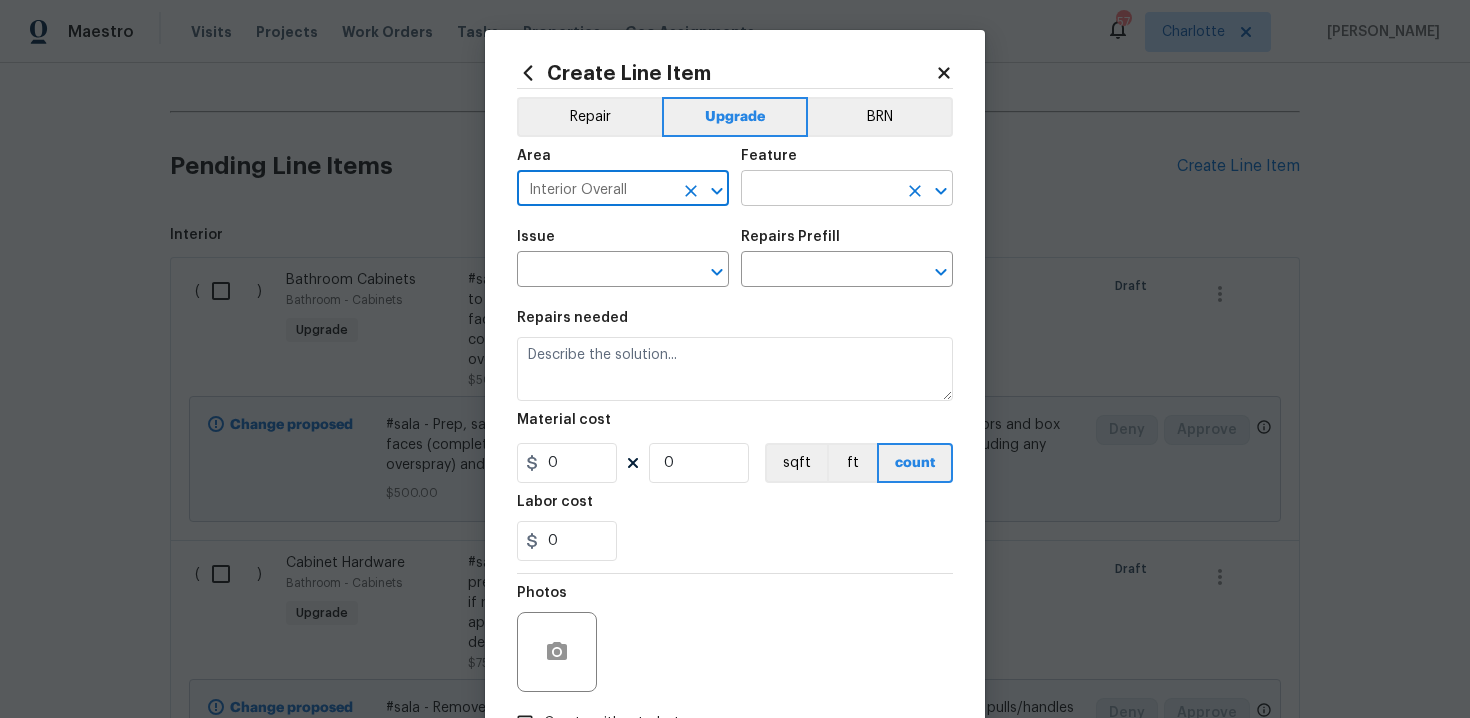 type on "Interior Overall" 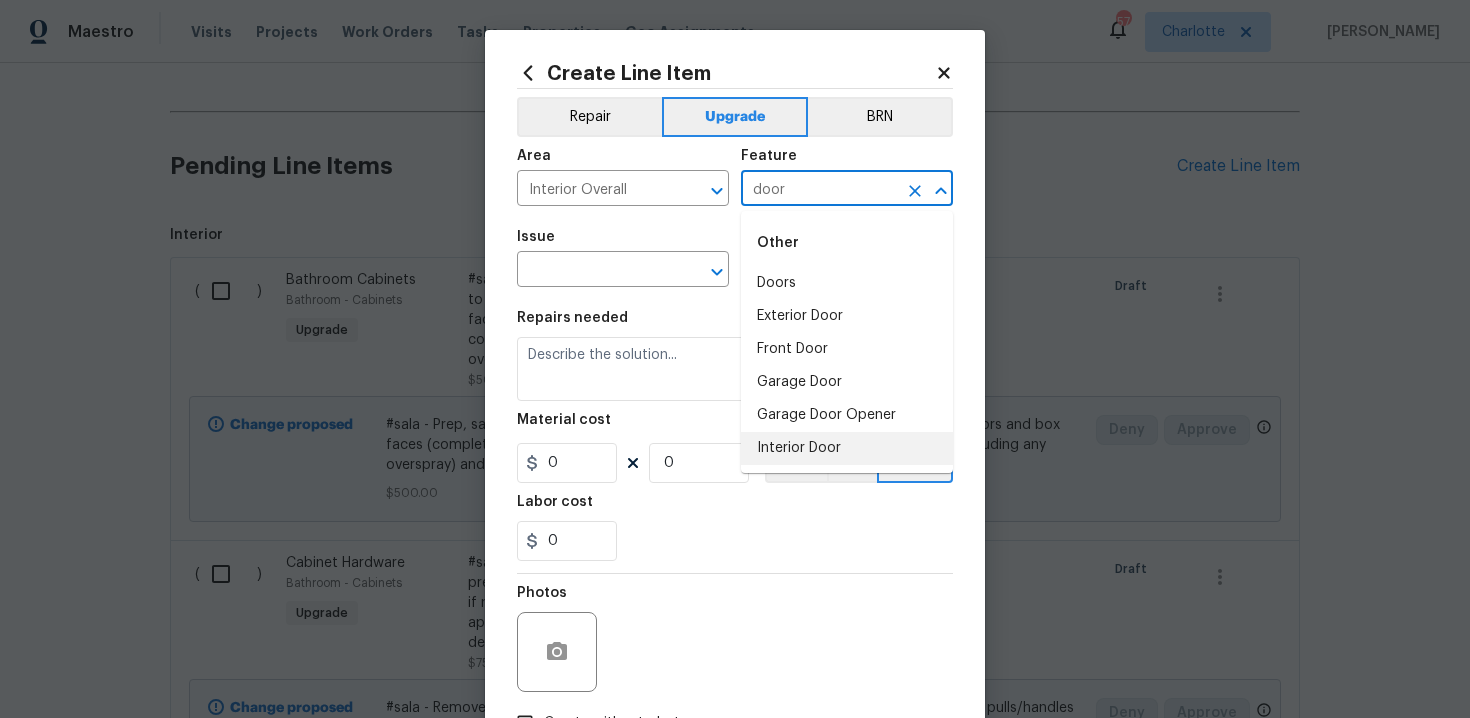 click on "Interior Door" at bounding box center (847, 448) 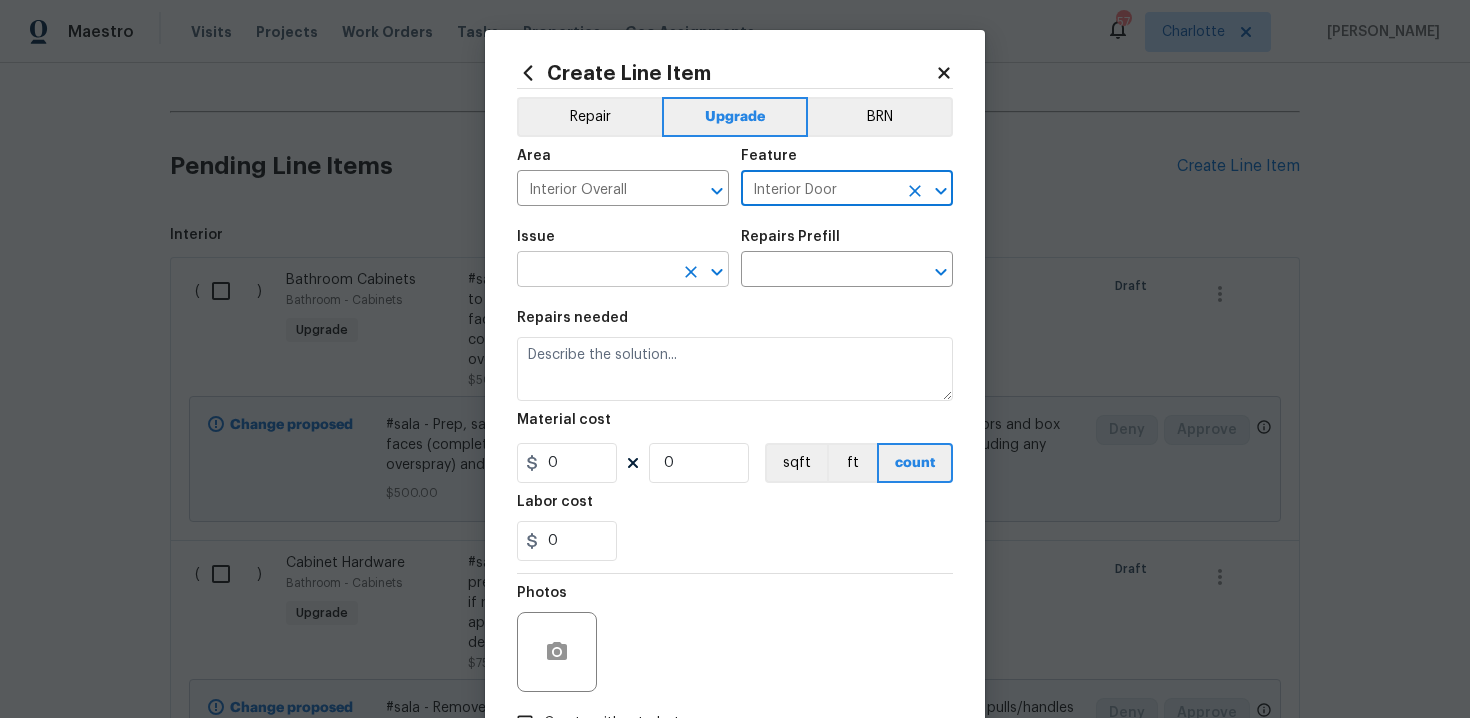 type on "Interior Door" 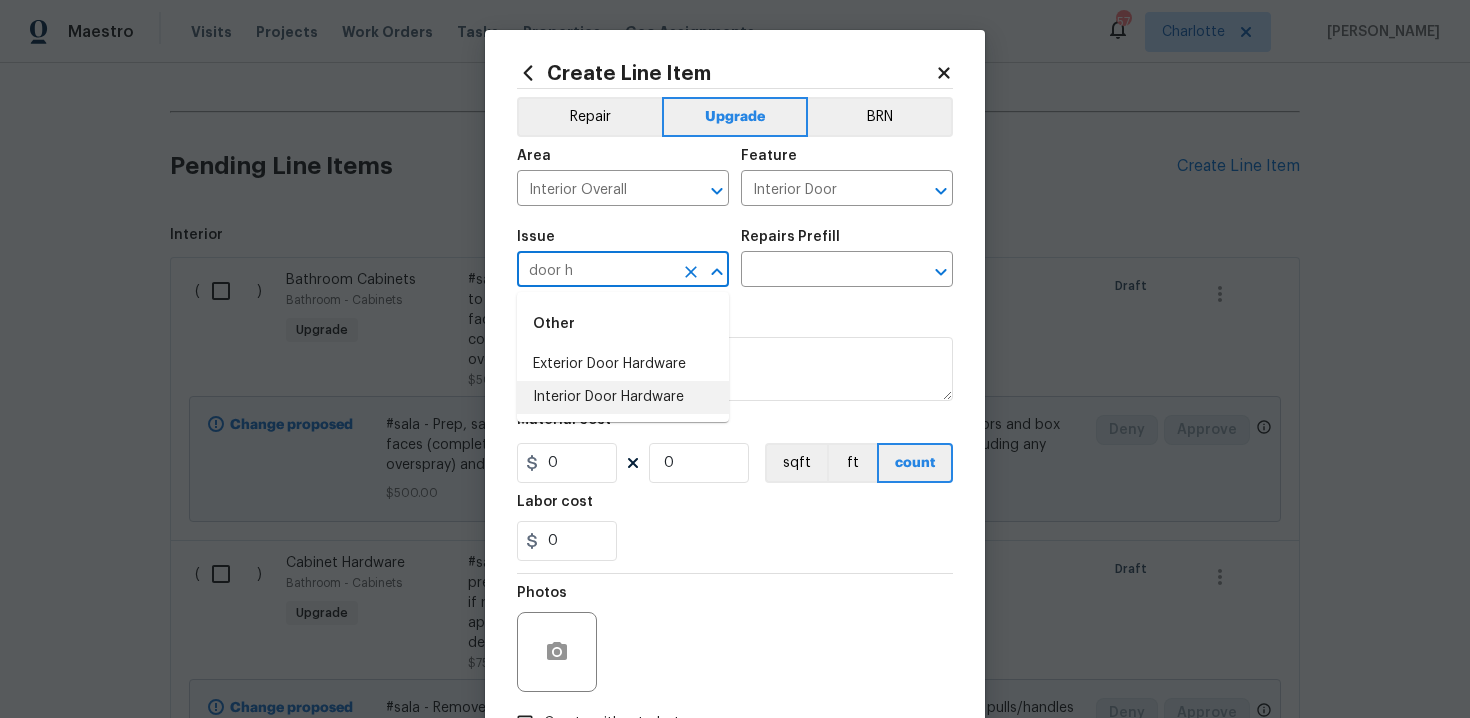 click on "Interior Door Hardware" at bounding box center [623, 397] 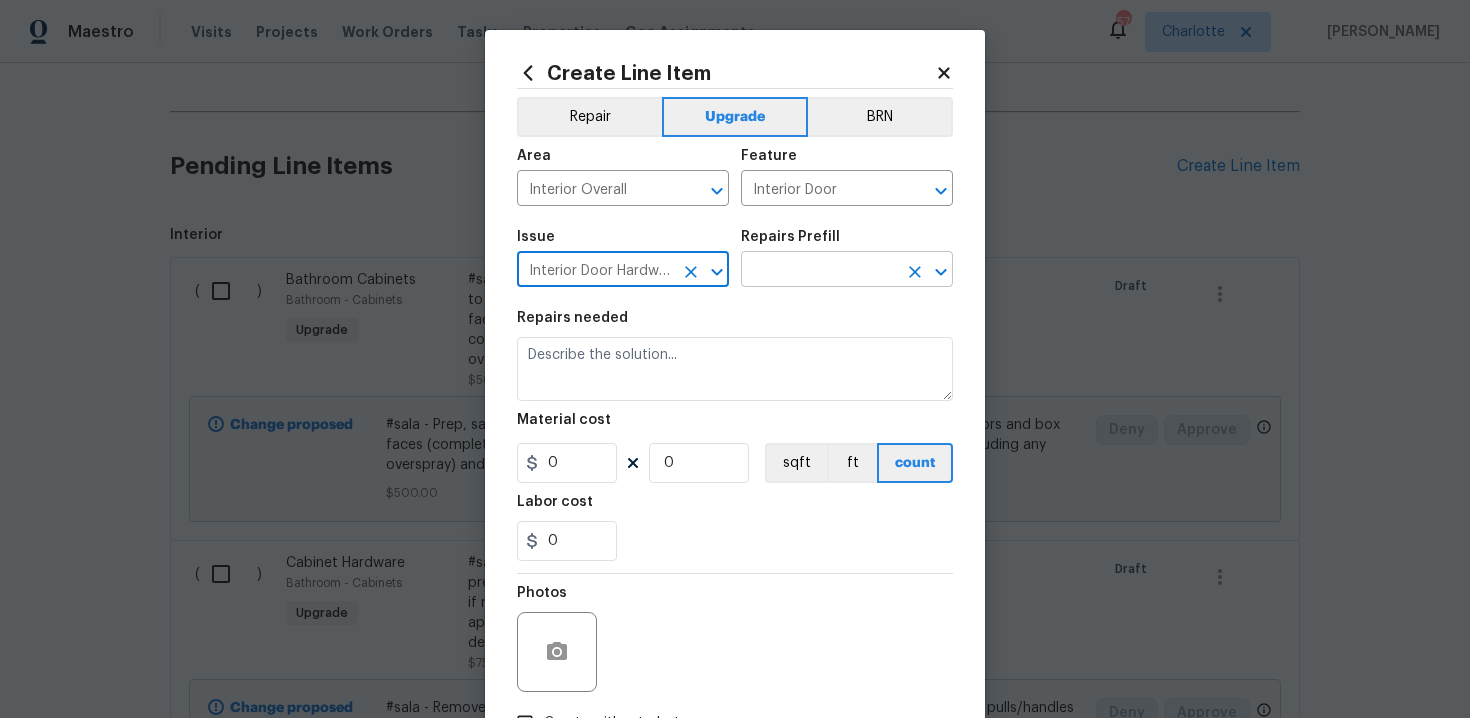 type on "Interior Door Hardware" 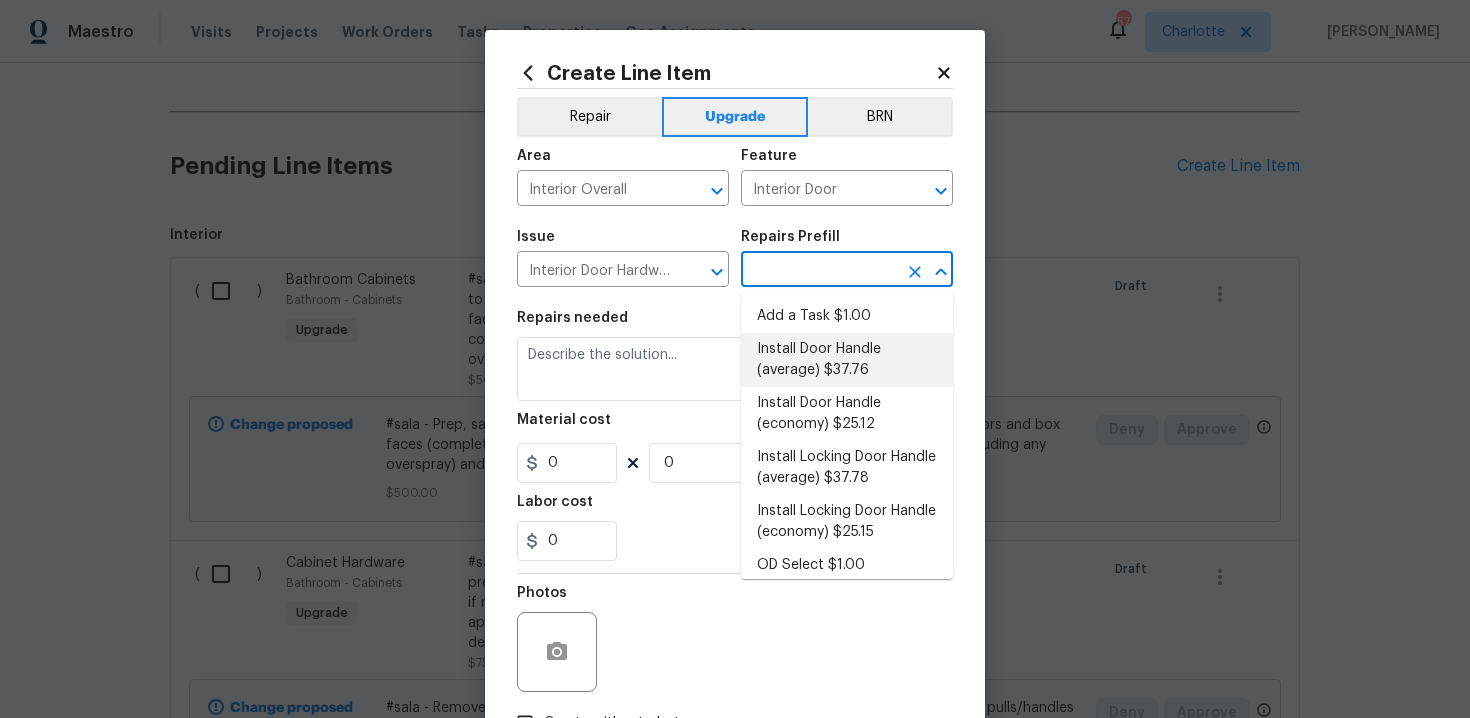 click on "Install Door Handle (average) $37.76" at bounding box center [847, 360] 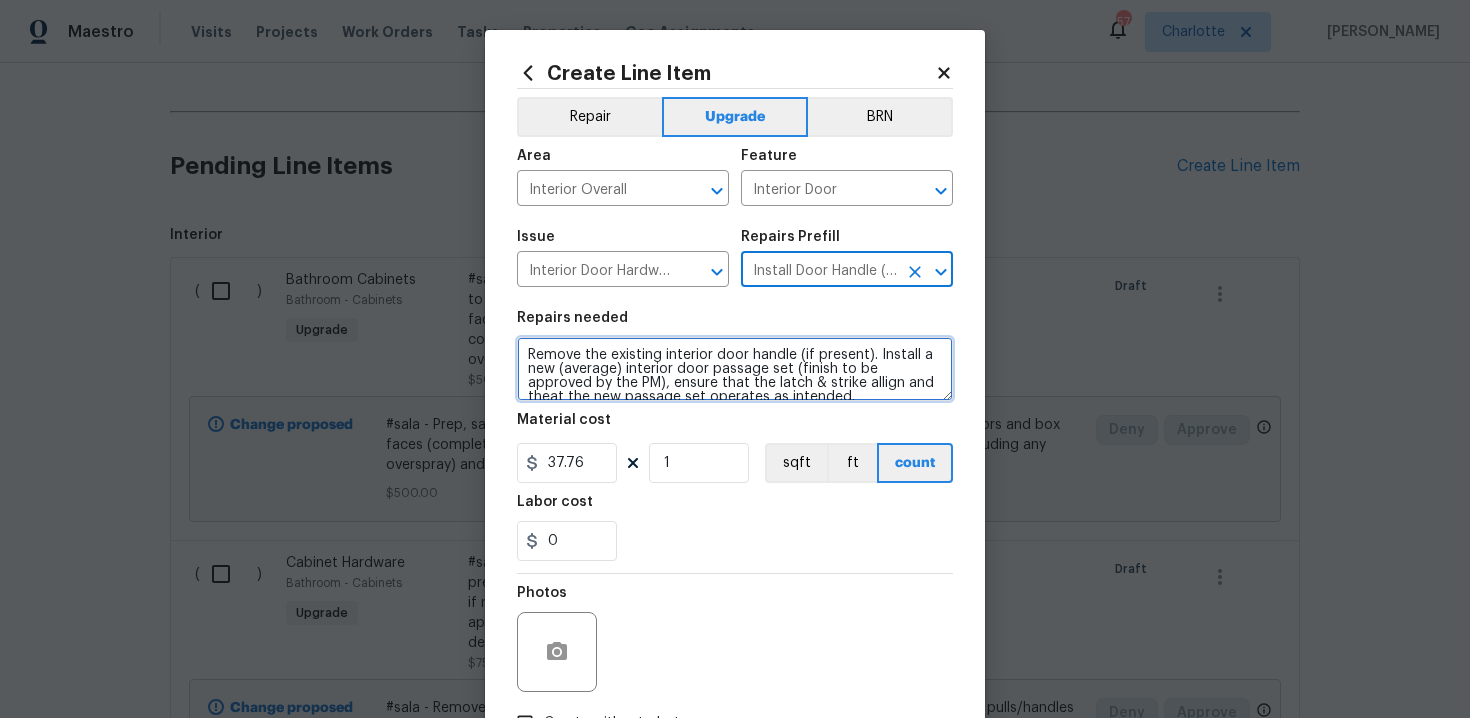 click on "Remove the existing interior door handle (if present). Install a new (average) interior door passage set (finish to be approved by the PM), ensure that the latch & strike allign and theat the new passage set operates as intended." at bounding box center (735, 369) 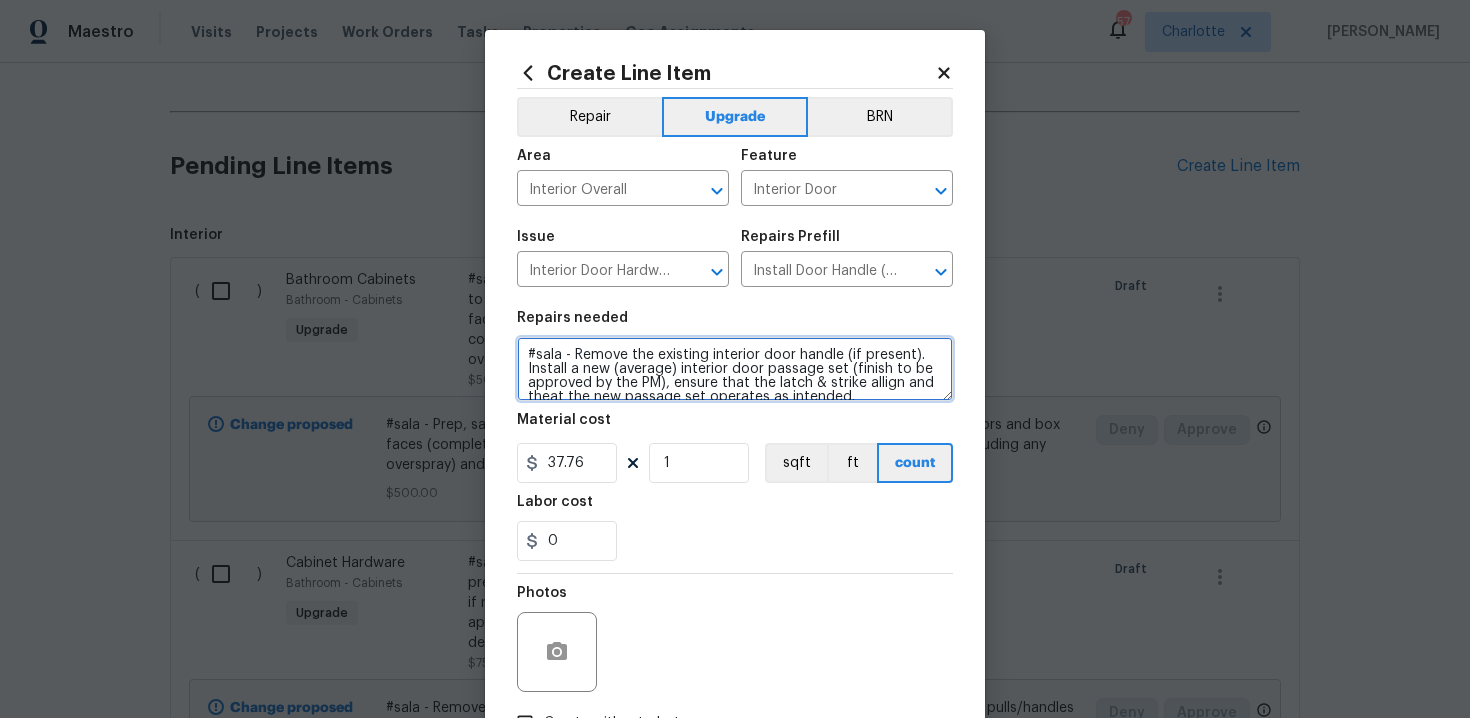 type on "#sala - Remove the existing interior door handle (if present). Install a new (average) interior door passage set (finish to be approved by the PM), ensure that the latch & strike allign and theat the new passage set operates as intended." 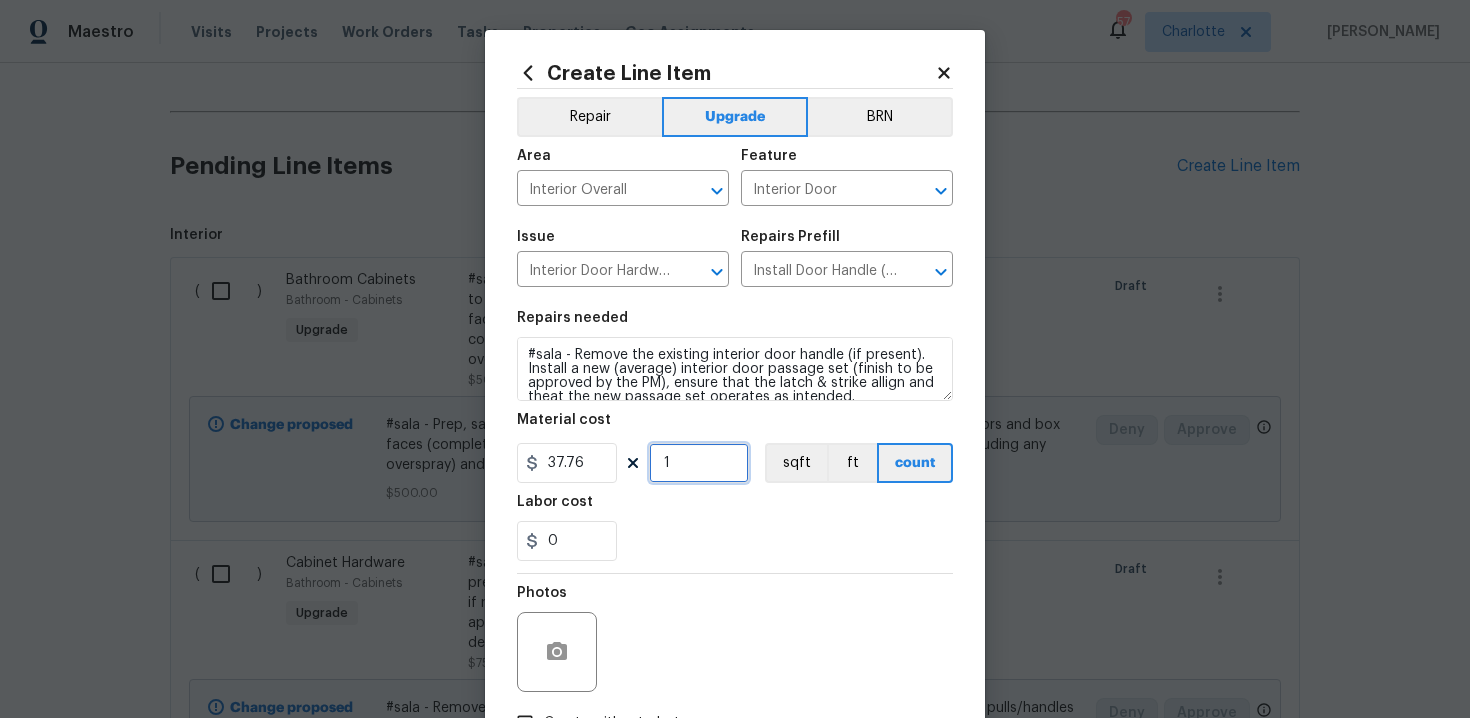 click on "1" at bounding box center [699, 463] 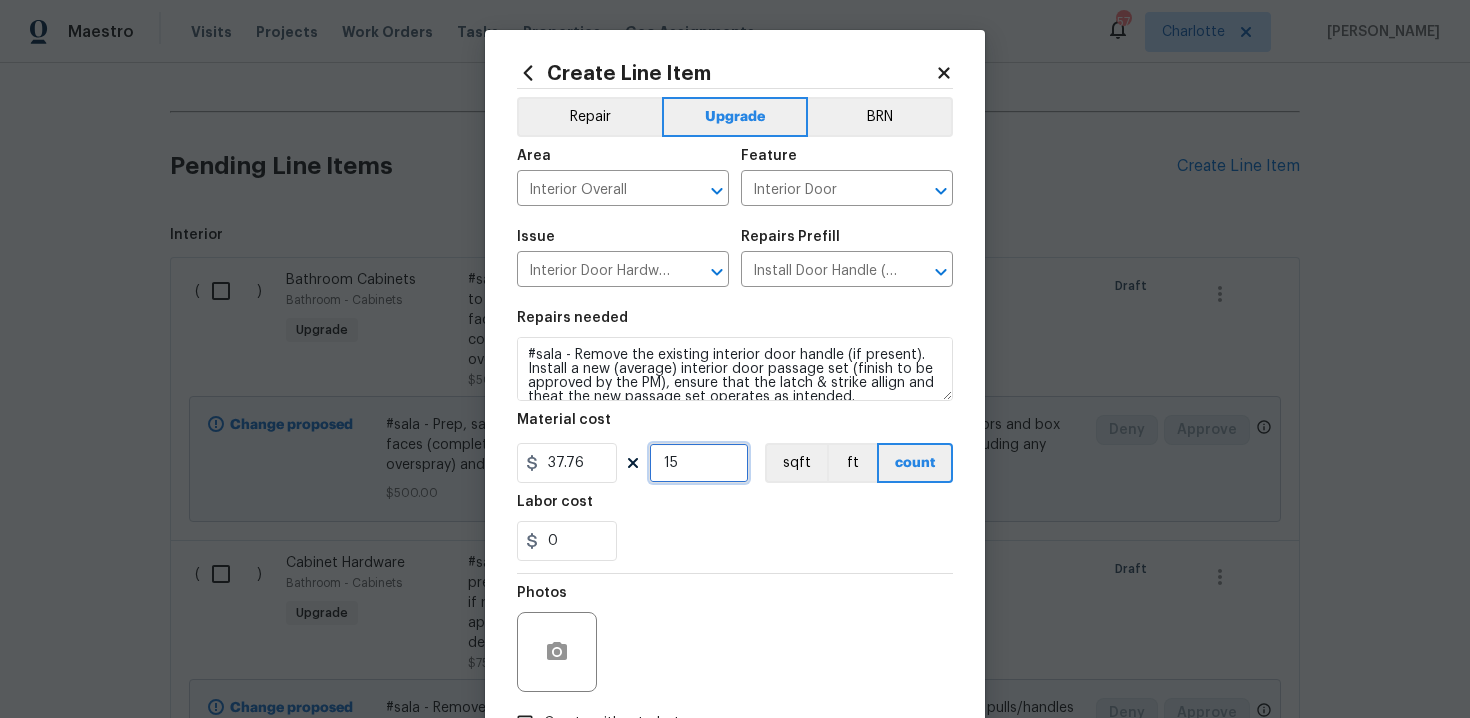 type on "15" 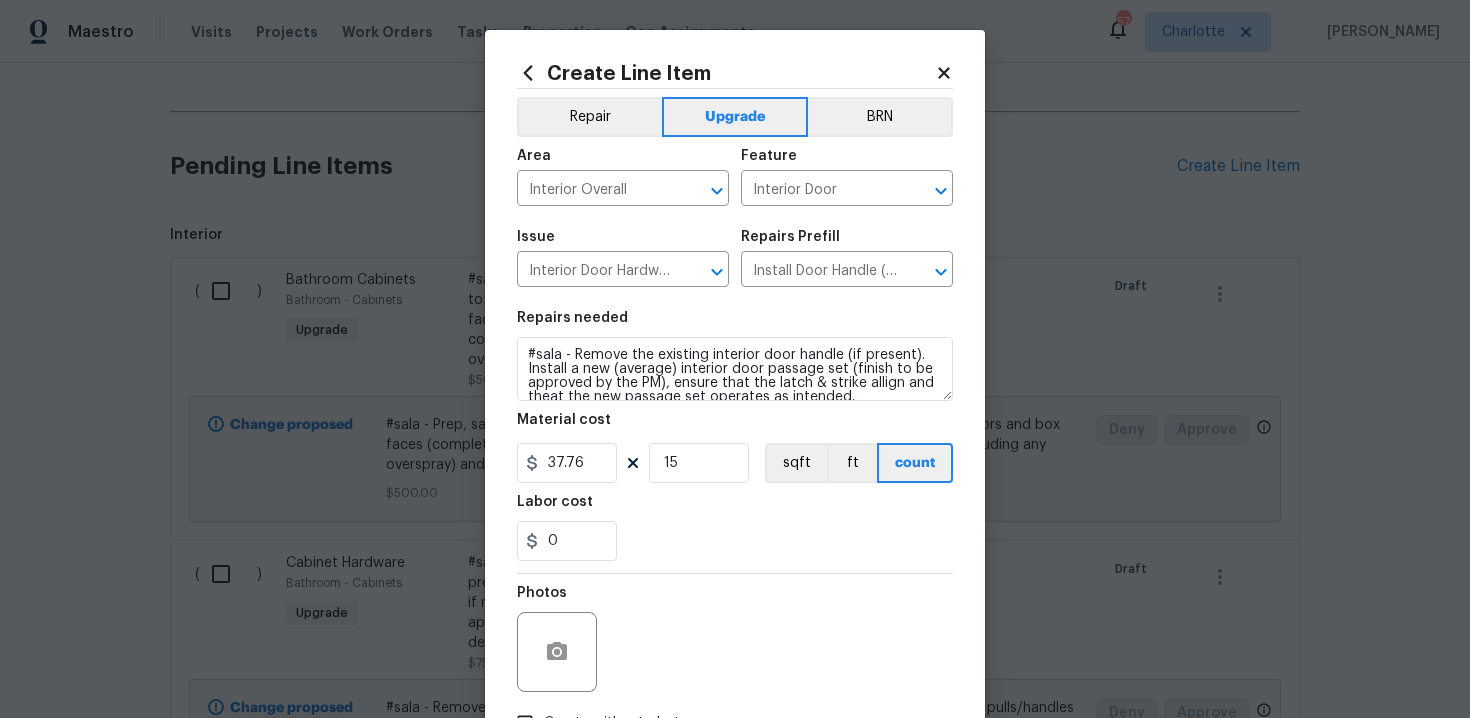 click on "0" at bounding box center [735, 541] 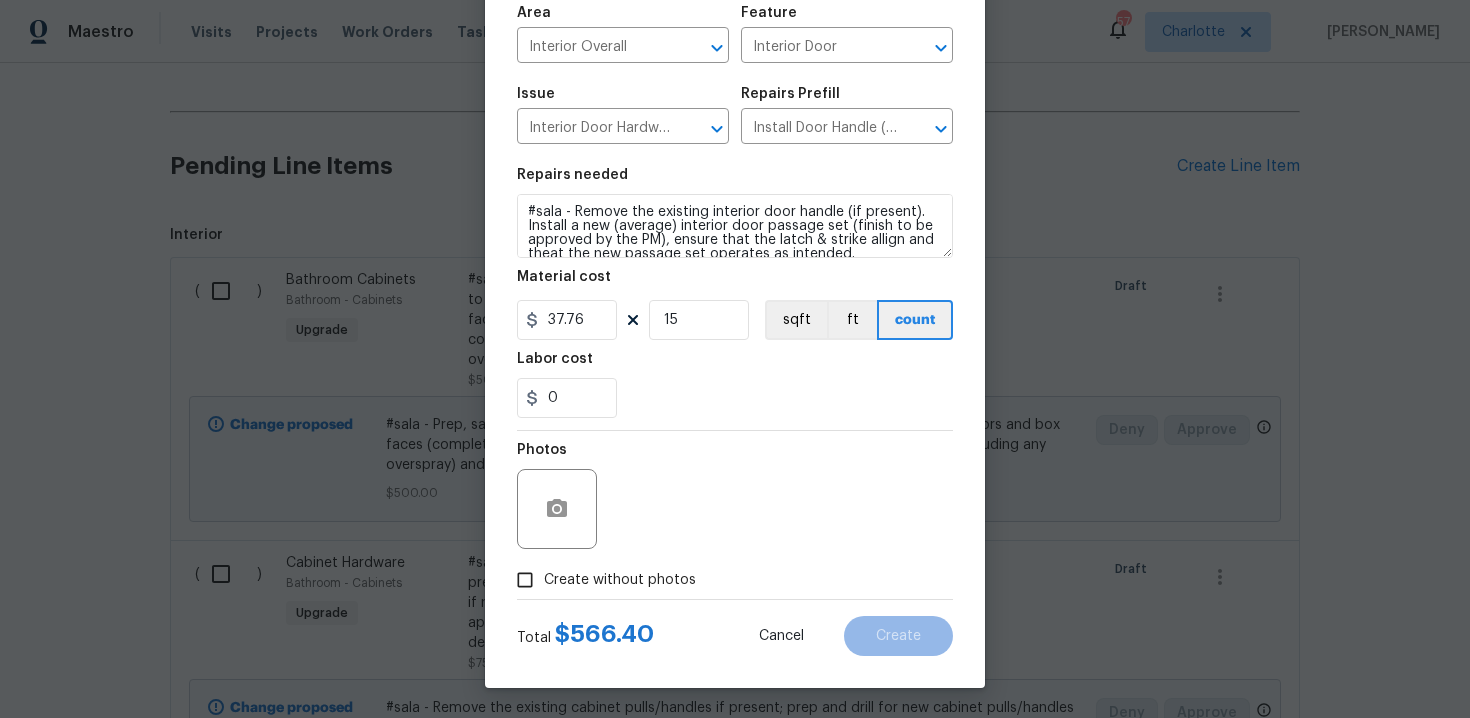 click on "Create without photos" at bounding box center [620, 580] 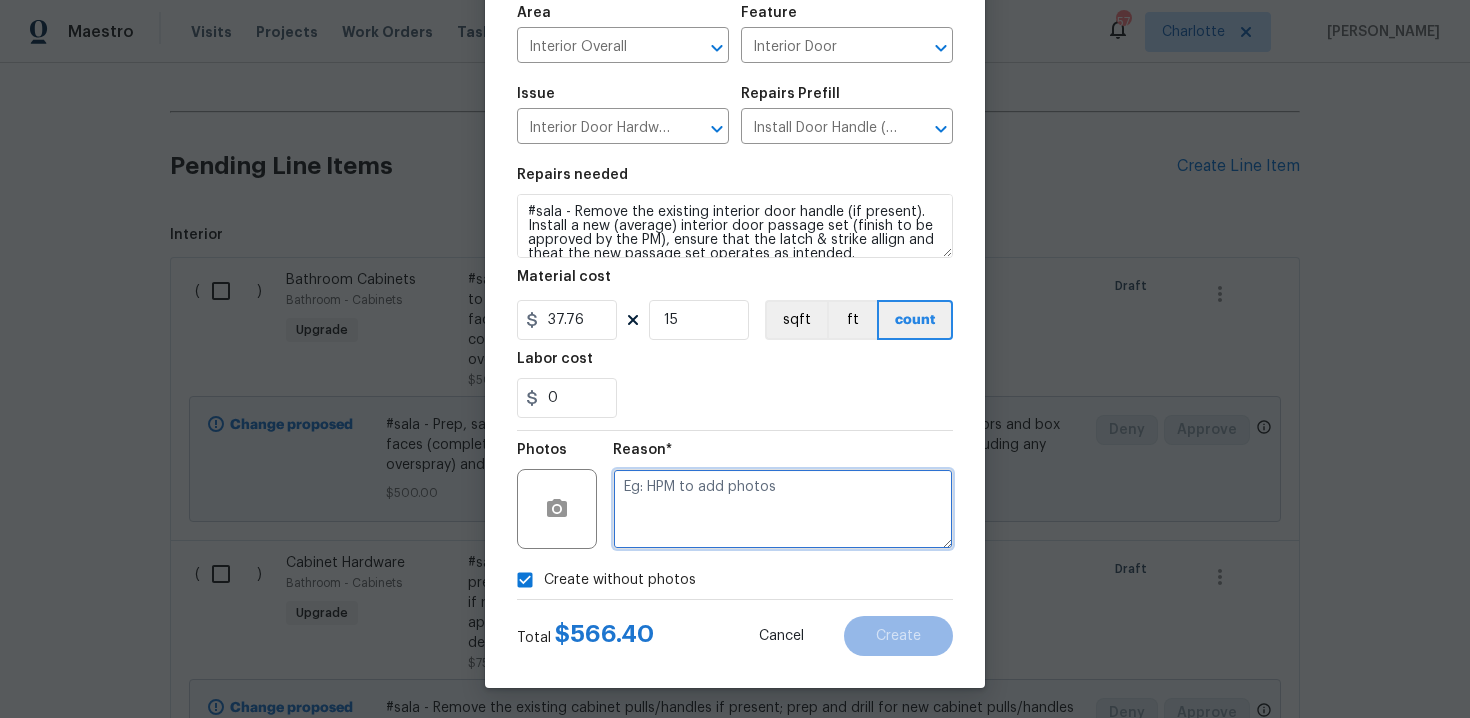click at bounding box center [783, 509] 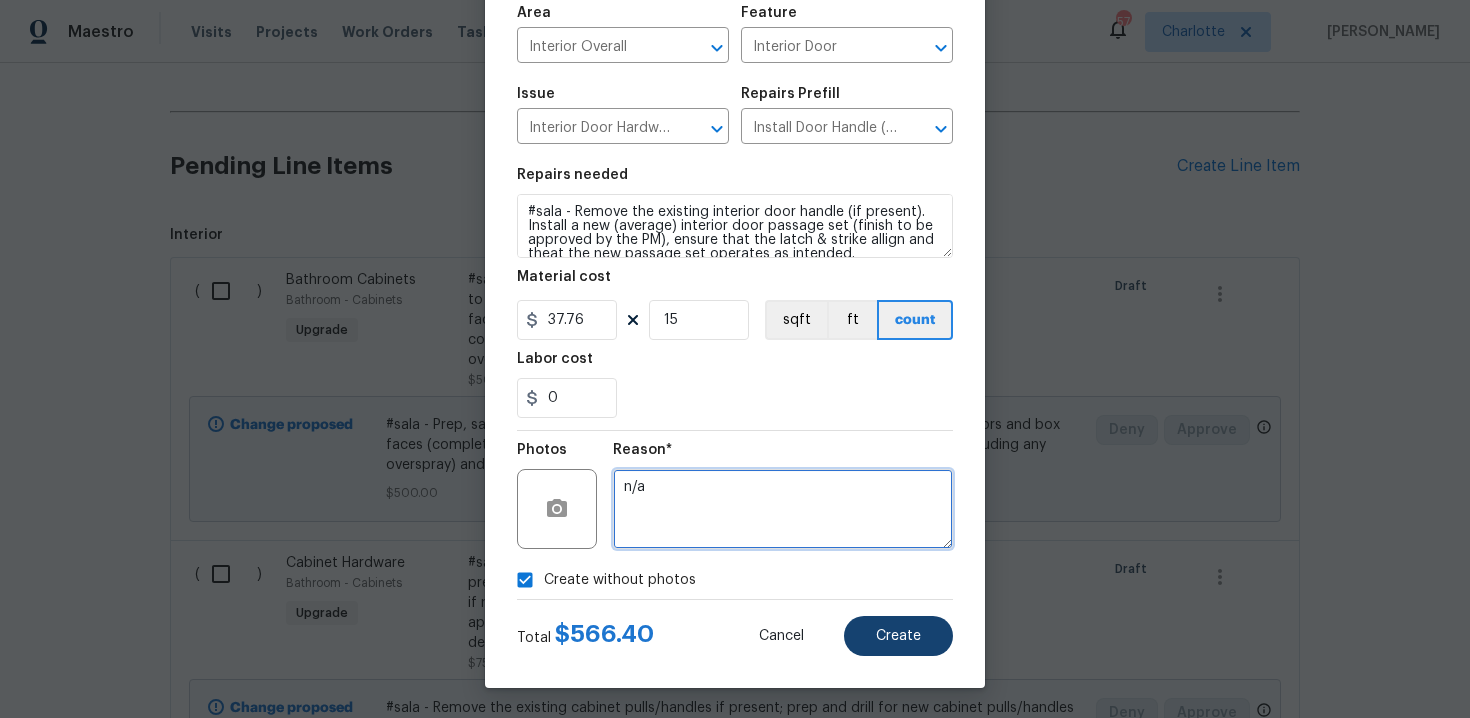 type on "n/a" 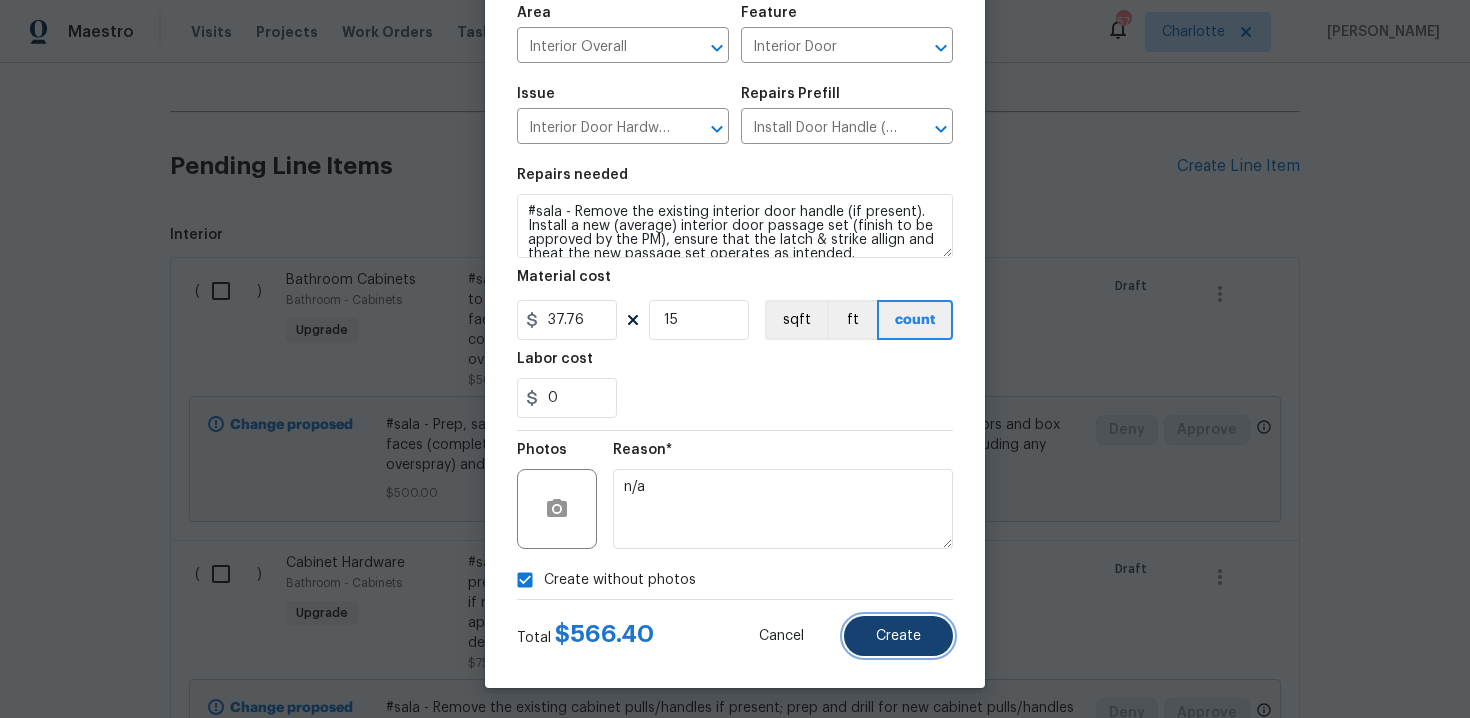 click on "Create" at bounding box center [898, 636] 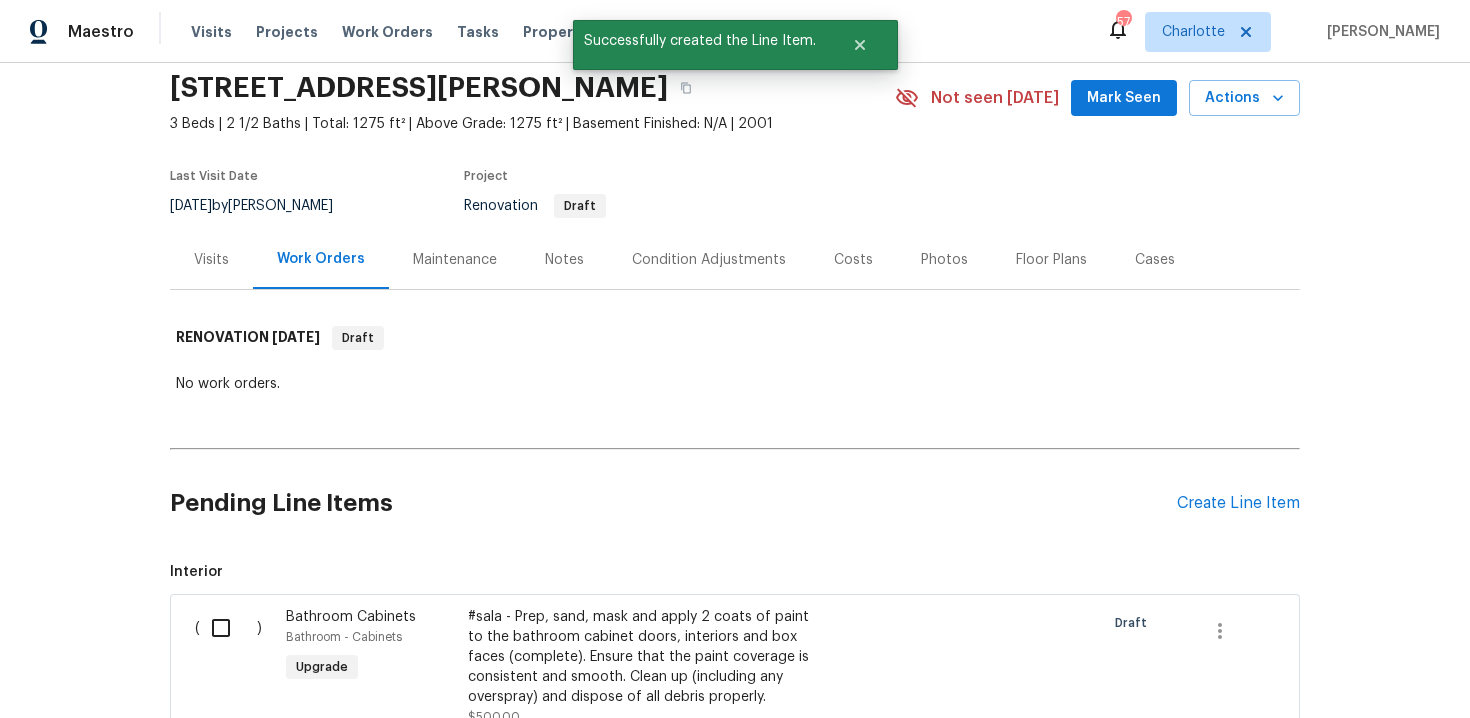 scroll, scrollTop: 410, scrollLeft: 0, axis: vertical 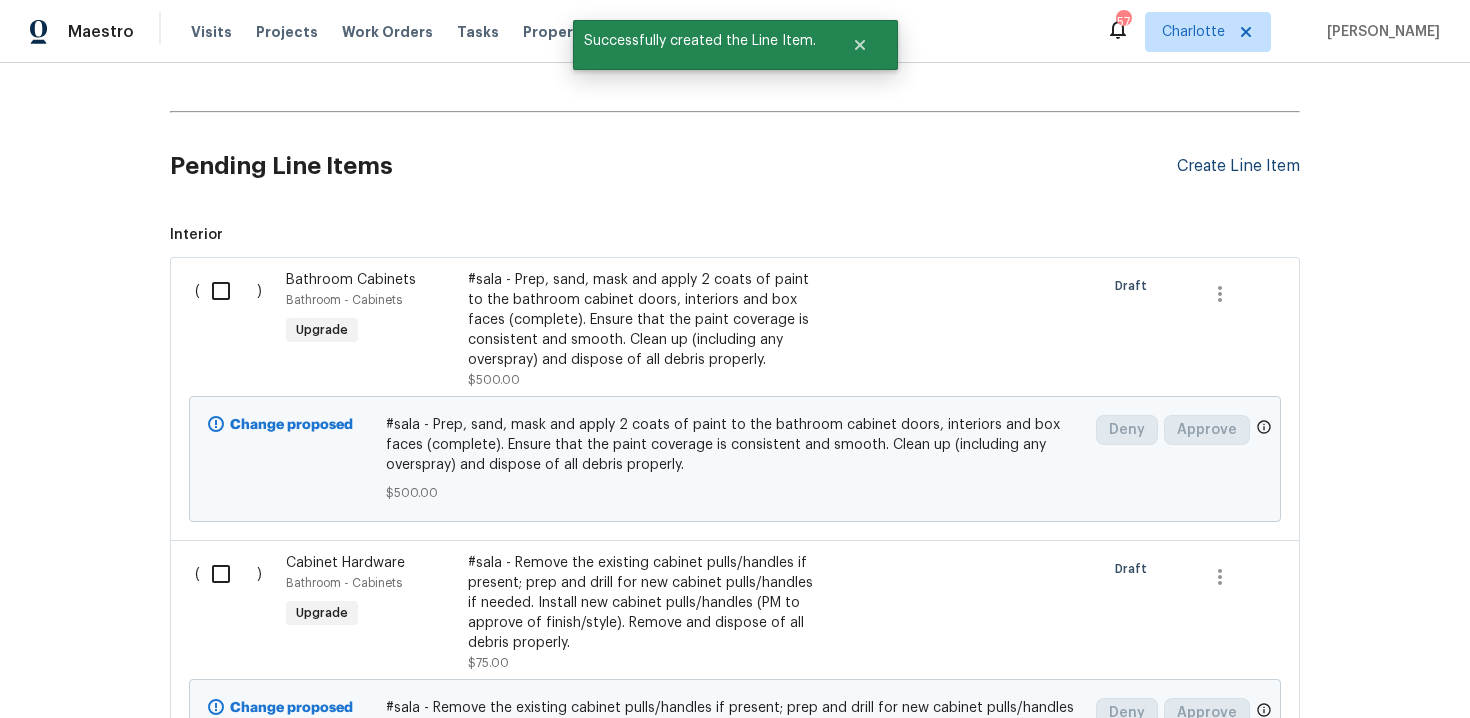 click on "Create Line Item" at bounding box center (1238, 166) 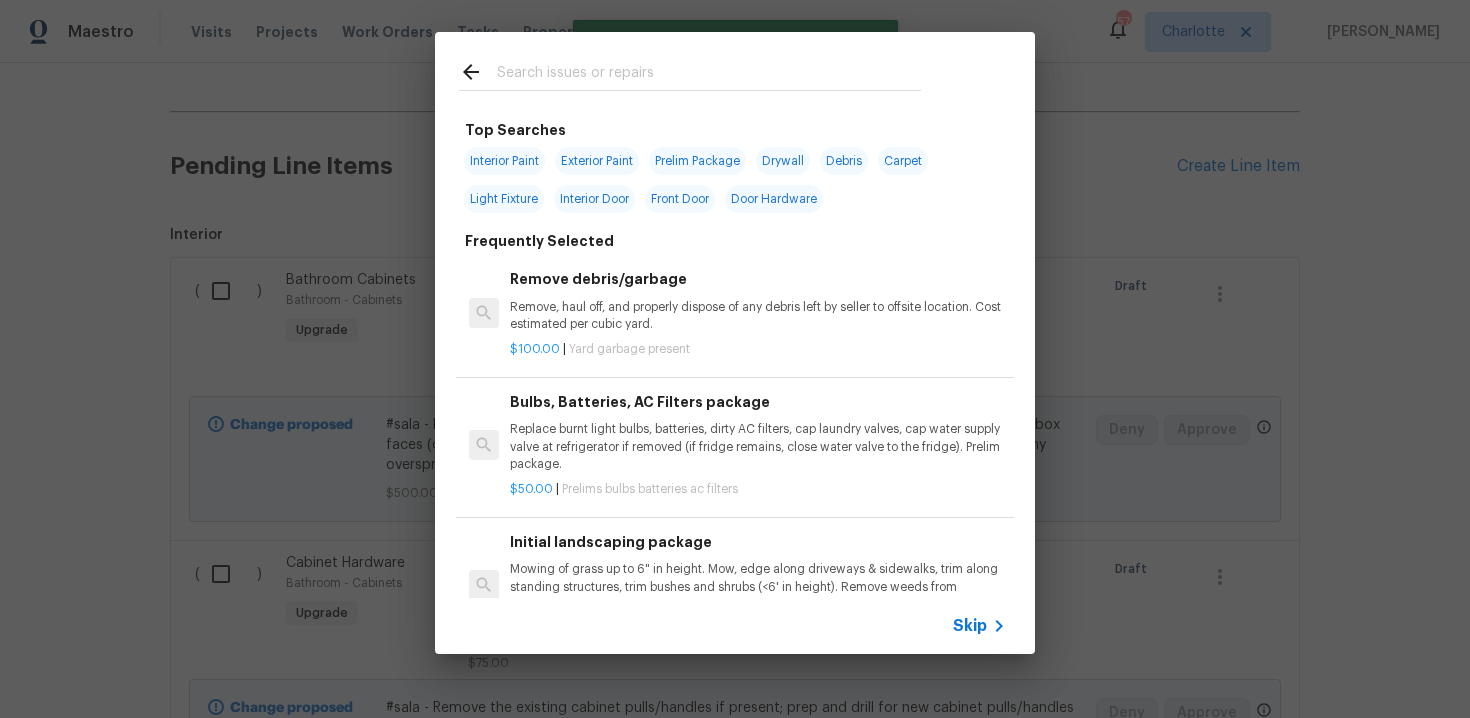 click on "Skip" at bounding box center (970, 626) 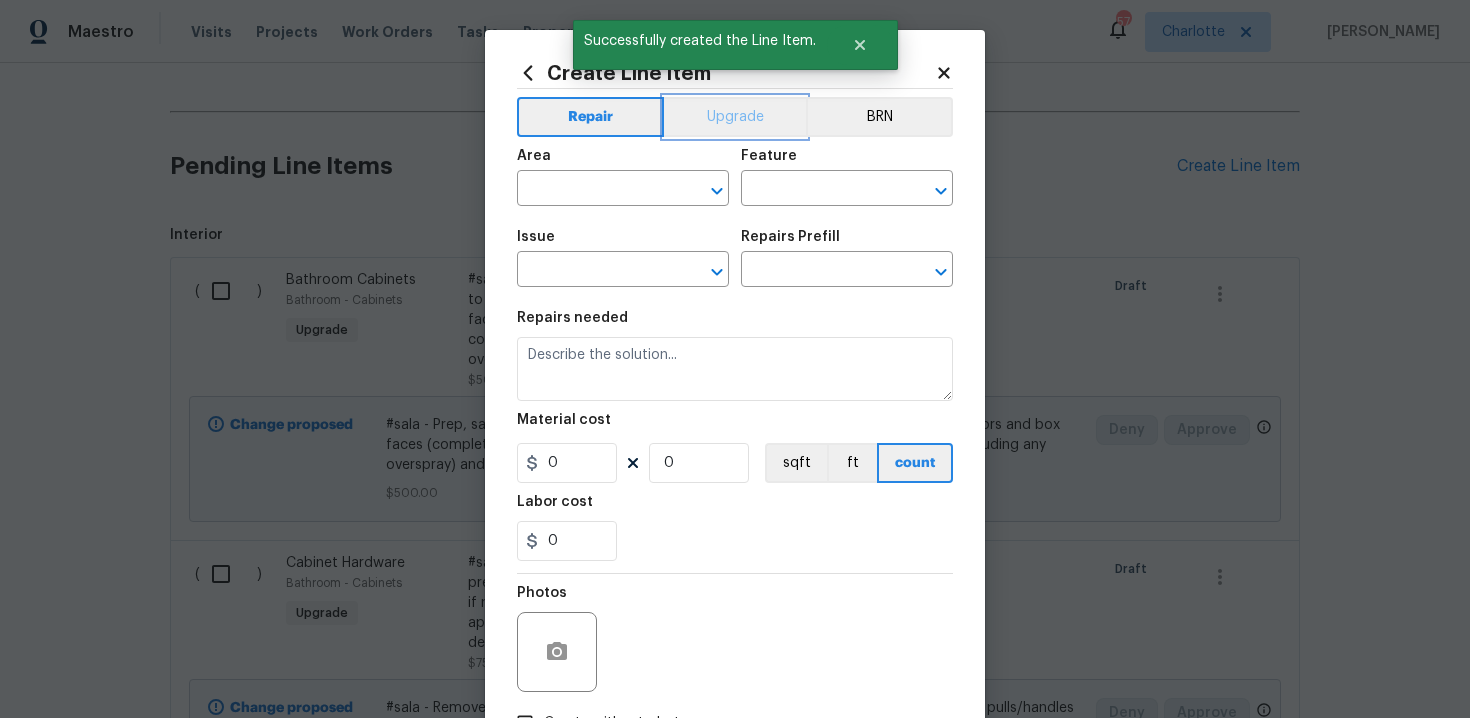 click on "Upgrade" at bounding box center (735, 117) 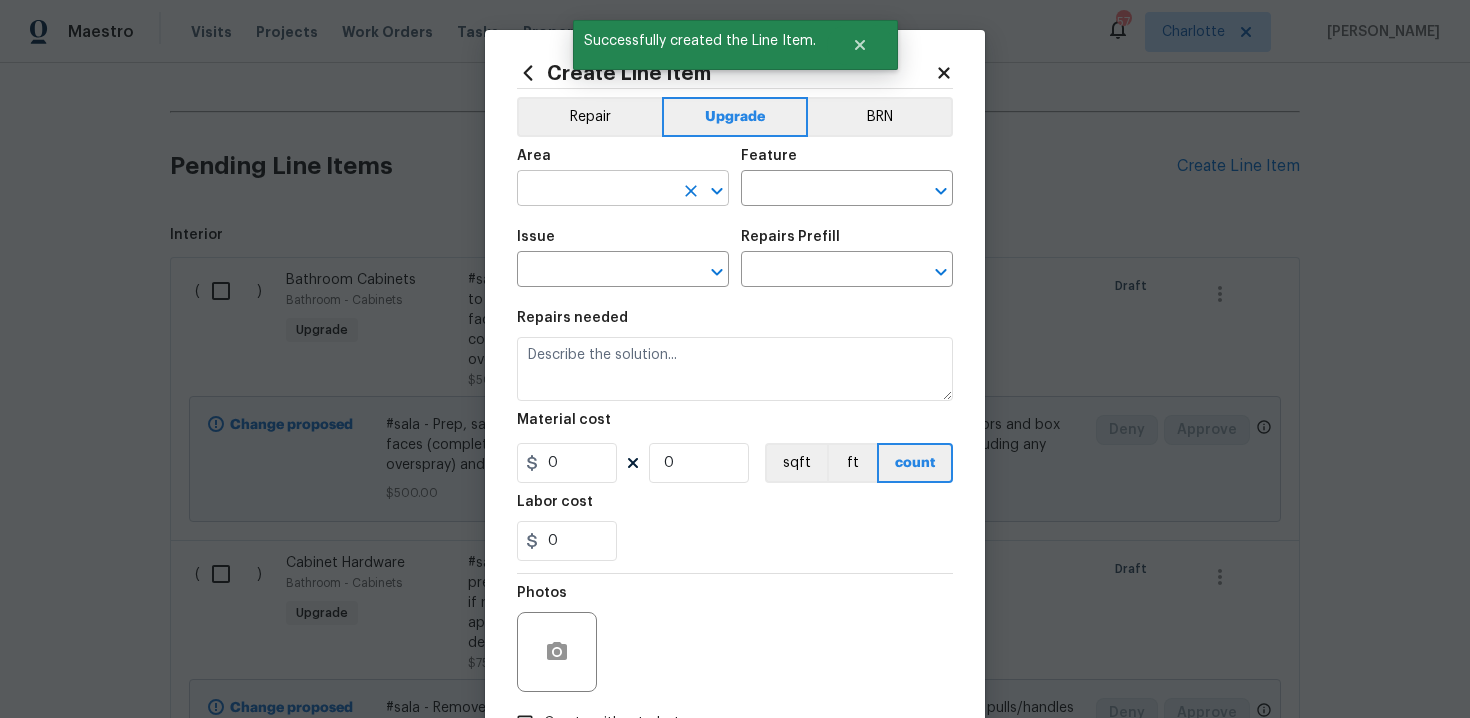 click at bounding box center [595, 190] 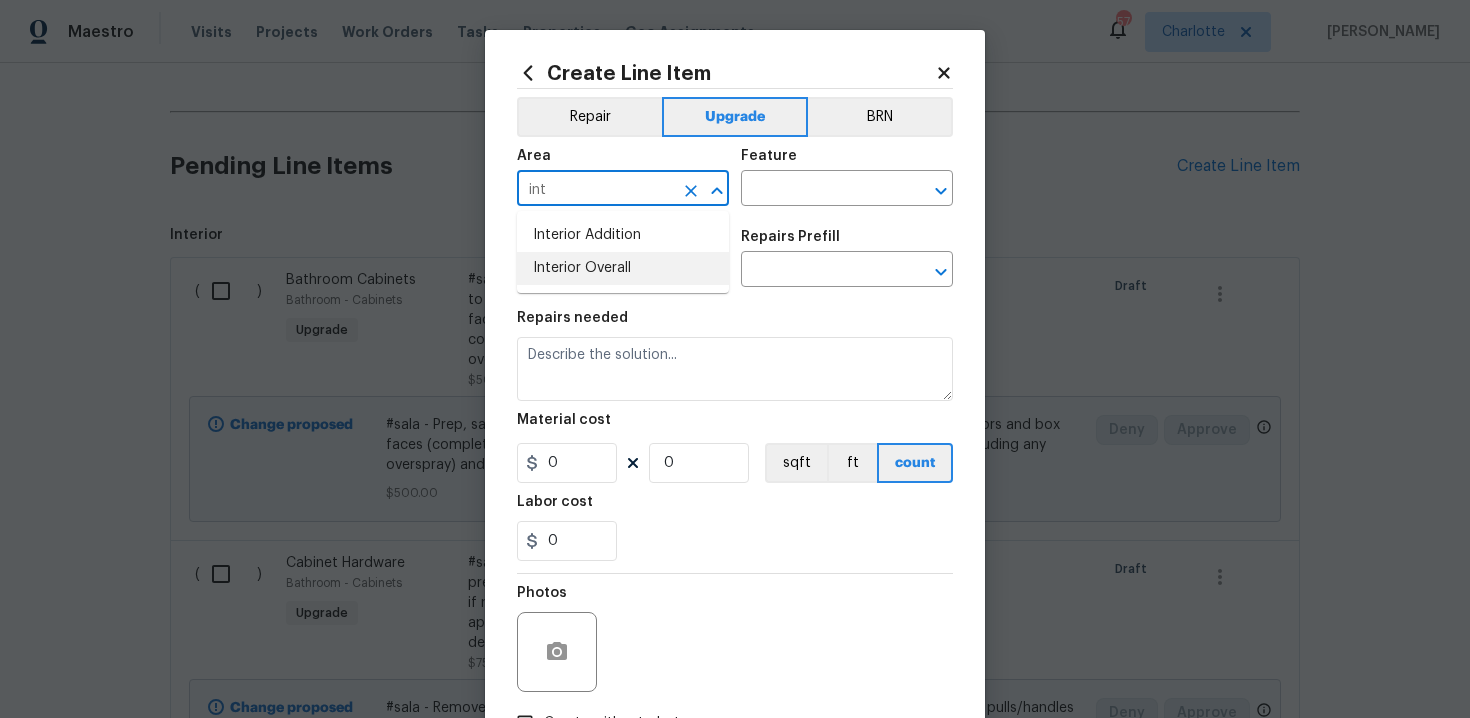 click on "Interior Overall" at bounding box center [623, 268] 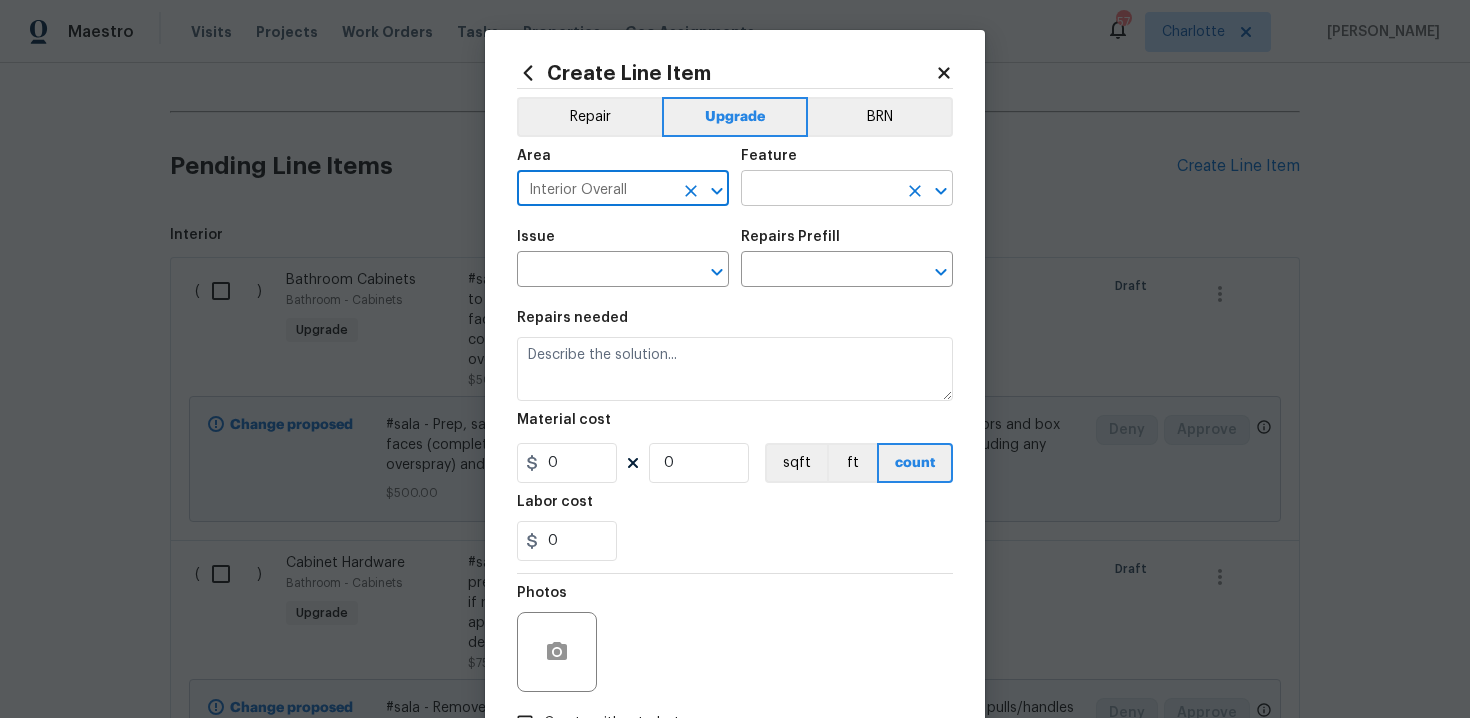 type on "Interior Overall" 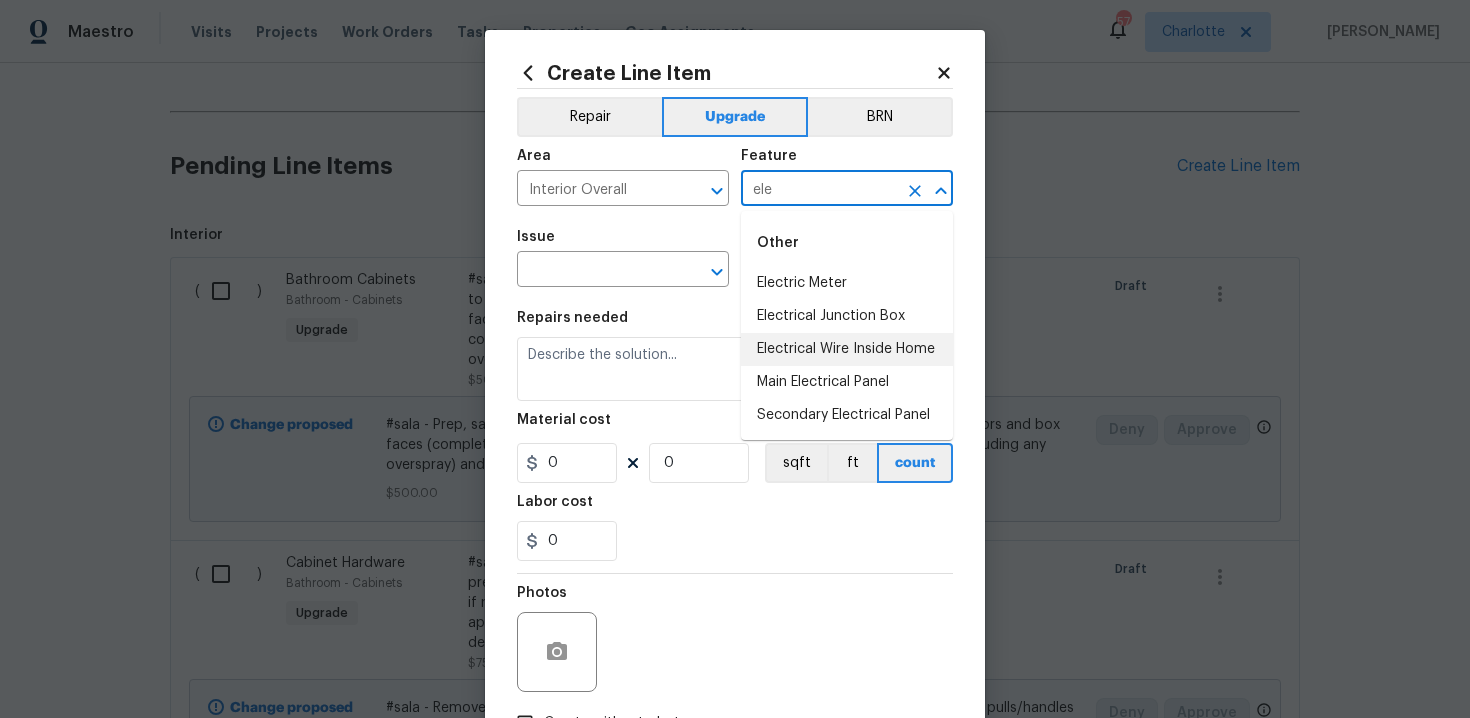 click on "Electrical Wire Inside Home" at bounding box center [847, 349] 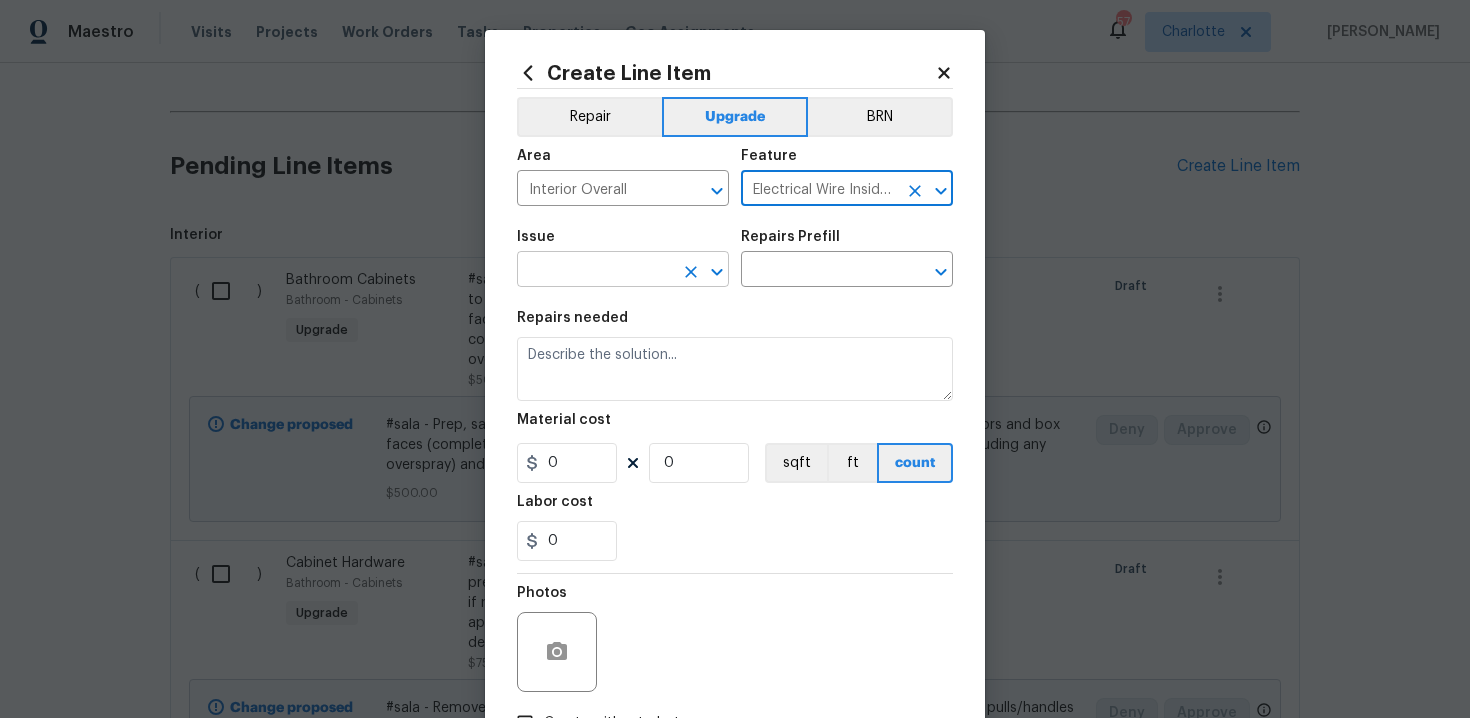 type on "Electrical Wire Inside Home" 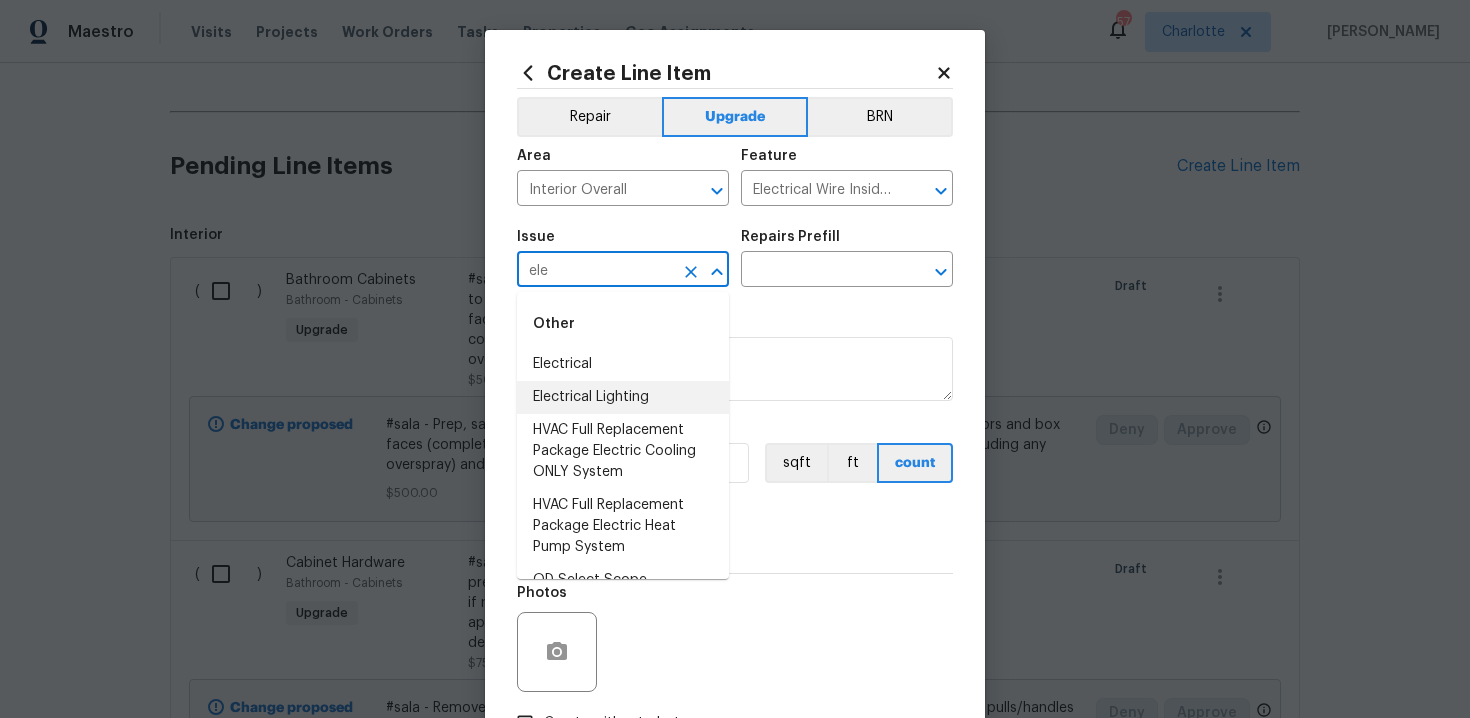 click on "Electrical Lighting" at bounding box center [623, 397] 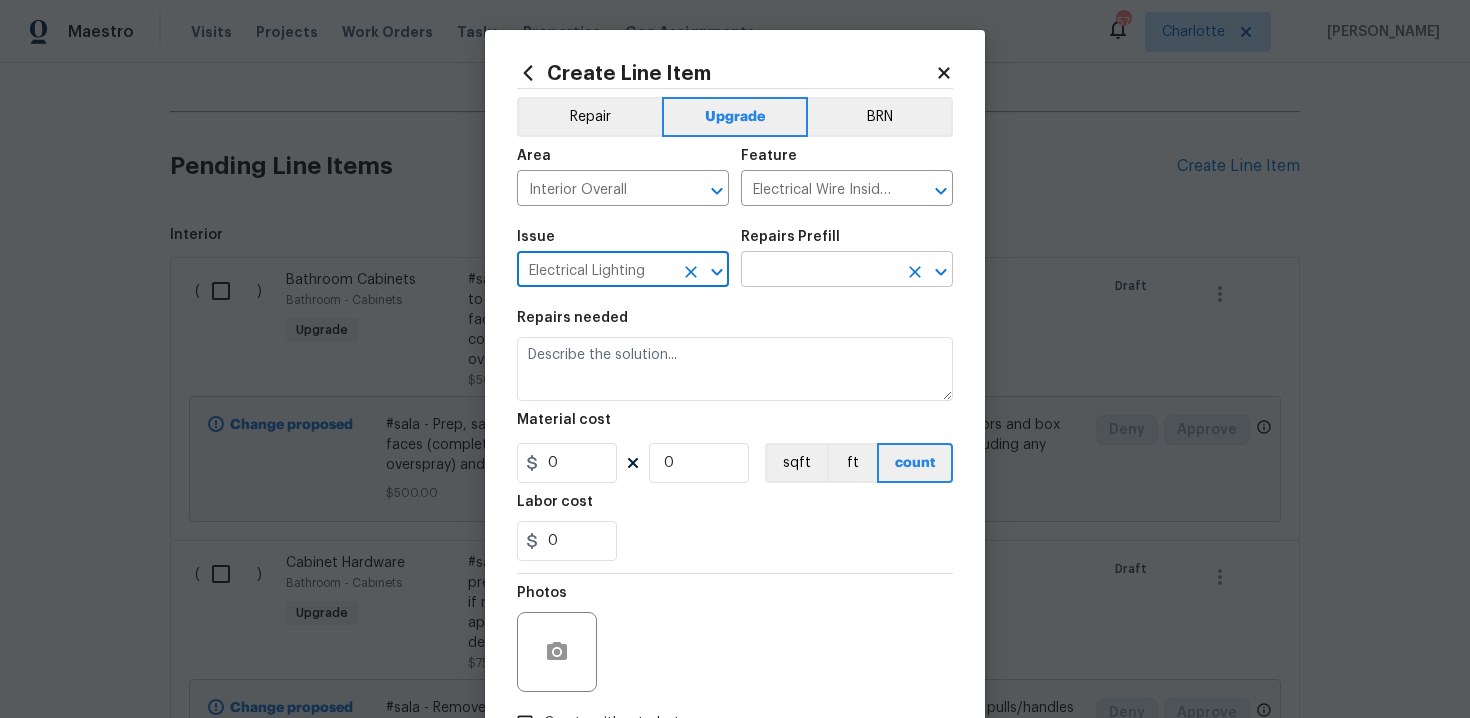 type on "Electrical Lighting" 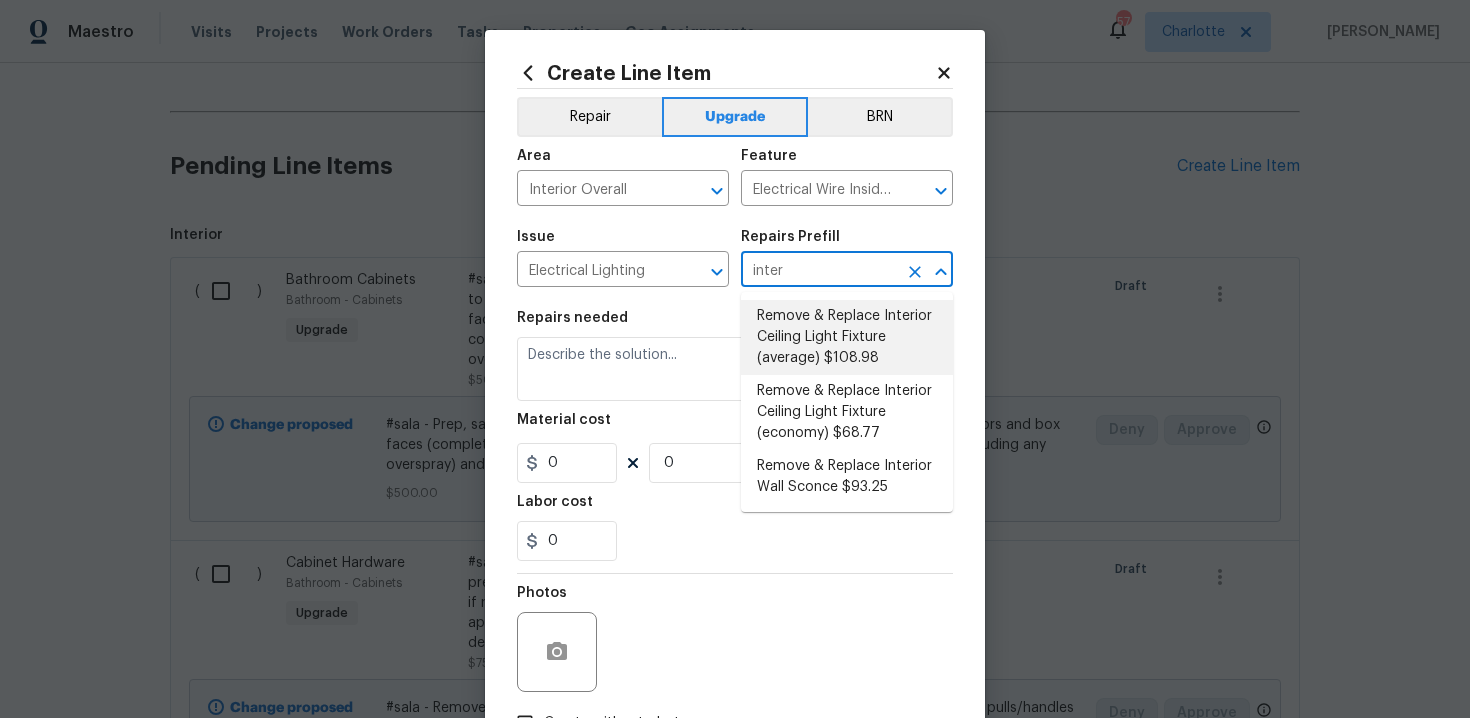 click on "Remove & Replace Interior Ceiling Light Fixture (average) $108.98" at bounding box center [847, 337] 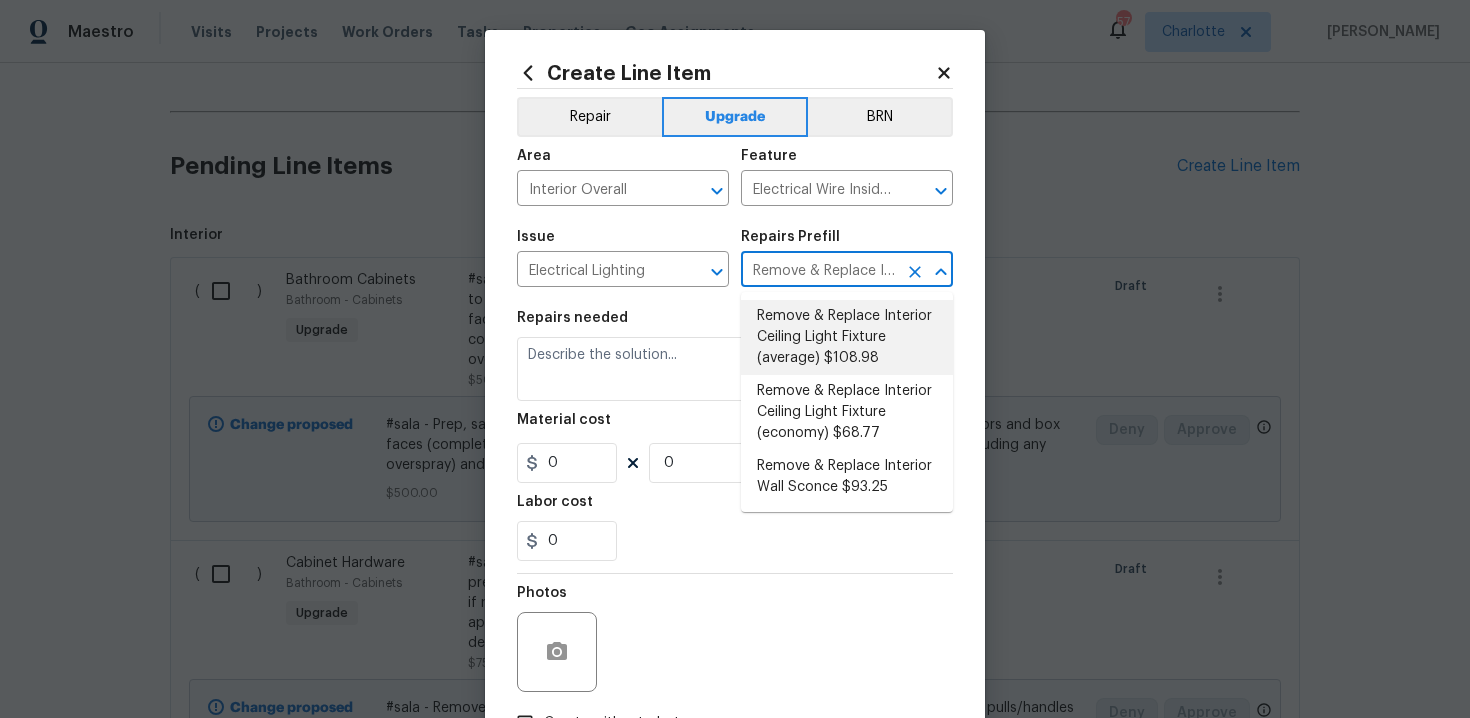 type on "Remove the existing interior ceiling light fixture and replace it with new AVERAGE FIXTURE (approved by the PM). Ensure that the new light is properly wired and works as intended. Dispose of all debris properly." 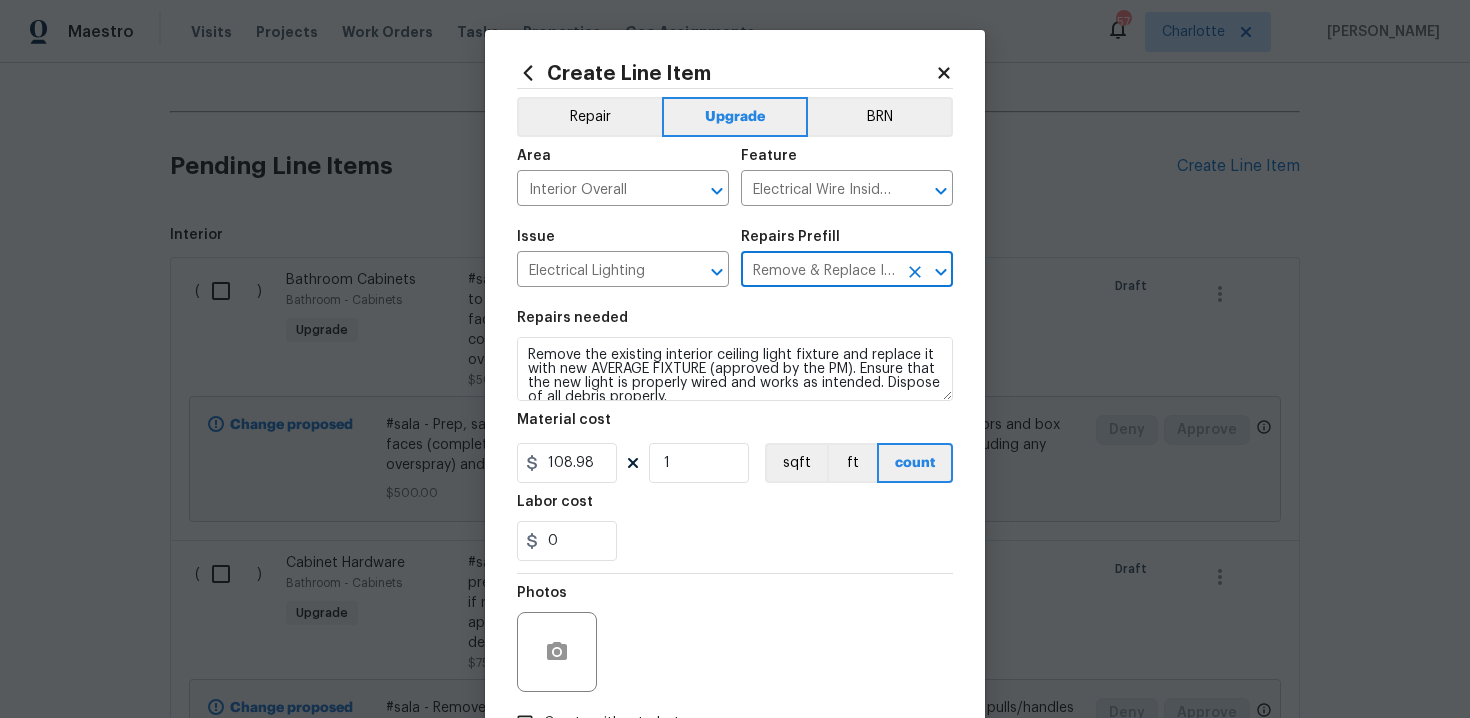 type on "Remove & Replace Interior Ceiling Light Fixture (average) $108.98" 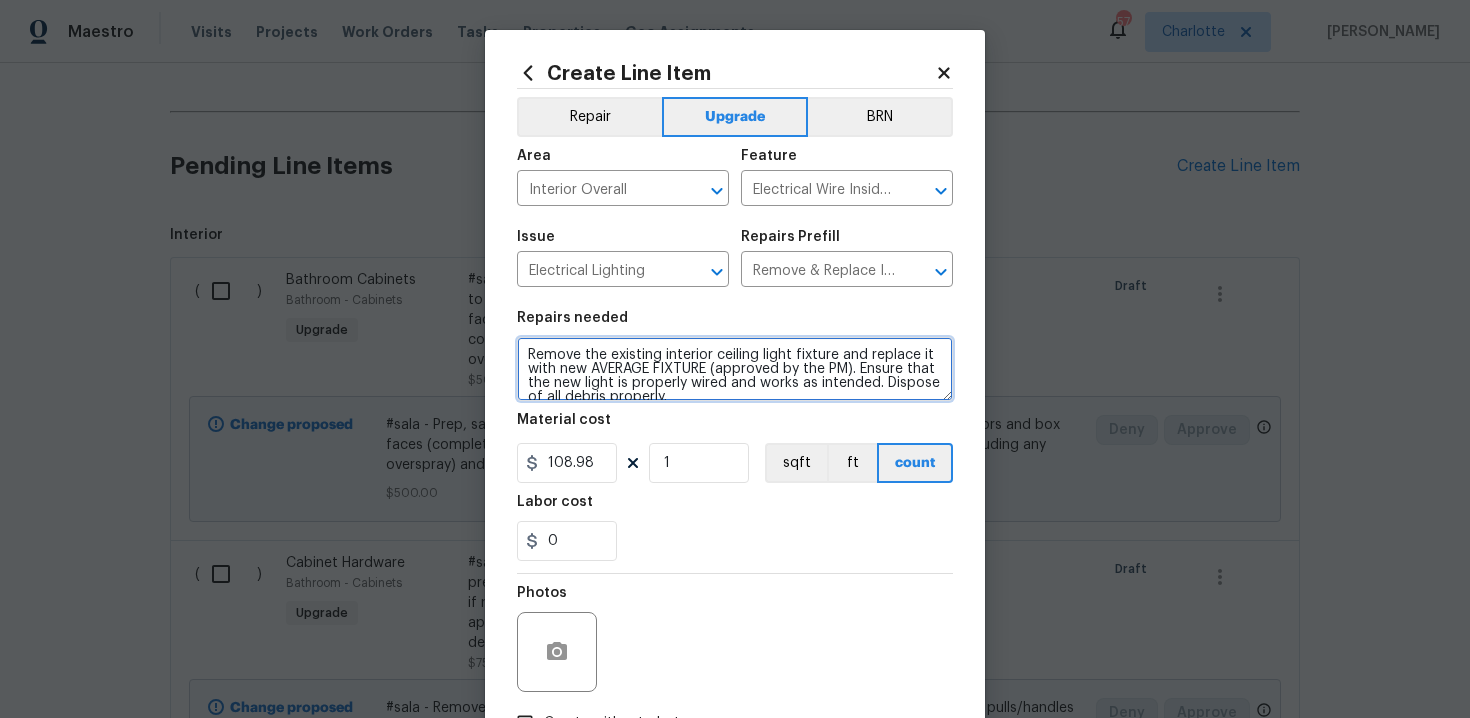 click on "Remove the existing interior ceiling light fixture and replace it with new AVERAGE FIXTURE (approved by the PM). Ensure that the new light is properly wired and works as intended. Dispose of all debris properly." at bounding box center (735, 369) 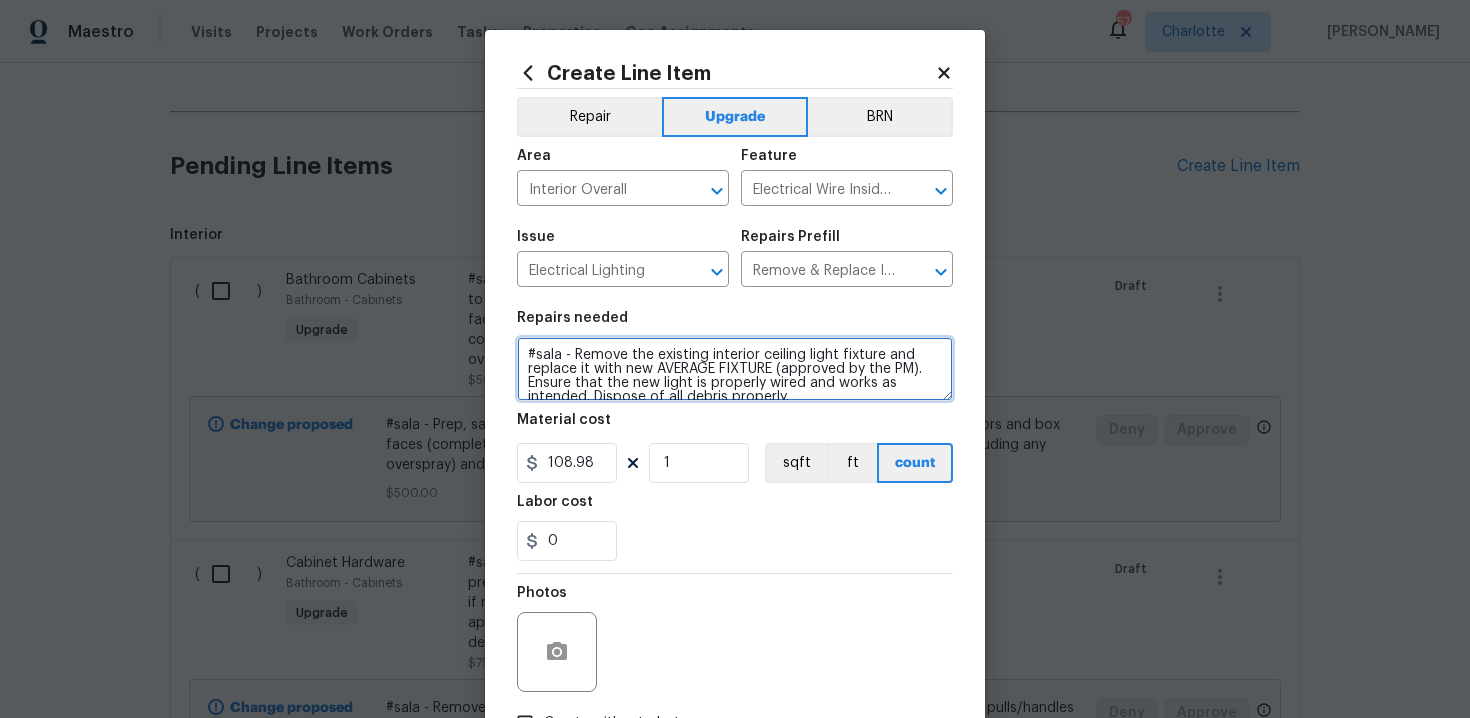 type on "#sala - Remove the existing interior ceiling light fixture and replace it with new AVERAGE FIXTURE (approved by the PM). Ensure that the new light is properly wired and works as intended. Dispose of all debris properly." 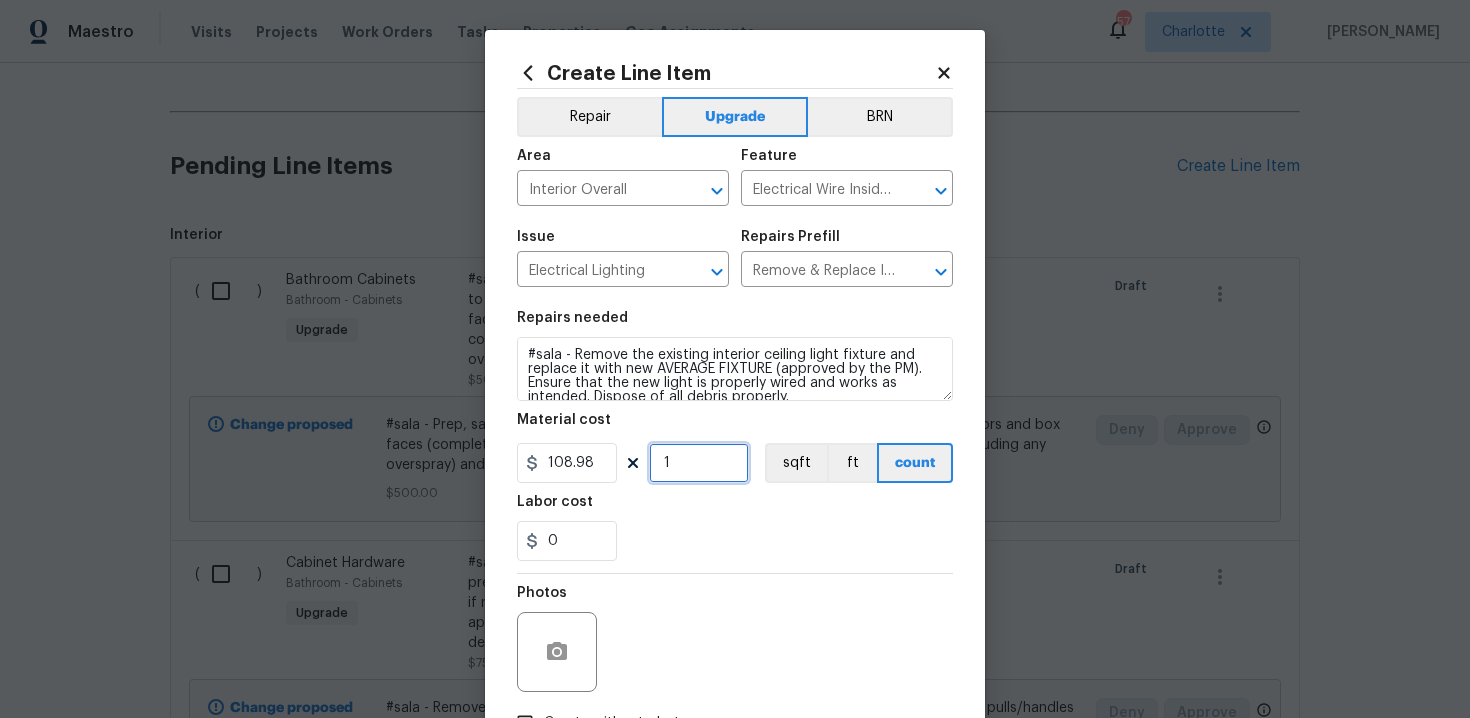 click on "1" at bounding box center [699, 463] 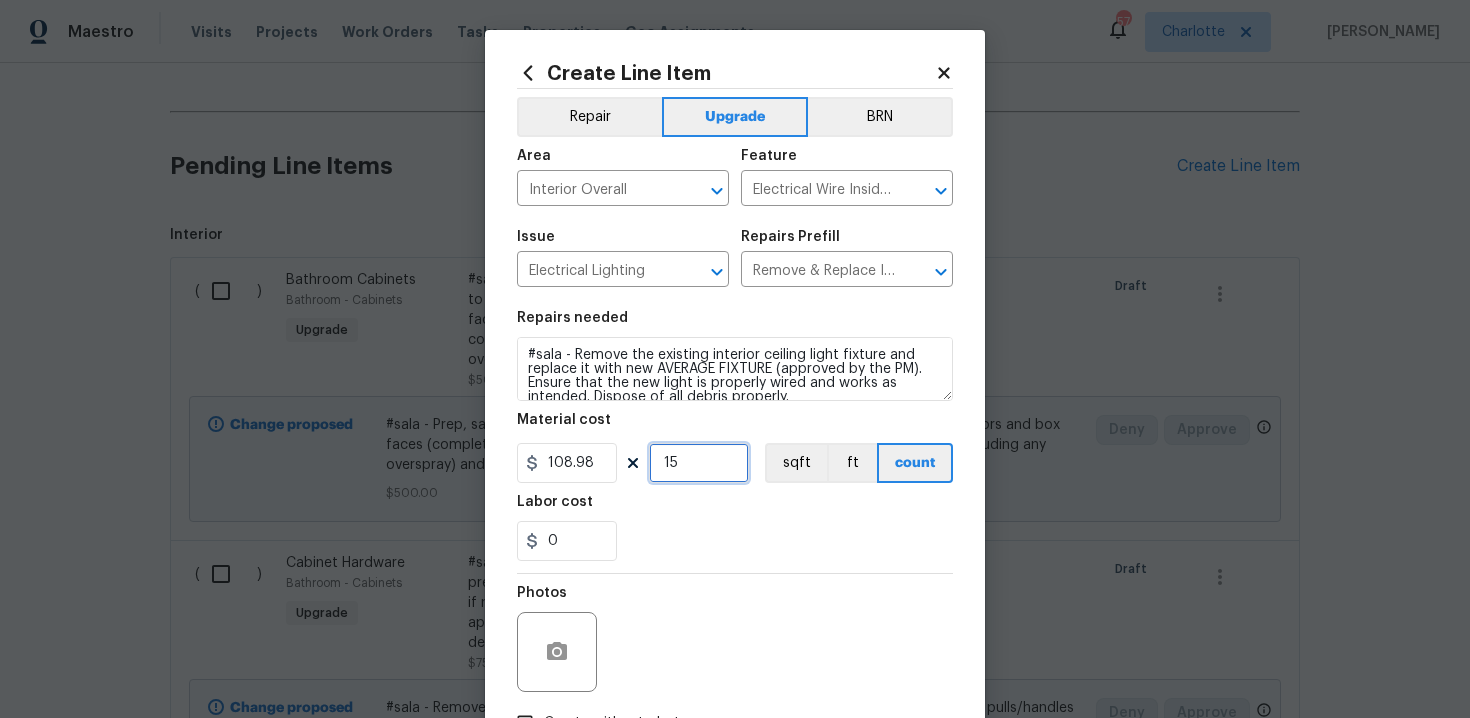 type on "15" 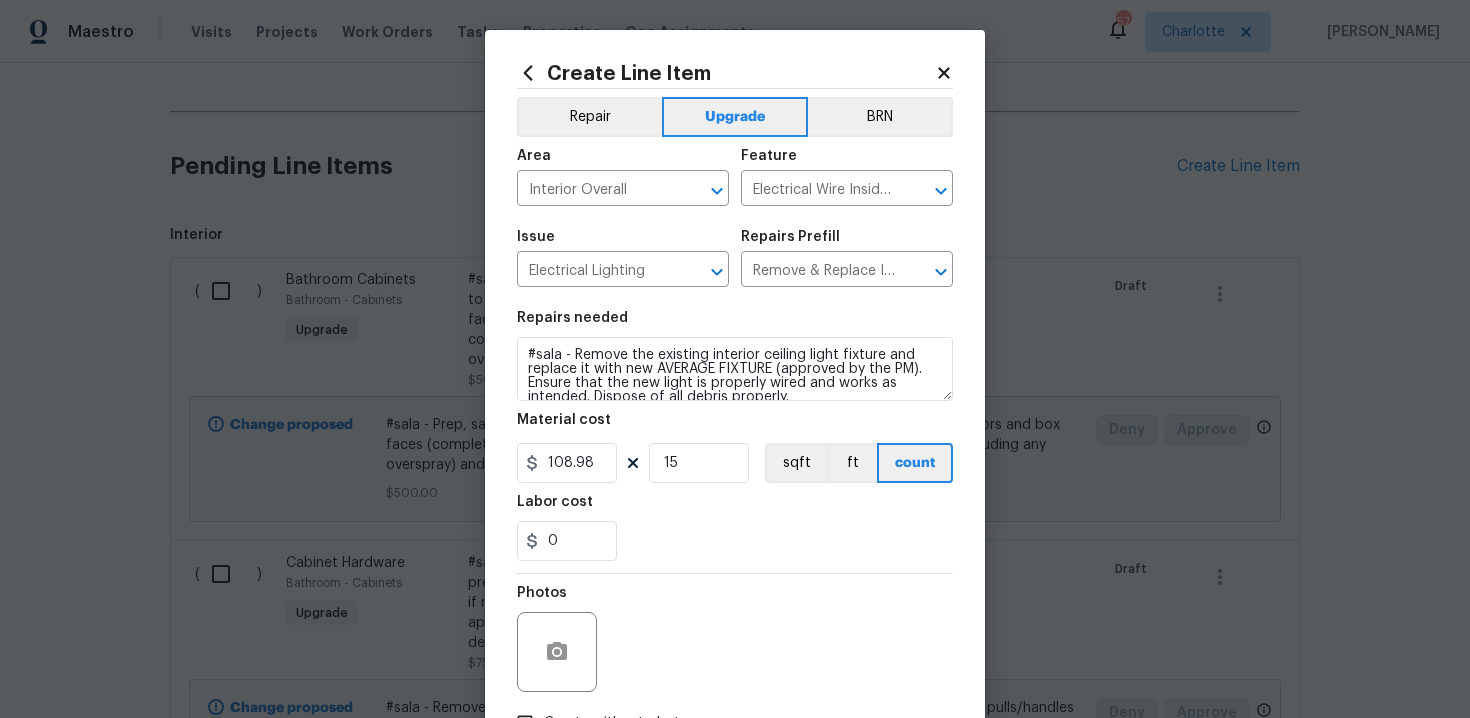 click on "0" at bounding box center (735, 541) 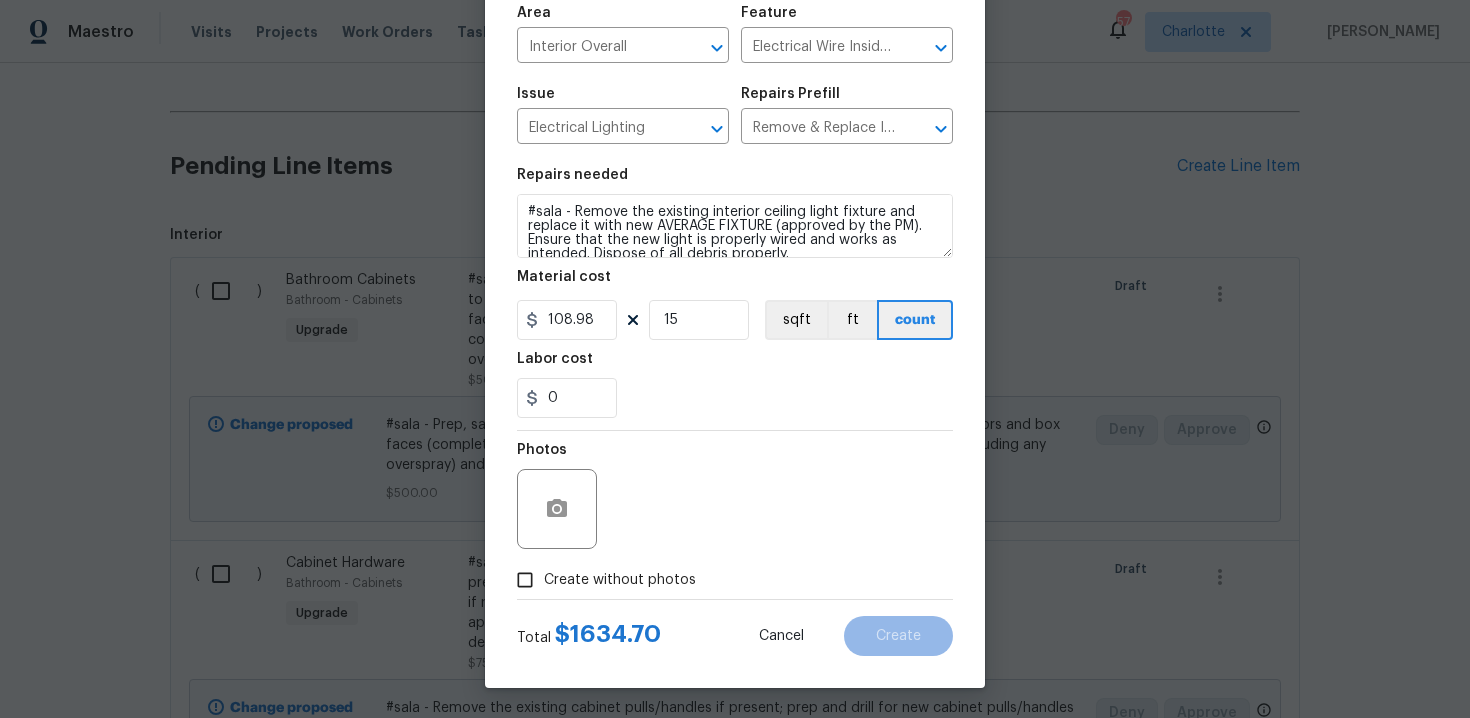 click on "Create without photos" at bounding box center (601, 580) 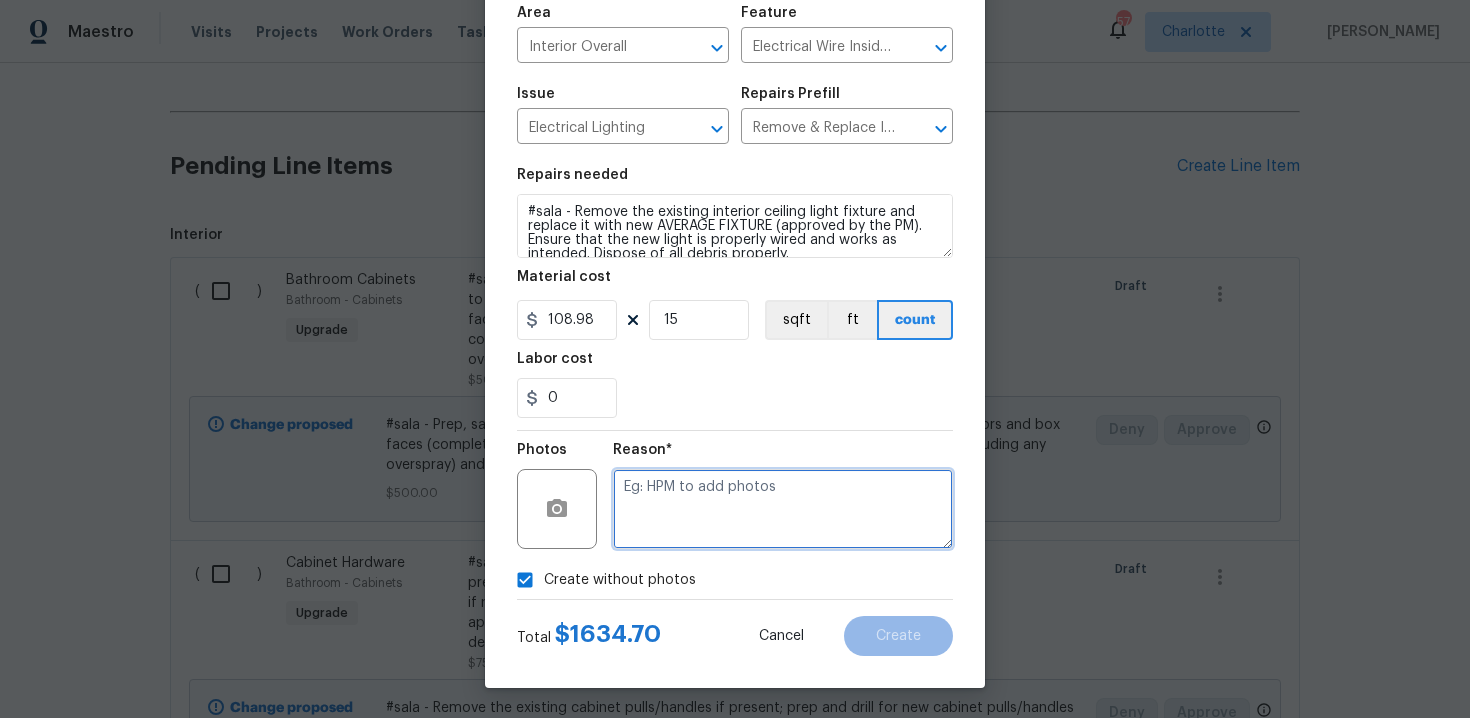 click at bounding box center [783, 509] 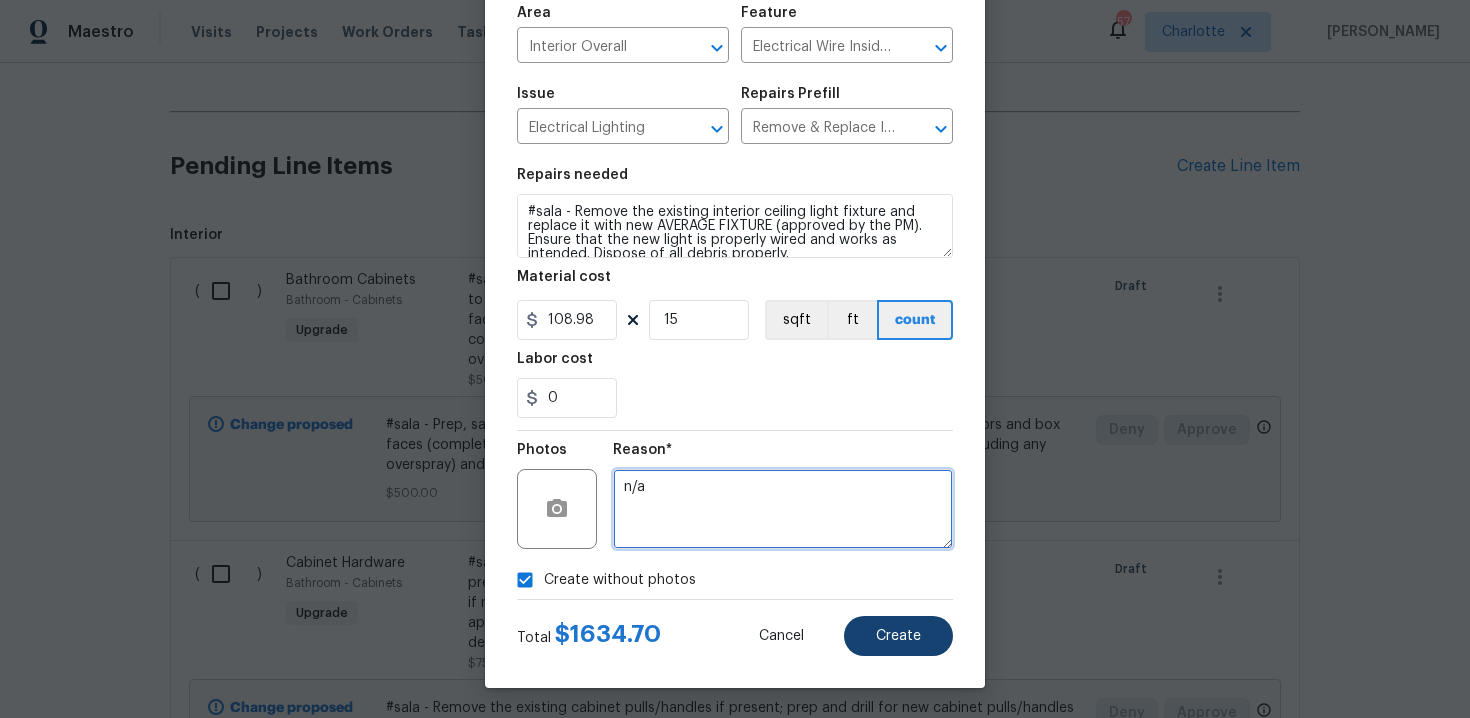 type on "n/a" 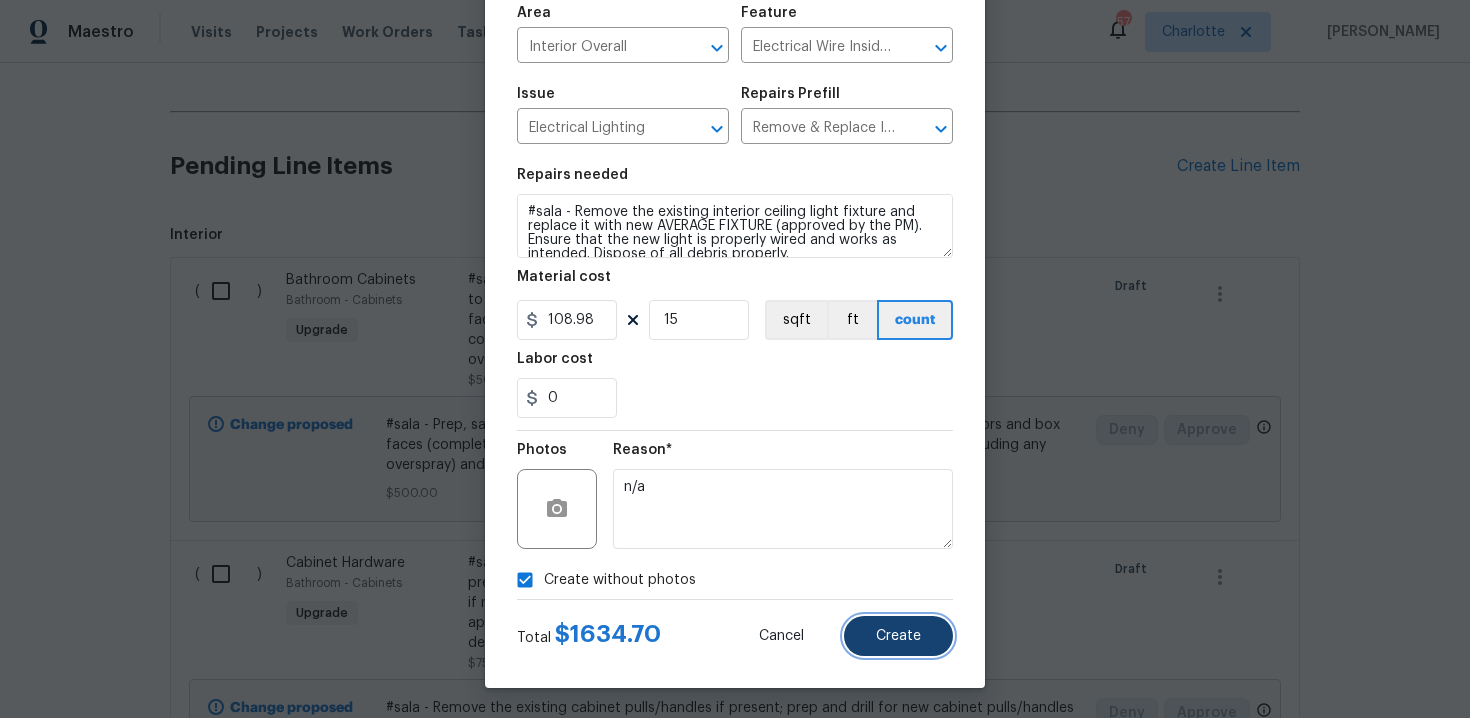click on "Create" at bounding box center (898, 636) 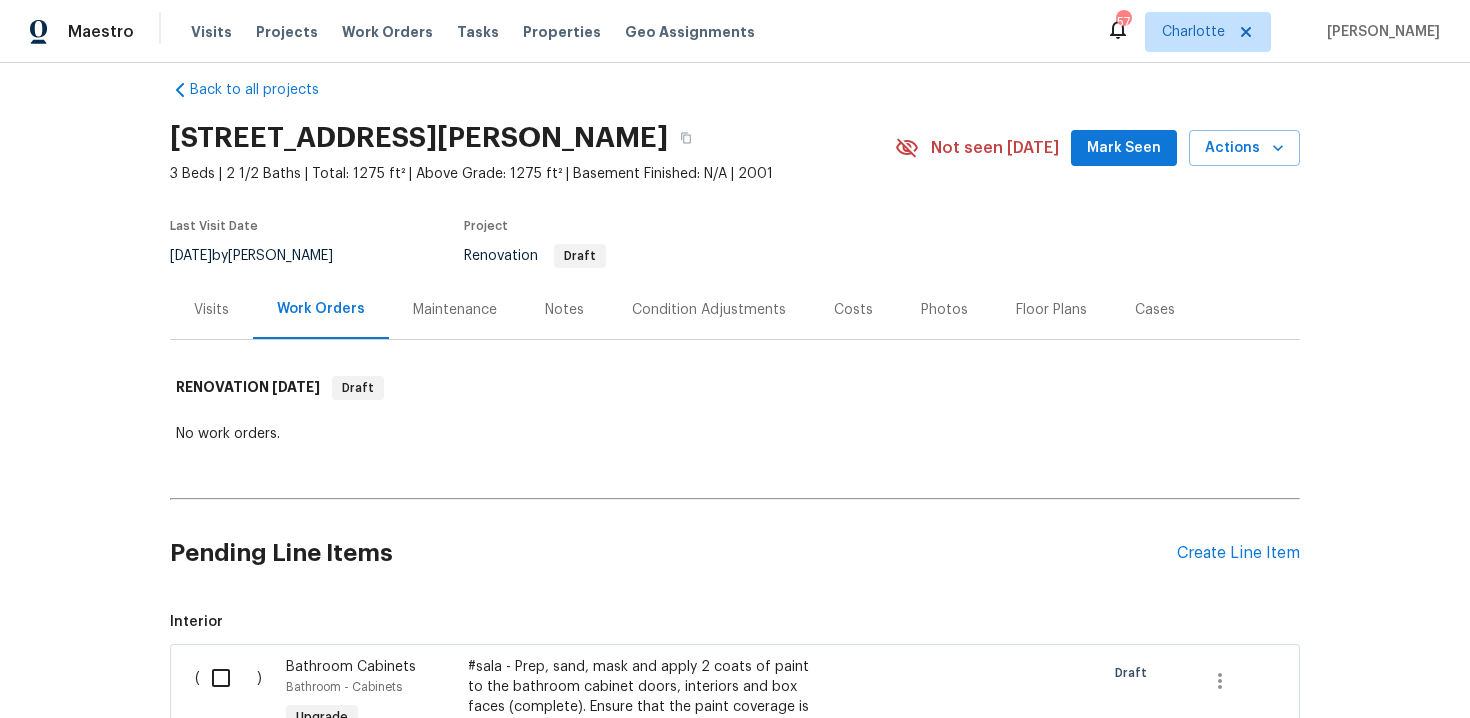 scroll, scrollTop: 27, scrollLeft: 0, axis: vertical 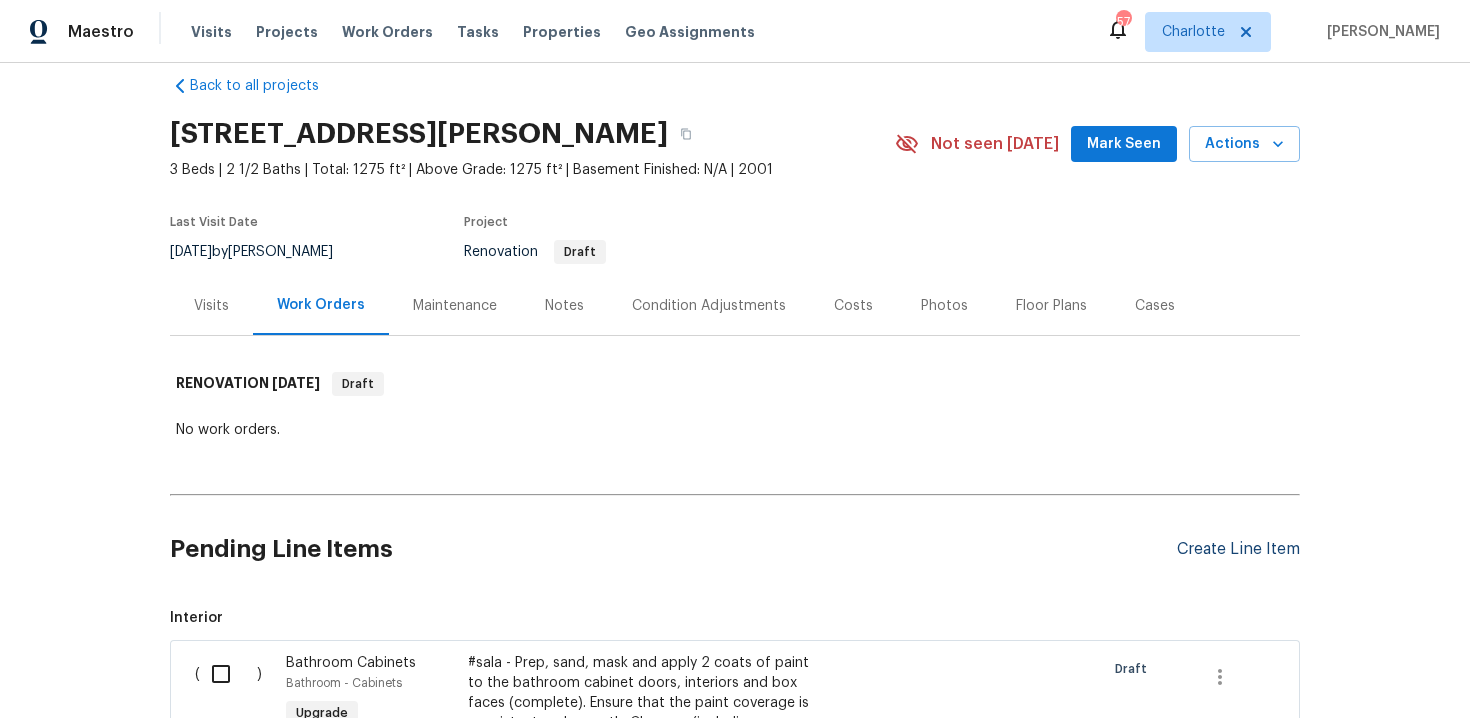 click on "Create Line Item" at bounding box center [1238, 549] 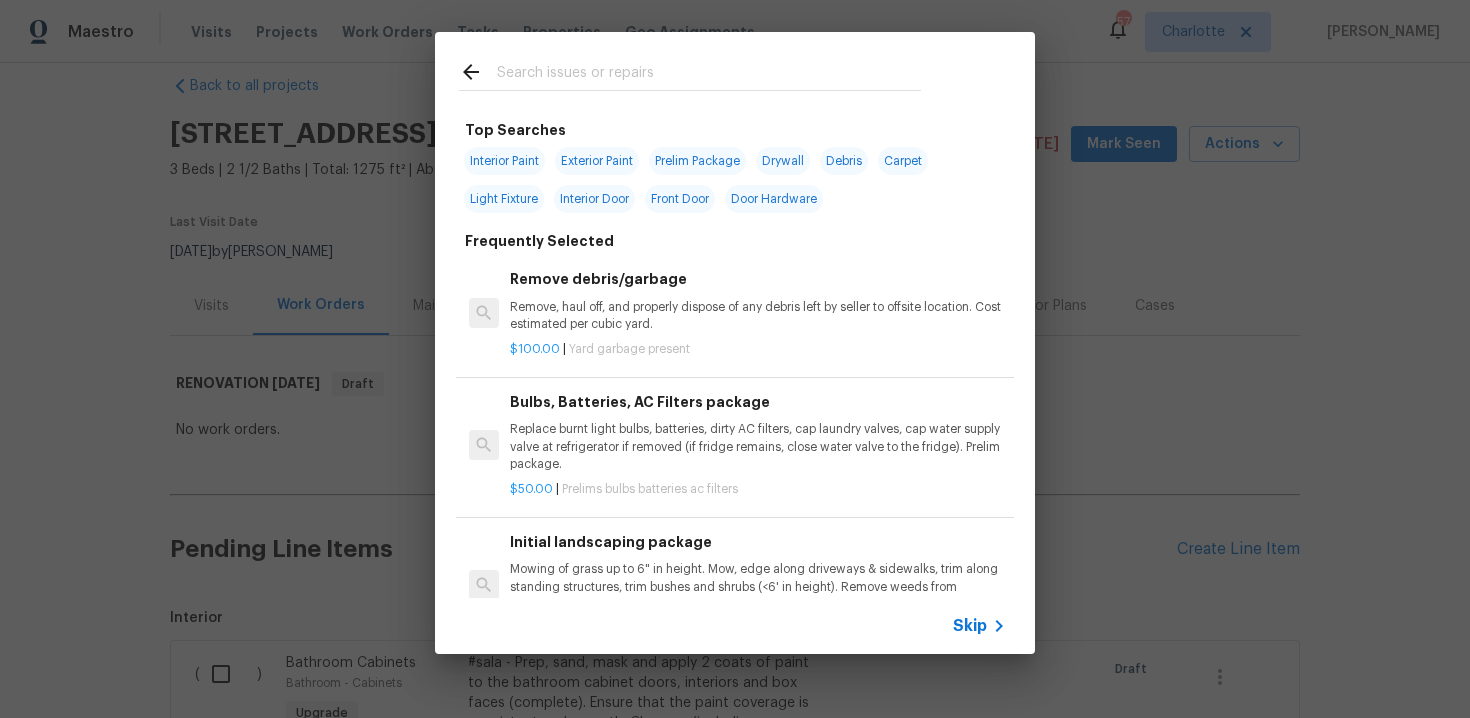 click on "Skip" at bounding box center (970, 626) 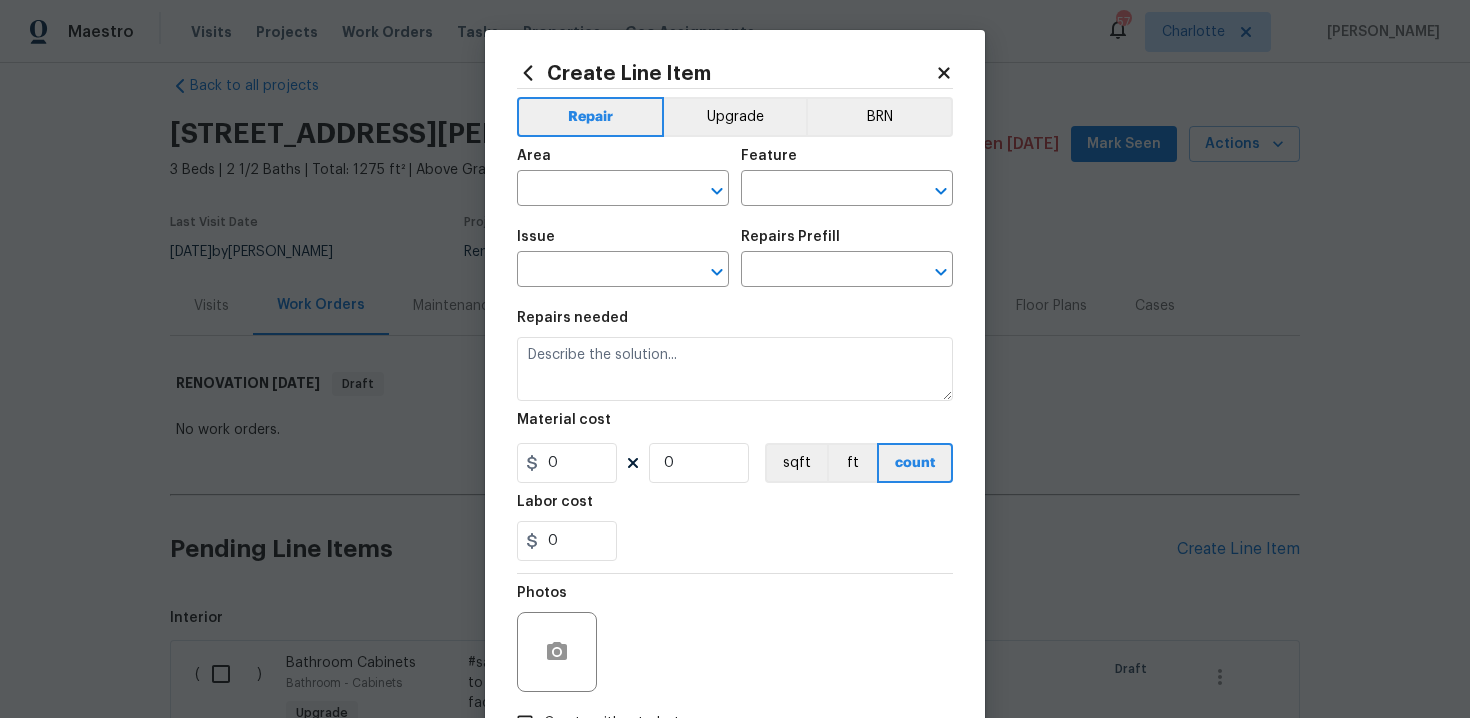 click on "Area ​ Feature ​" at bounding box center (735, 177) 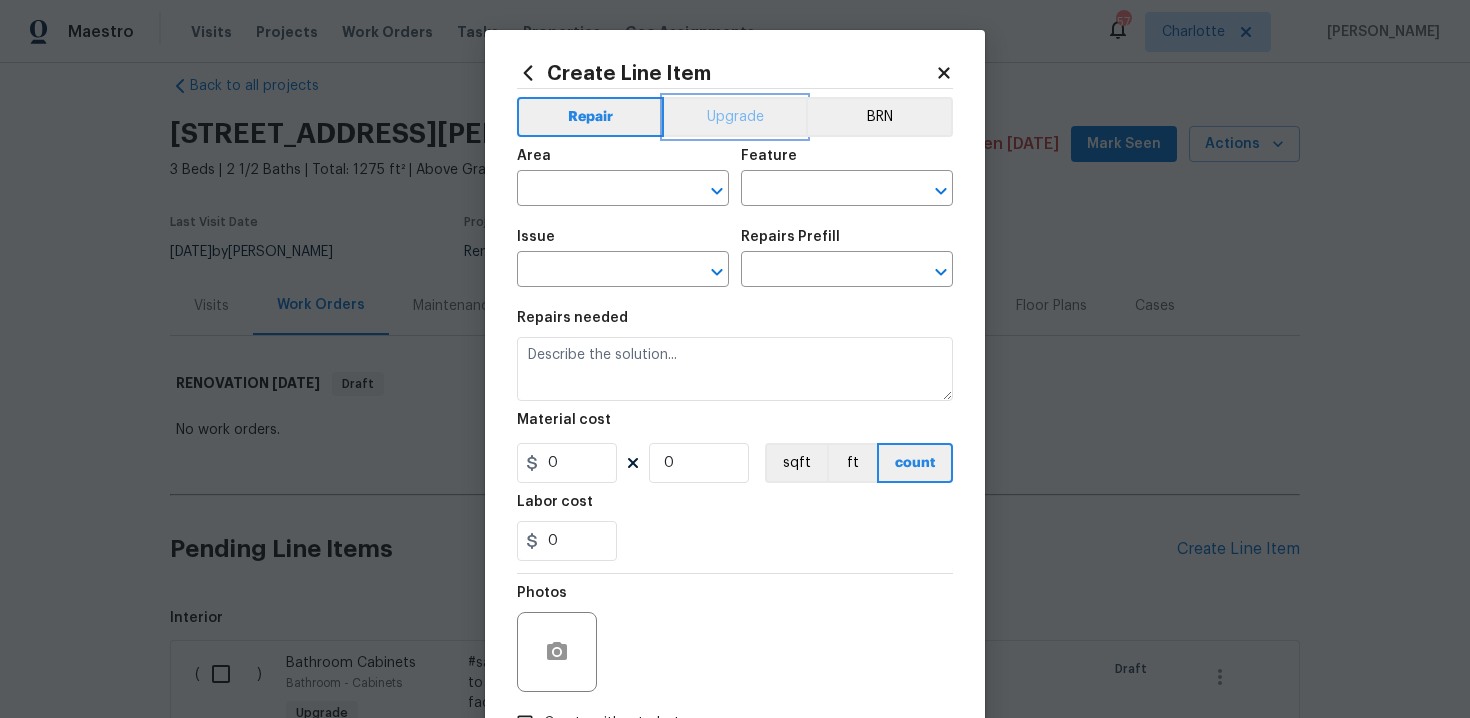 click on "Upgrade" at bounding box center [735, 117] 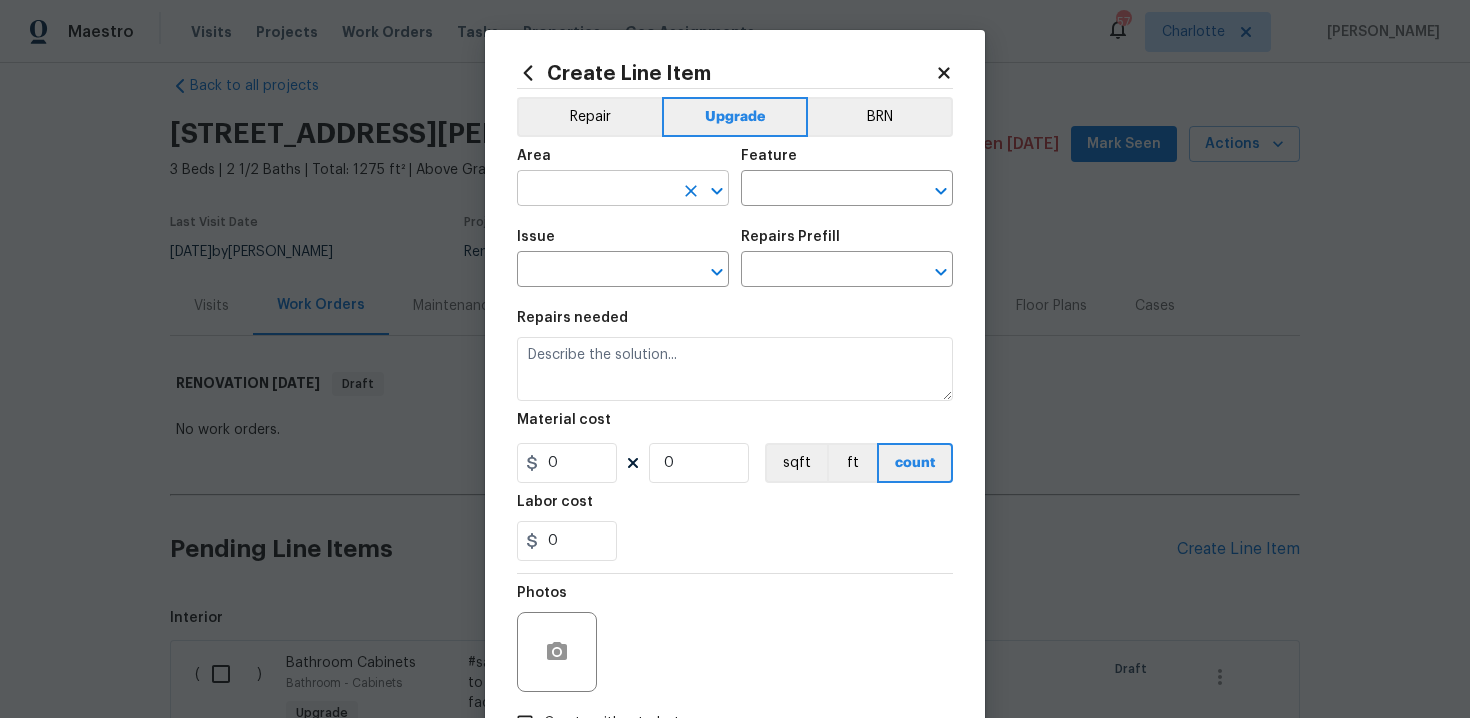 click at bounding box center (595, 190) 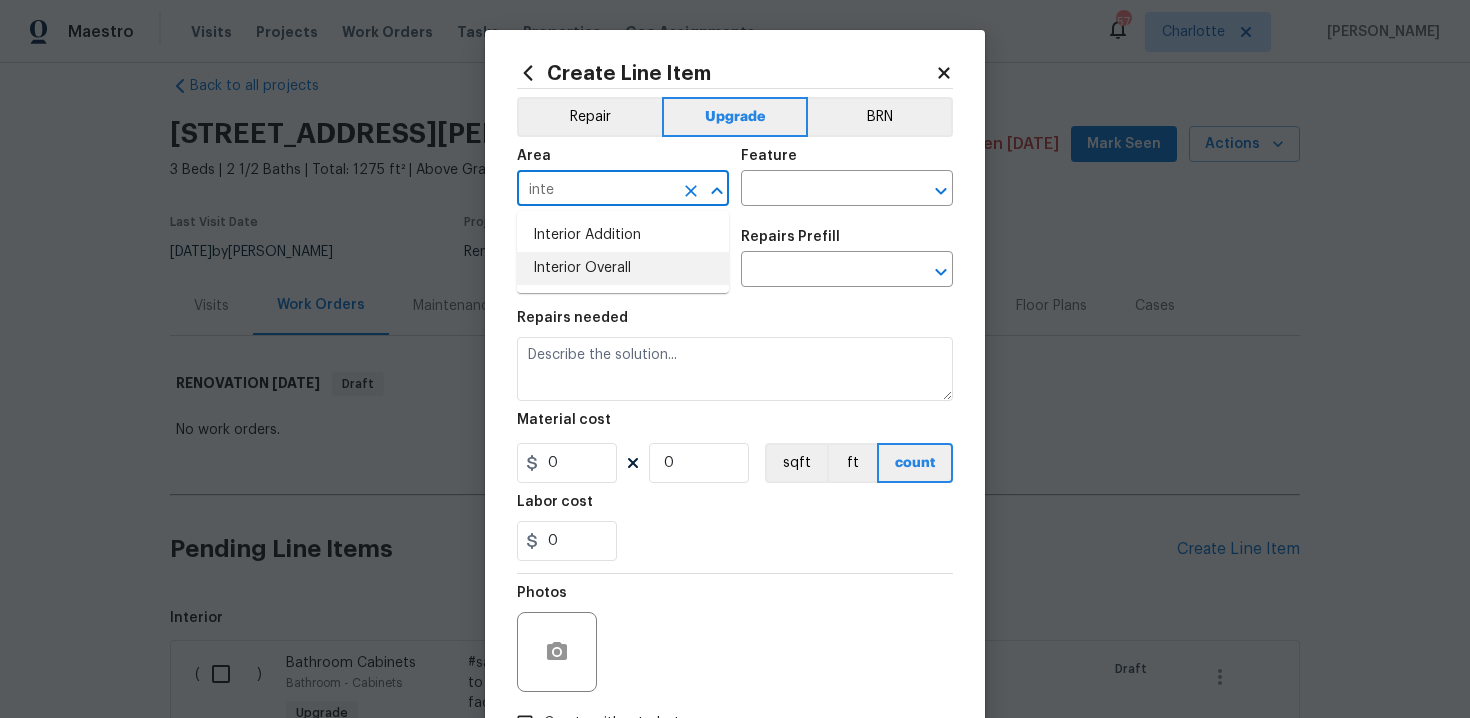 click on "Interior Overall" at bounding box center [623, 268] 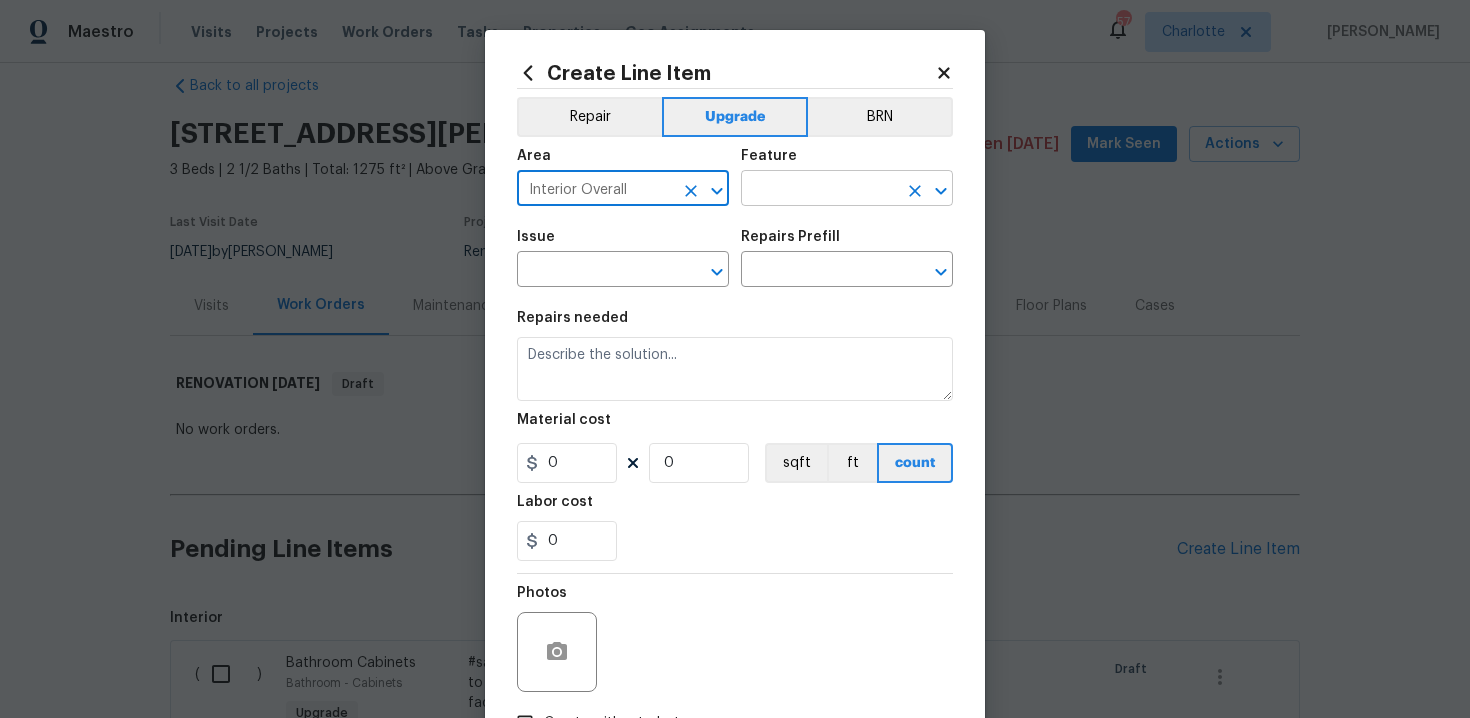 type on "Interior Overall" 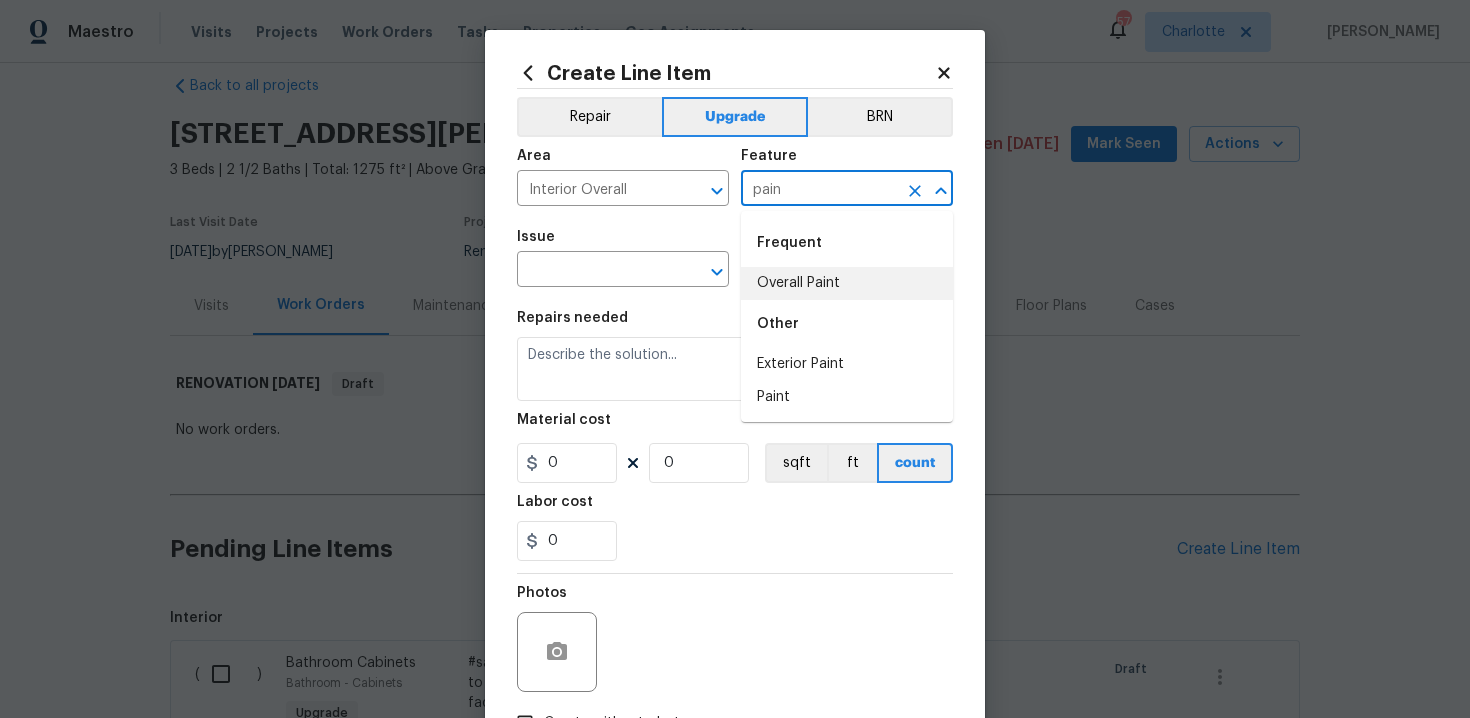 click on "Overall Paint" at bounding box center [847, 283] 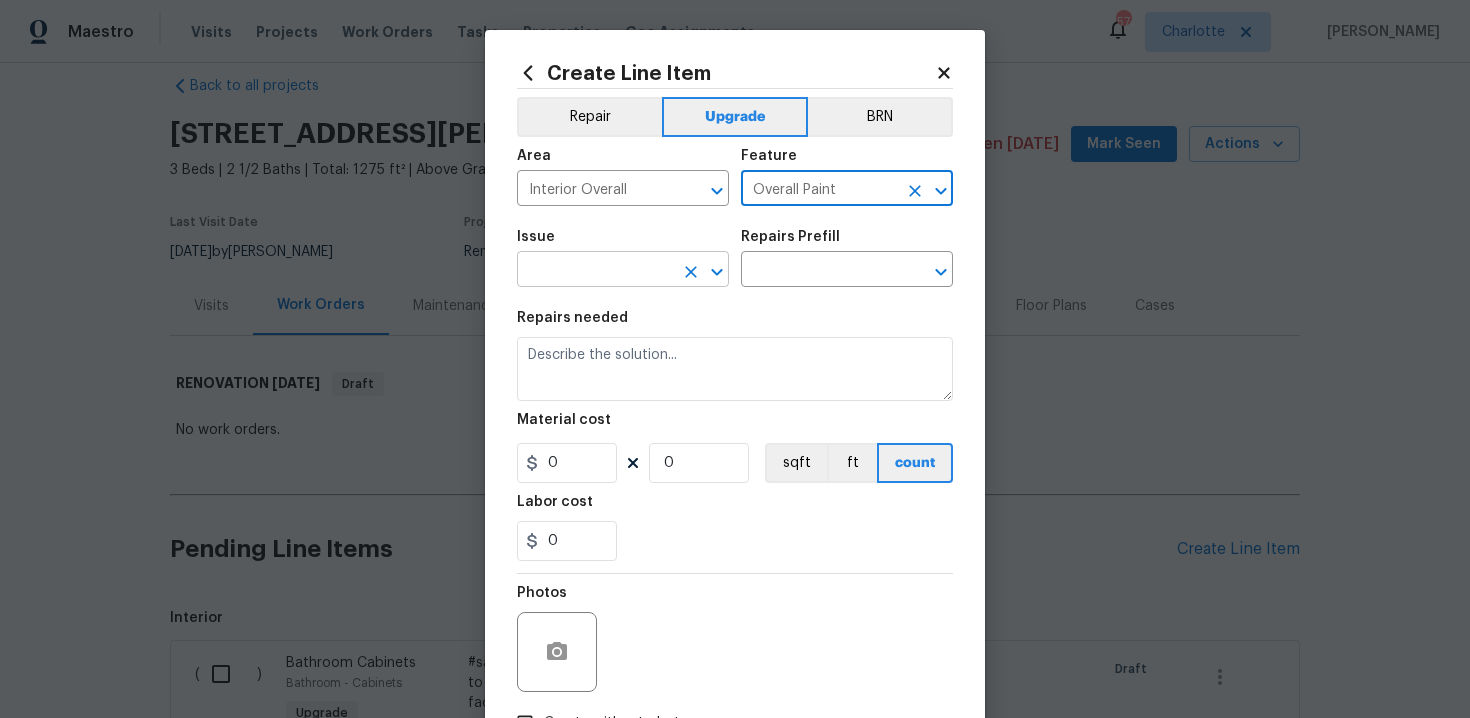 type on "Overall Paint" 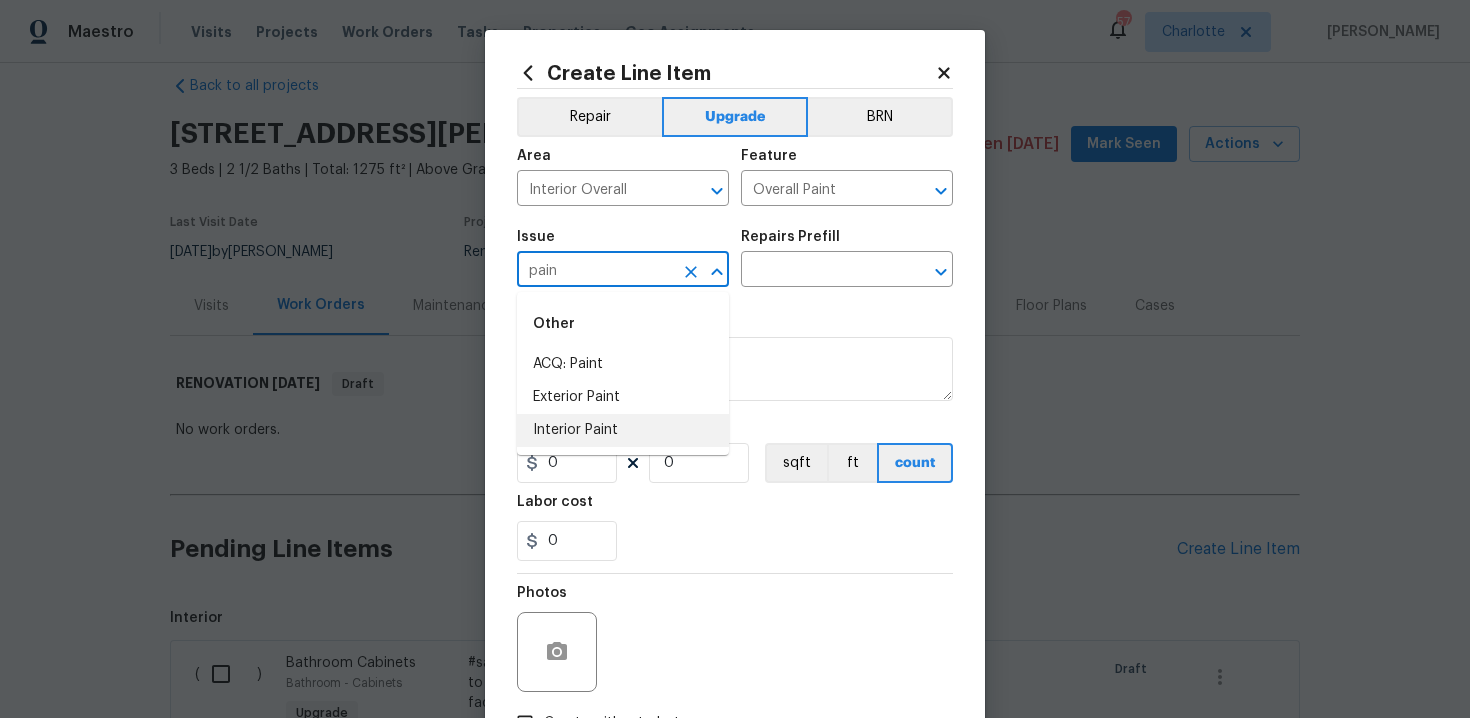 click on "Interior Paint" at bounding box center [623, 430] 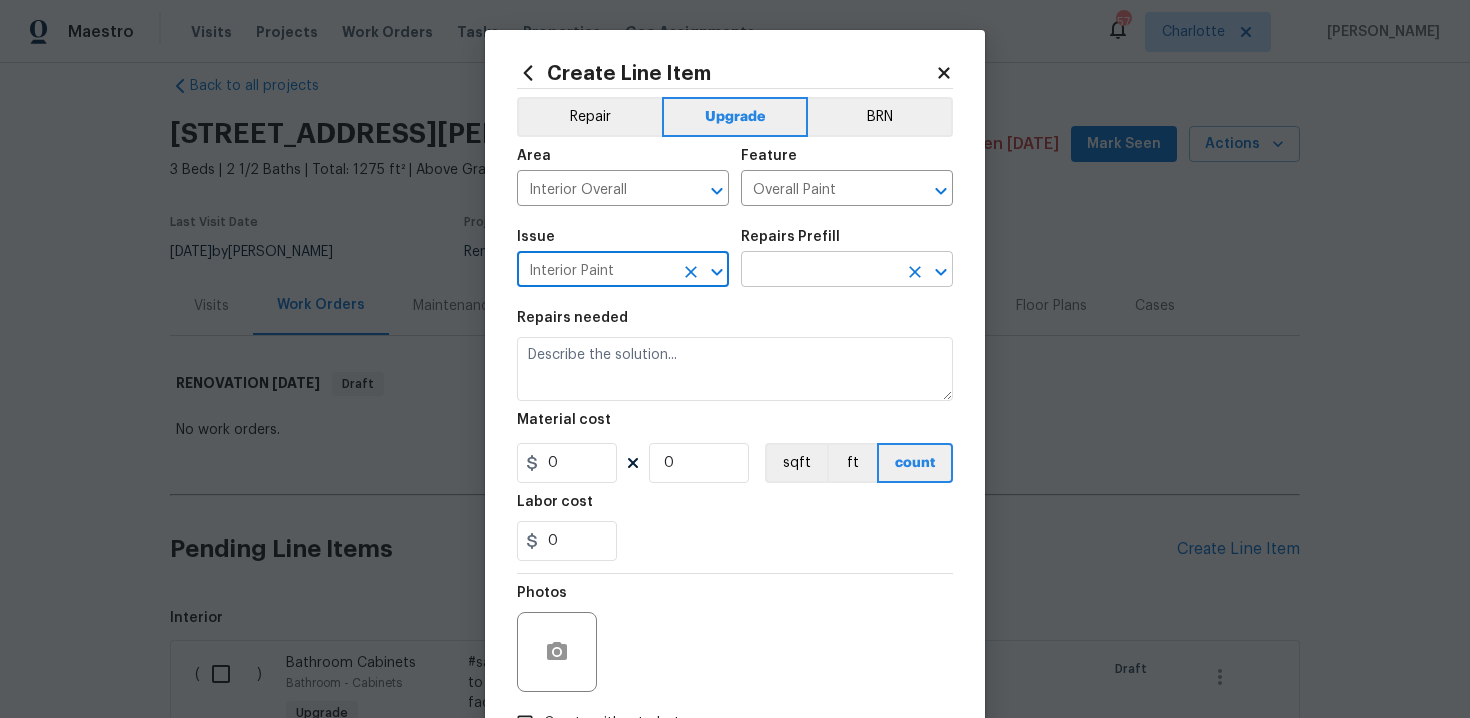 type on "Interior Paint" 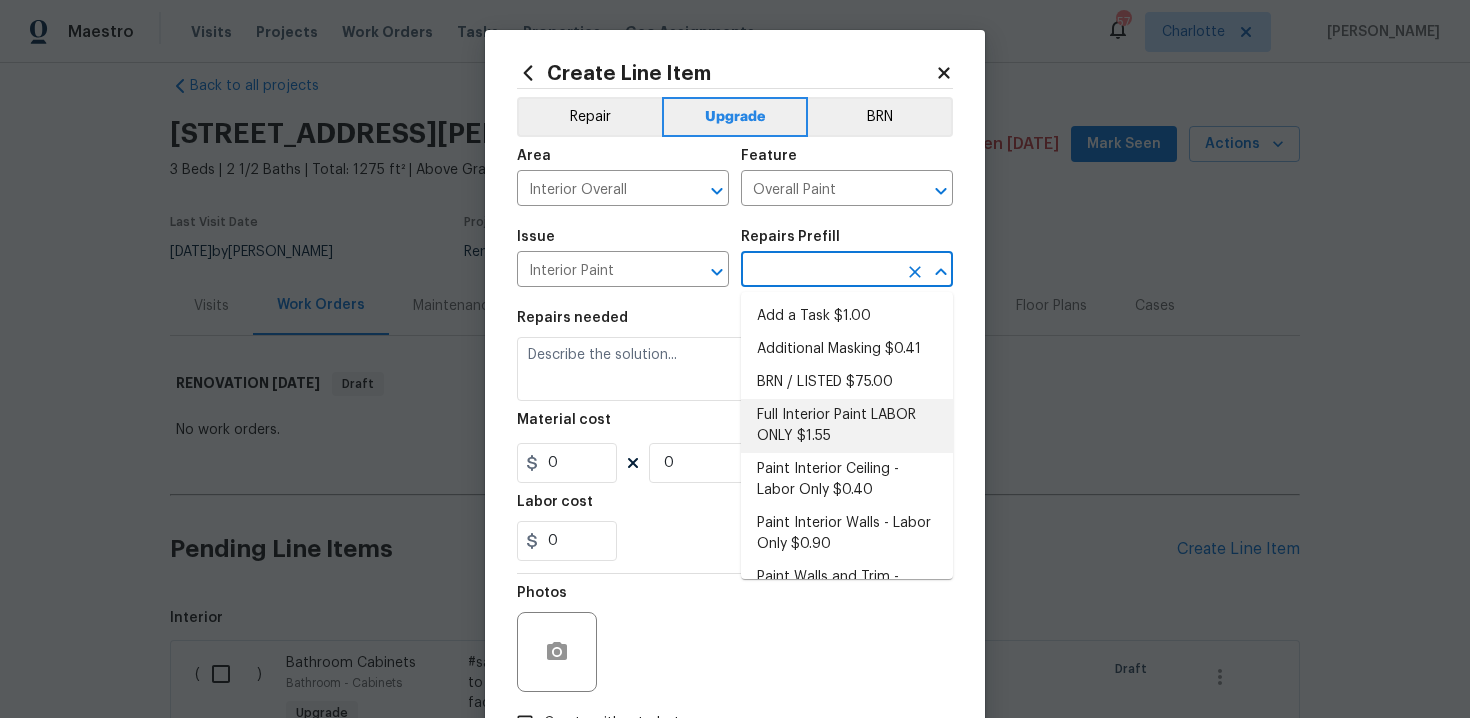click on "Full Interior Paint LABOR ONLY $1.55" at bounding box center [847, 426] 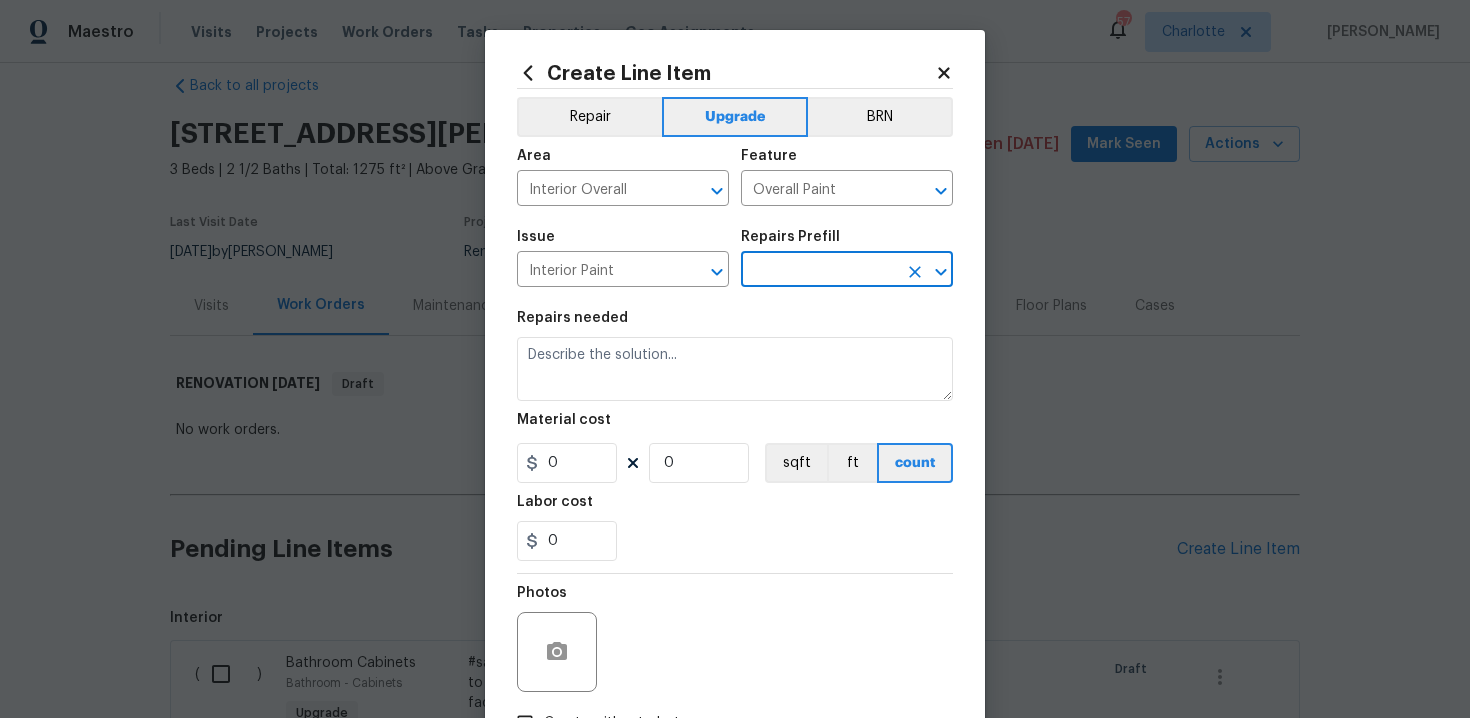 type on "Full Interior Paint LABOR ONLY $1.55" 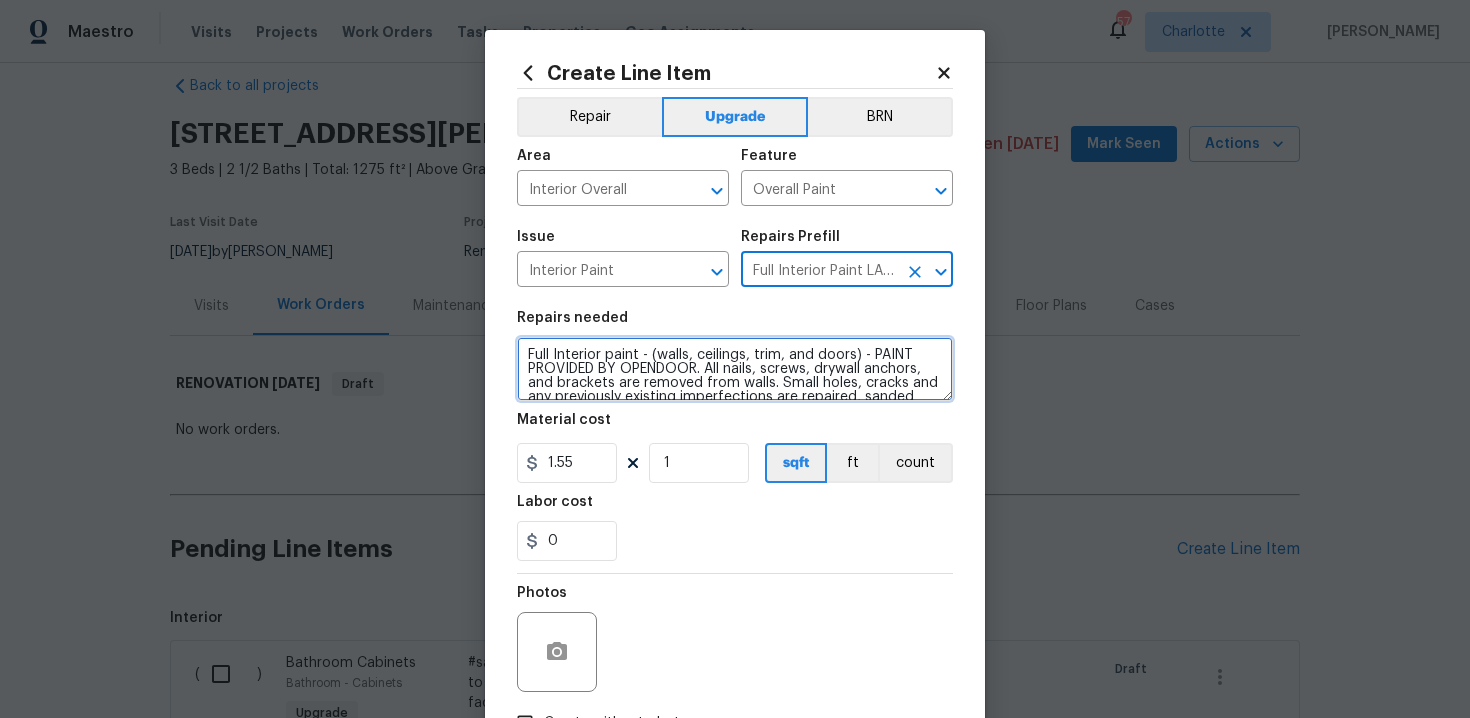 click on "Full Interior paint - (walls, ceilings, trim, and doors) - PAINT PROVIDED BY OPENDOOR. All nails, screws, drywall anchors, and brackets are removed from walls. Small holes, cracks and any previously existing imperfections are repaired, sanded and textured to match surrounding texture prior to painting. Caulk all edges/corners, windows, doors, counters, tubs/showers and baseboards; To include painting of all register vents (after proper preparation), all sides of doors, protection of floors, cabinets, hardware and hinges, windows with drop cloths, plastic sheeting and masking. Clean up and removal of prep debris and any paint overspray." at bounding box center [735, 369] 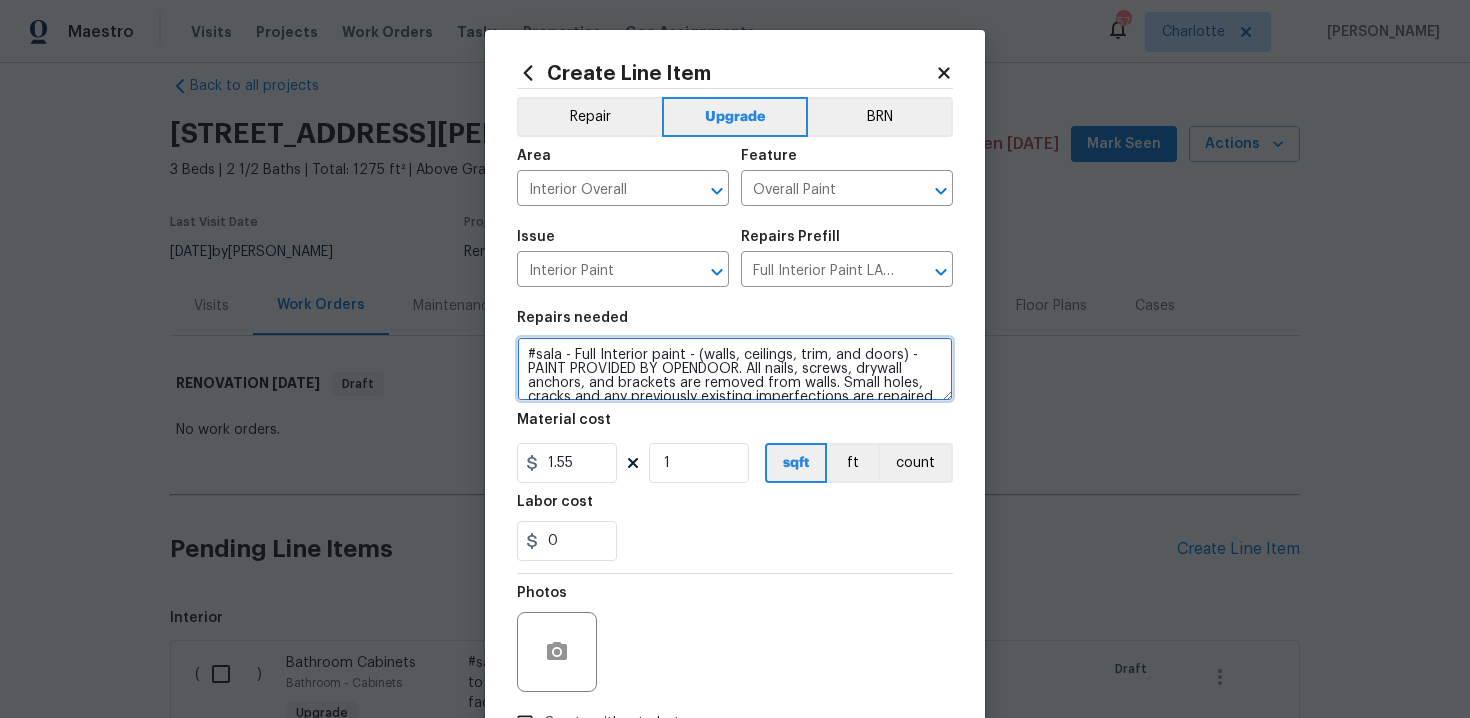 type on "#sala - Full Interior paint - (walls, ceilings, trim, and doors) - PAINT PROVIDED BY OPENDOOR. All nails, screws, drywall anchors, and brackets are removed from walls. Small holes, cracks and any previously existing imperfections are repaired, sanded and textured to match surrounding texture prior to painting. Caulk all edges/corners, windows, doors, counters, tubs/showers and baseboards; To include painting of all register vents (after proper preparation), all sides of doors, protection of floors, cabinets, hardware and hinges, windows with drop cloths, plastic sheeting and masking. Clean up and removal of prep debris and any paint overspray." 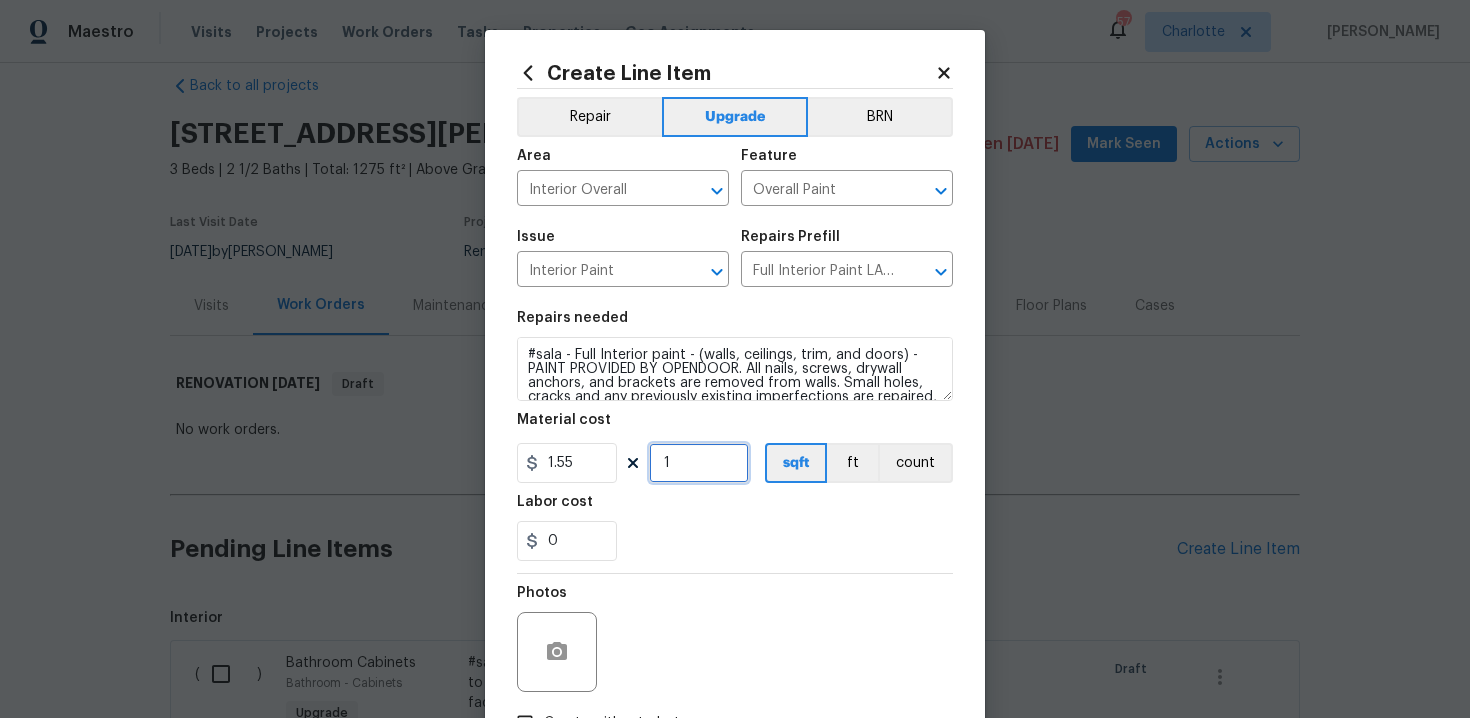 click on "1" at bounding box center [699, 463] 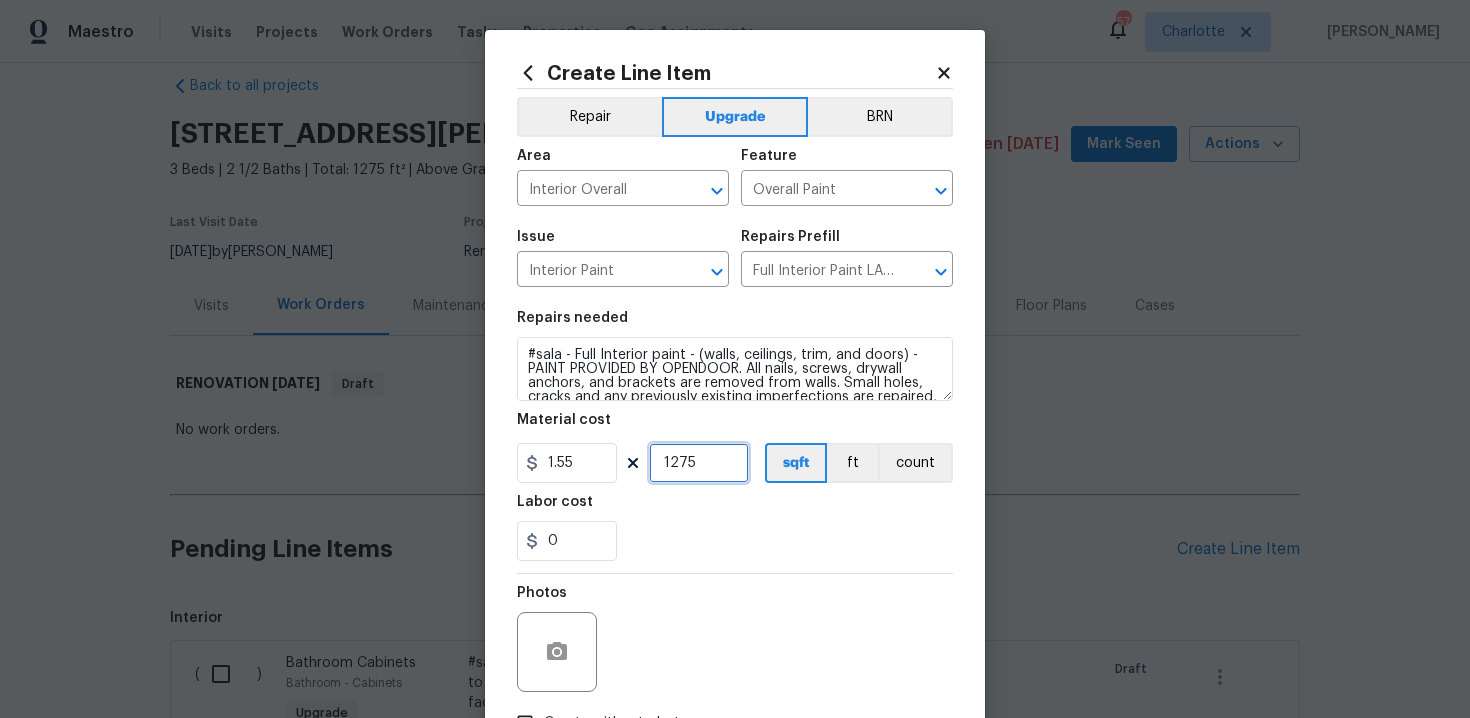 type on "1275" 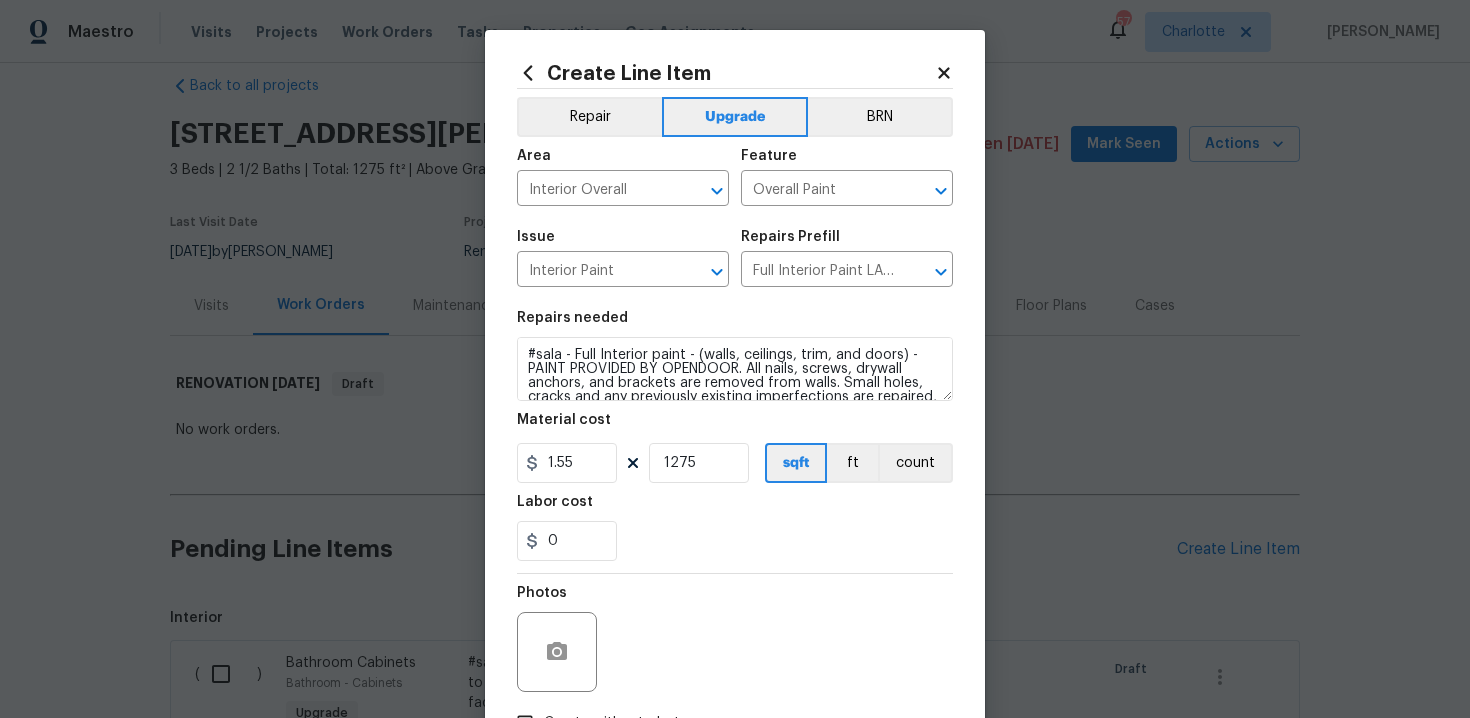 click on "Labor cost" at bounding box center (735, 508) 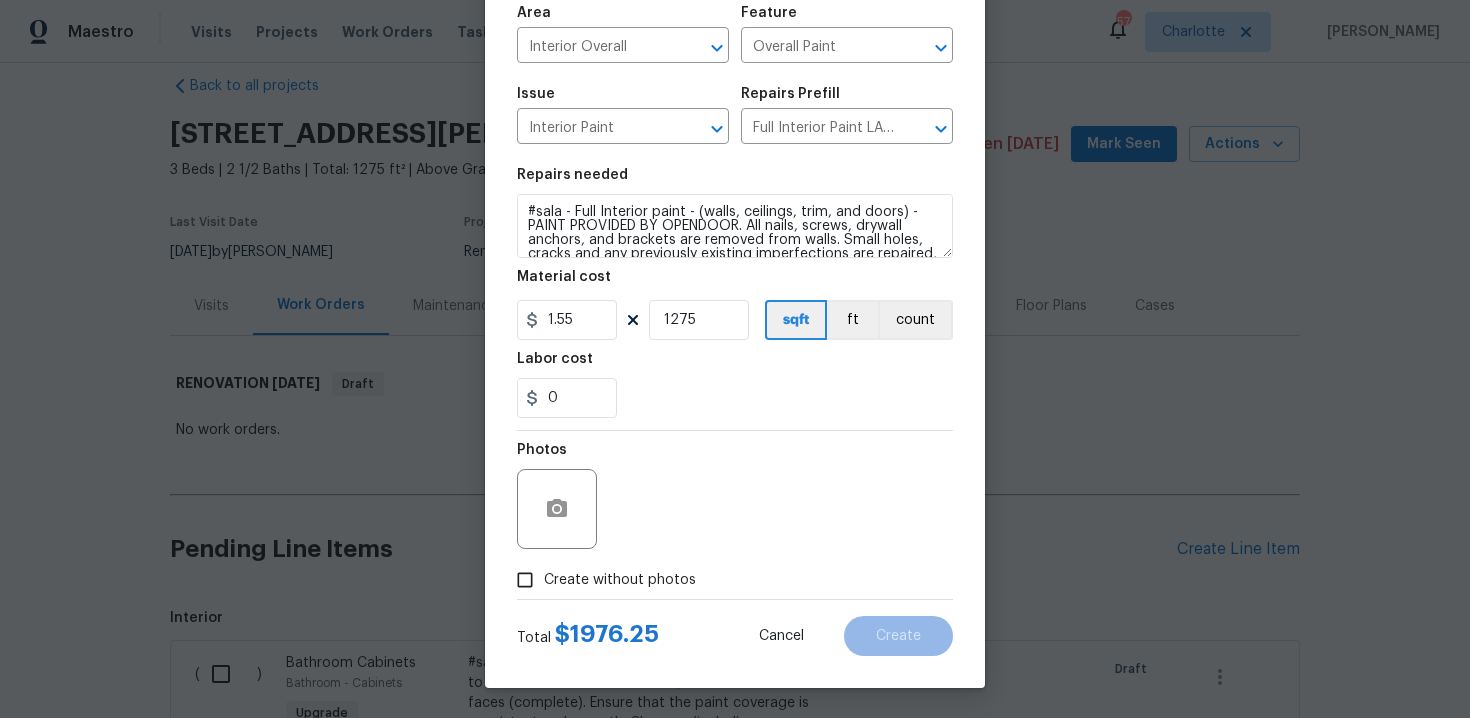 click on "Create without photos" at bounding box center (620, 580) 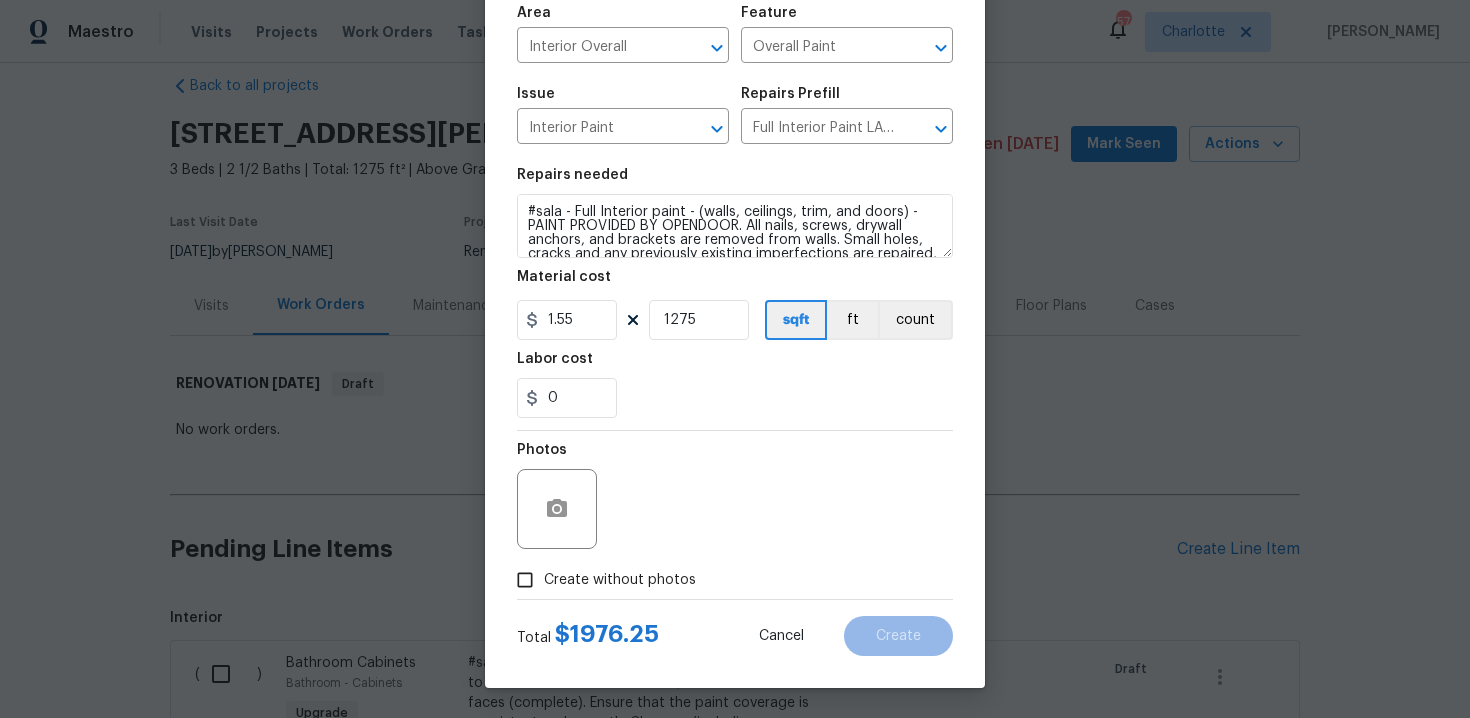 click on "Create without photos" at bounding box center [525, 580] 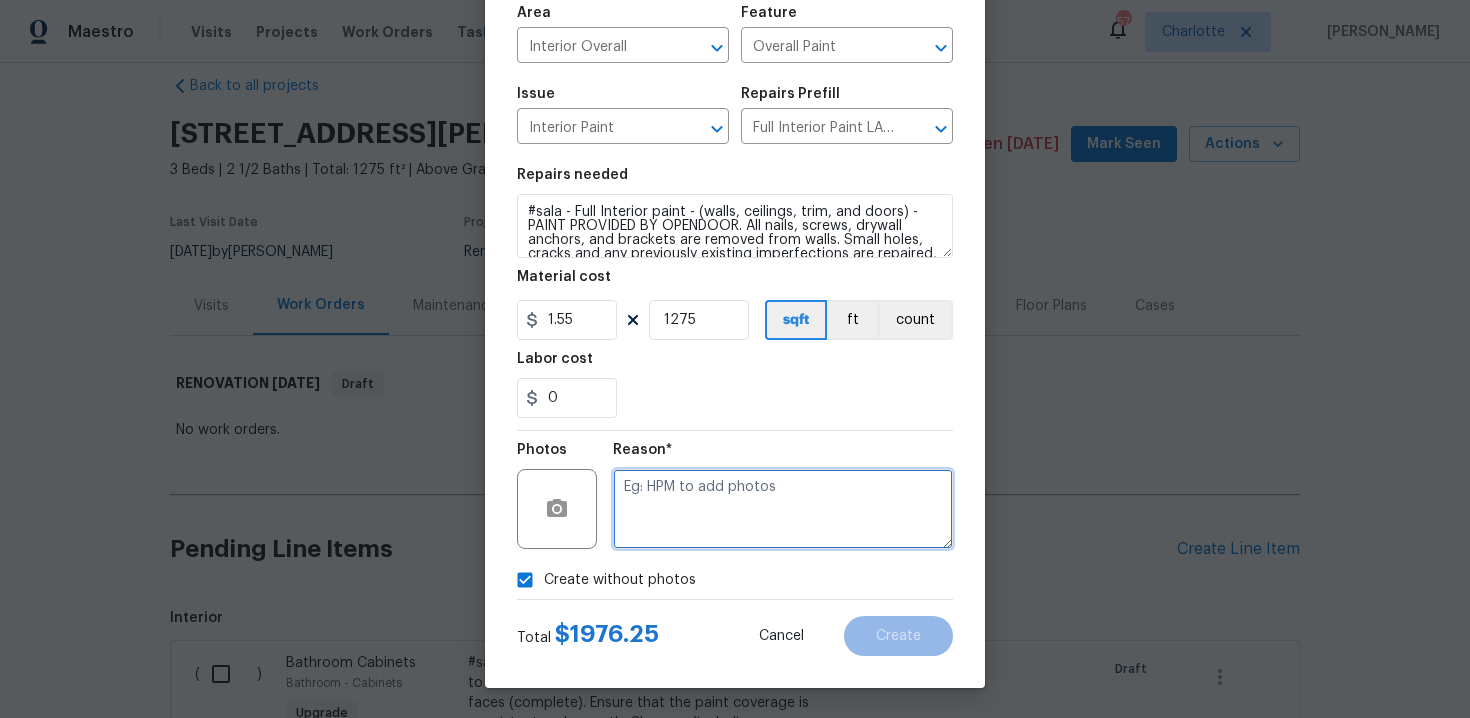 click at bounding box center (783, 509) 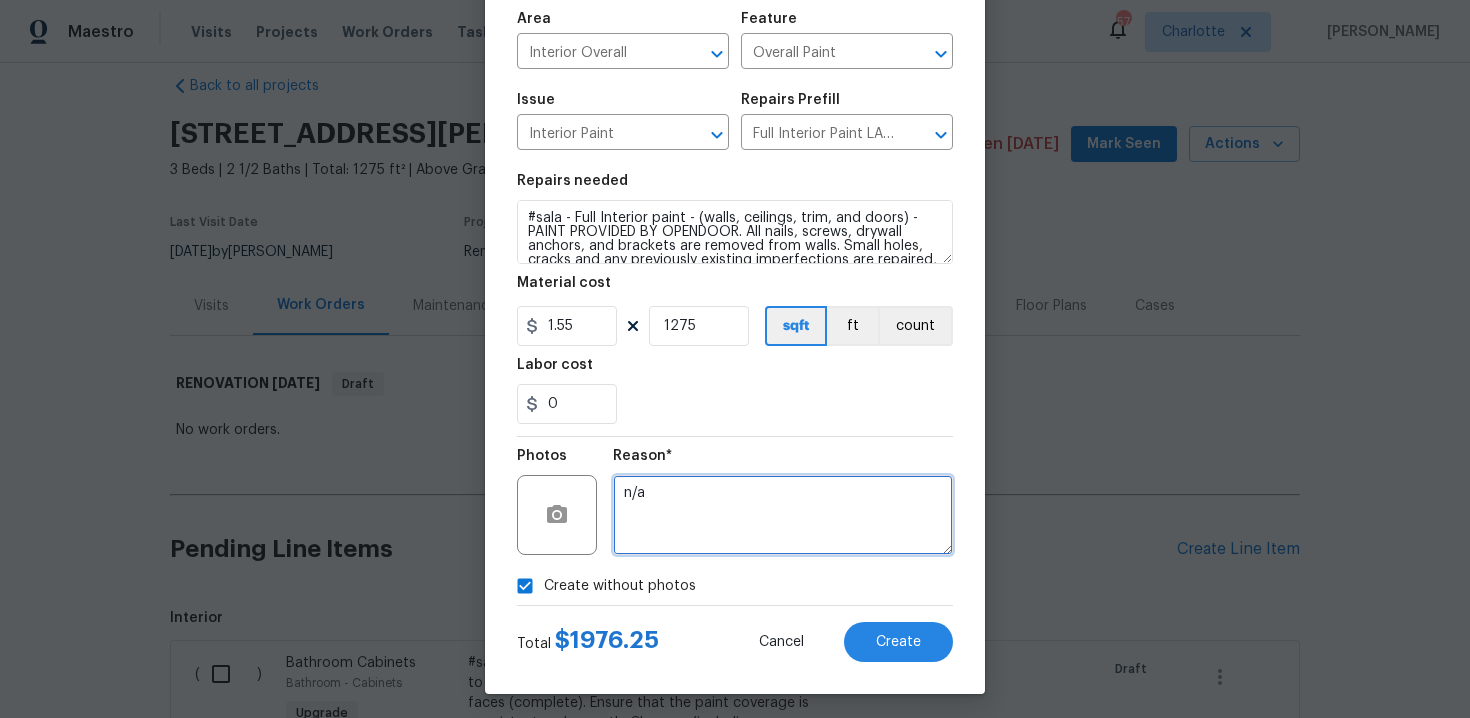 scroll, scrollTop: 144, scrollLeft: 0, axis: vertical 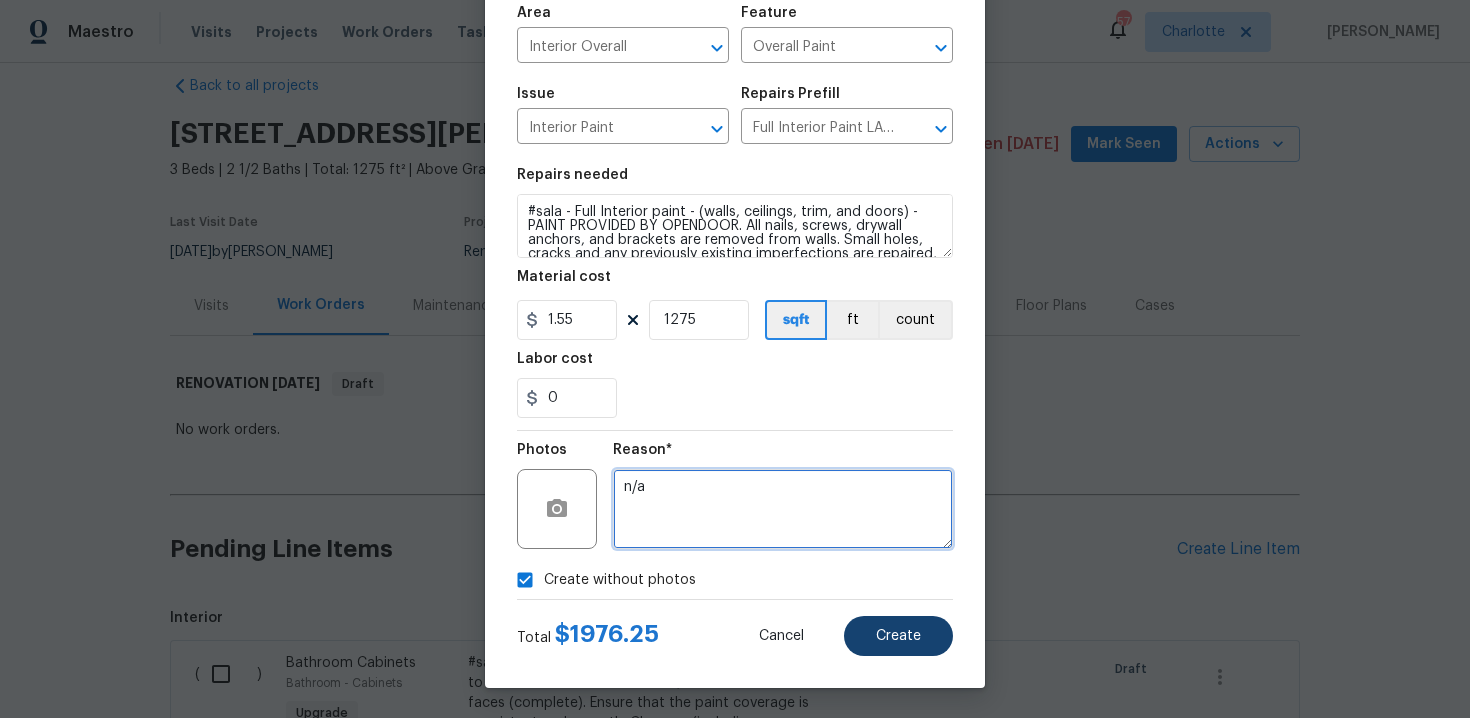 type on "n/a" 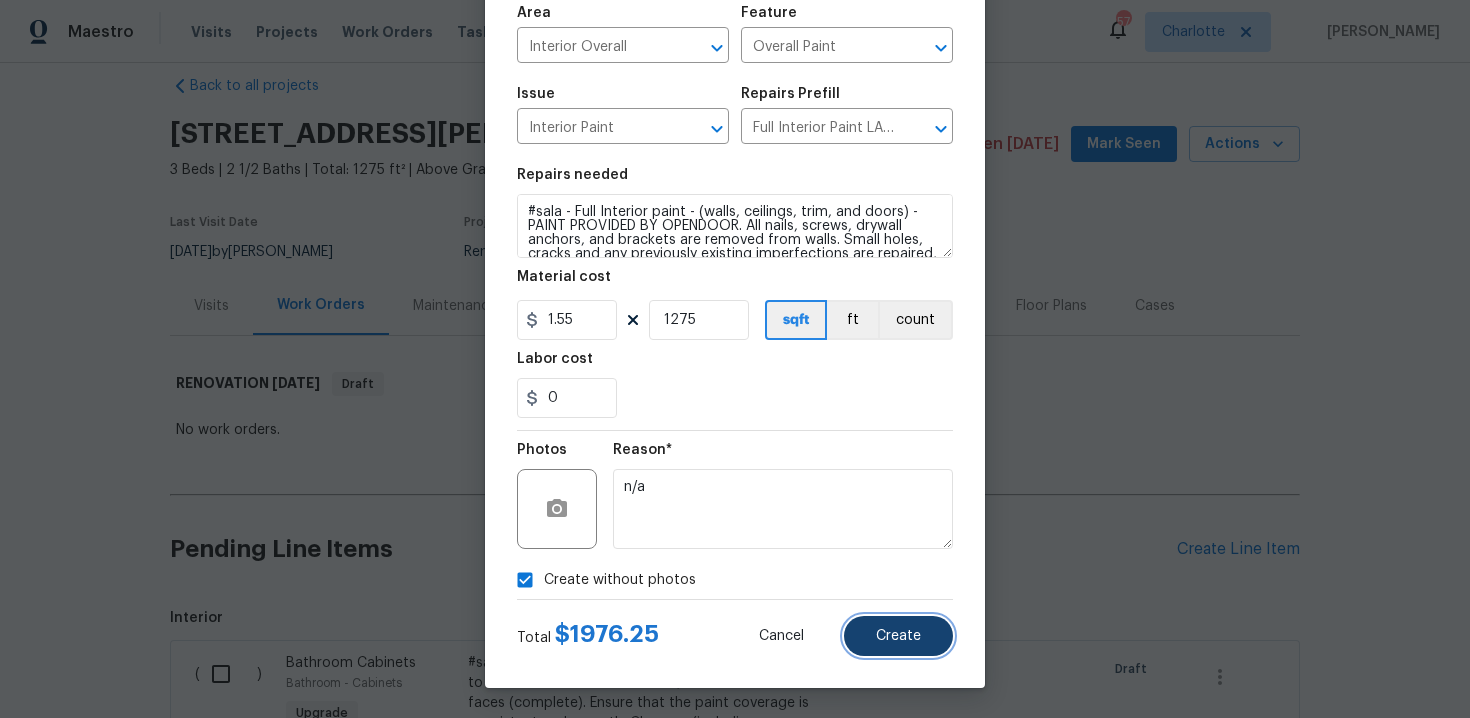 click on "Create" at bounding box center [898, 636] 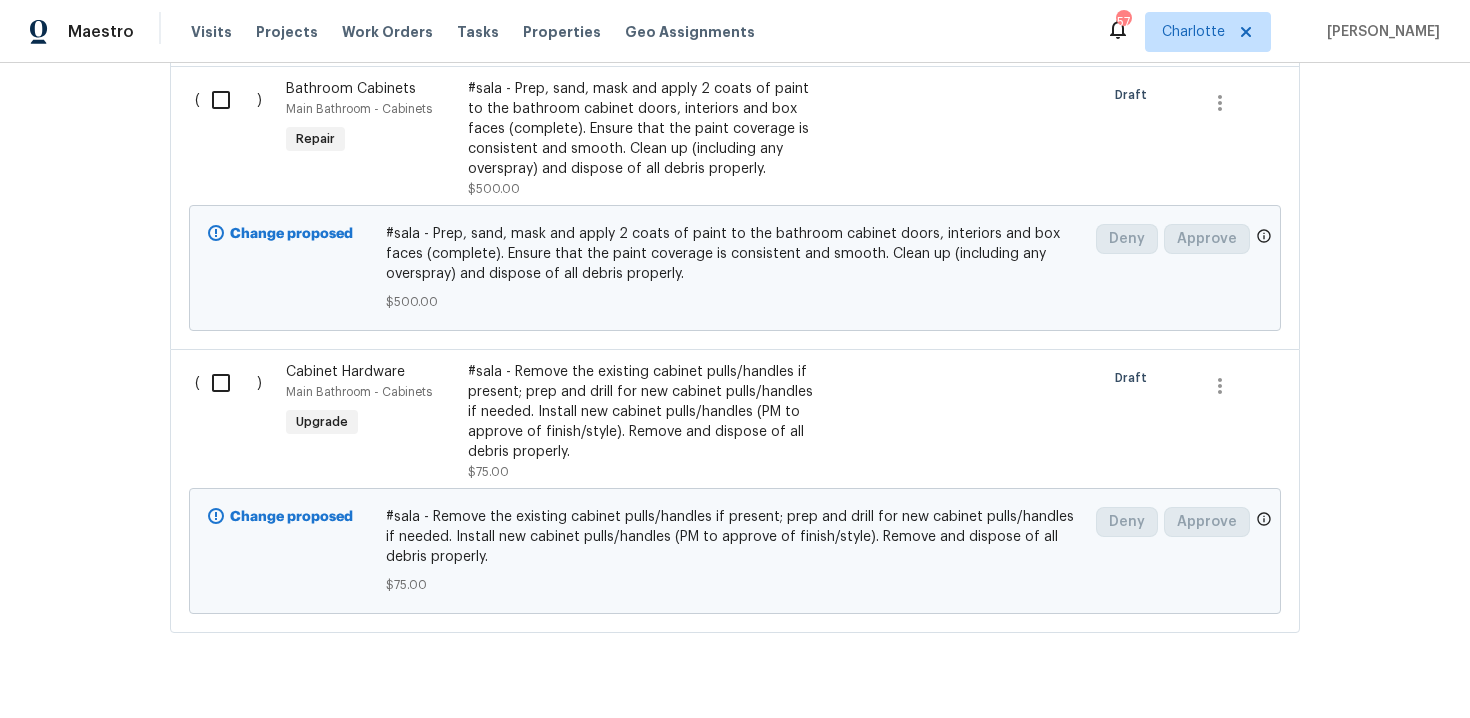 scroll, scrollTop: 2797, scrollLeft: 0, axis: vertical 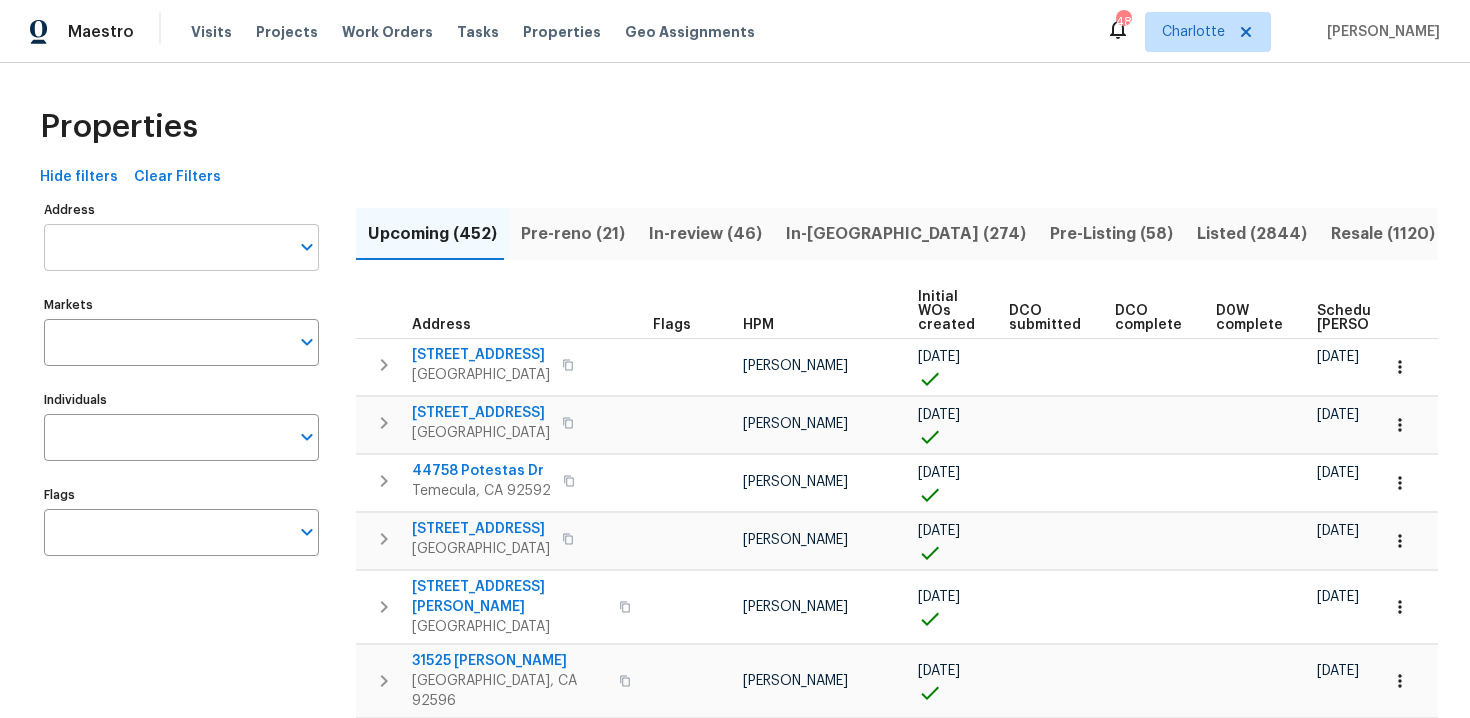click on "Address" at bounding box center [166, 247] 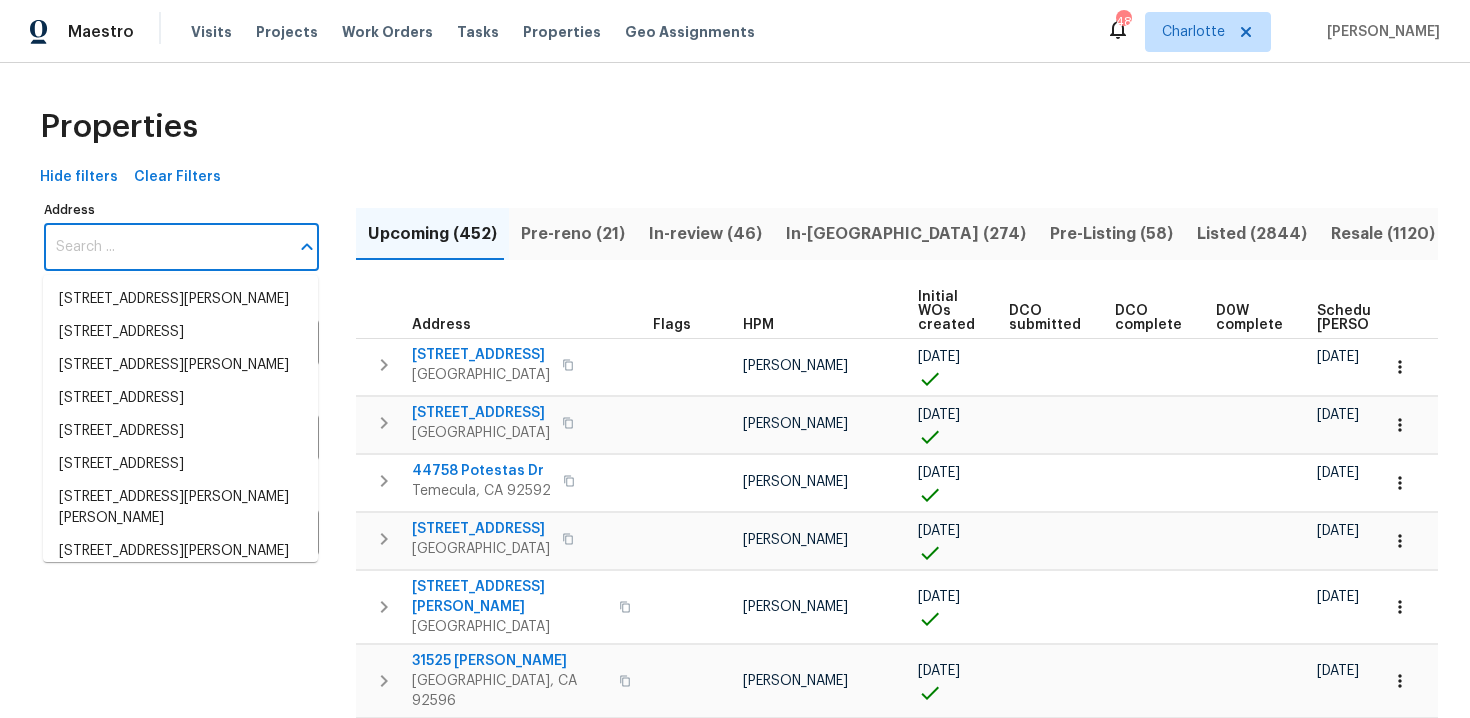paste on "[STREET_ADDRESS]" 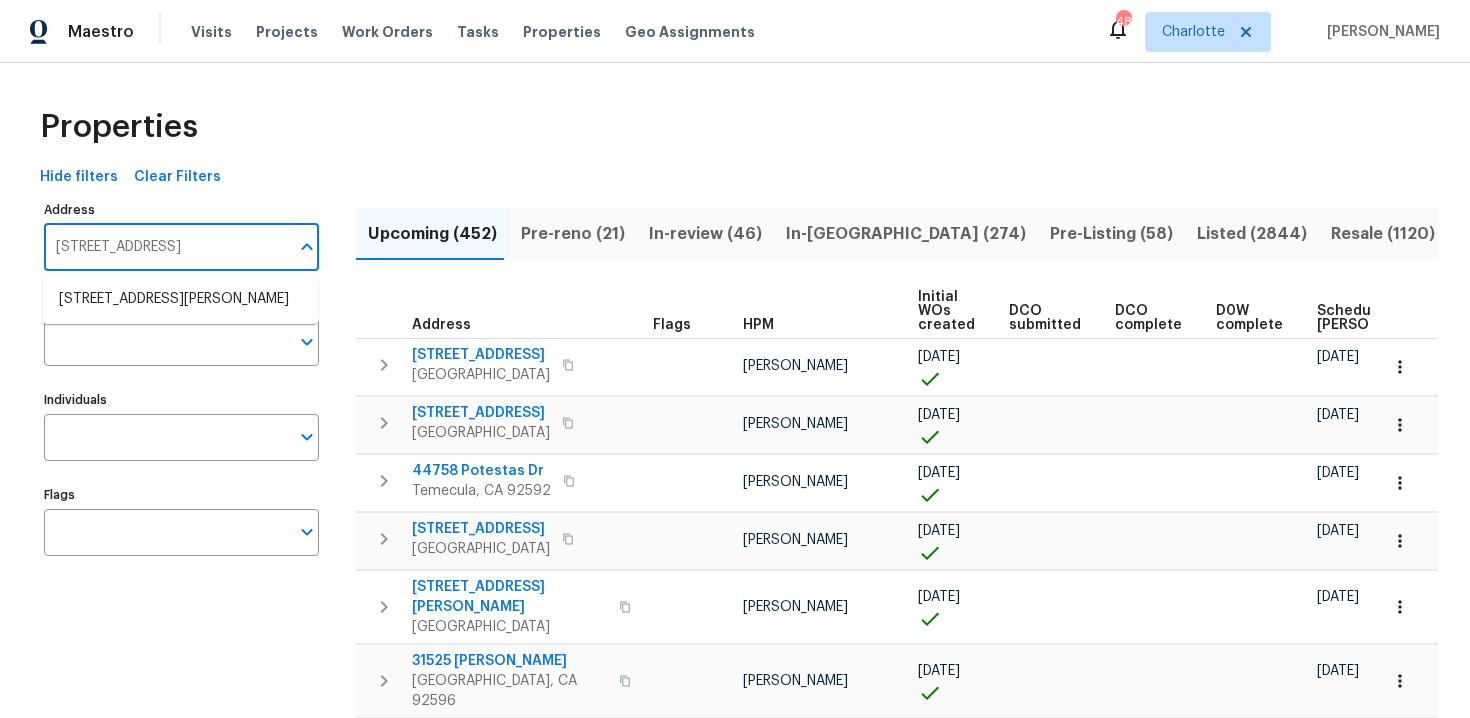 type on "[STREET_ADDRESS]" 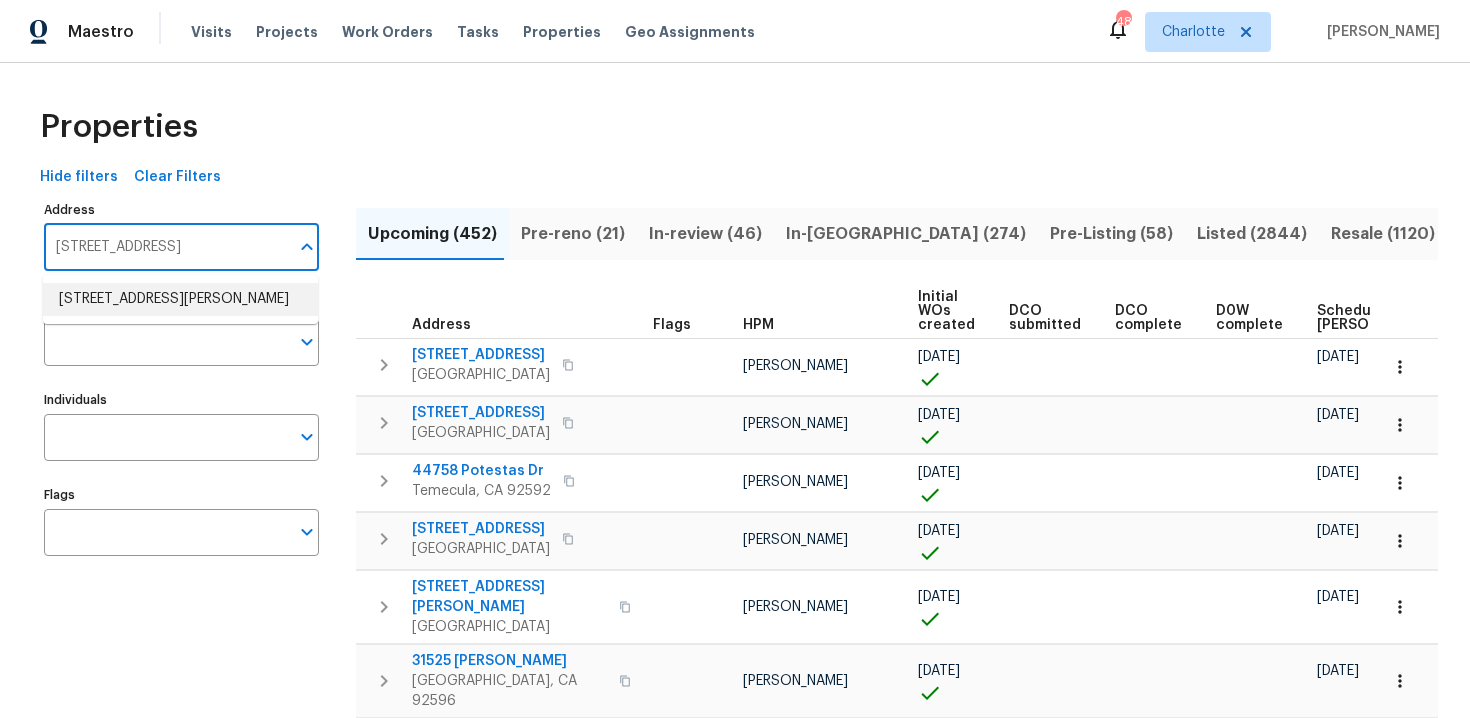 click on "3025 Bon Air Dr Orlando FL 32818" at bounding box center [180, 299] 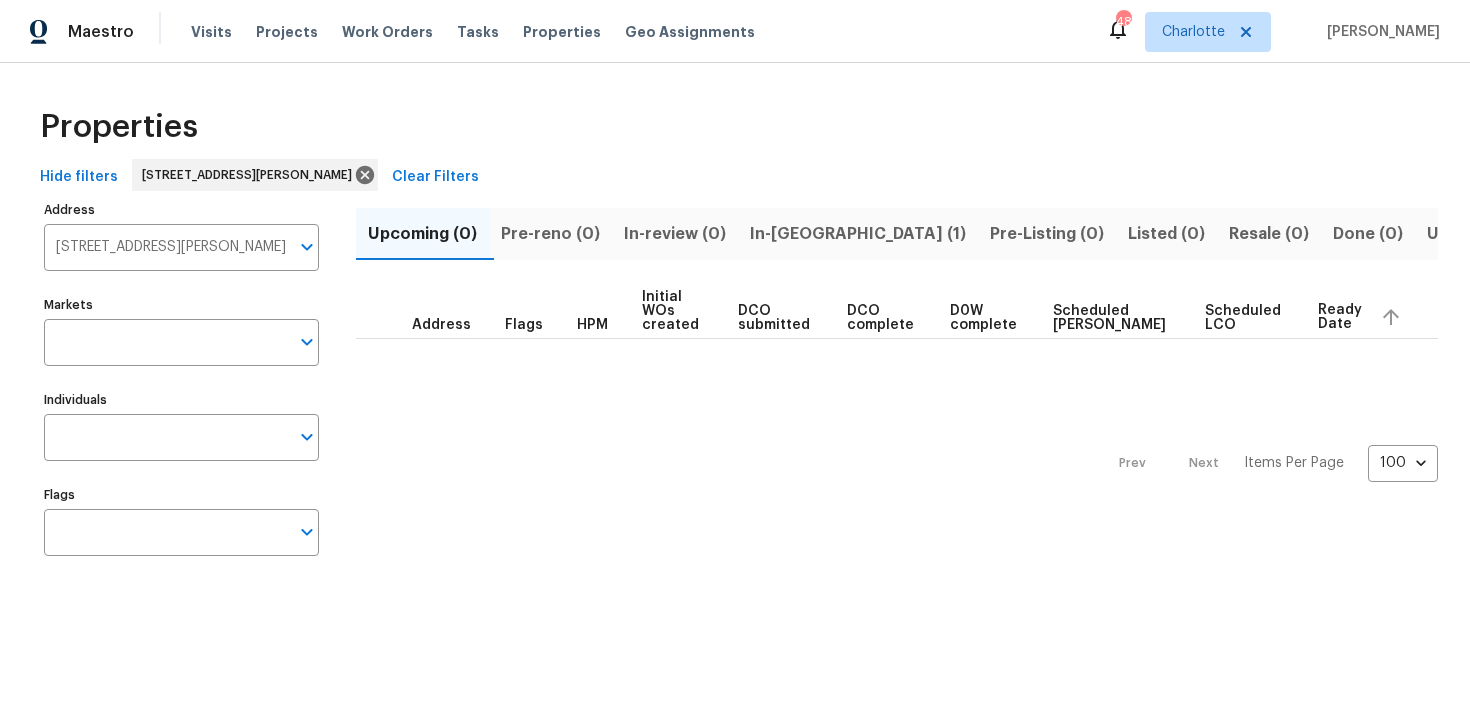 click on "Flags" at bounding box center [166, 532] 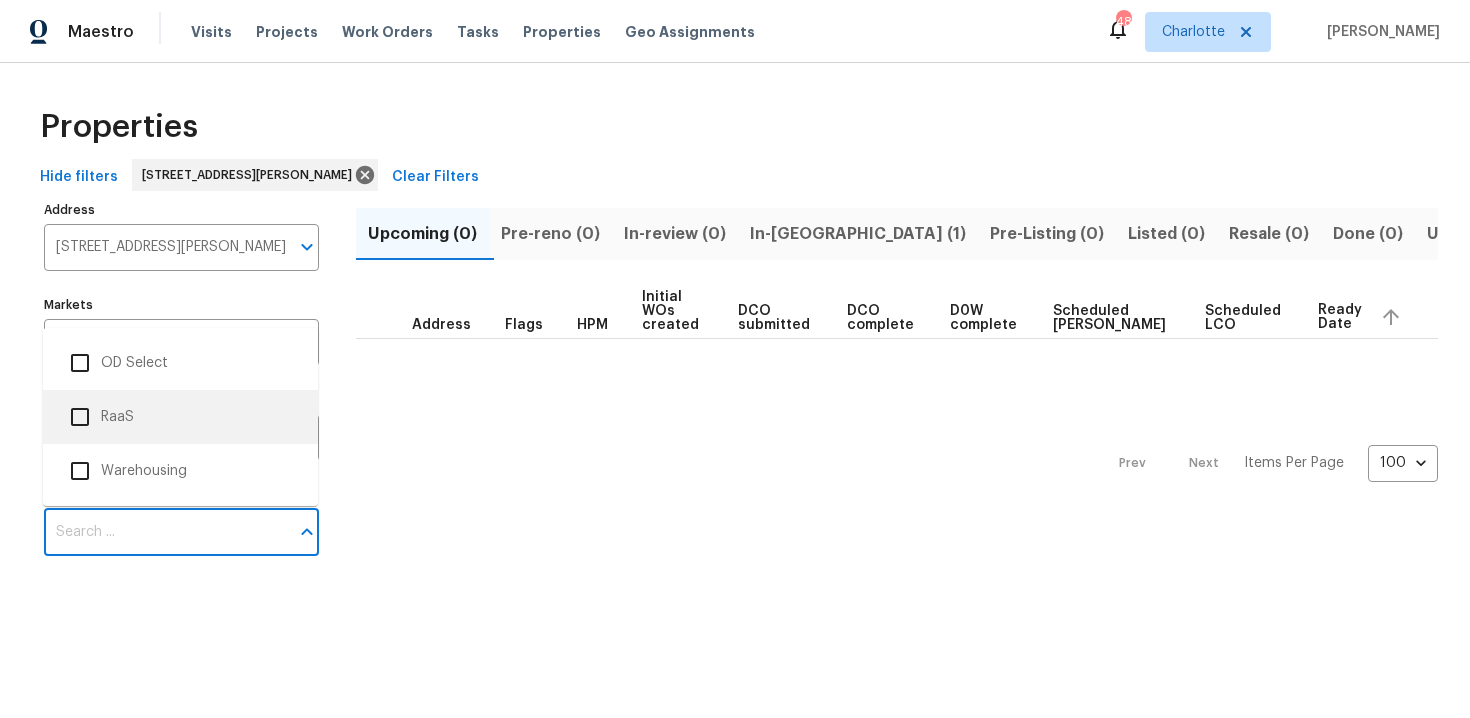click on "RaaS" at bounding box center [180, 417] 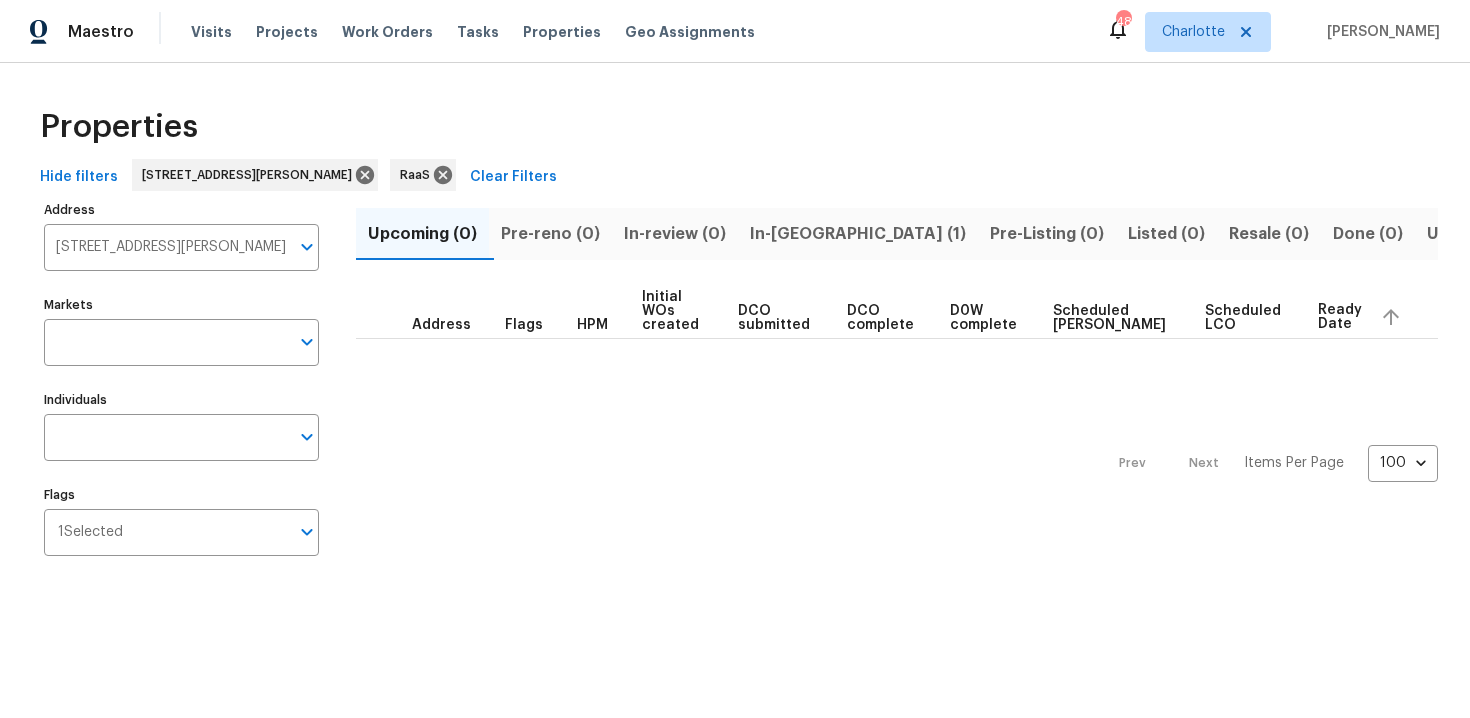 click on "In-reno (1)" at bounding box center [858, 234] 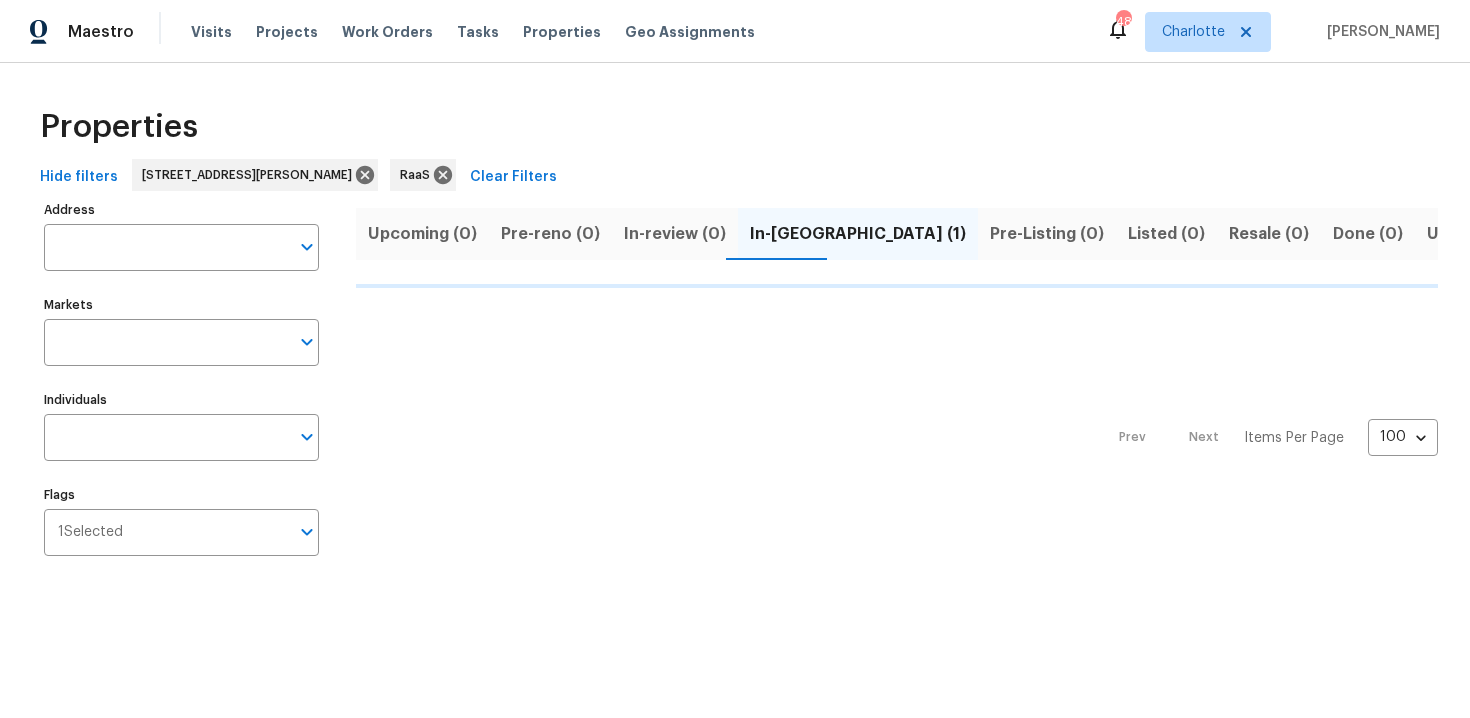 type on "3025 Bon Air Dr Orlando FL 32818" 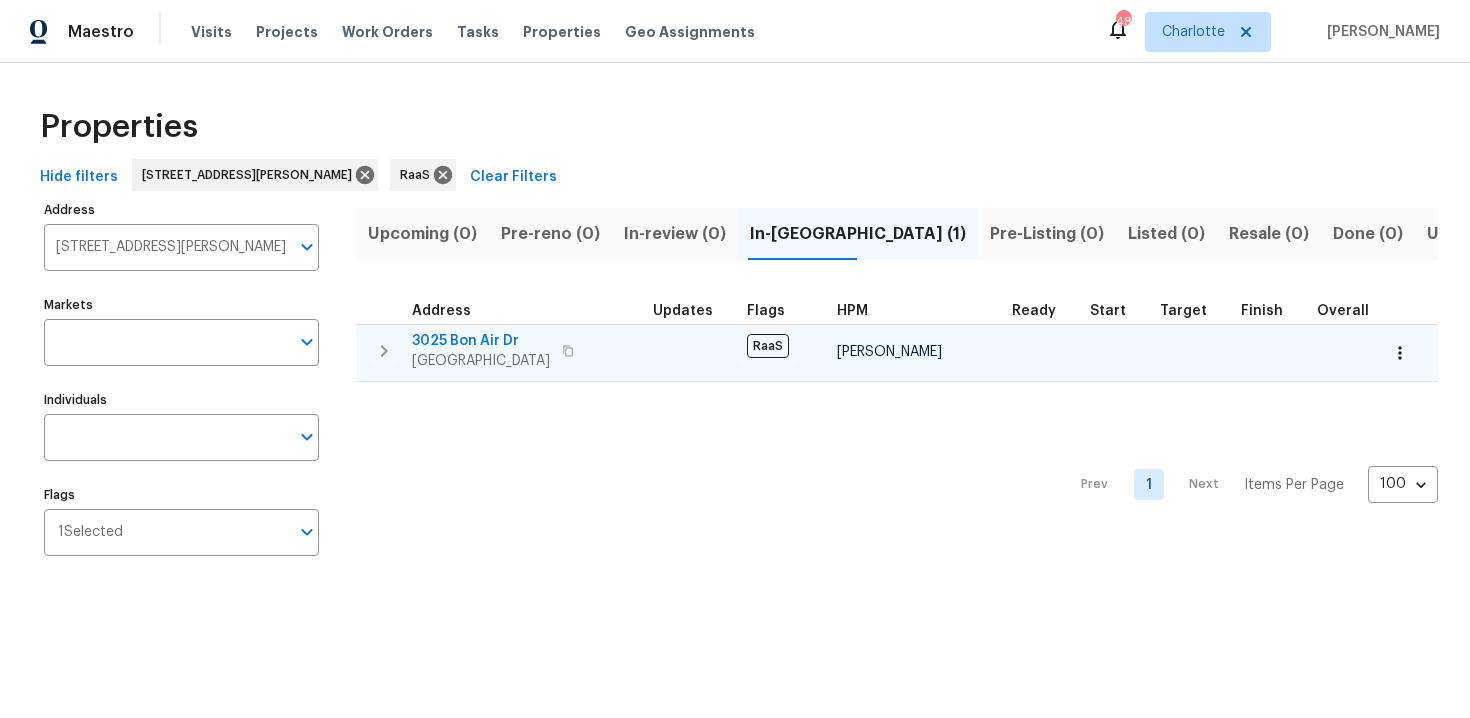 click on "3025 Bon Air Dr Orlando, FL 32818" at bounding box center (524, 351) 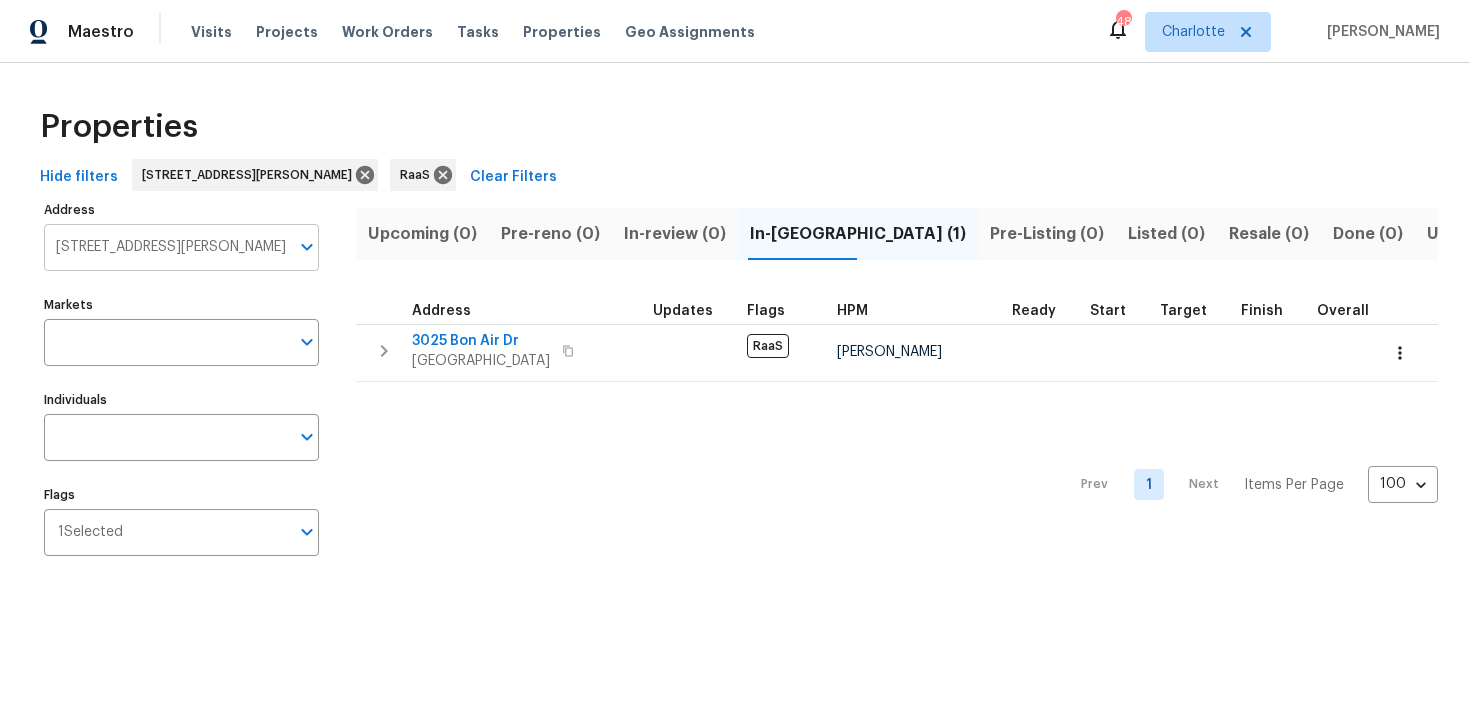 click on "3025 Bon Air Dr Orlando FL 32818" at bounding box center (166, 247) 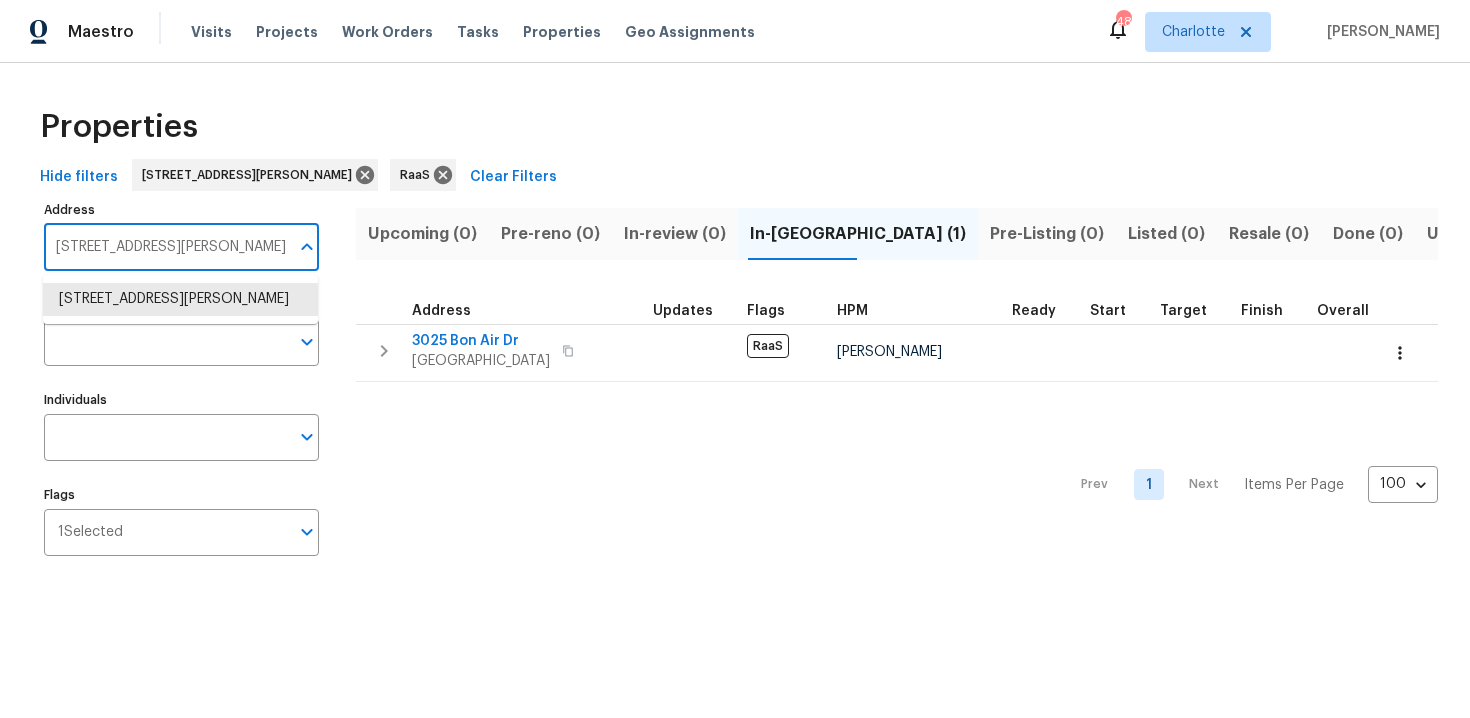paste on "6179 Dana Ct, Lithonia, GA 3005" 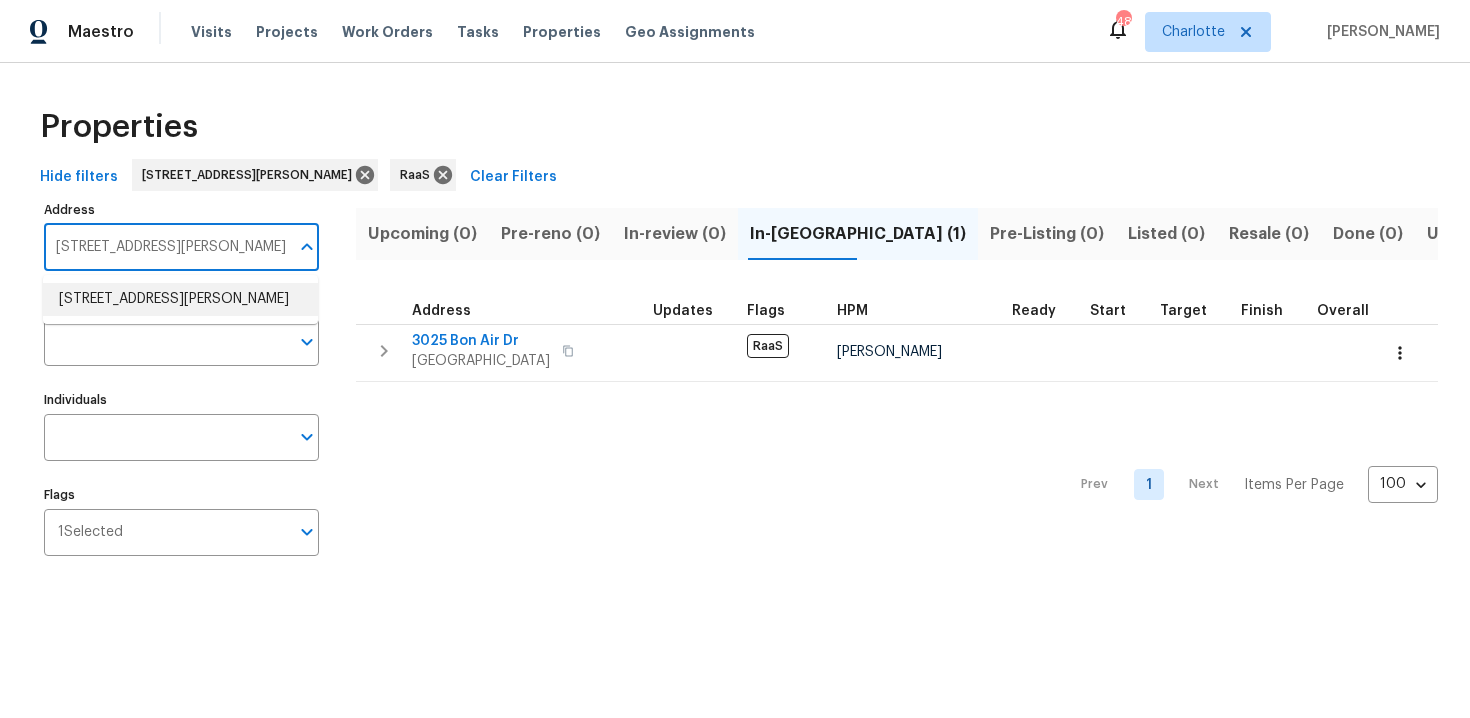 click on "6179 Dana Ct Lithonia GA 30058" at bounding box center [180, 299] 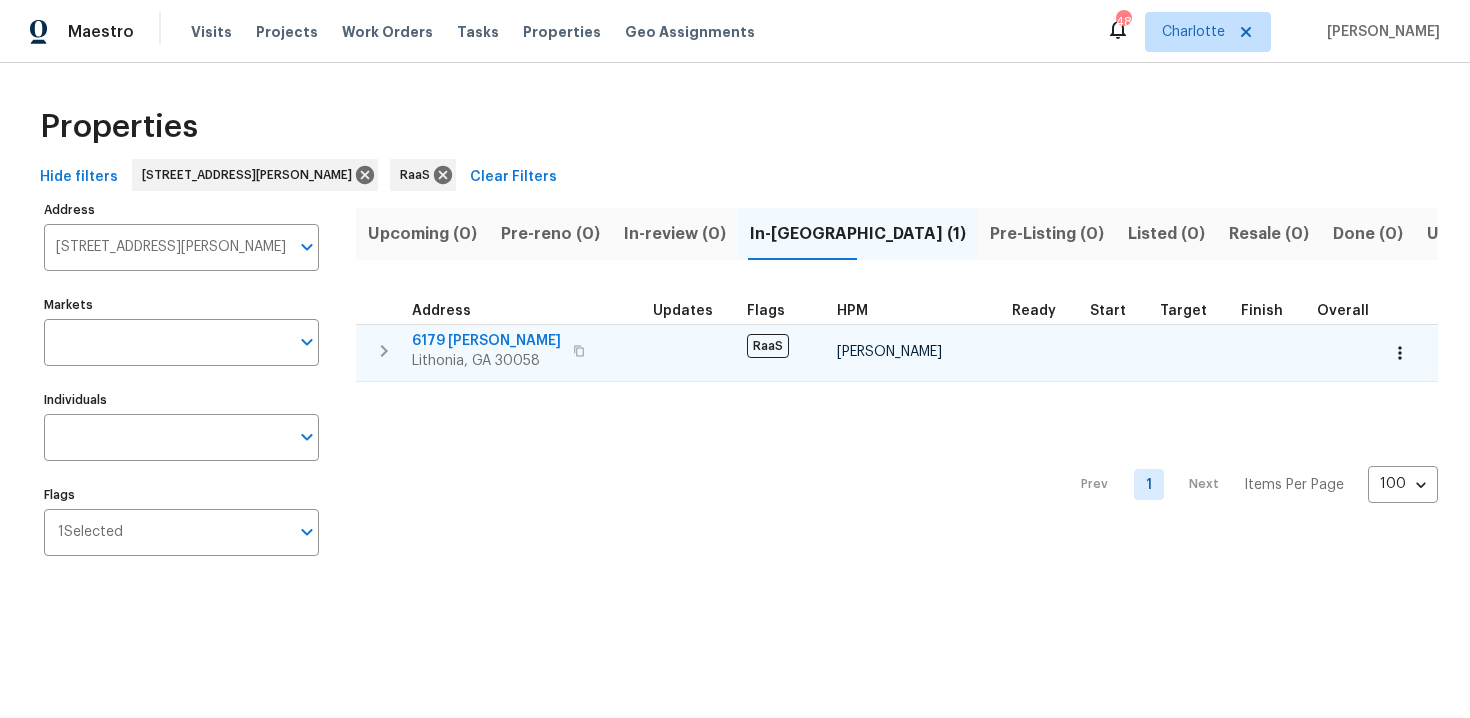 click on "6179 Dana Ct Lithonia, GA 30058" at bounding box center [524, 351] 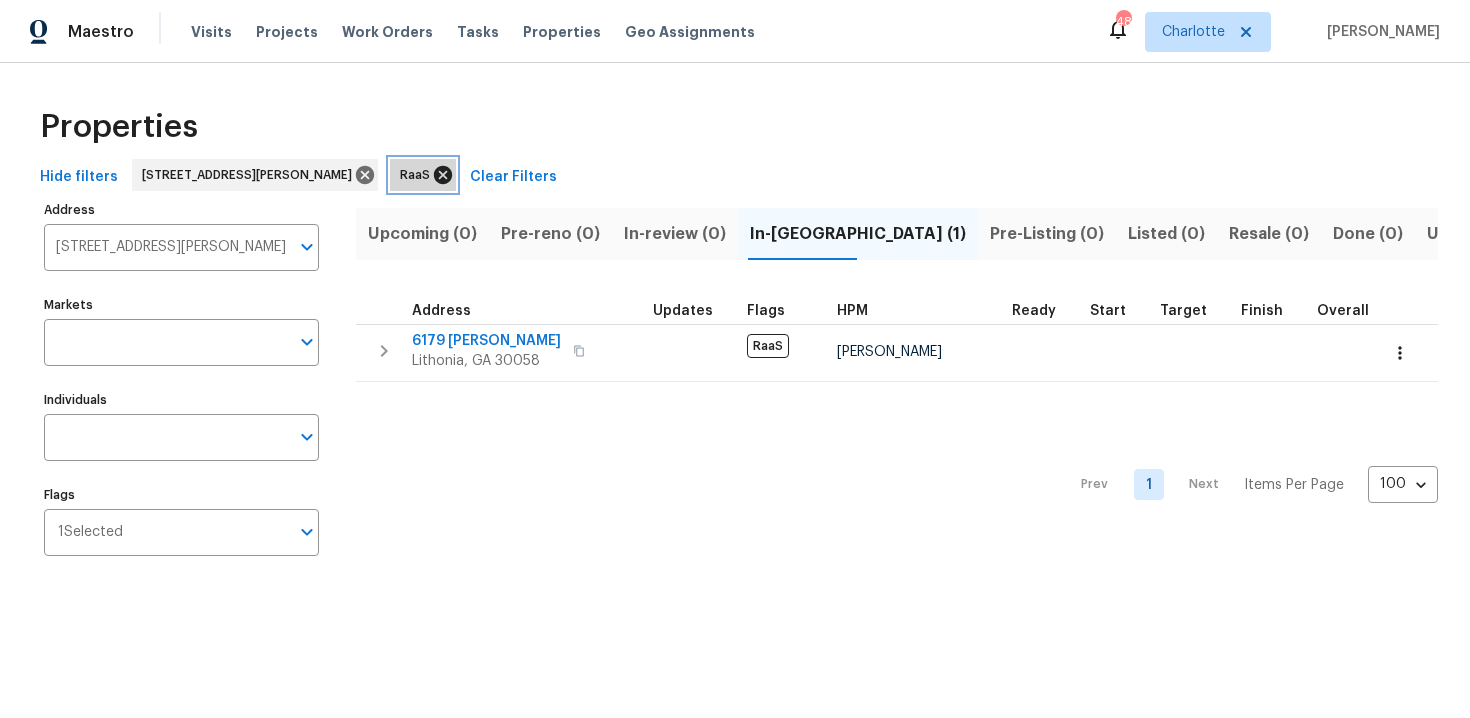 click 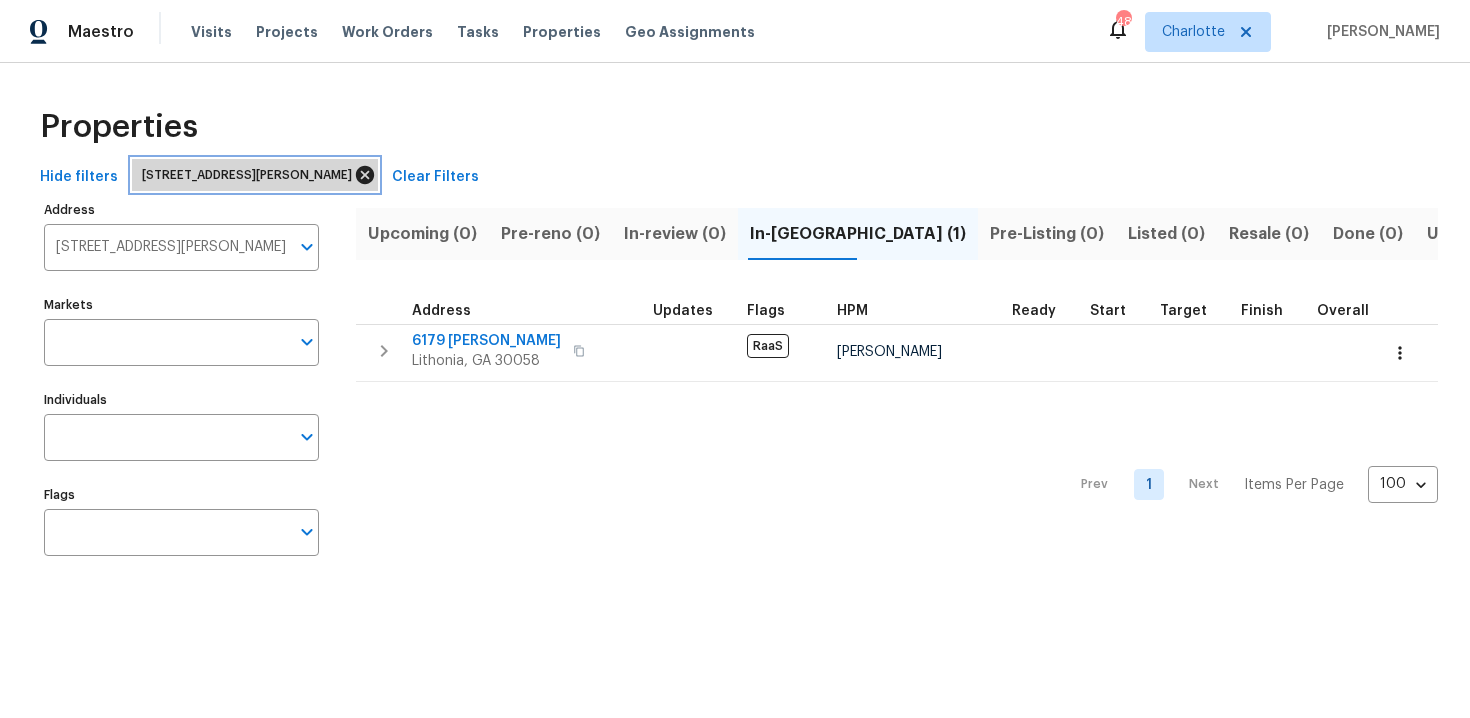 click 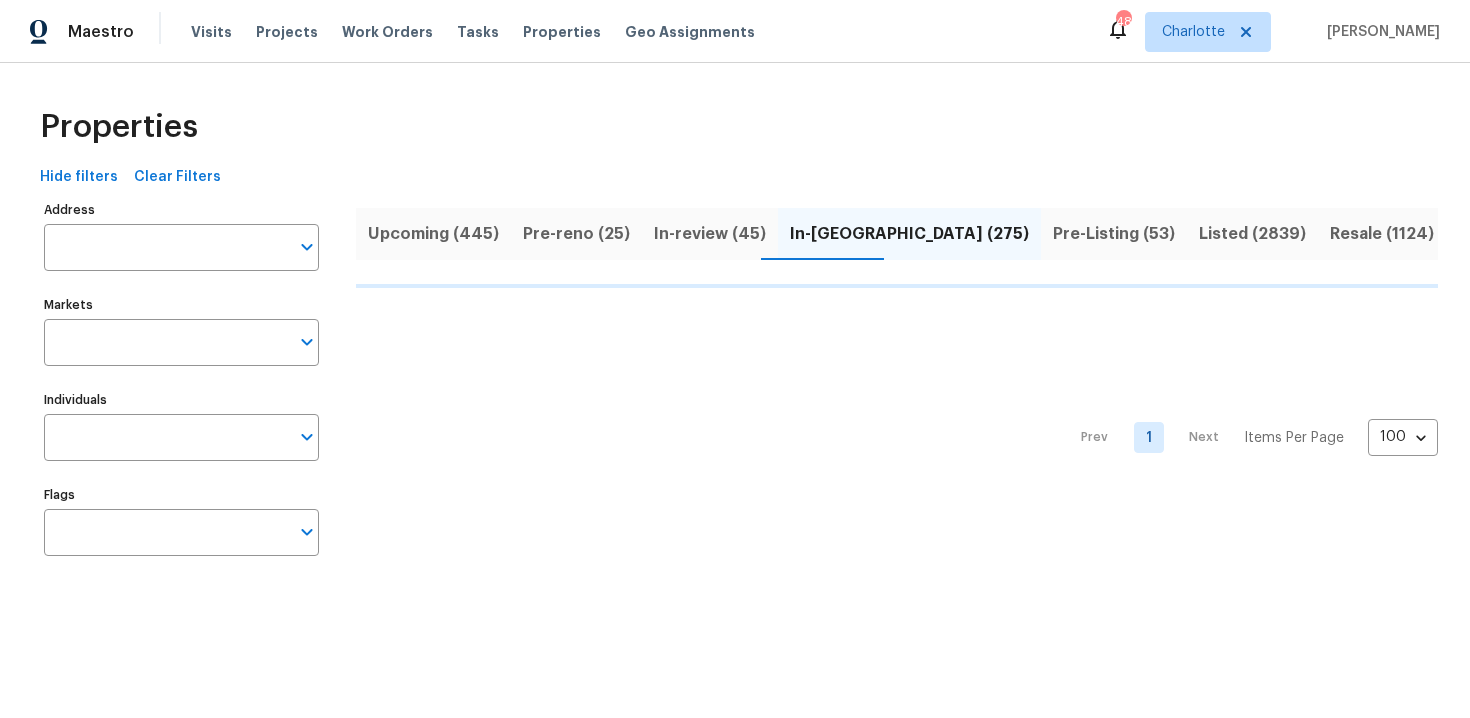 click on "Upcoming (445)" at bounding box center (433, 234) 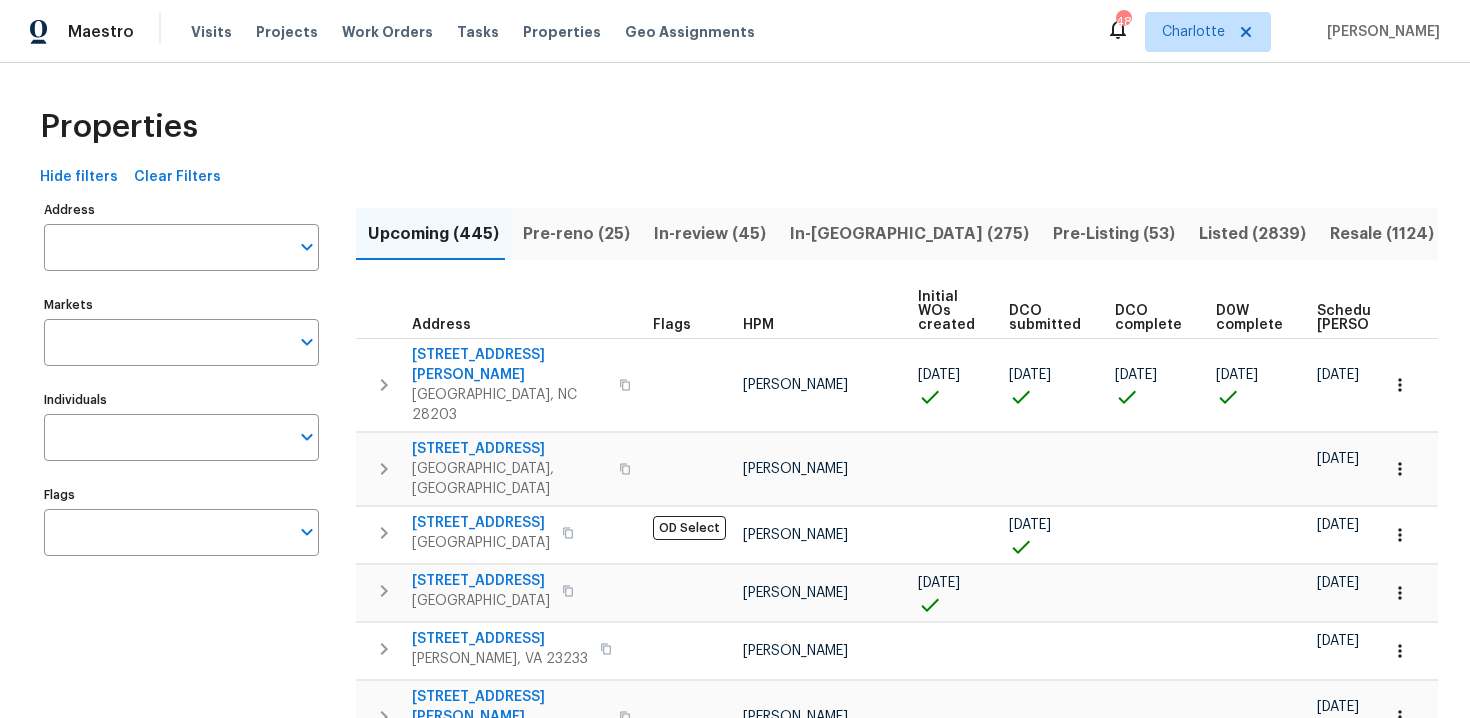 scroll, scrollTop: 0, scrollLeft: 211, axis: horizontal 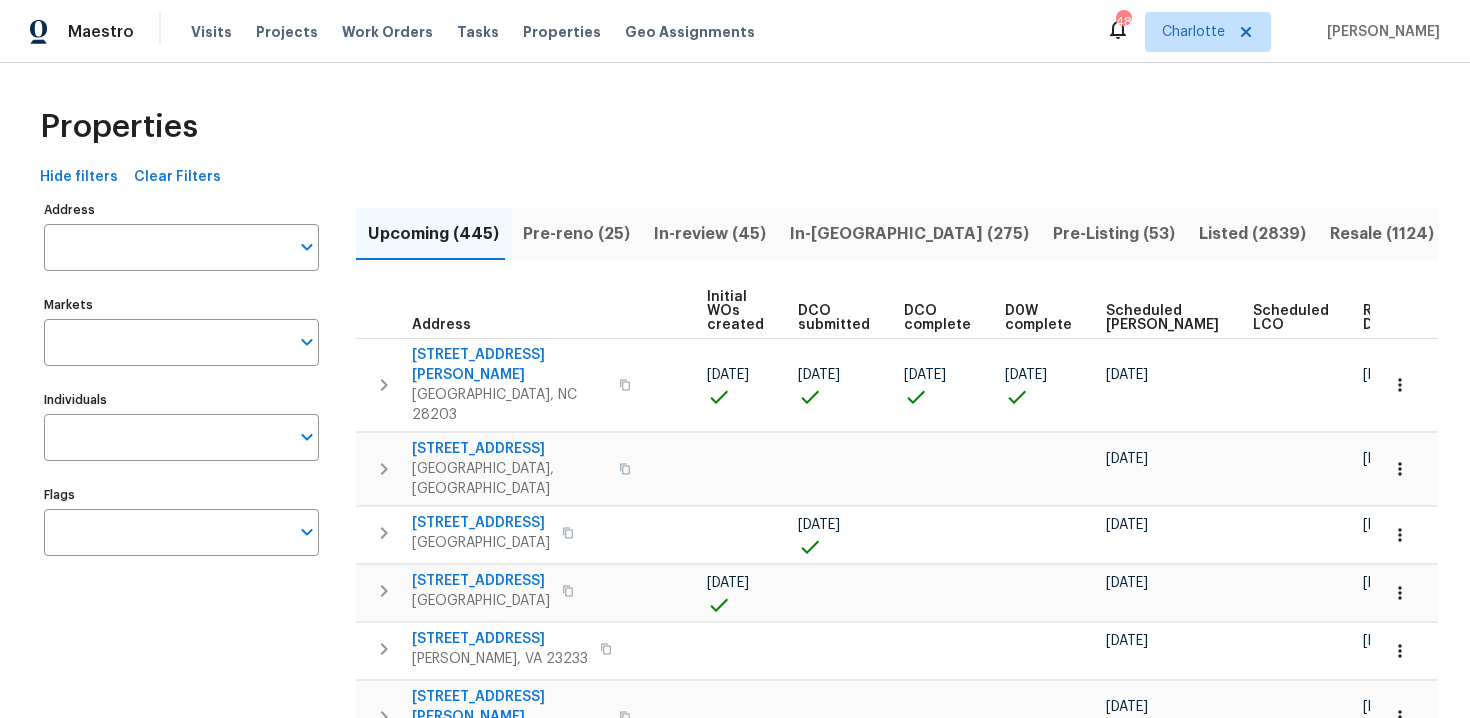 click on "Ready Date" at bounding box center (1385, 318) 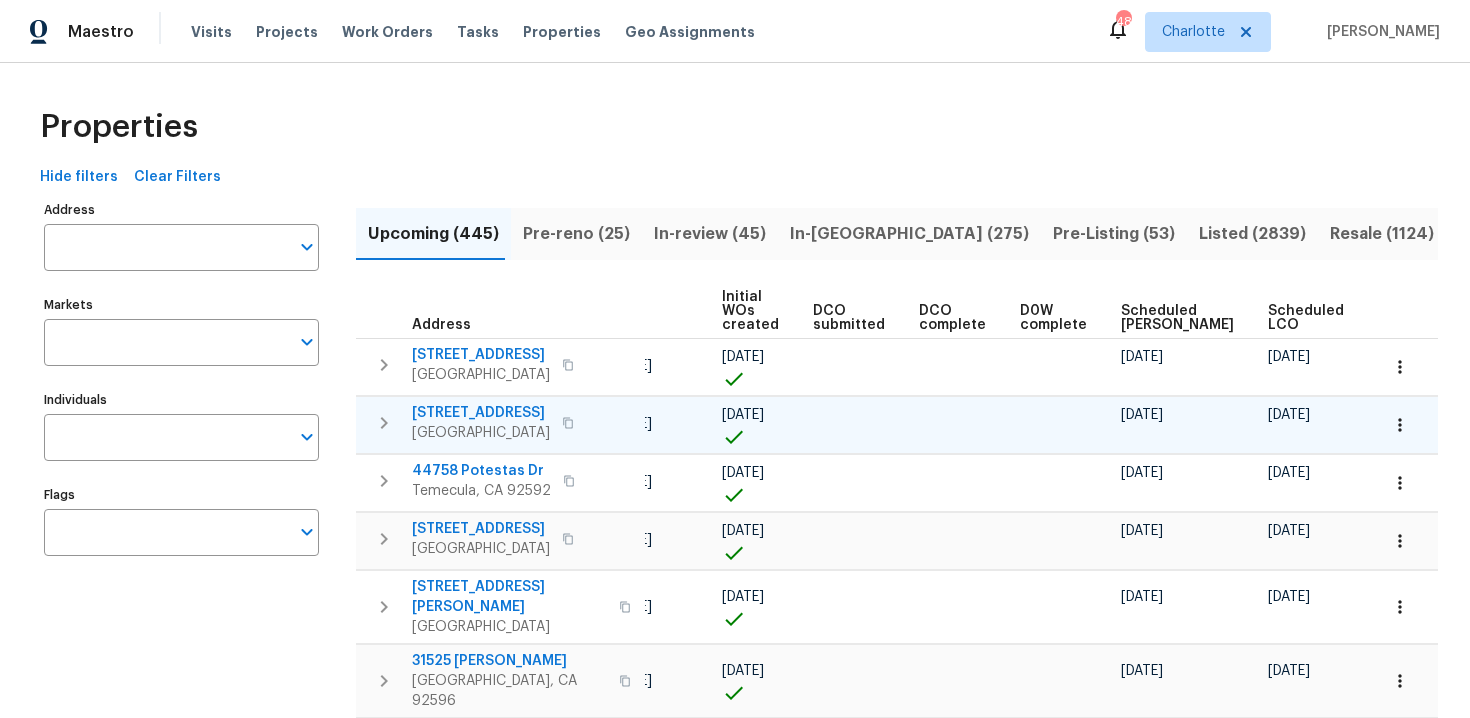 scroll, scrollTop: 0, scrollLeft: 233, axis: horizontal 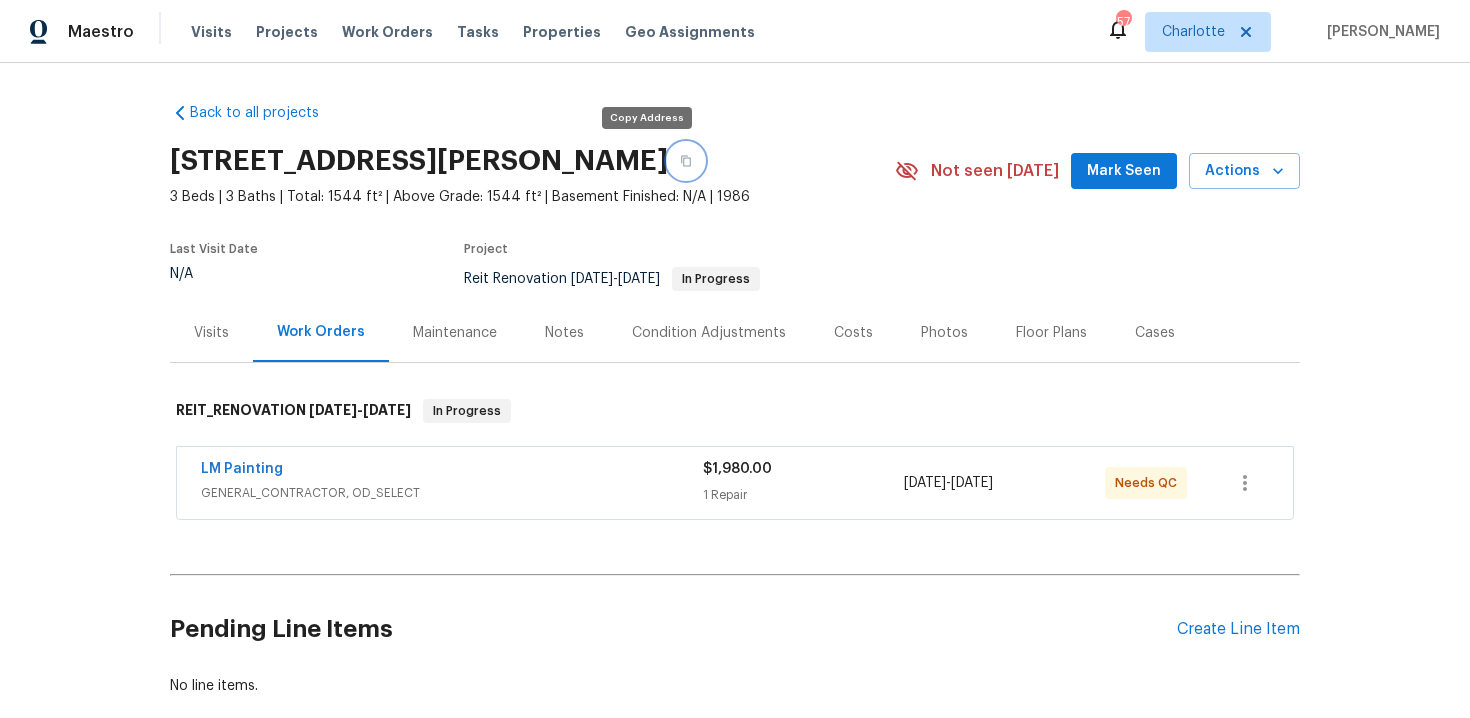 click 